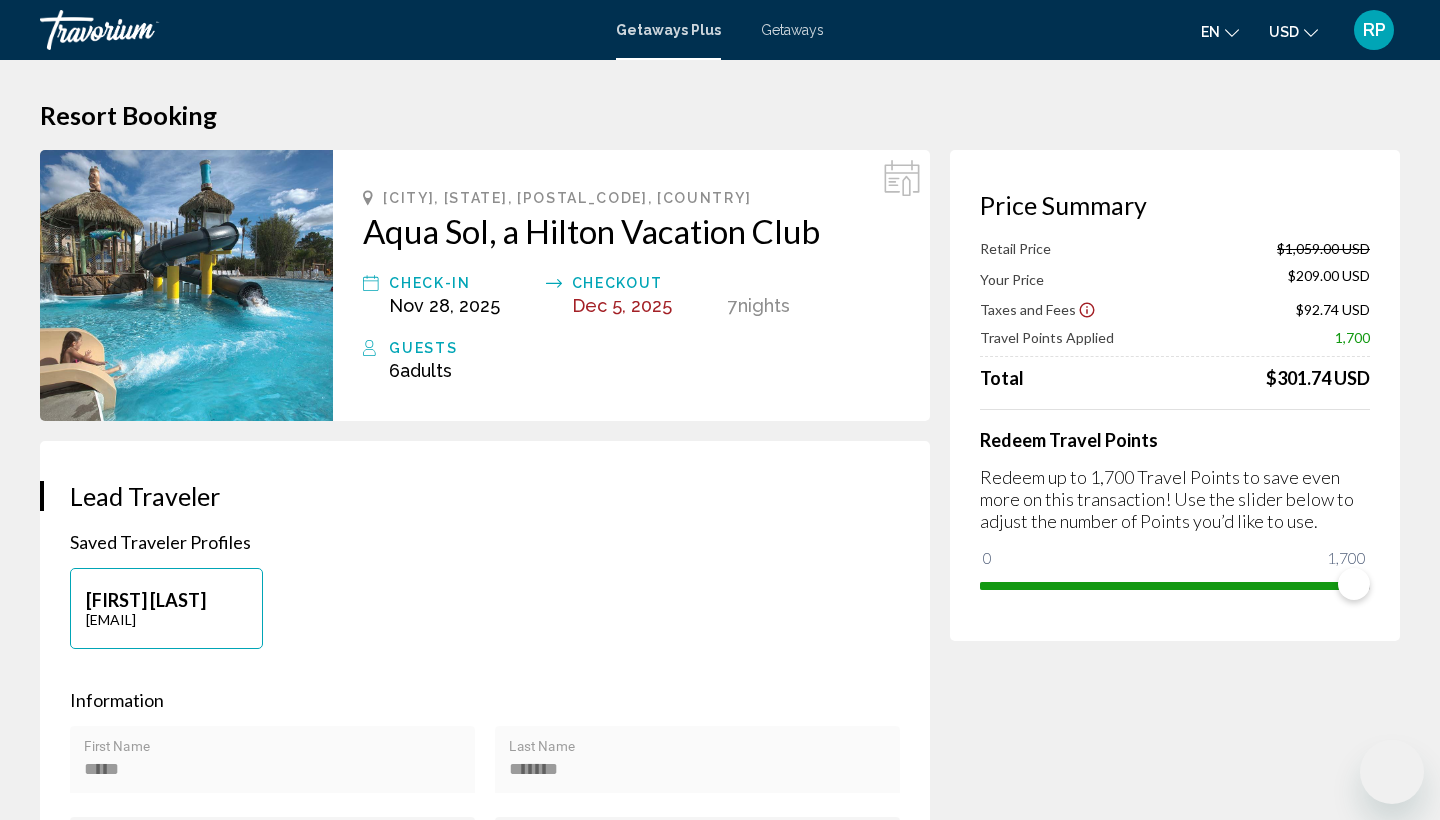 scroll, scrollTop: 0, scrollLeft: 0, axis: both 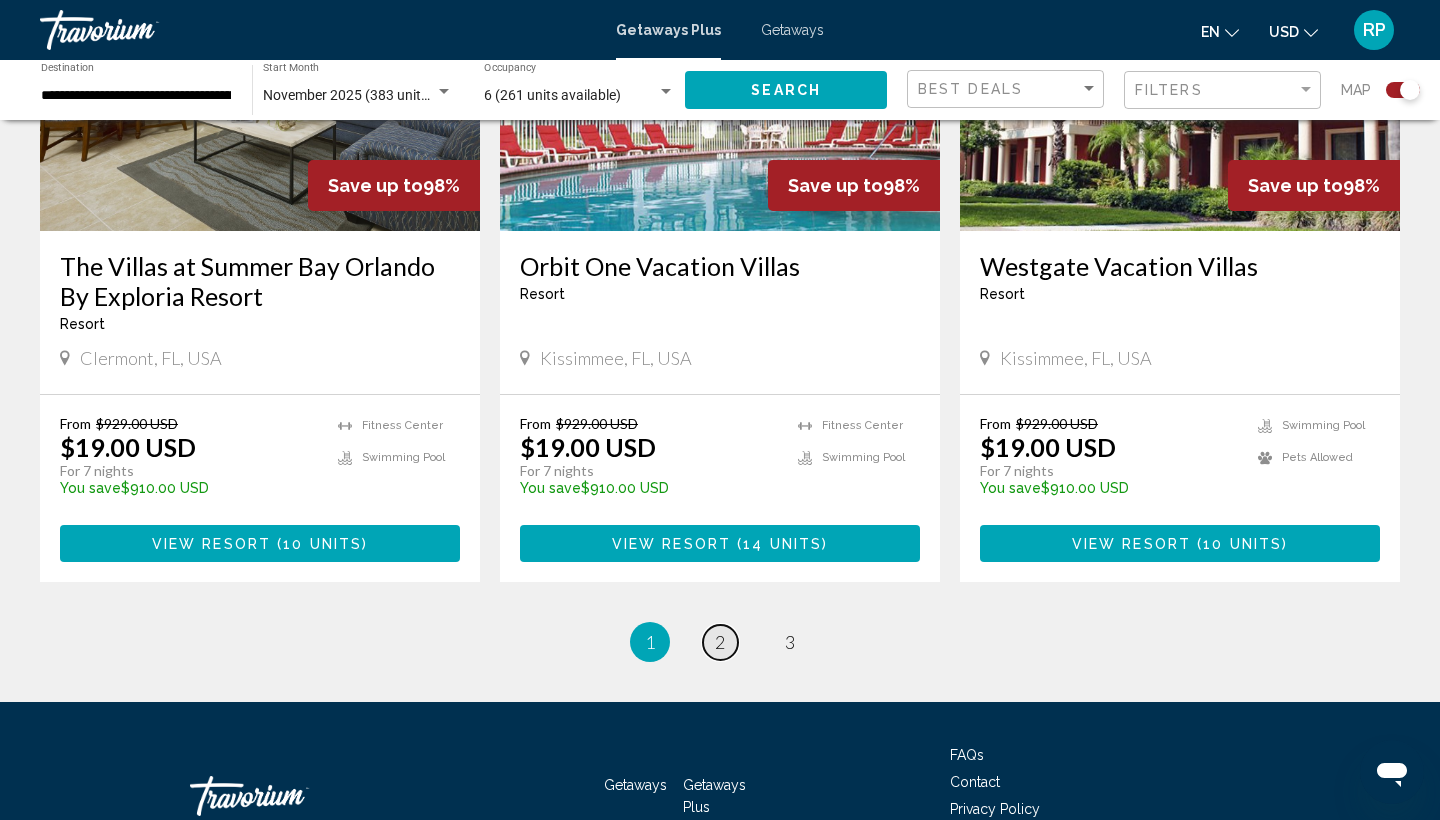 click on "2" at bounding box center [720, 642] 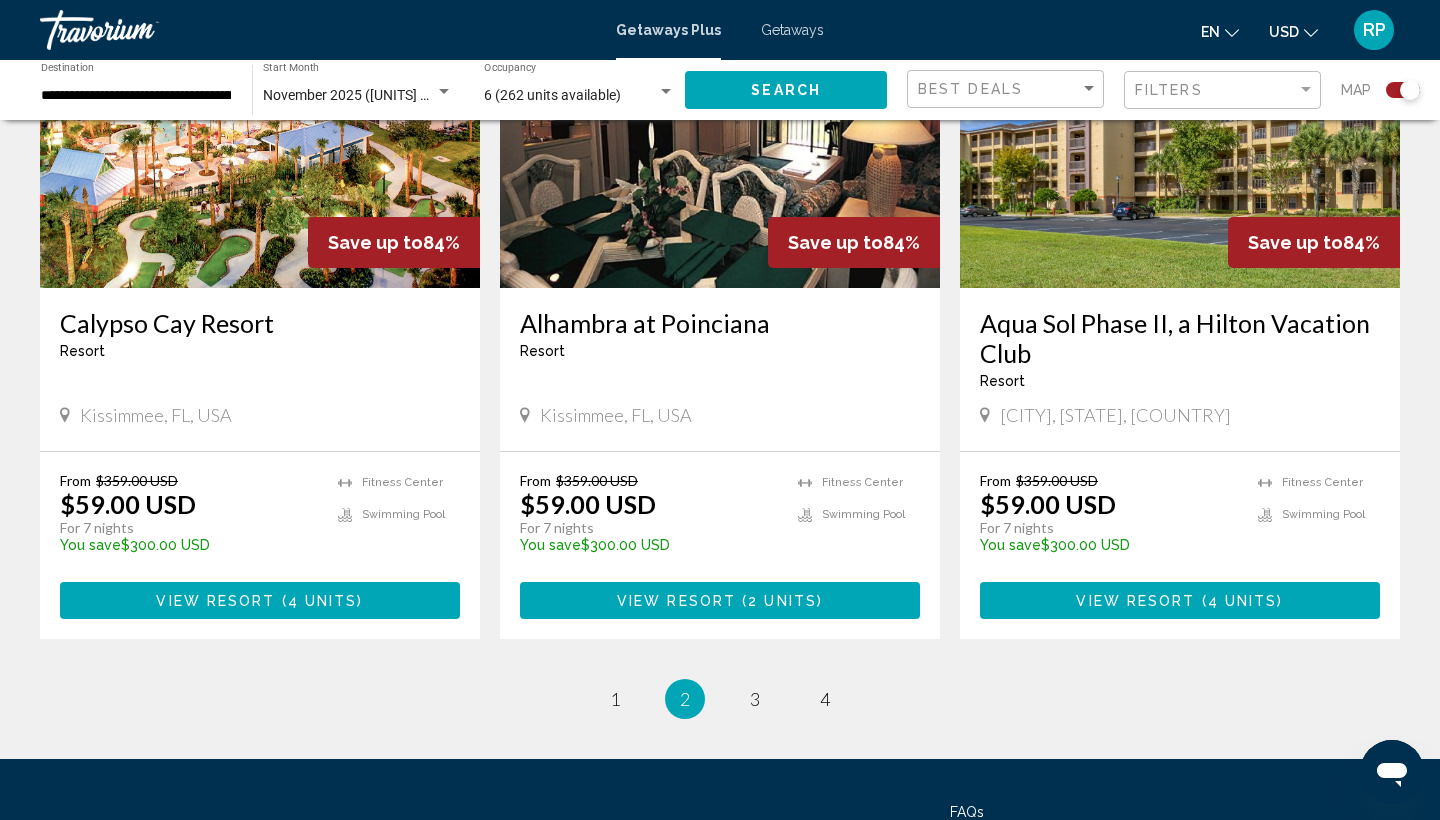 scroll, scrollTop: 2954, scrollLeft: 0, axis: vertical 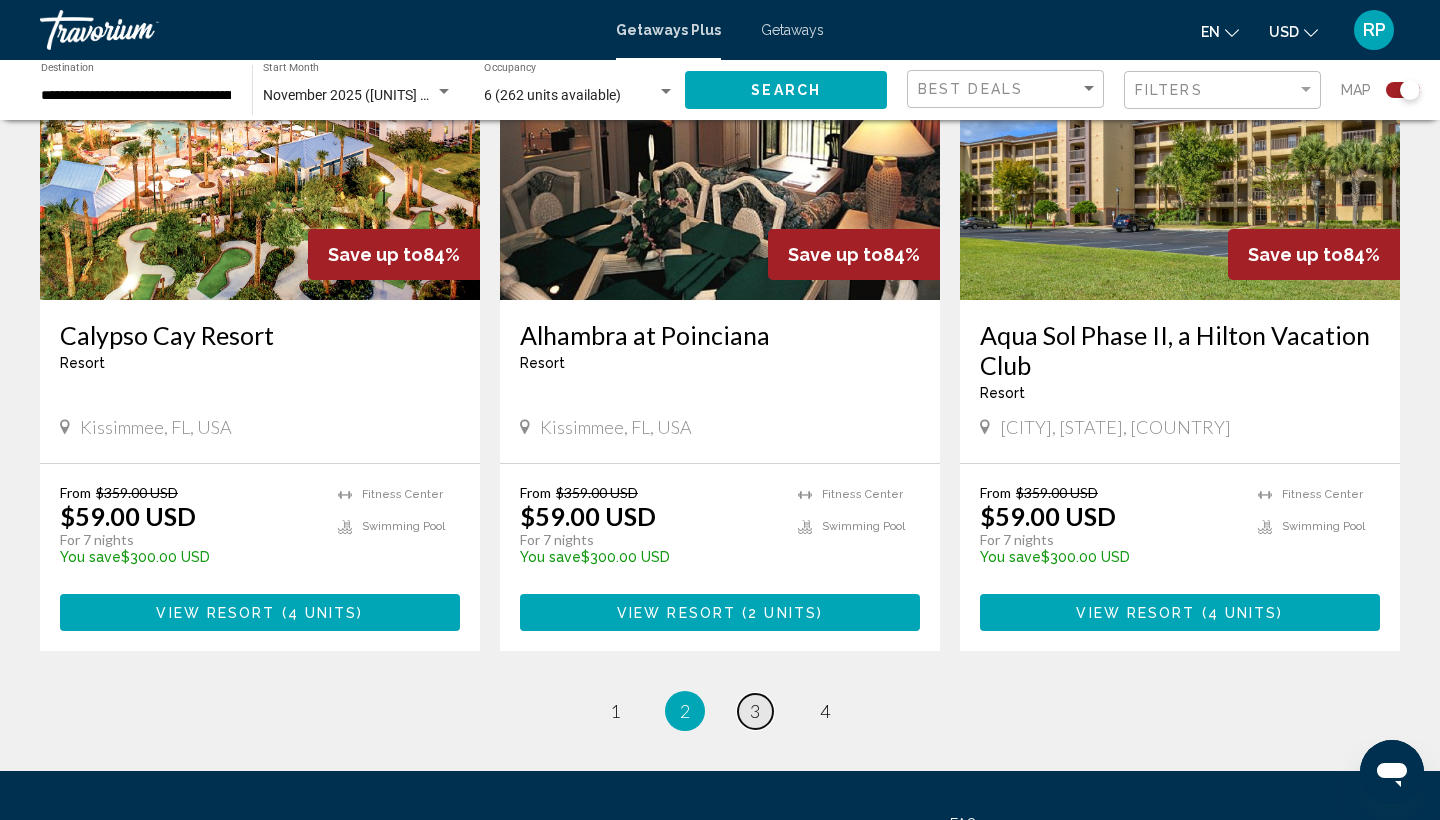 click on "3" at bounding box center (755, 711) 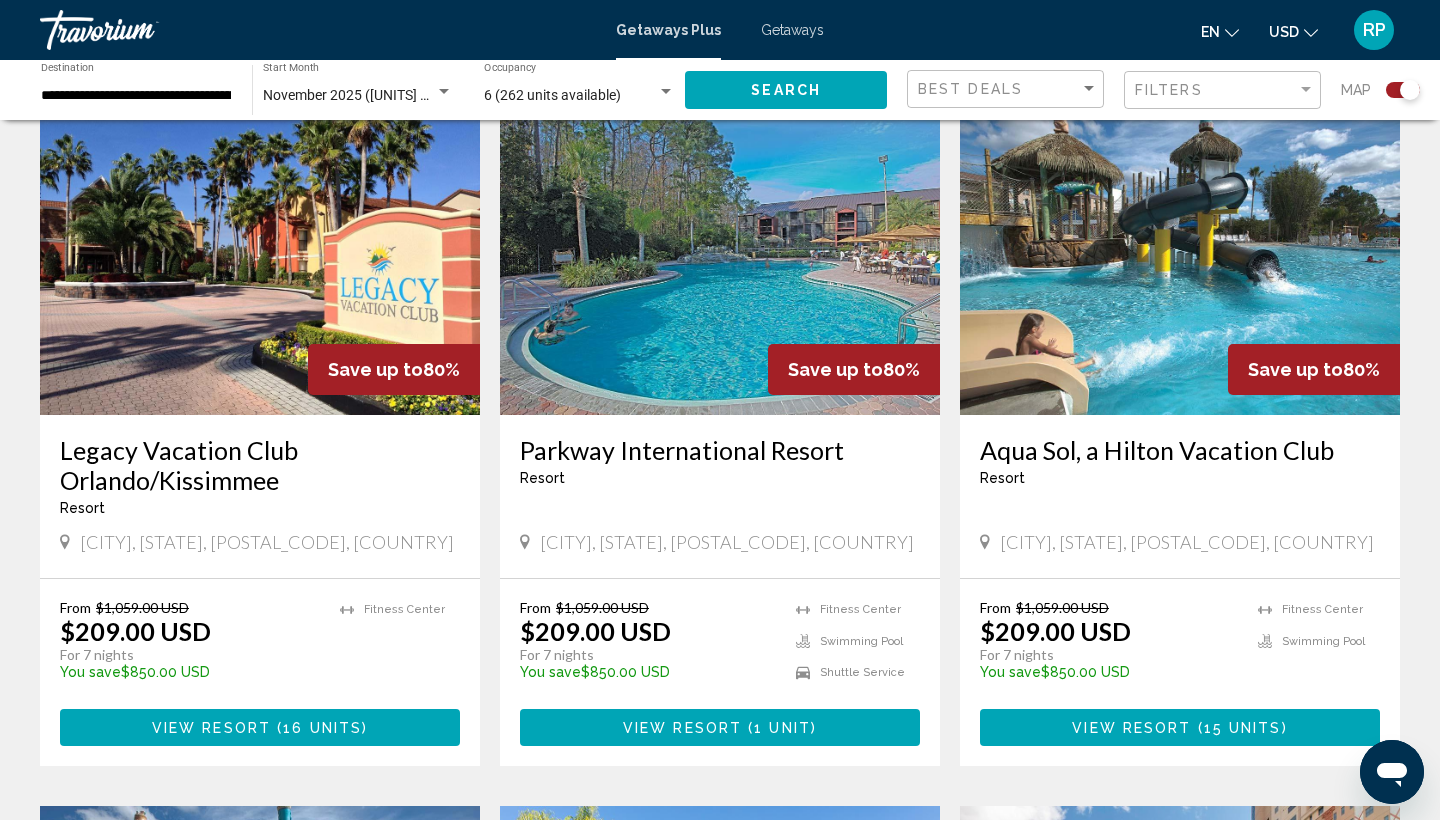 scroll, scrollTop: 2129, scrollLeft: 0, axis: vertical 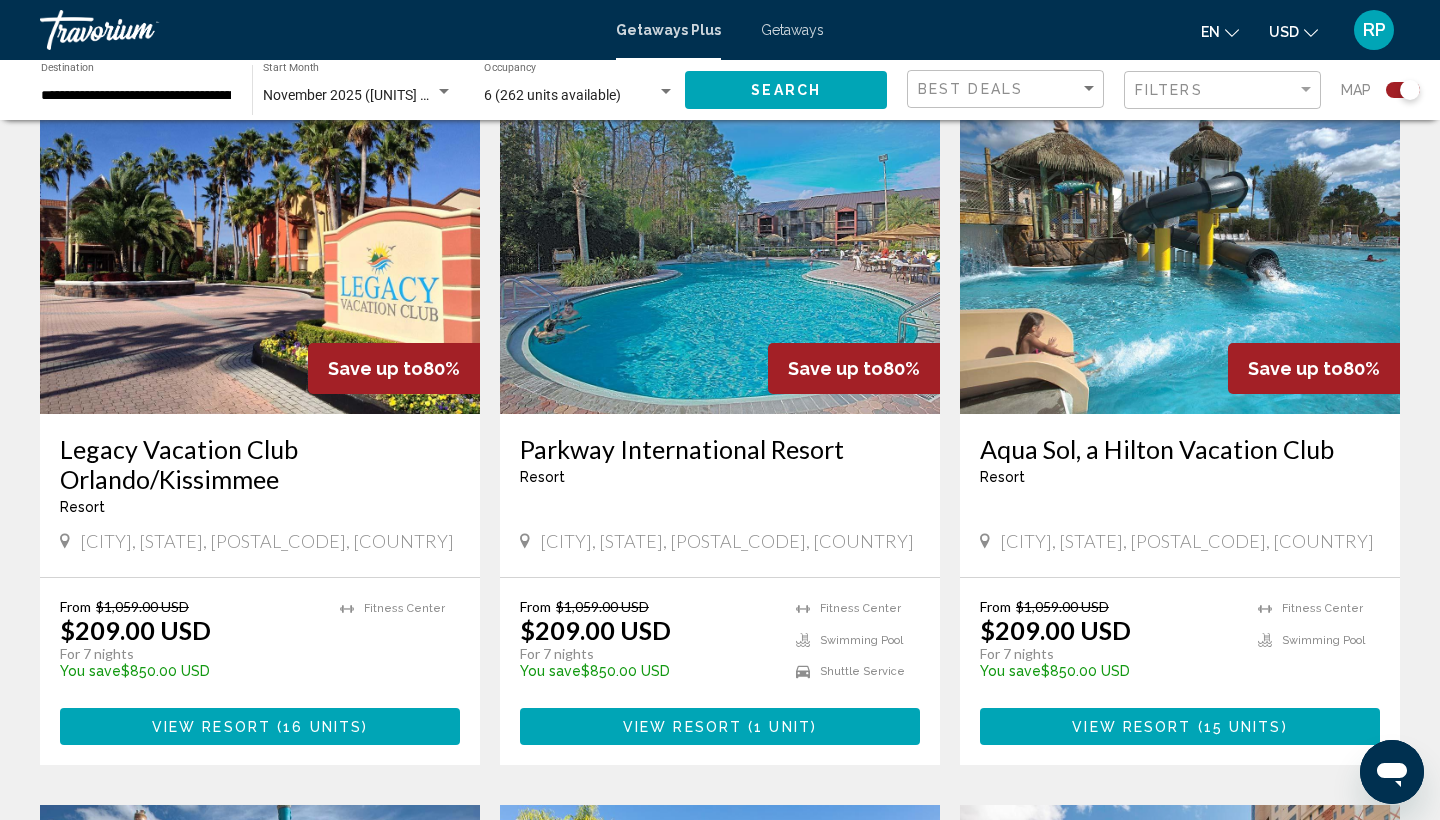 click on "Parkway International Resort" at bounding box center [720, 449] 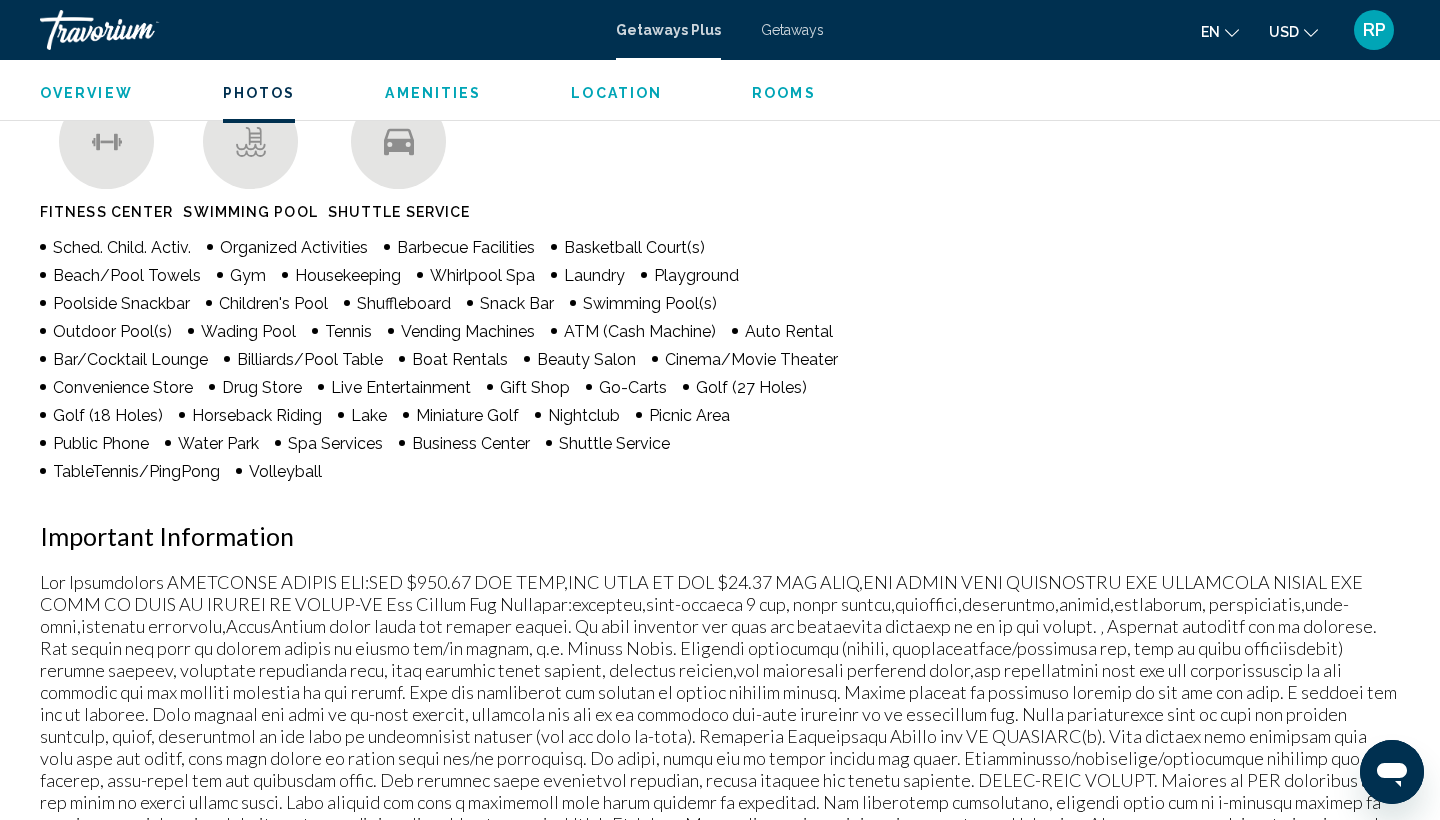scroll, scrollTop: 1329, scrollLeft: 0, axis: vertical 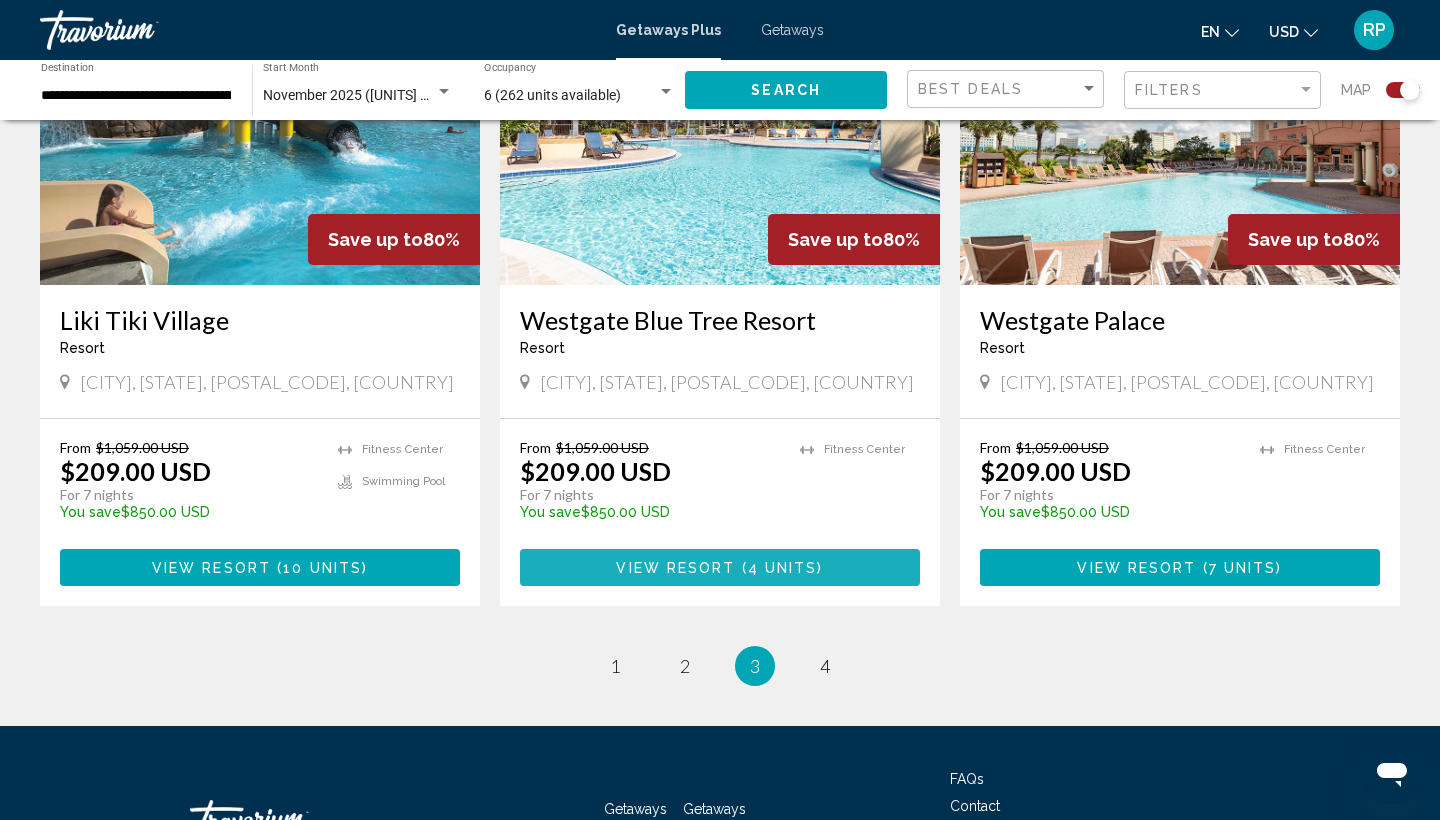 click on "View Resort" at bounding box center (675, 568) 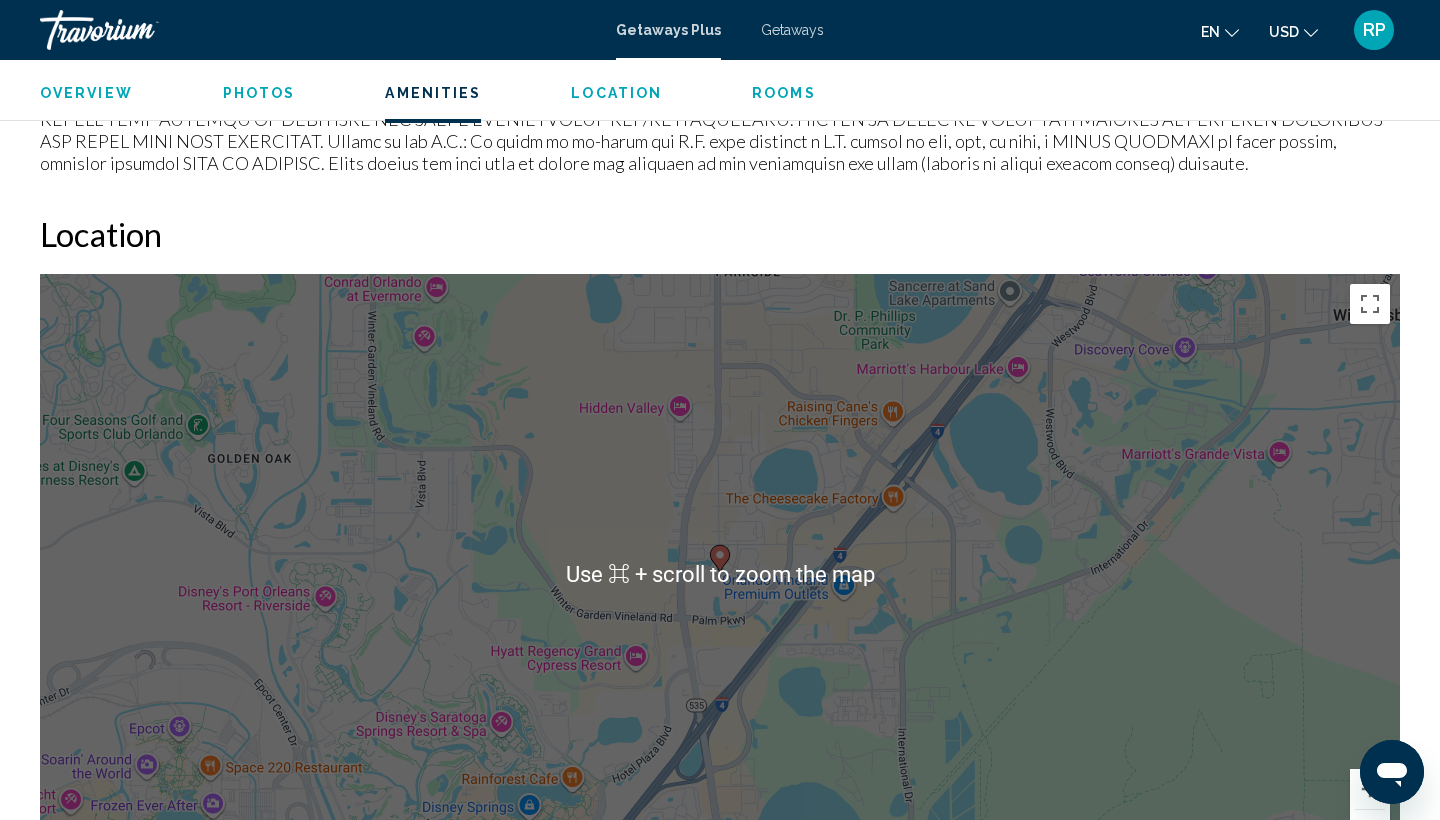 scroll, scrollTop: 2382, scrollLeft: 0, axis: vertical 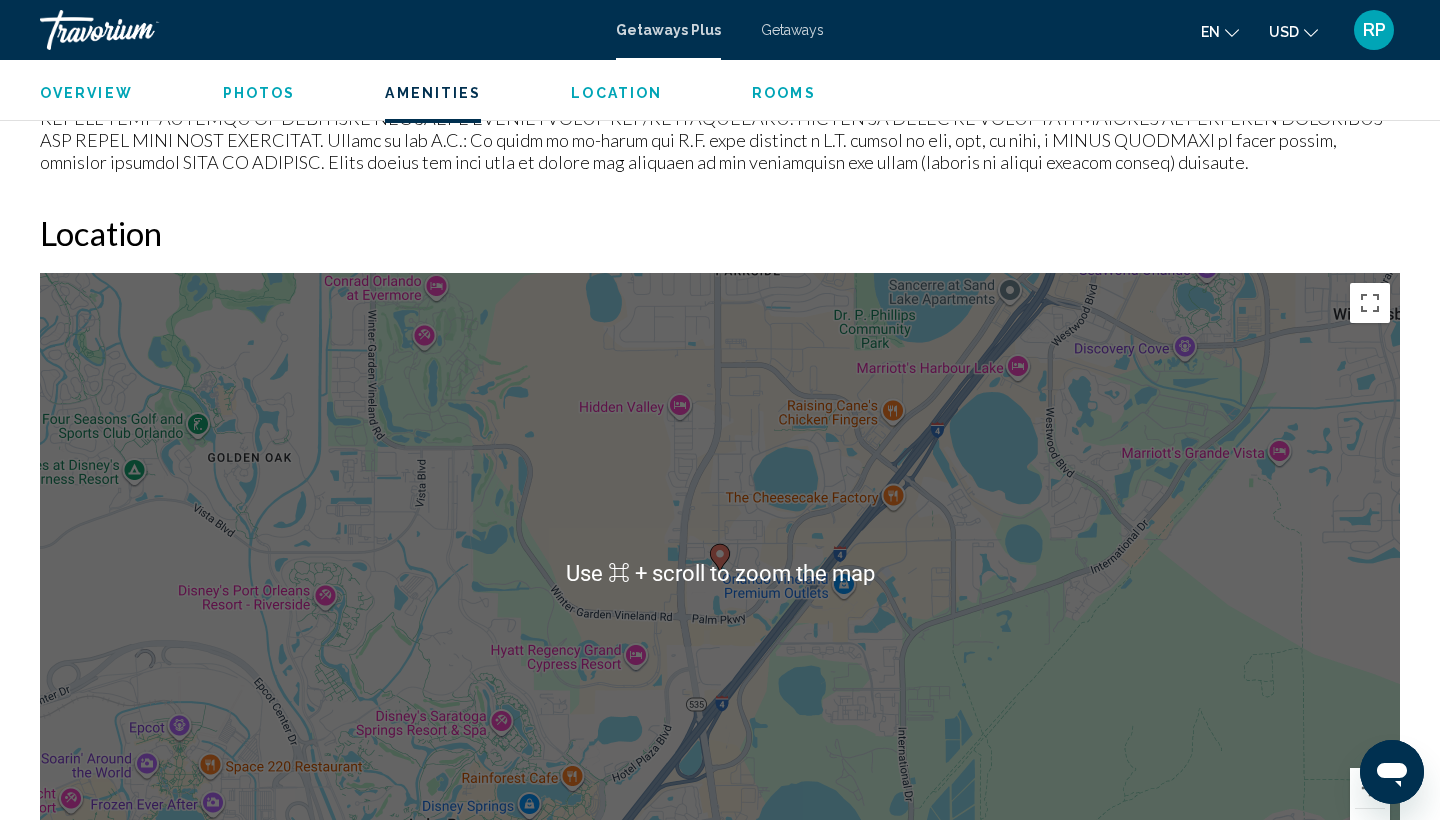 click on "Overview Type Resort All-Inclusive No All-Inclusive Address 12007 Cypress Run Road [CITY], [STATE], [POSTAL_CODE], [COUNTRY] Description Situated on 23 acres (9 hectares) in Lake Buena Vista, Westgate Blue Tree Resort provides easy access to Walt Disney World, Universal Orlando, and SeaWorld. Guests enjoy all the comforts of home, including a fully equipped kitchen, living areas with queen-sized sleeper sofas, and patios or balconies. On-site amenities include four outdoor pools (three are heated), two hot tubs, a children's wading pool and splash pad, fire pit, shuffleboard, minigolf, game room, minimarket, barbecue grills, and tennis, basketball, and volleyball courts. Read more
Photos Amenities
Fitness Center Organized Activities Auto Rental Babysitting Referral Badminton Barbecue Facilities Bar/Cocktail Lounge Billiards/Pool Table Boat Rentals Boutique(s) Bowling Alley Beauty Salon Camping Cinema/Movie Theater Deli Gym" at bounding box center (720, 165) 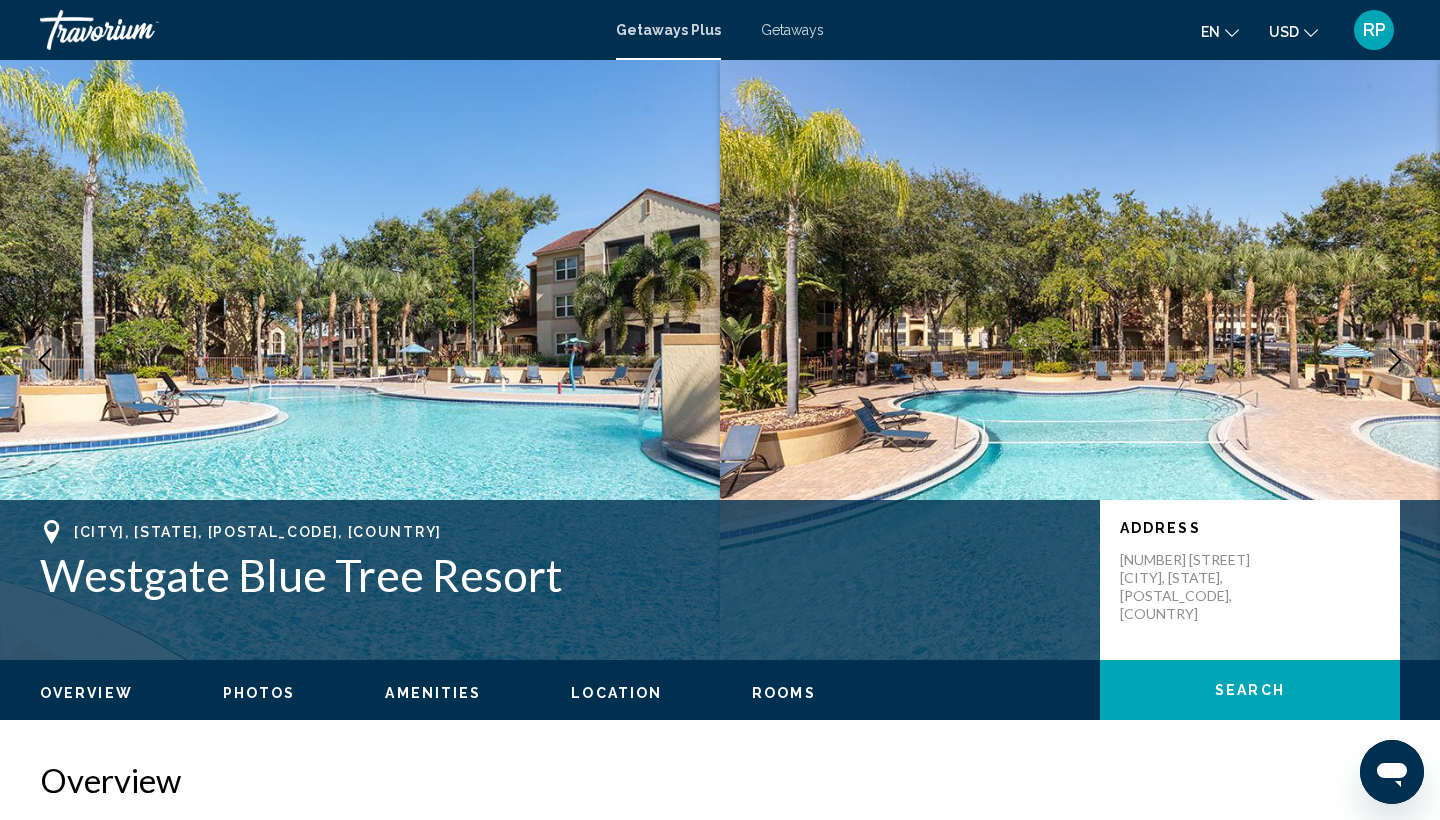 scroll, scrollTop: 0, scrollLeft: 0, axis: both 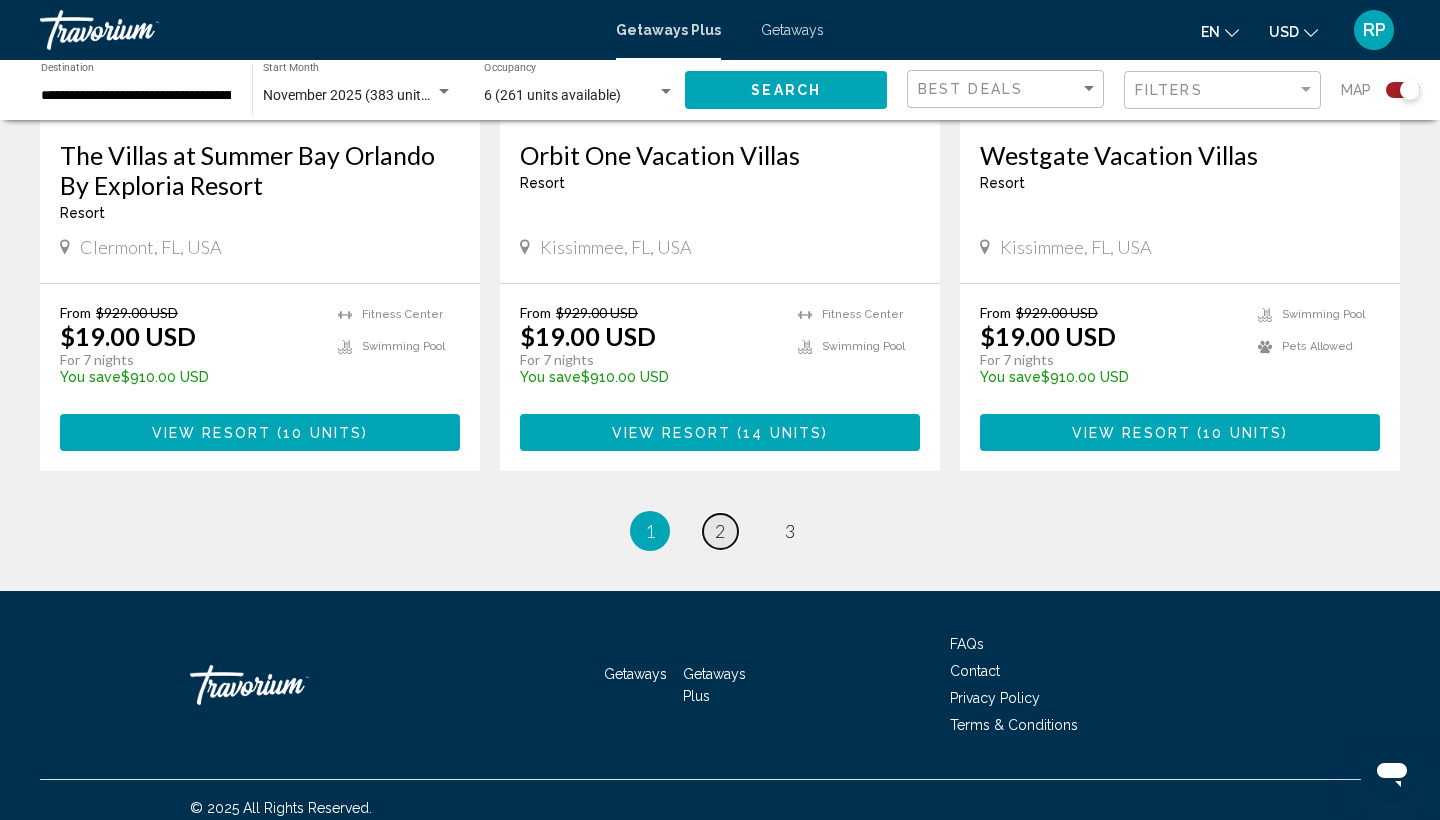 click on "page  2" at bounding box center [720, 531] 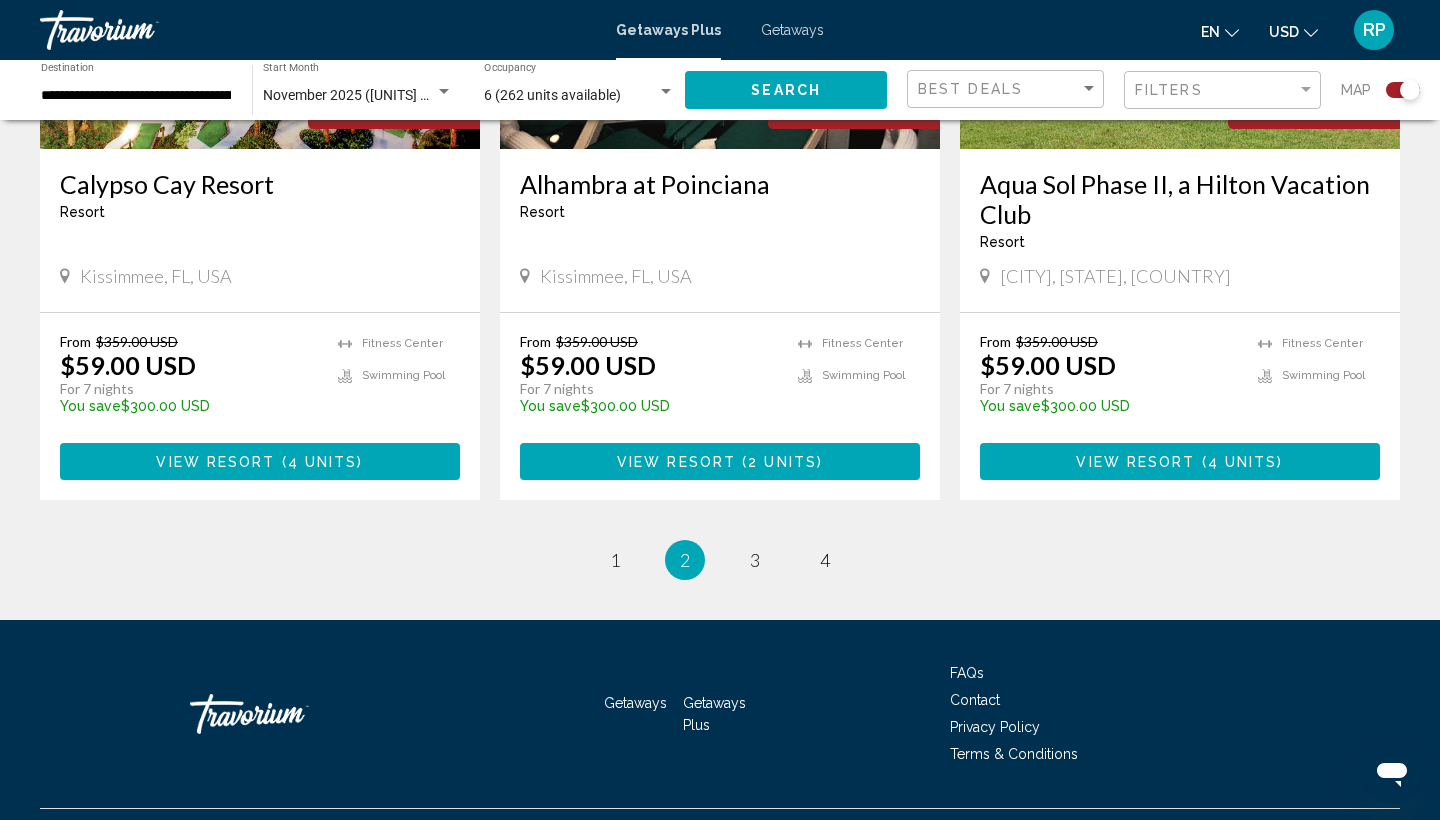 scroll, scrollTop: 3104, scrollLeft: 0, axis: vertical 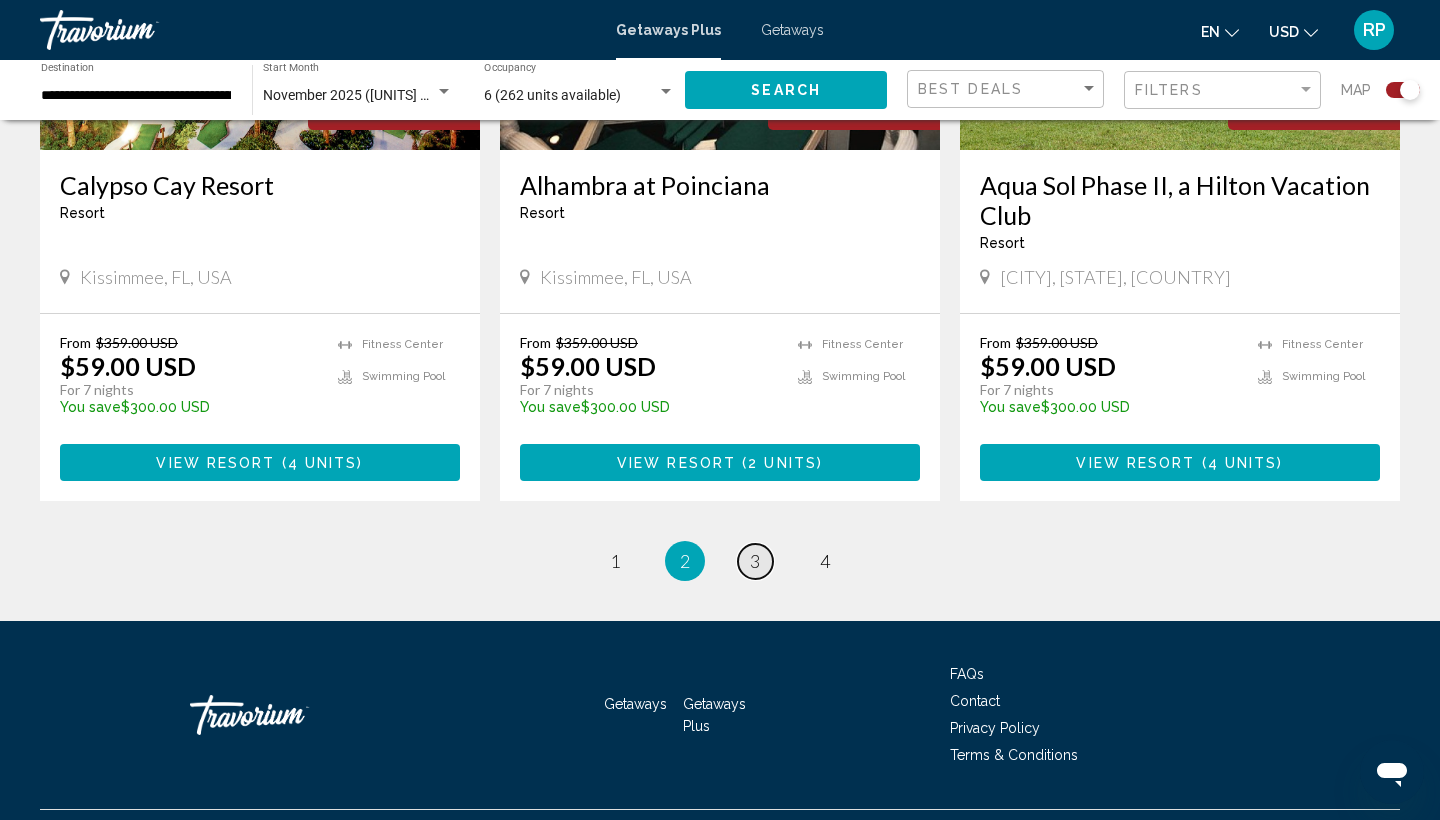click on "3" at bounding box center [755, 561] 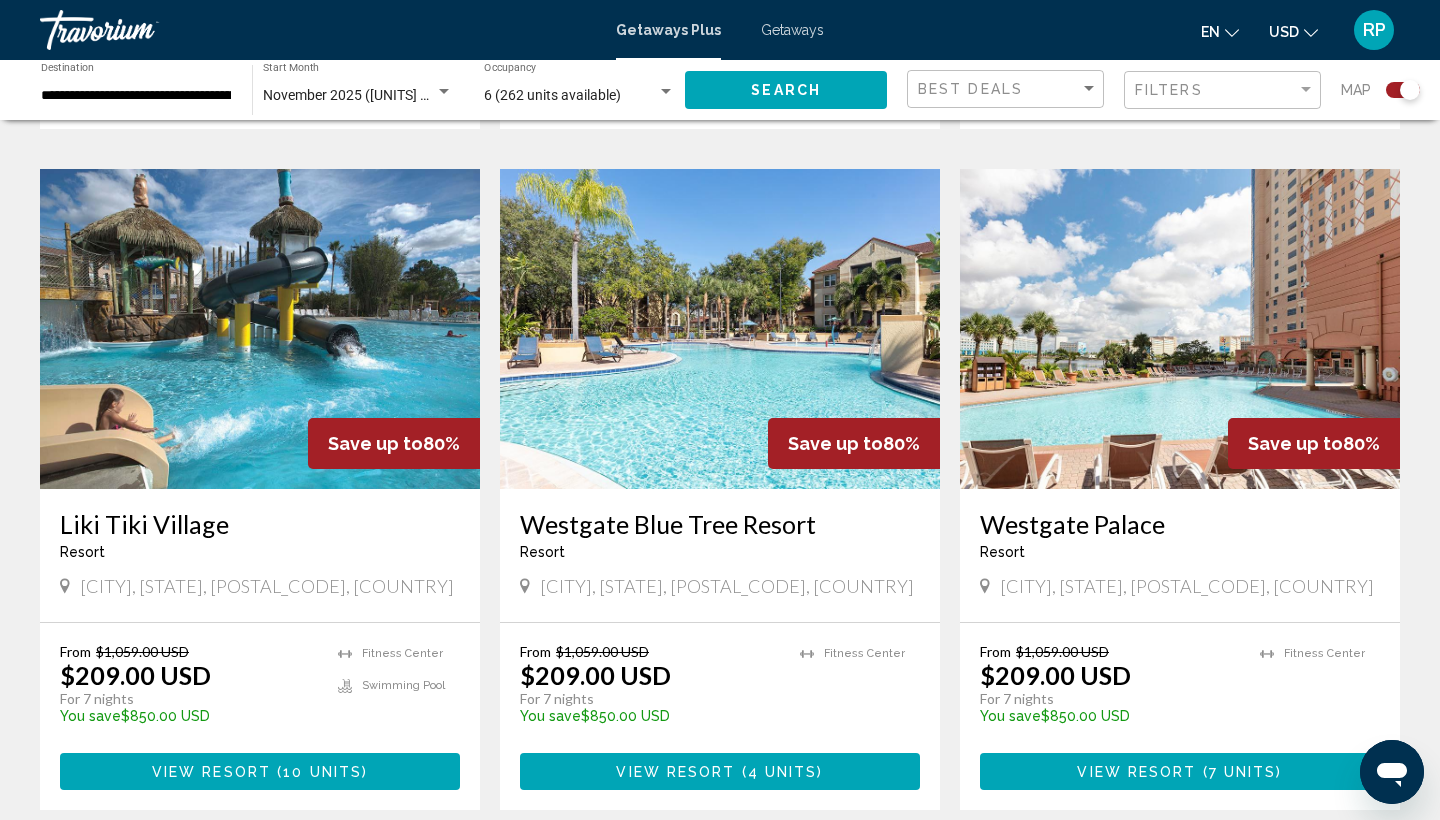 scroll, scrollTop: 2767, scrollLeft: 0, axis: vertical 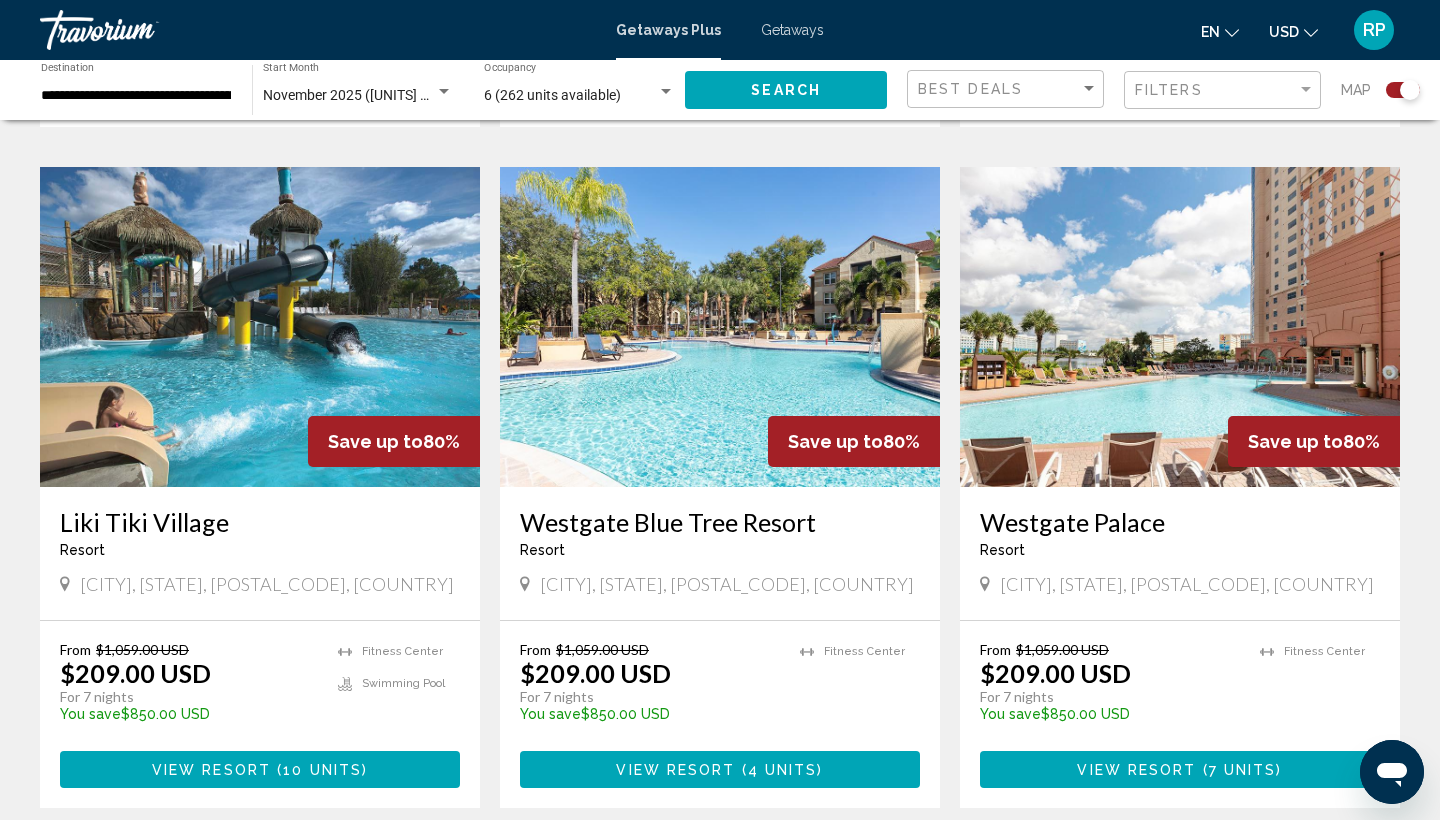 click at bounding box center (1180, 327) 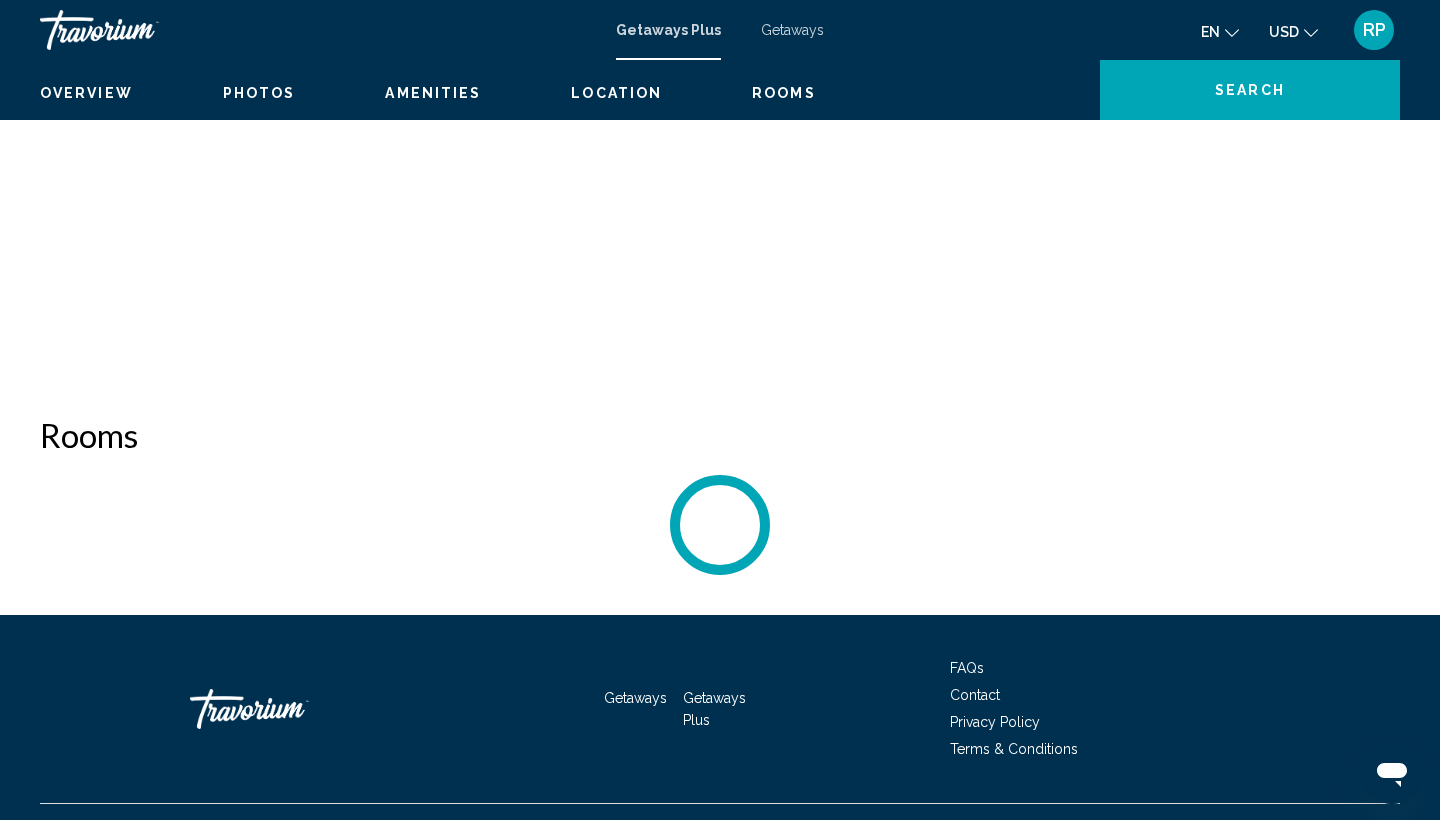 scroll, scrollTop: 0, scrollLeft: 0, axis: both 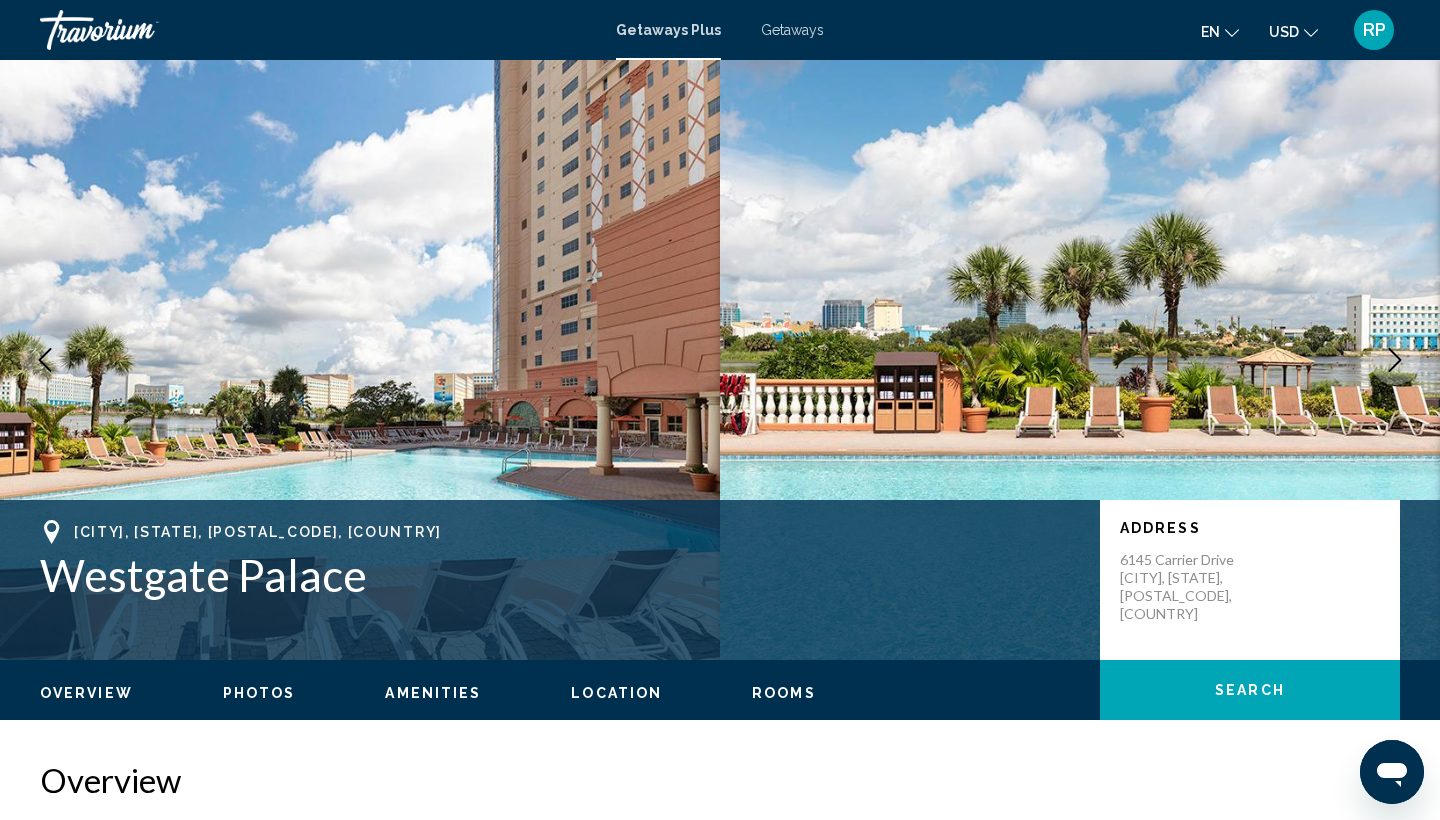 click at bounding box center (1080, 360) 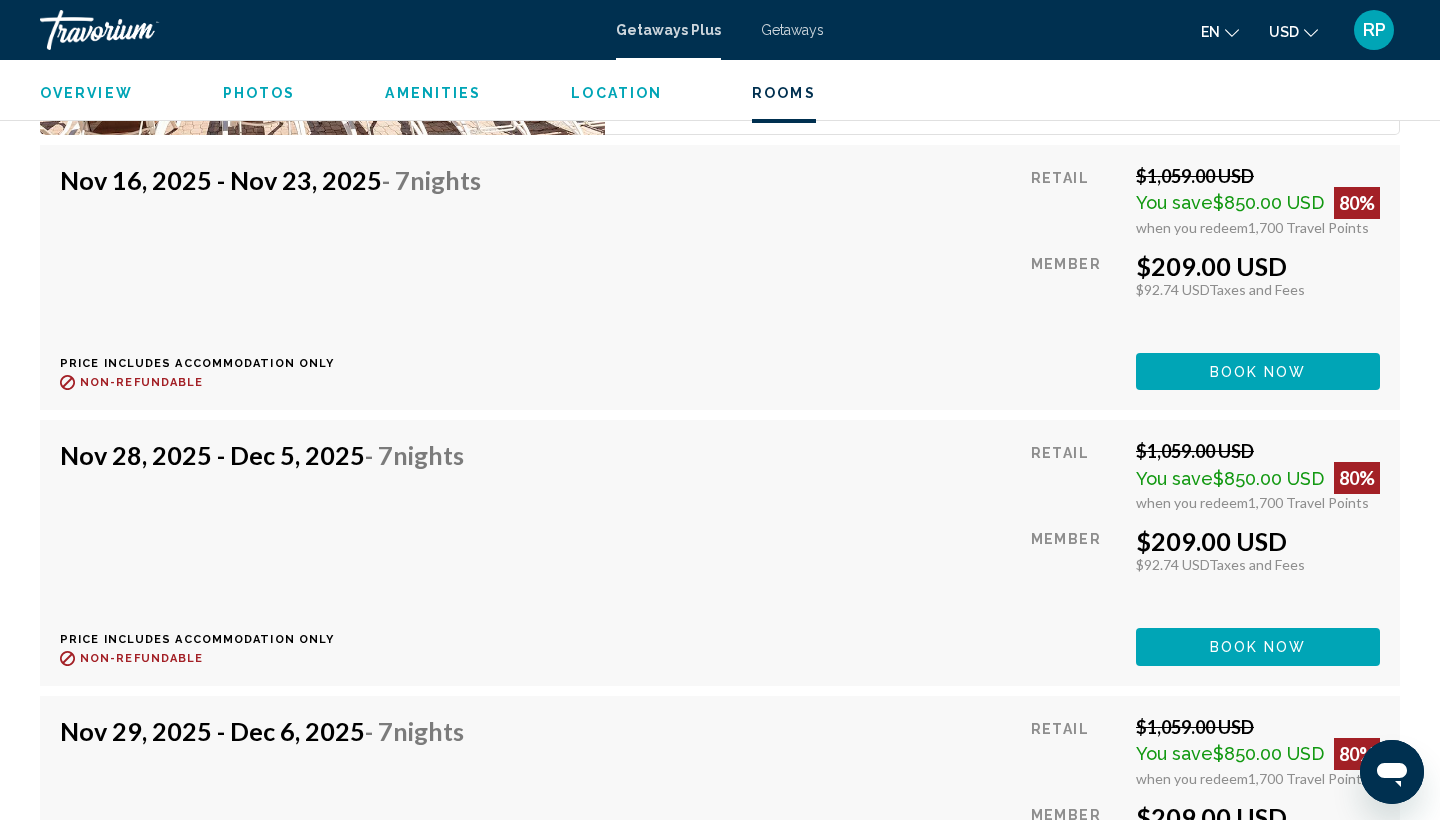 scroll, scrollTop: 3485, scrollLeft: 0, axis: vertical 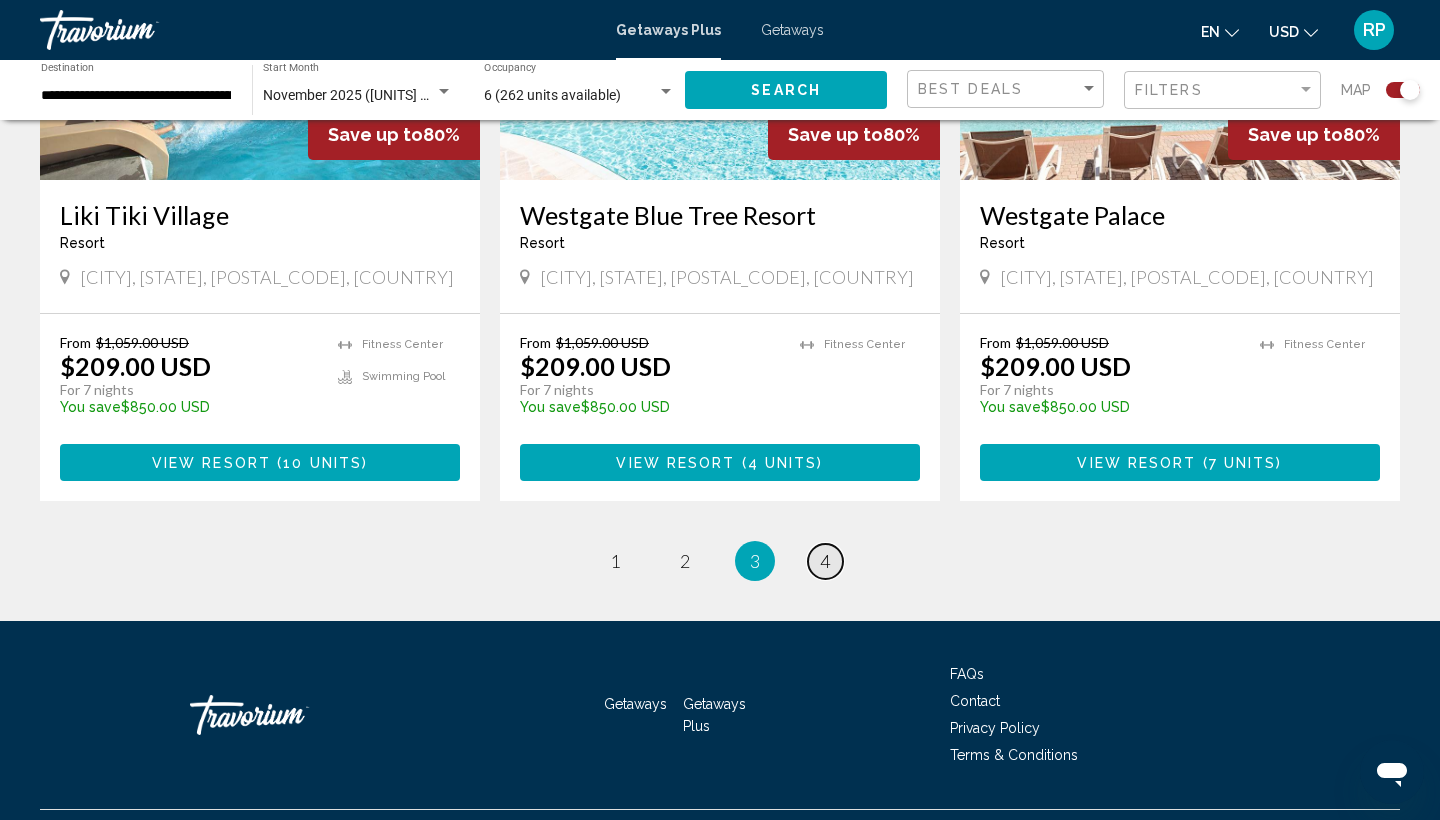 click on "4" at bounding box center (825, 561) 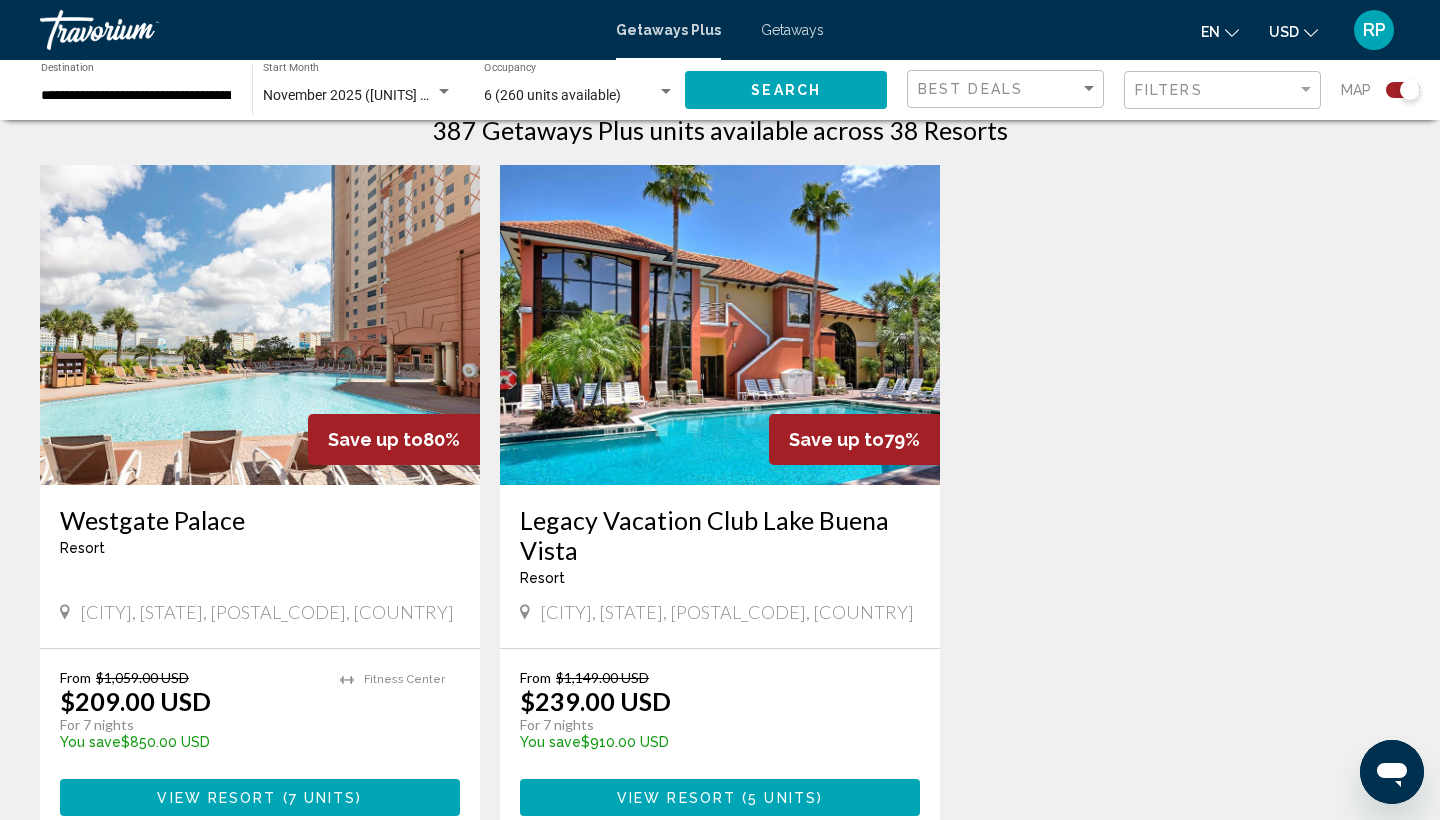 scroll, scrollTop: 667, scrollLeft: 0, axis: vertical 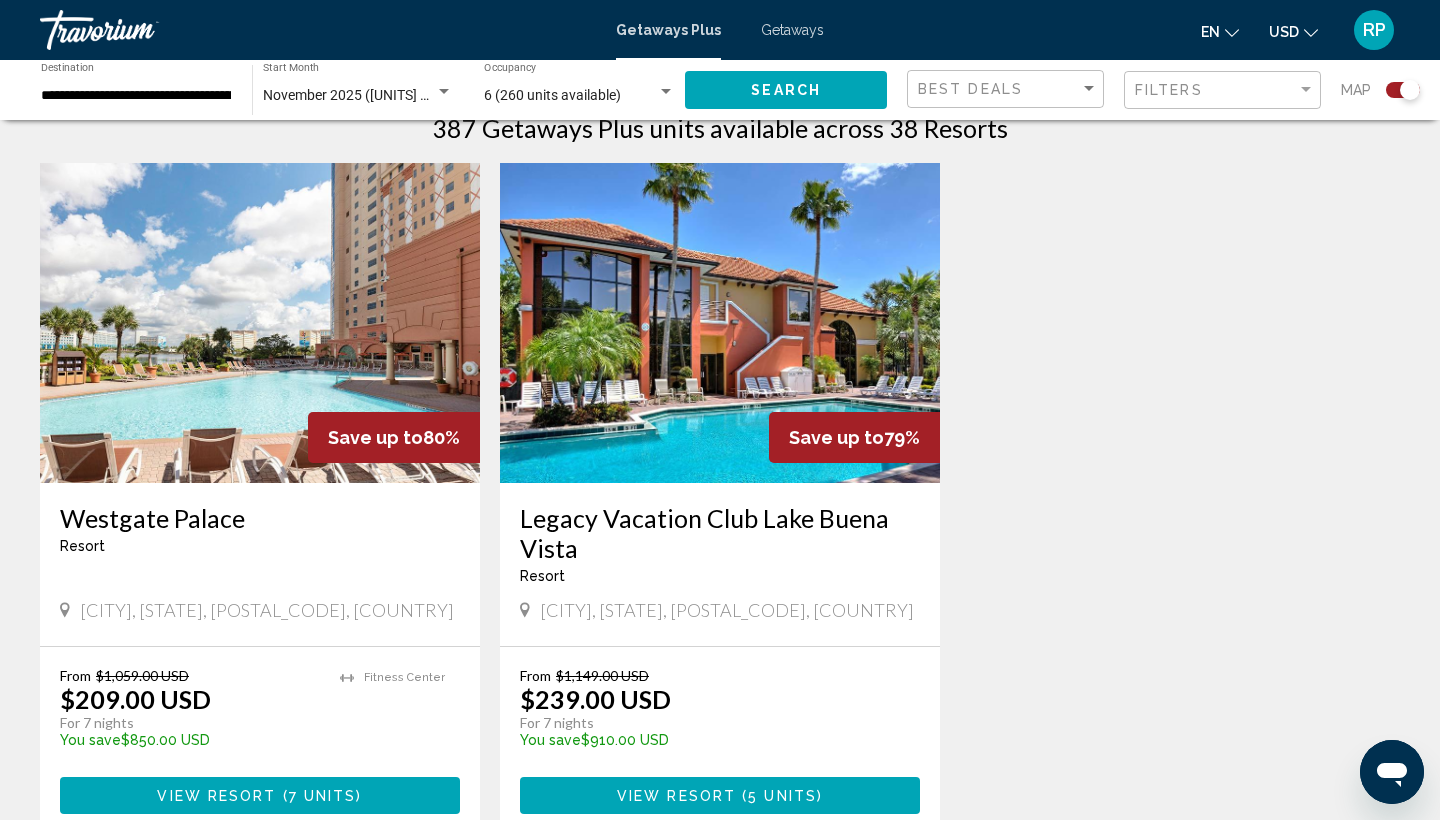 click on "Getaways" at bounding box center [792, 30] 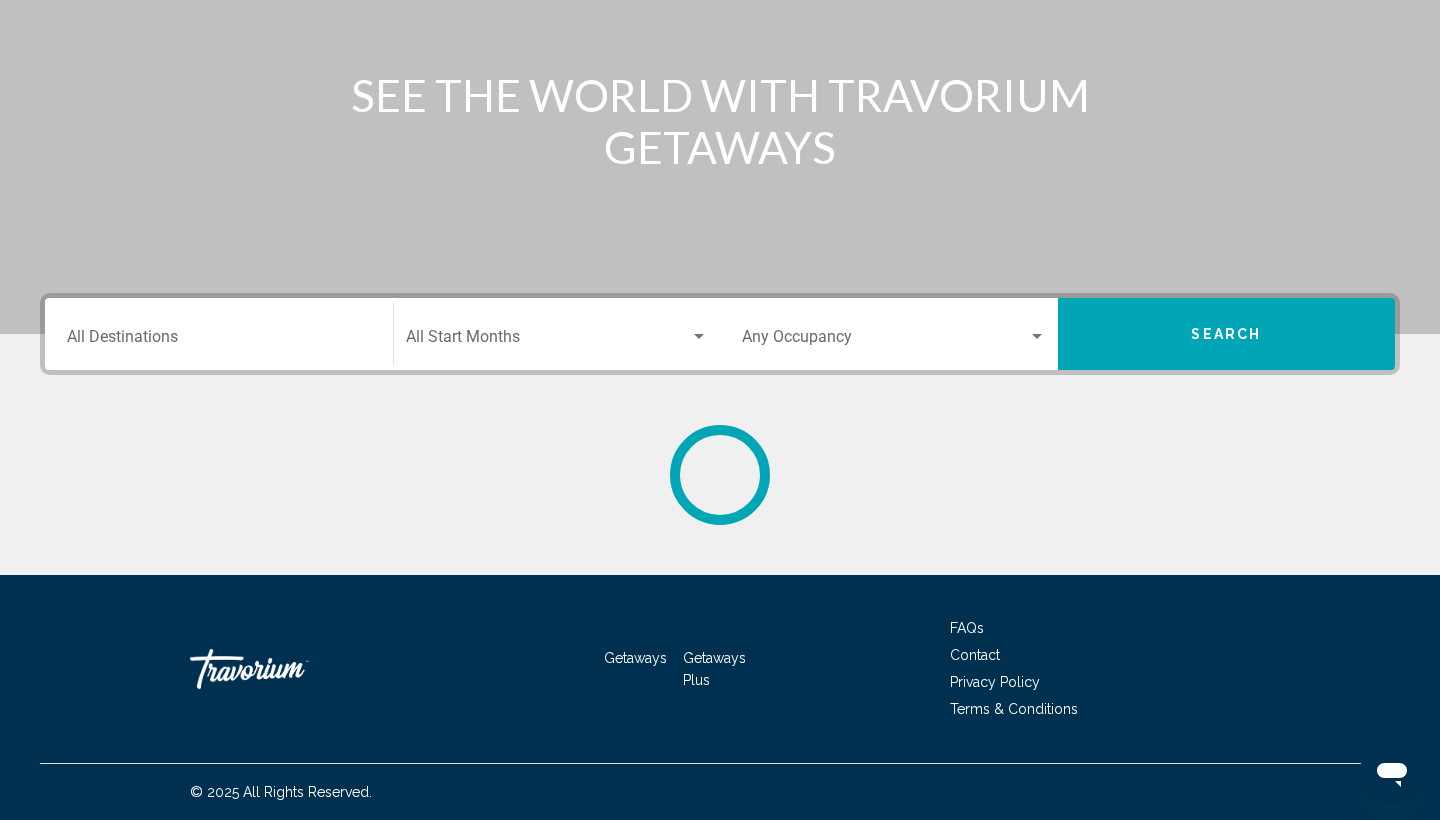 scroll, scrollTop: 0, scrollLeft: 0, axis: both 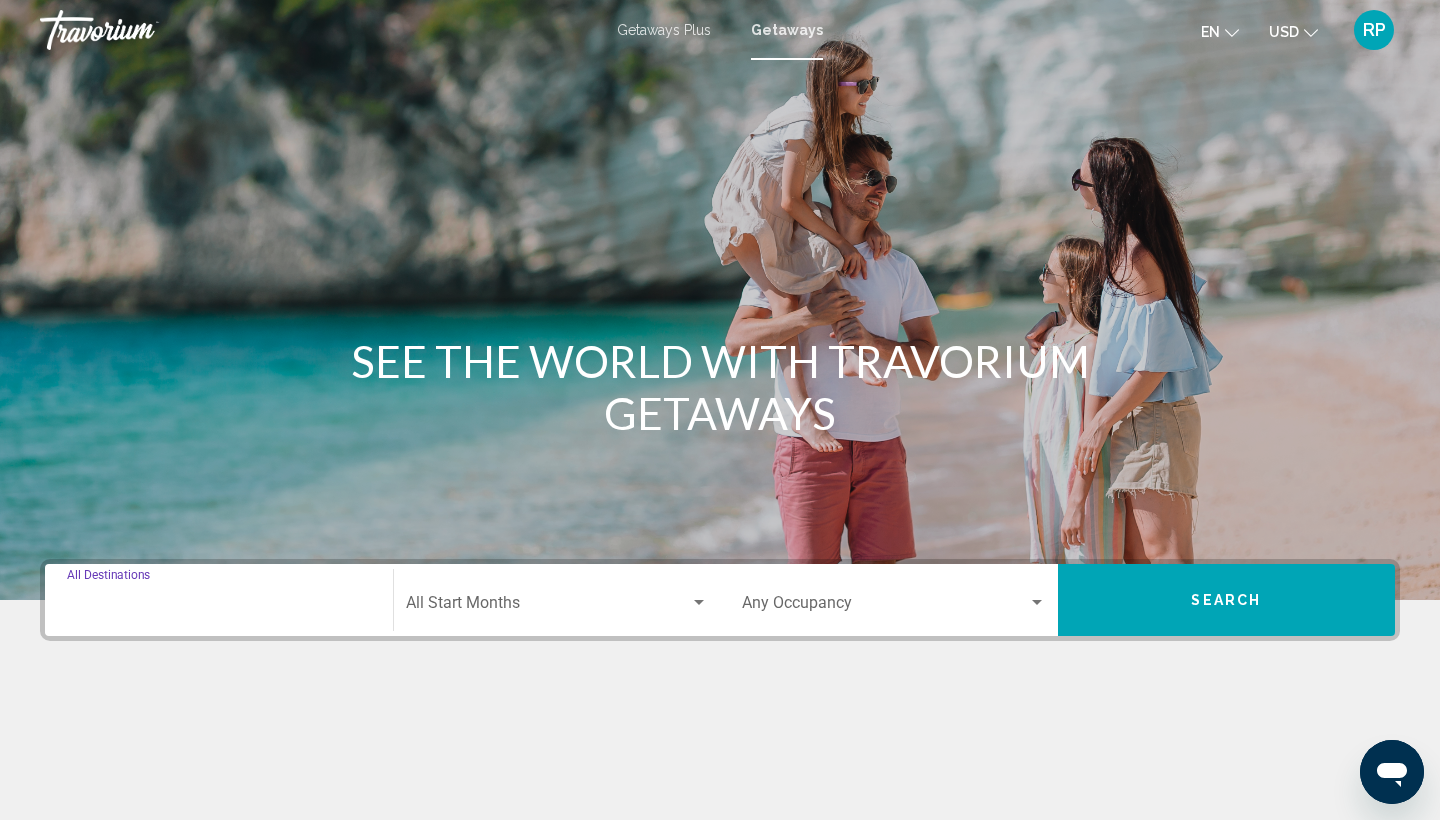 click on "Destination All Destinations" at bounding box center [219, 607] 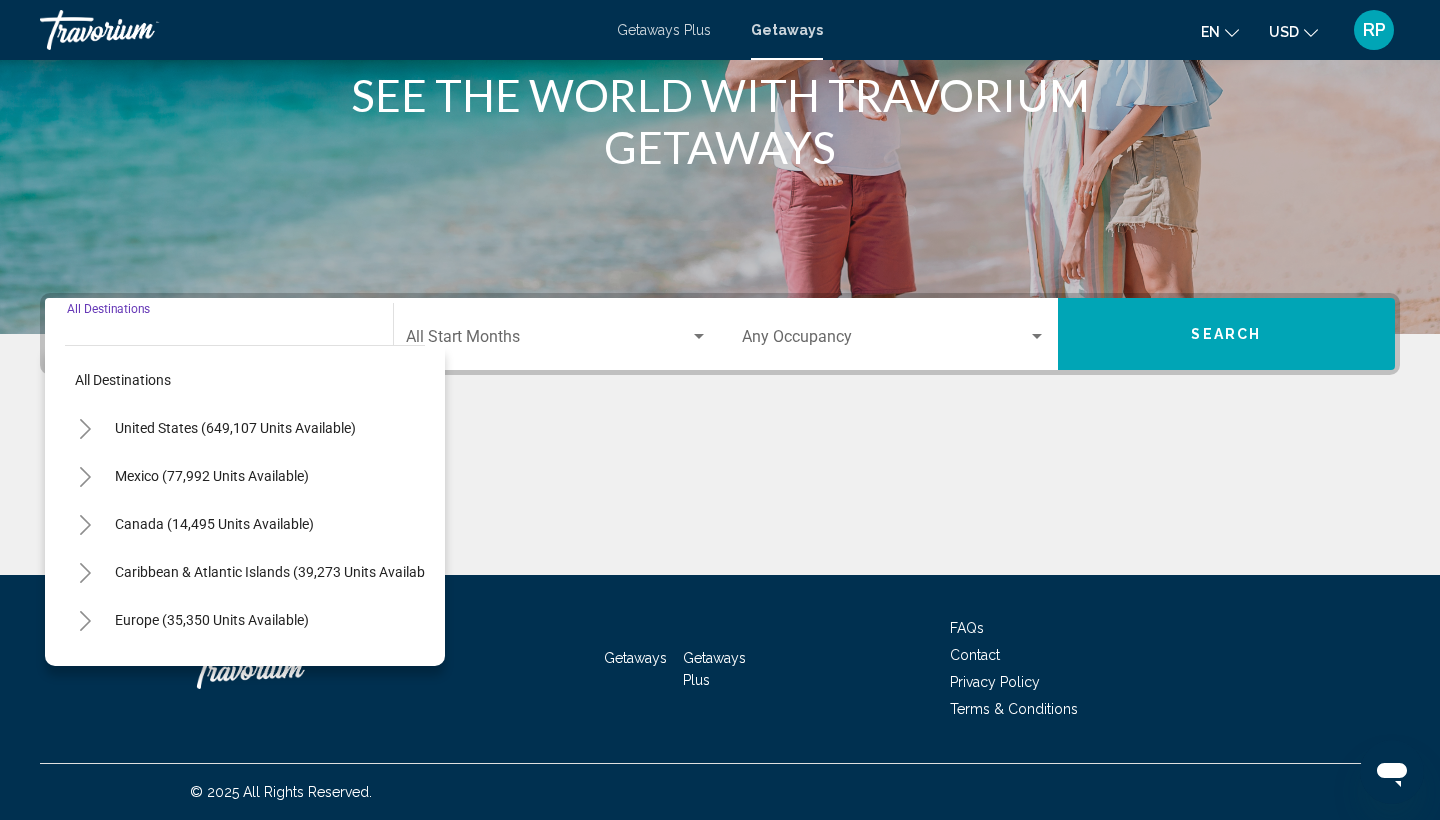 click 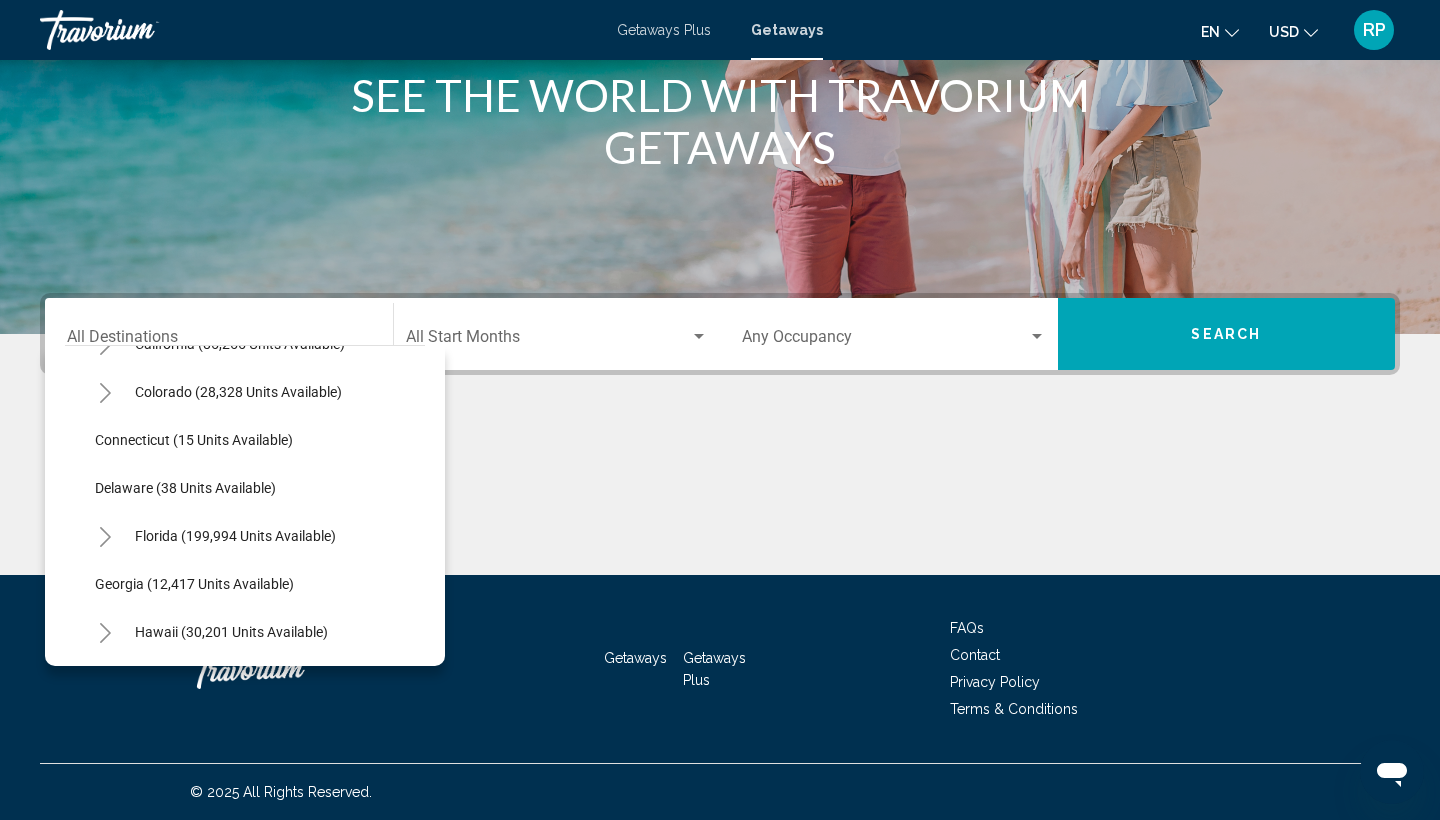 scroll, scrollTop: 224, scrollLeft: 0, axis: vertical 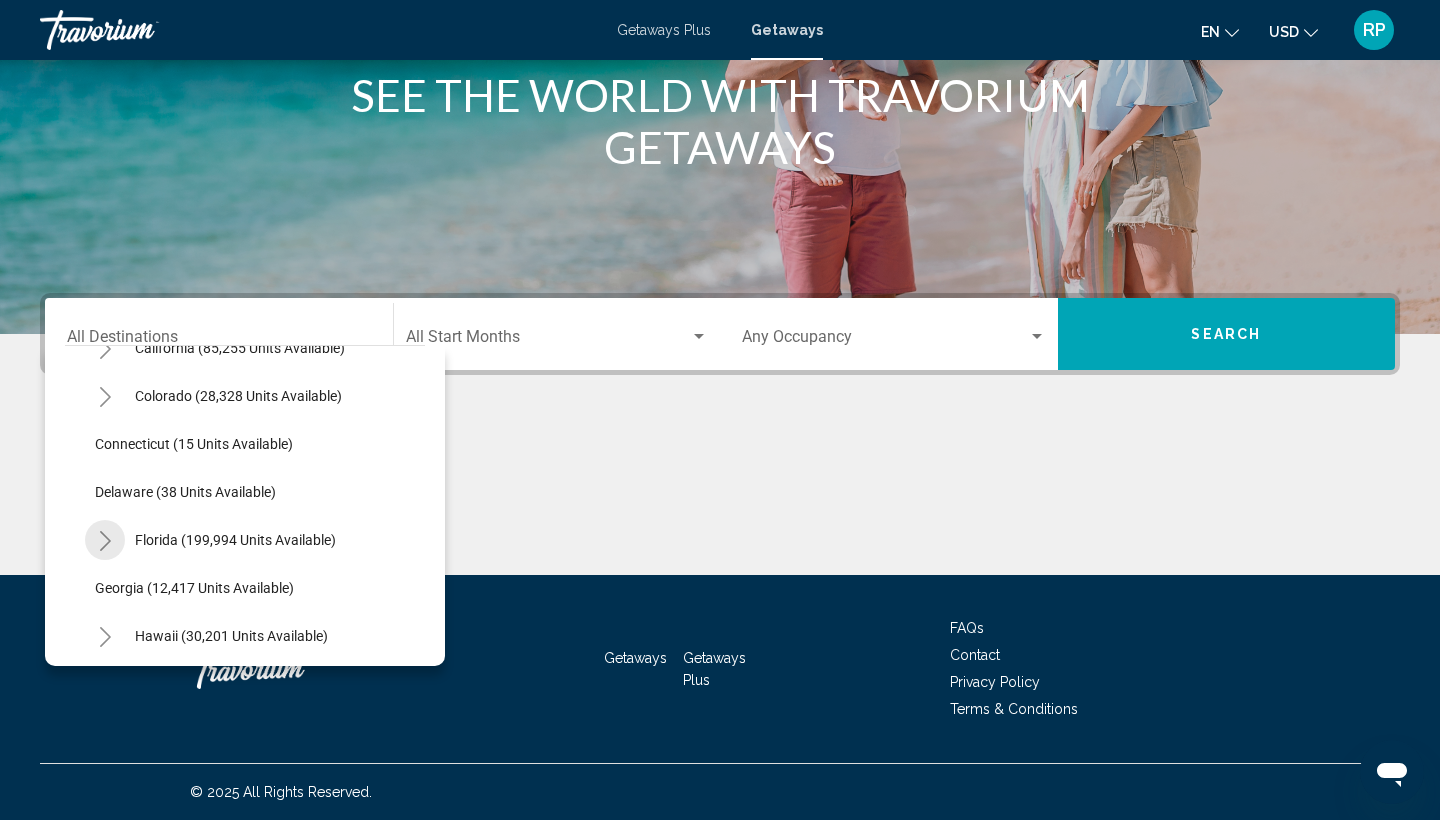click 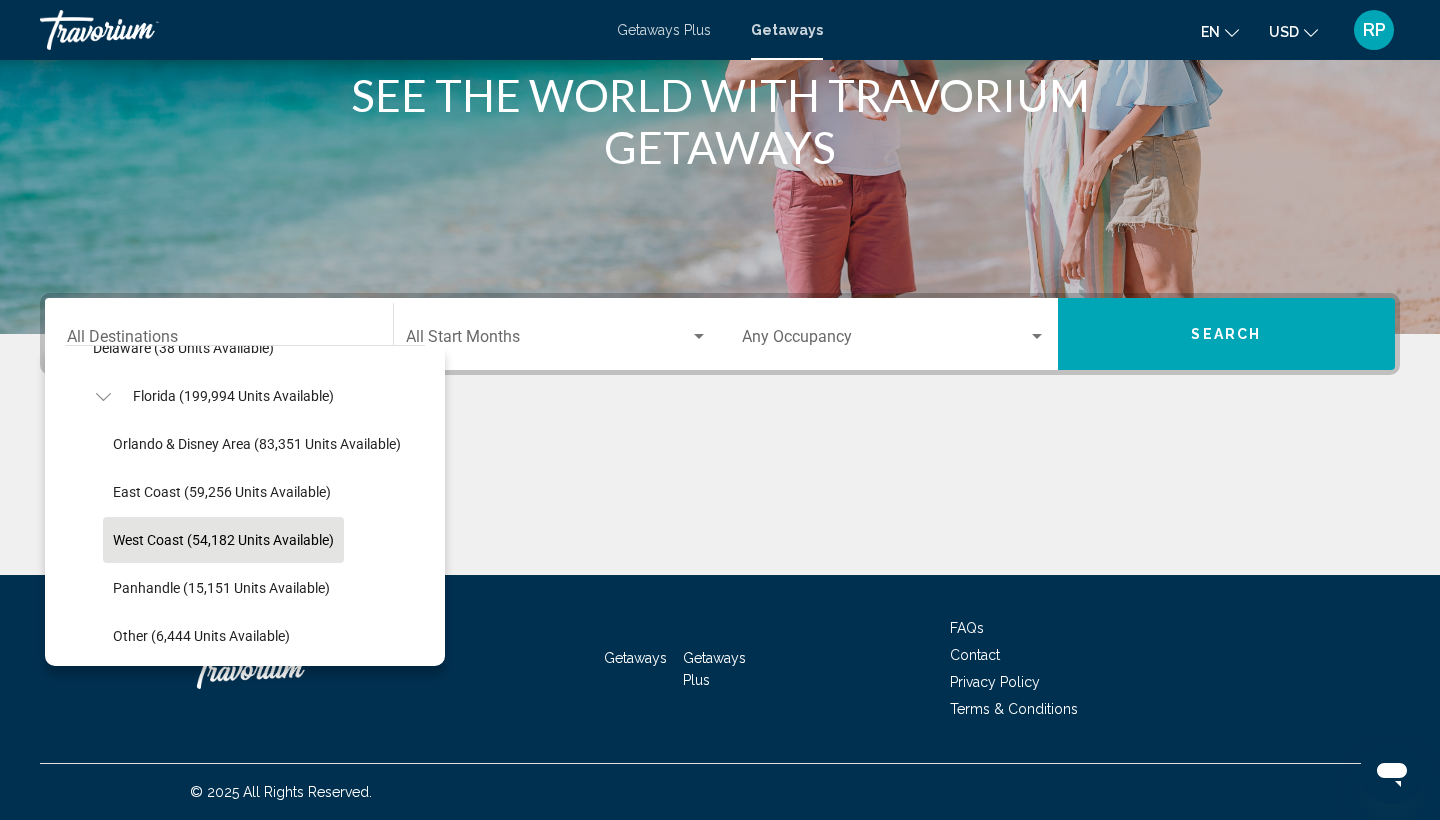 scroll, scrollTop: 373, scrollLeft: 4, axis: both 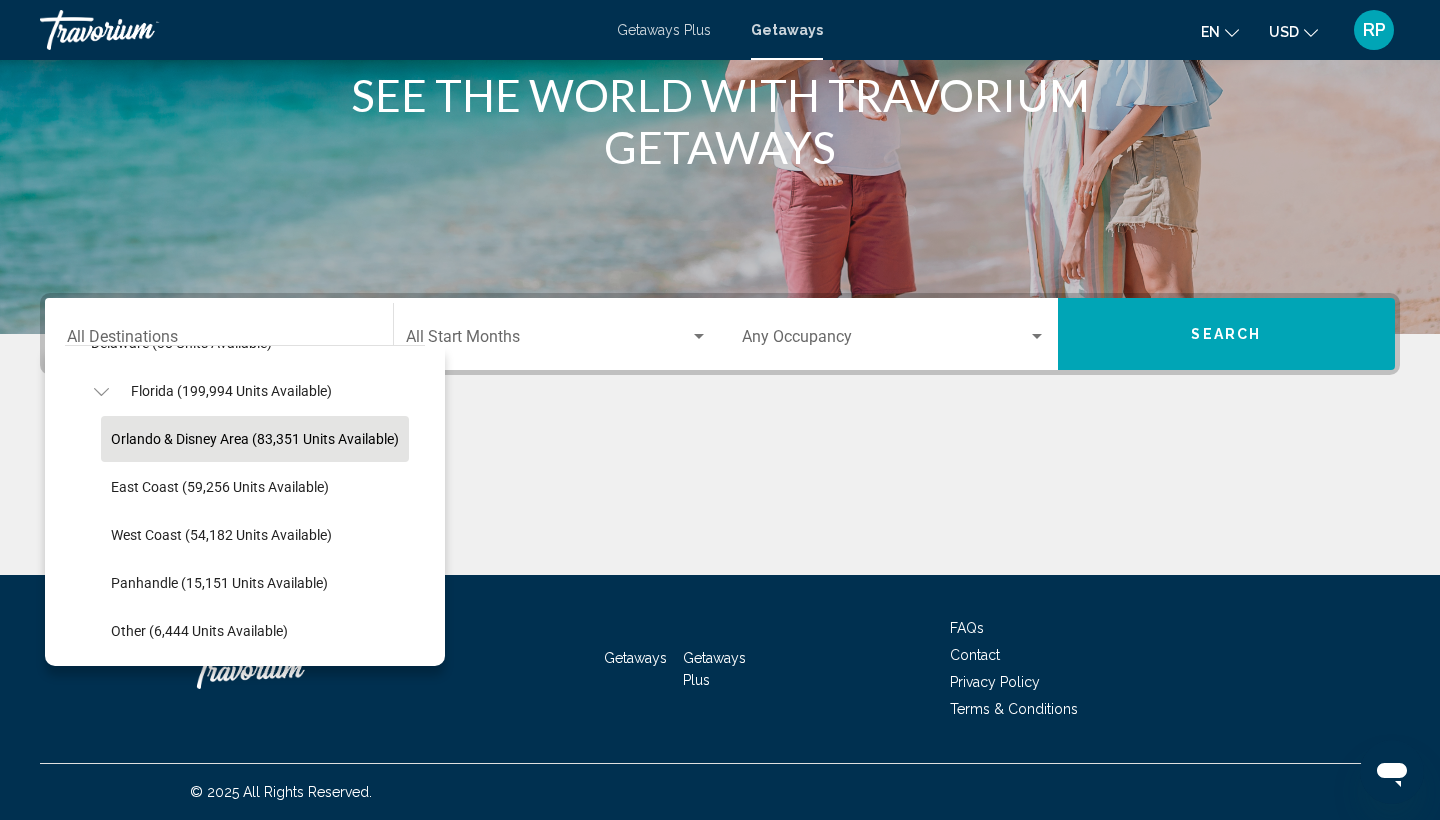 click on "Orlando & Disney Area (83,351 units available)" 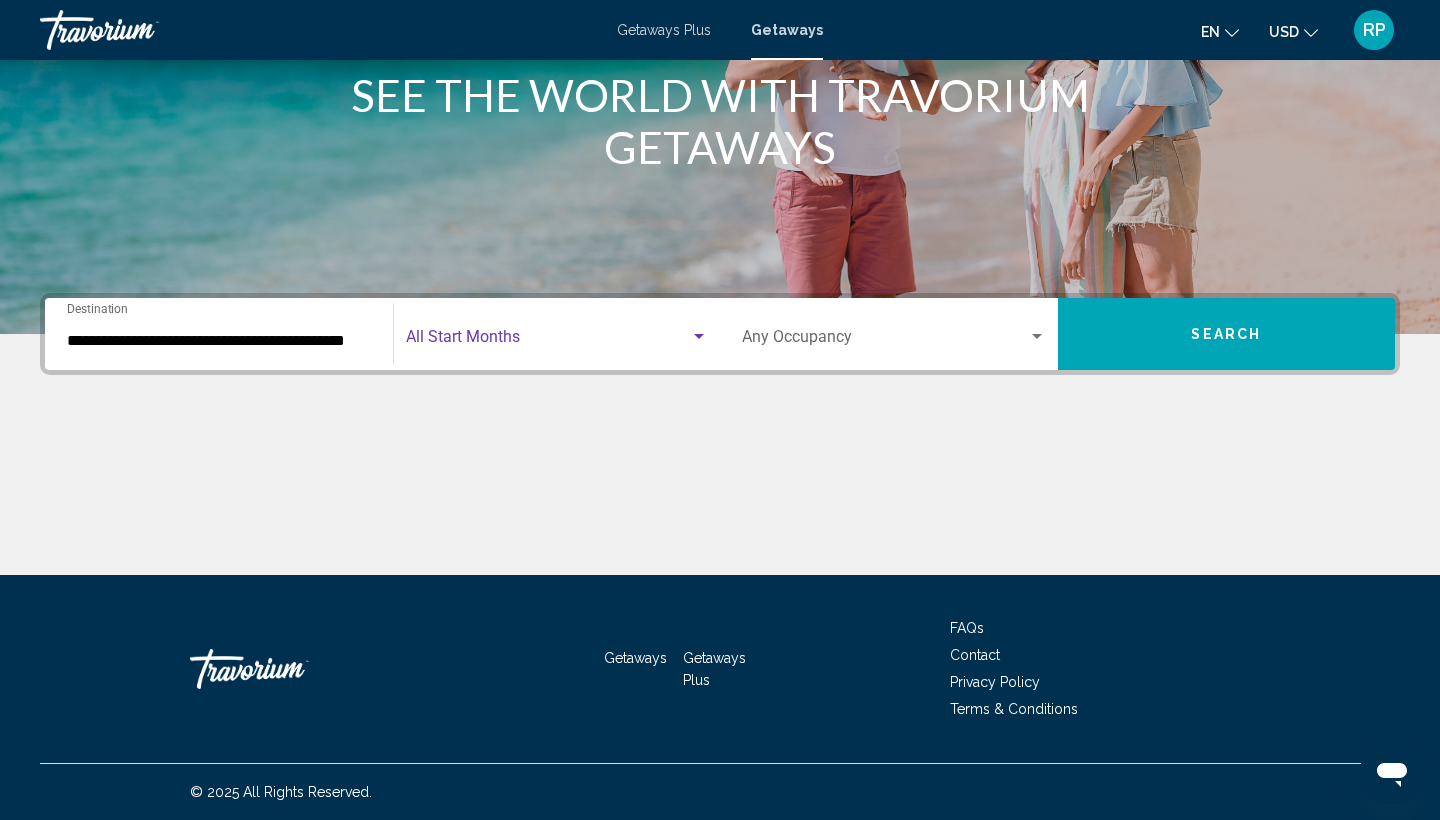 click at bounding box center [548, 341] 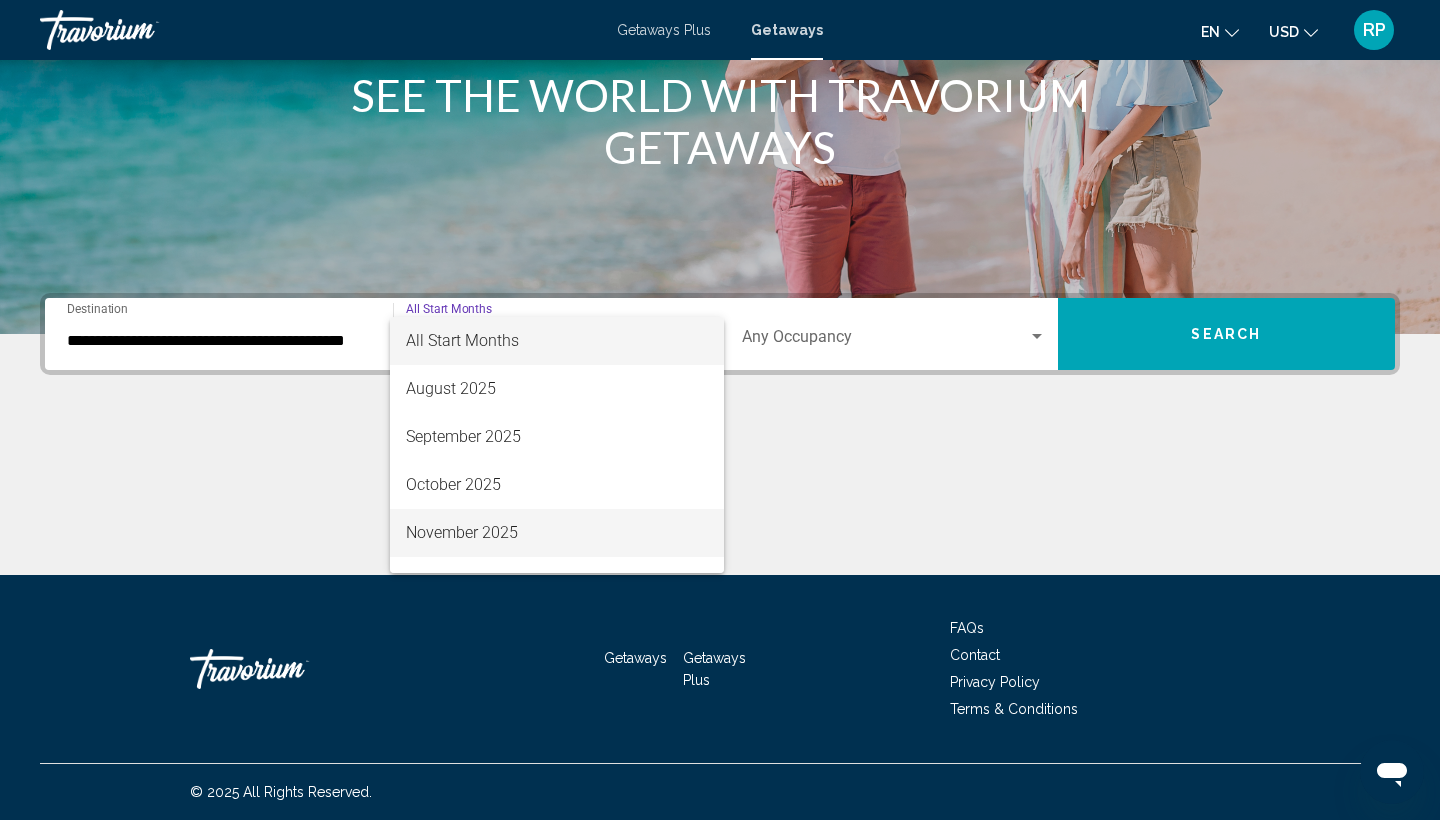 click on "November 2025" at bounding box center [557, 533] 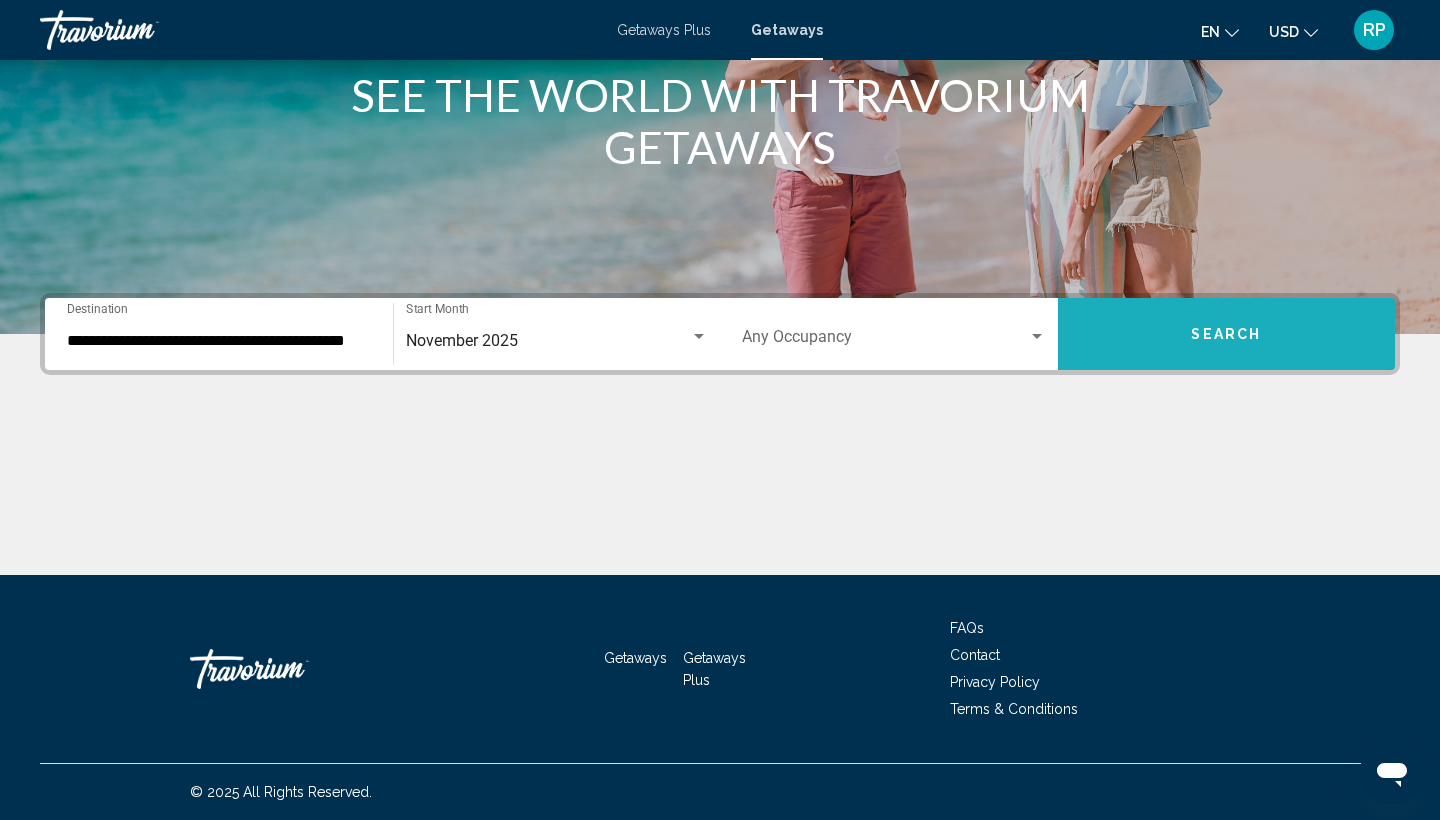 click on "Search" at bounding box center [1227, 334] 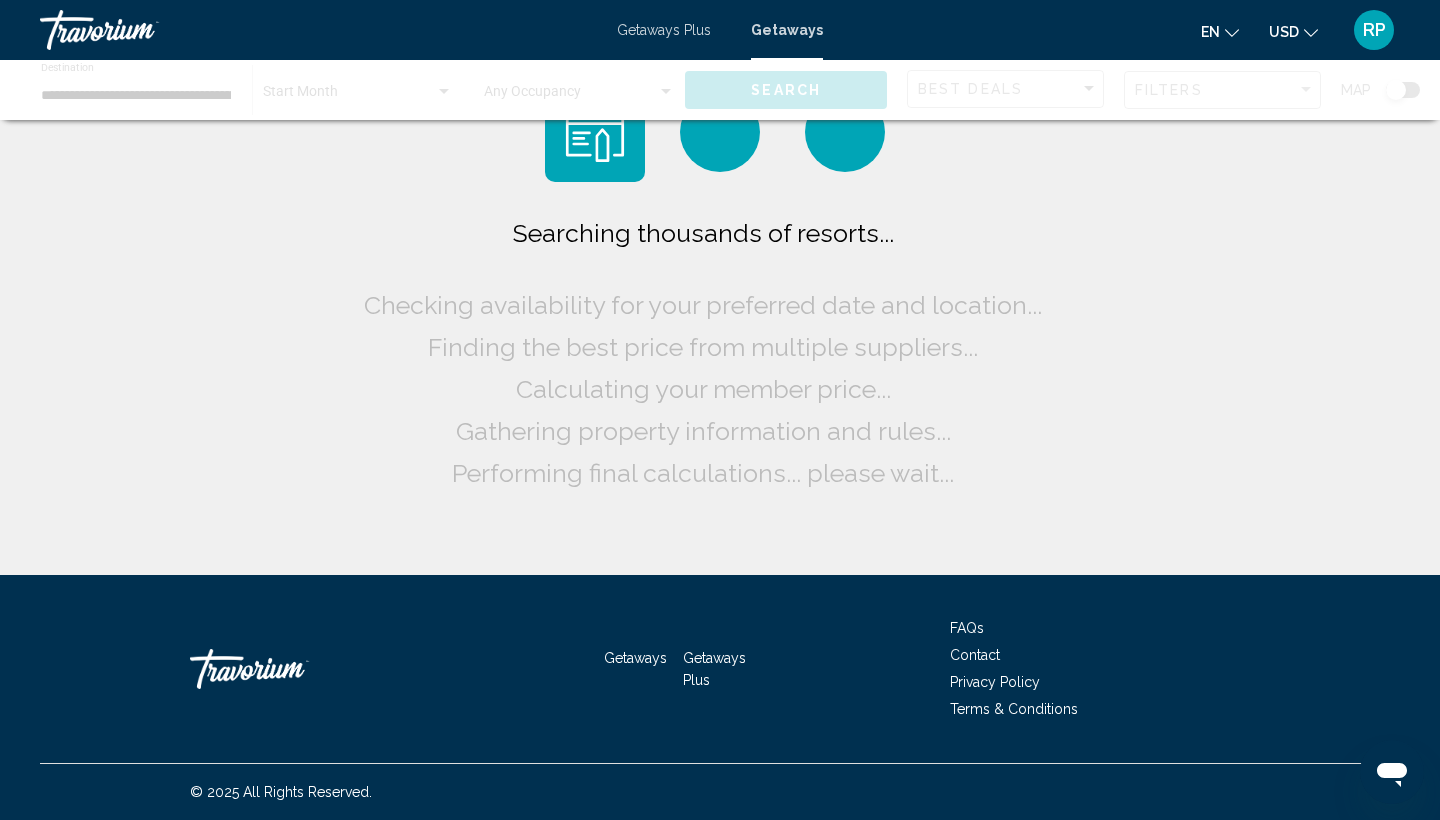scroll, scrollTop: 0, scrollLeft: 0, axis: both 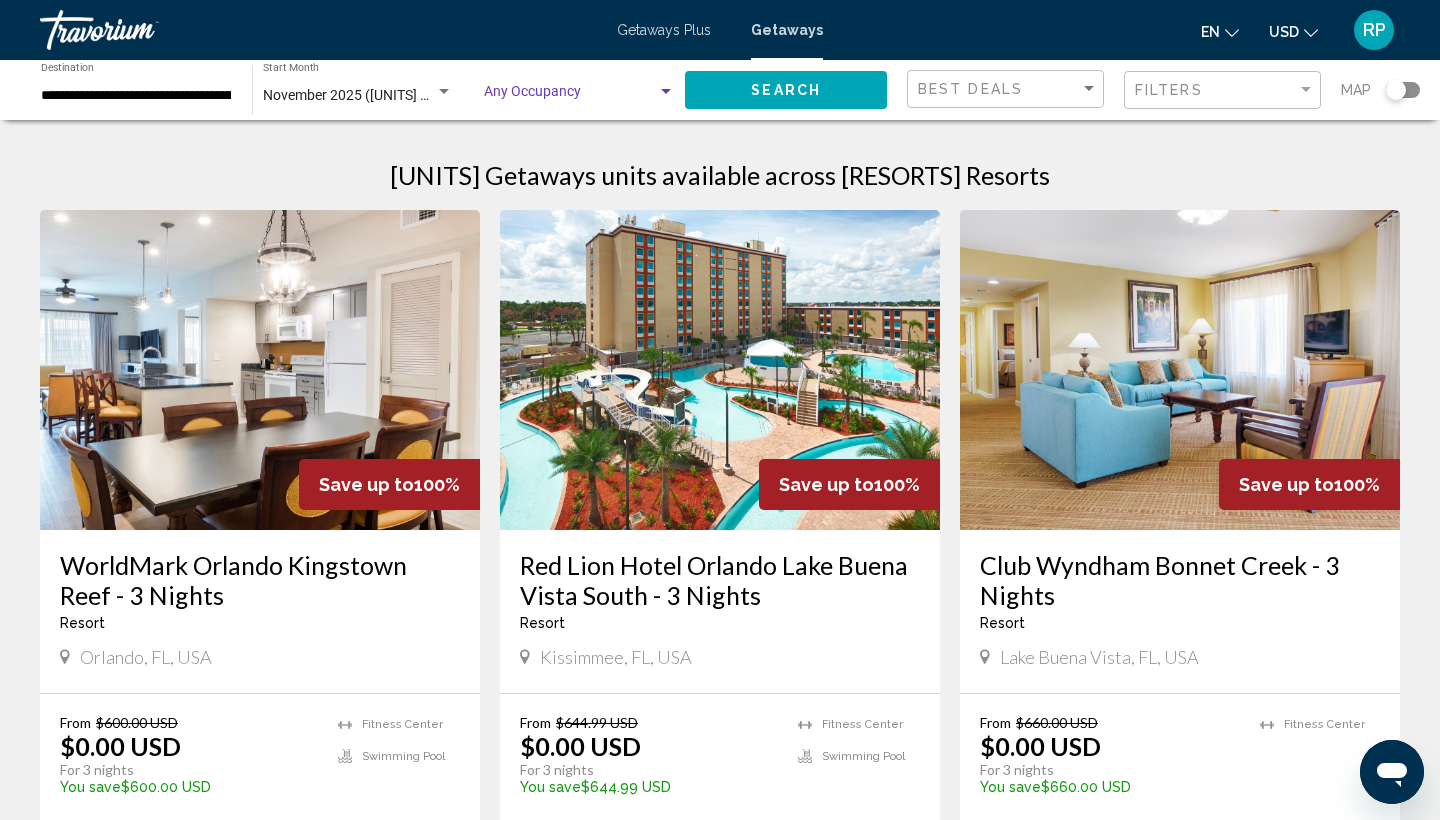click at bounding box center [579, 96] 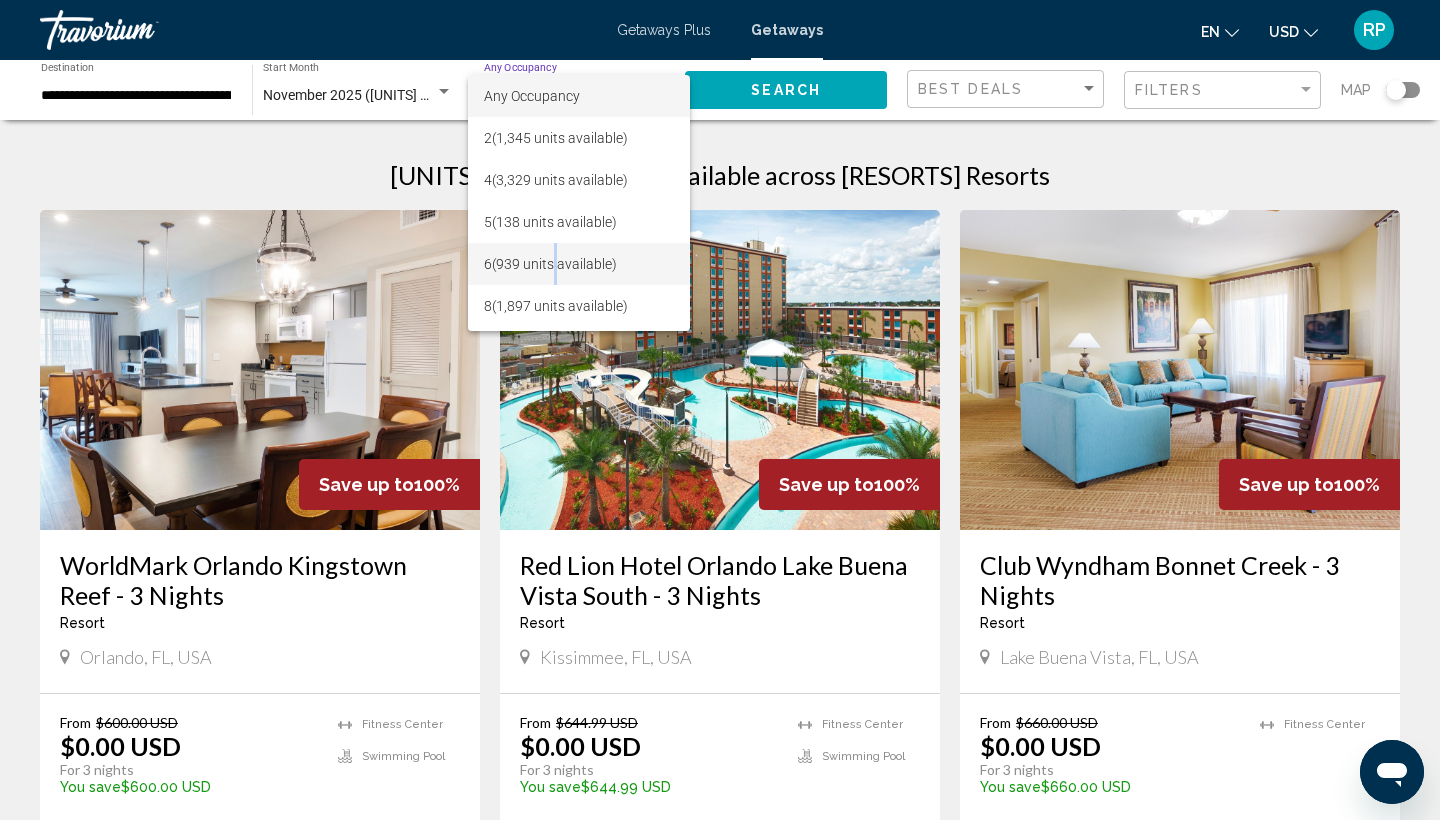 click on "6  (939 units available)" at bounding box center [579, 264] 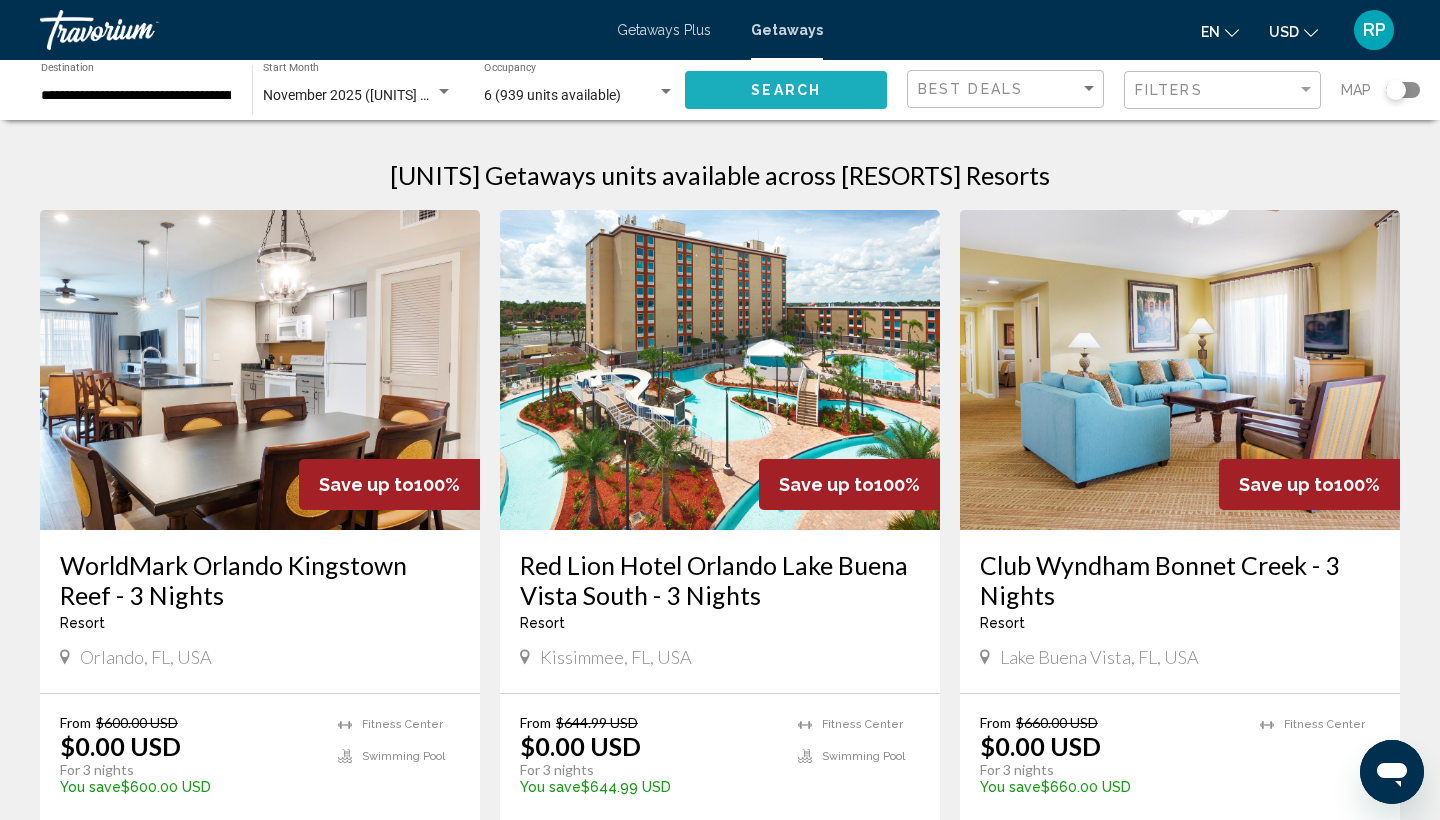 click on "Search" 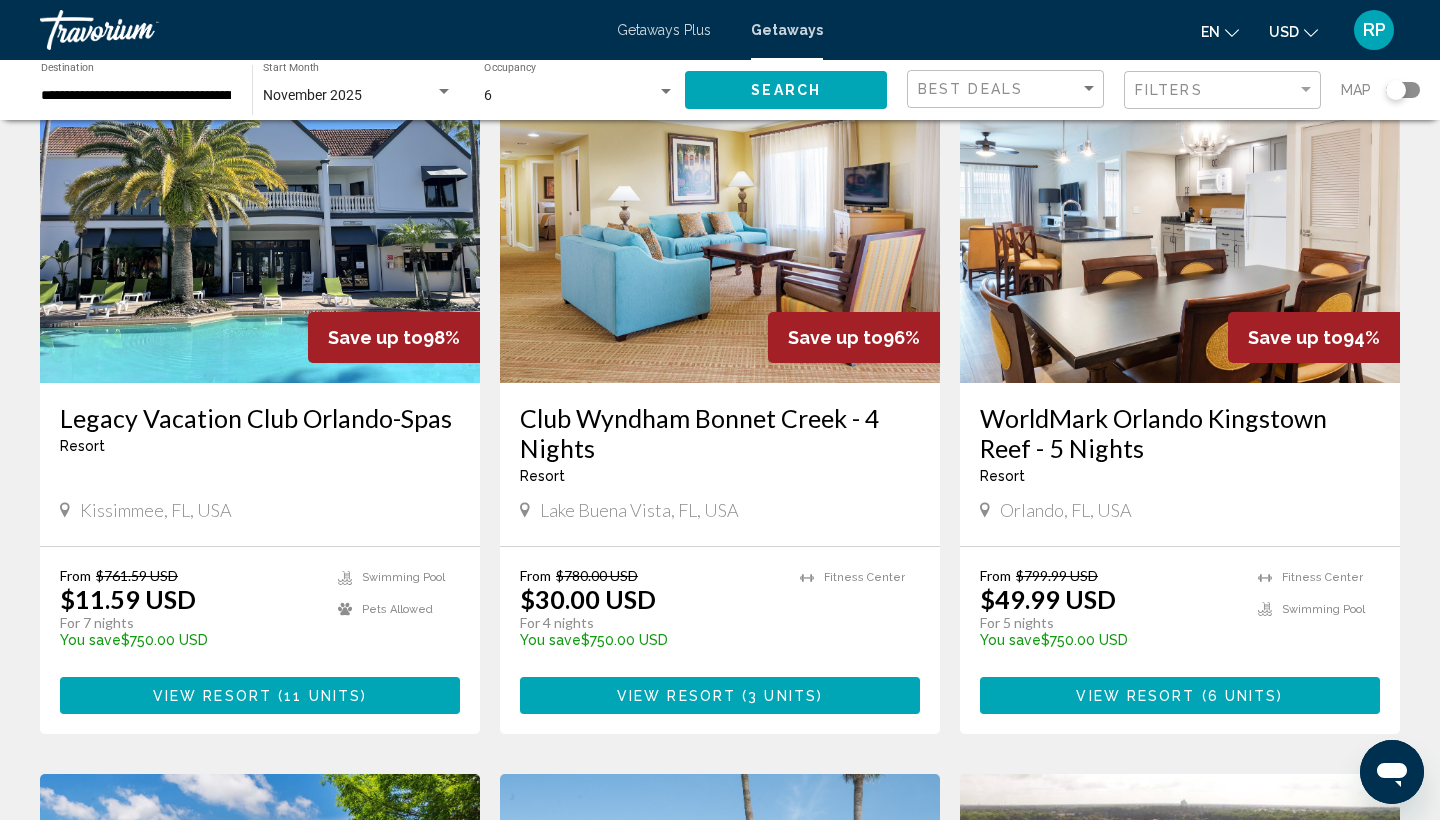 scroll, scrollTop: 249, scrollLeft: 0, axis: vertical 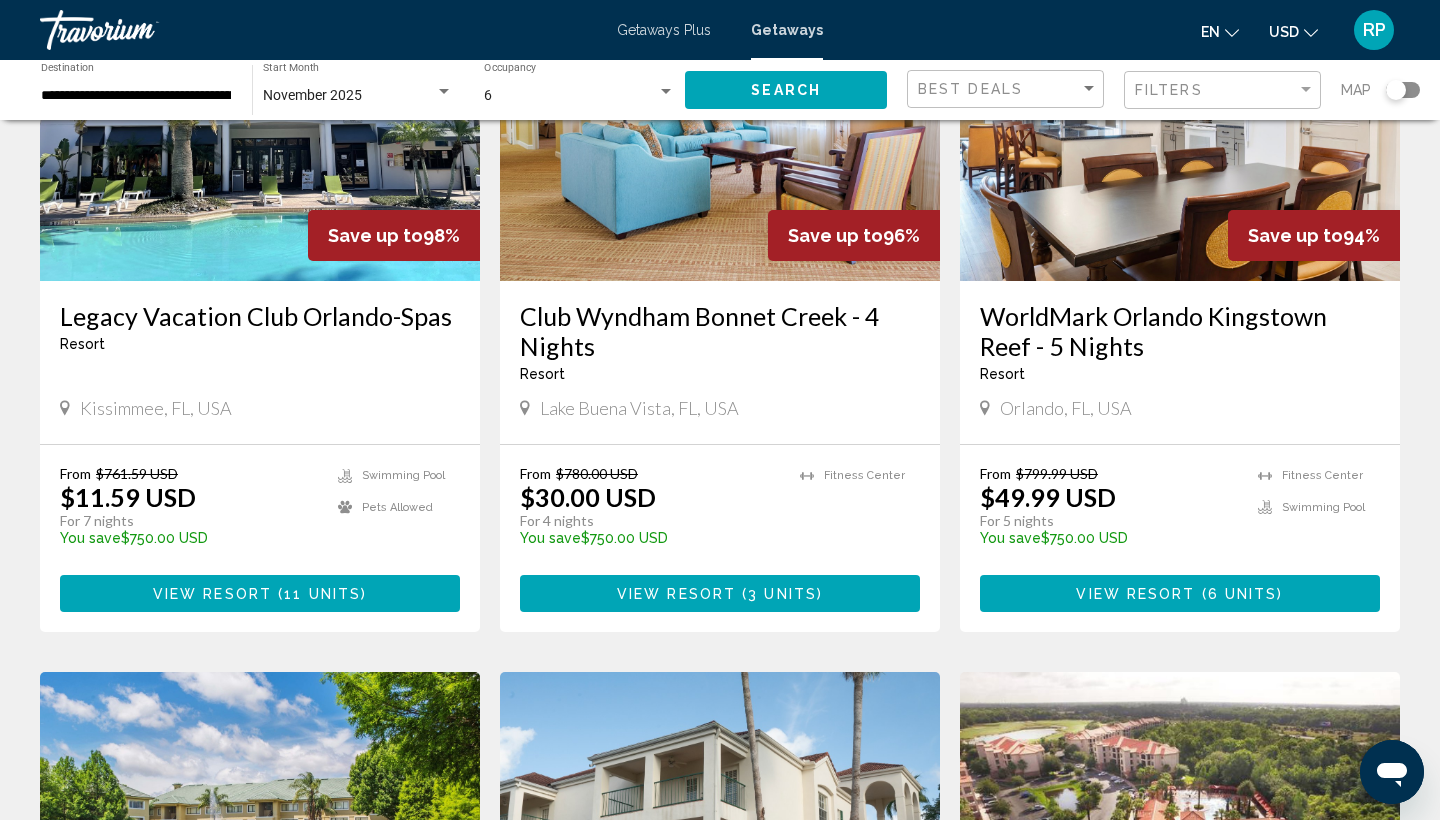 click on "View Resort" at bounding box center (1135, 594) 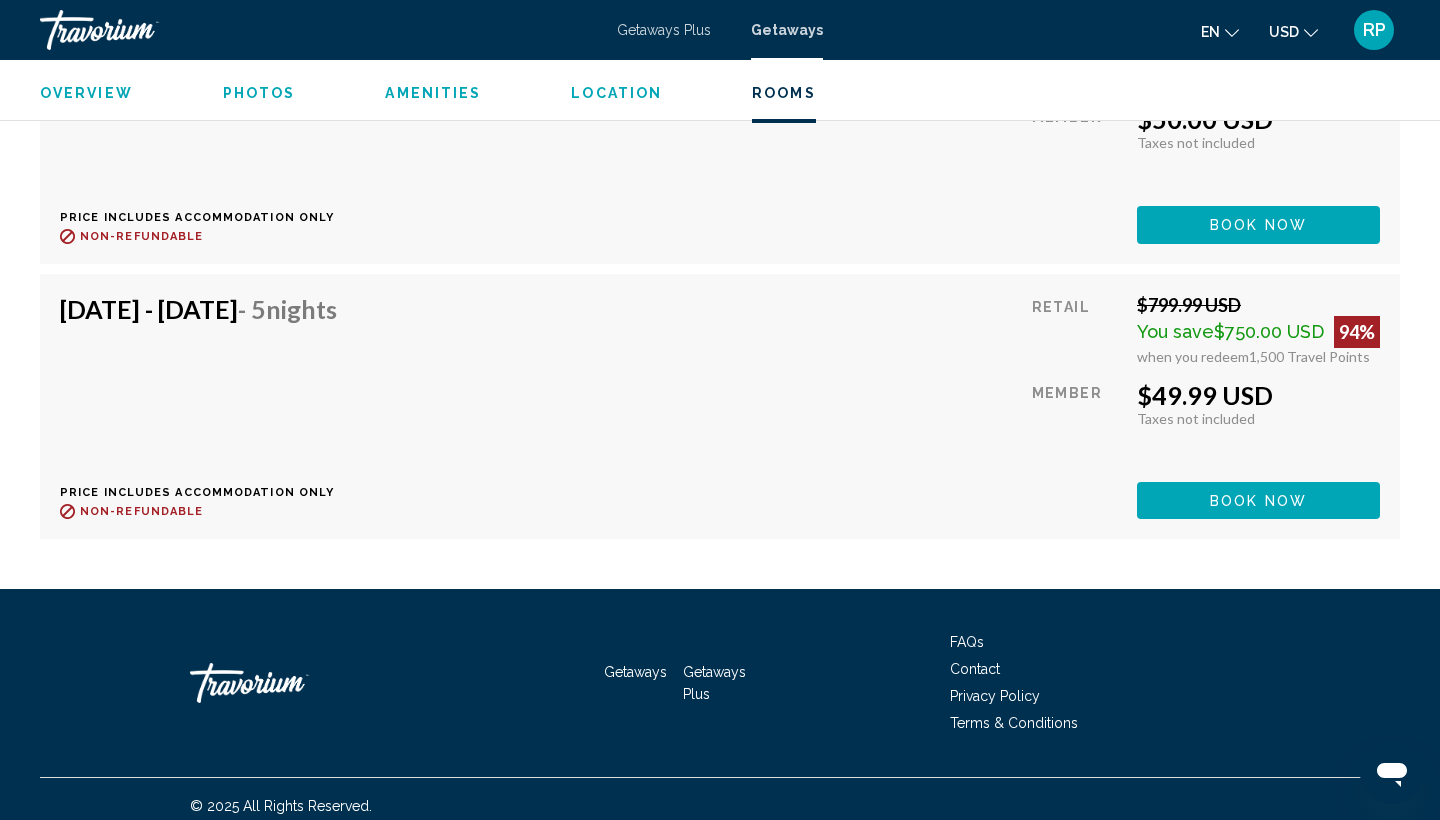 scroll, scrollTop: 4354, scrollLeft: 0, axis: vertical 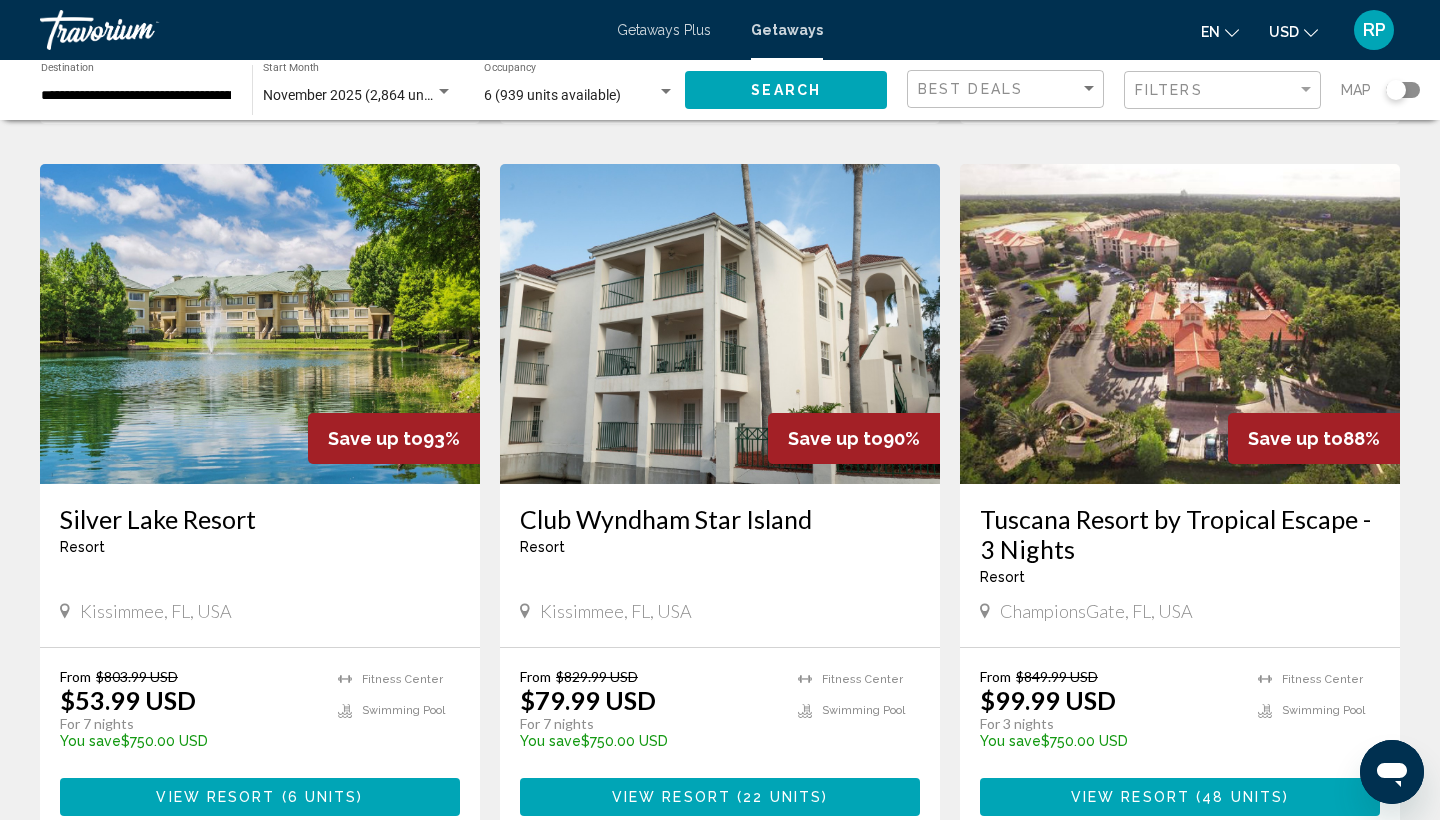 click at bounding box center (720, 324) 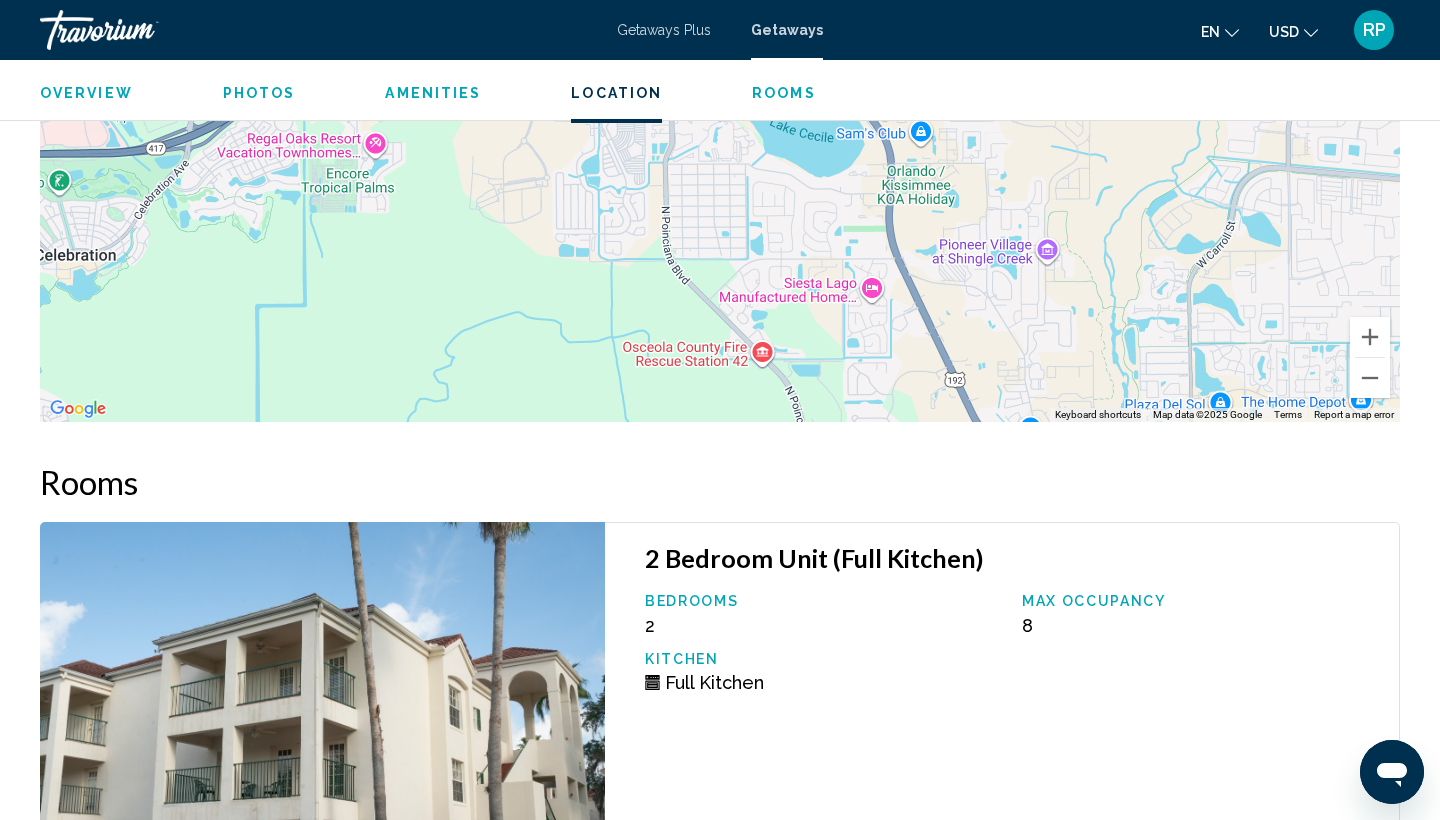 scroll, scrollTop: 3827, scrollLeft: 0, axis: vertical 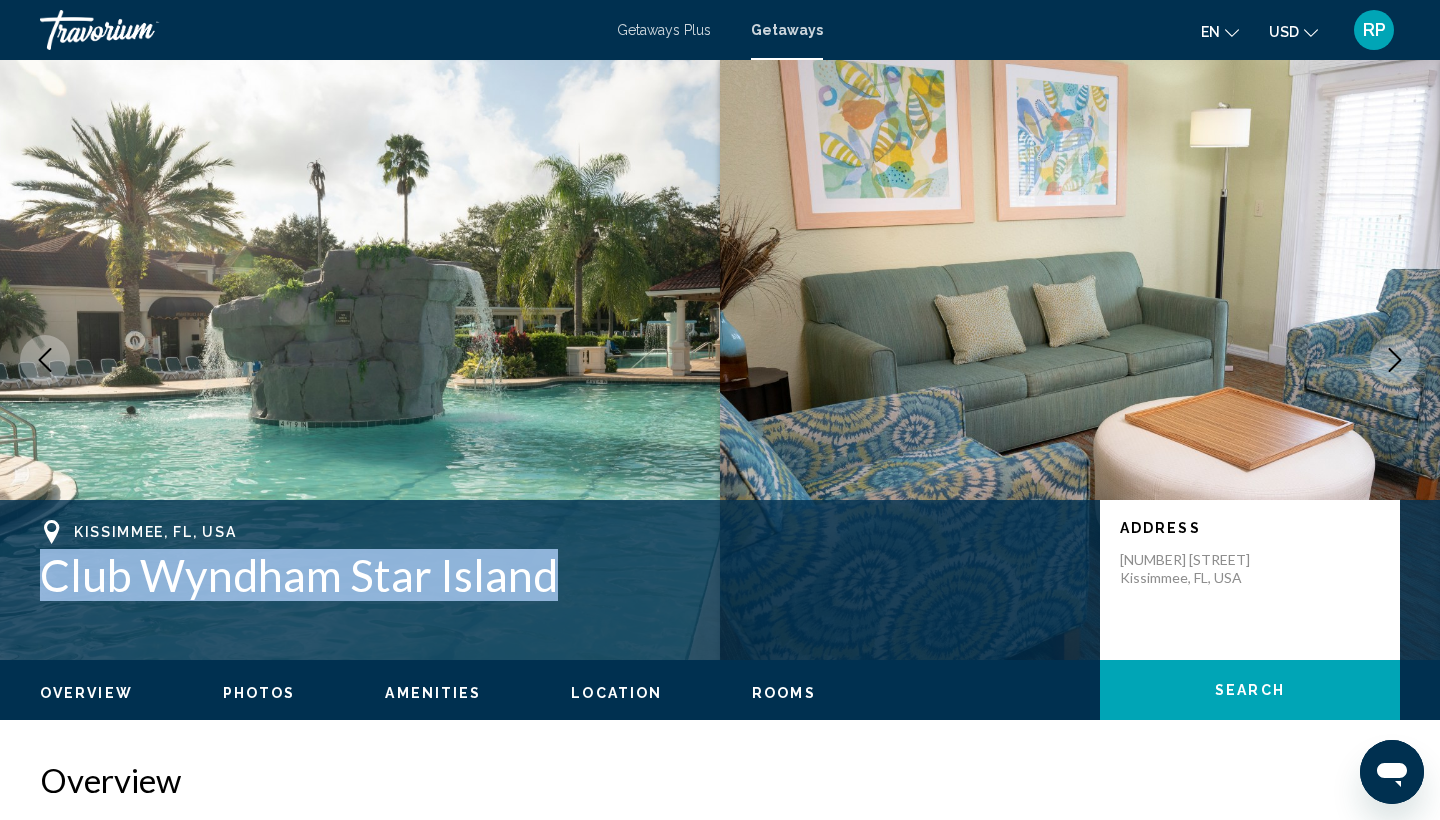 drag, startPoint x: 38, startPoint y: 564, endPoint x: 624, endPoint y: 543, distance: 586.37616 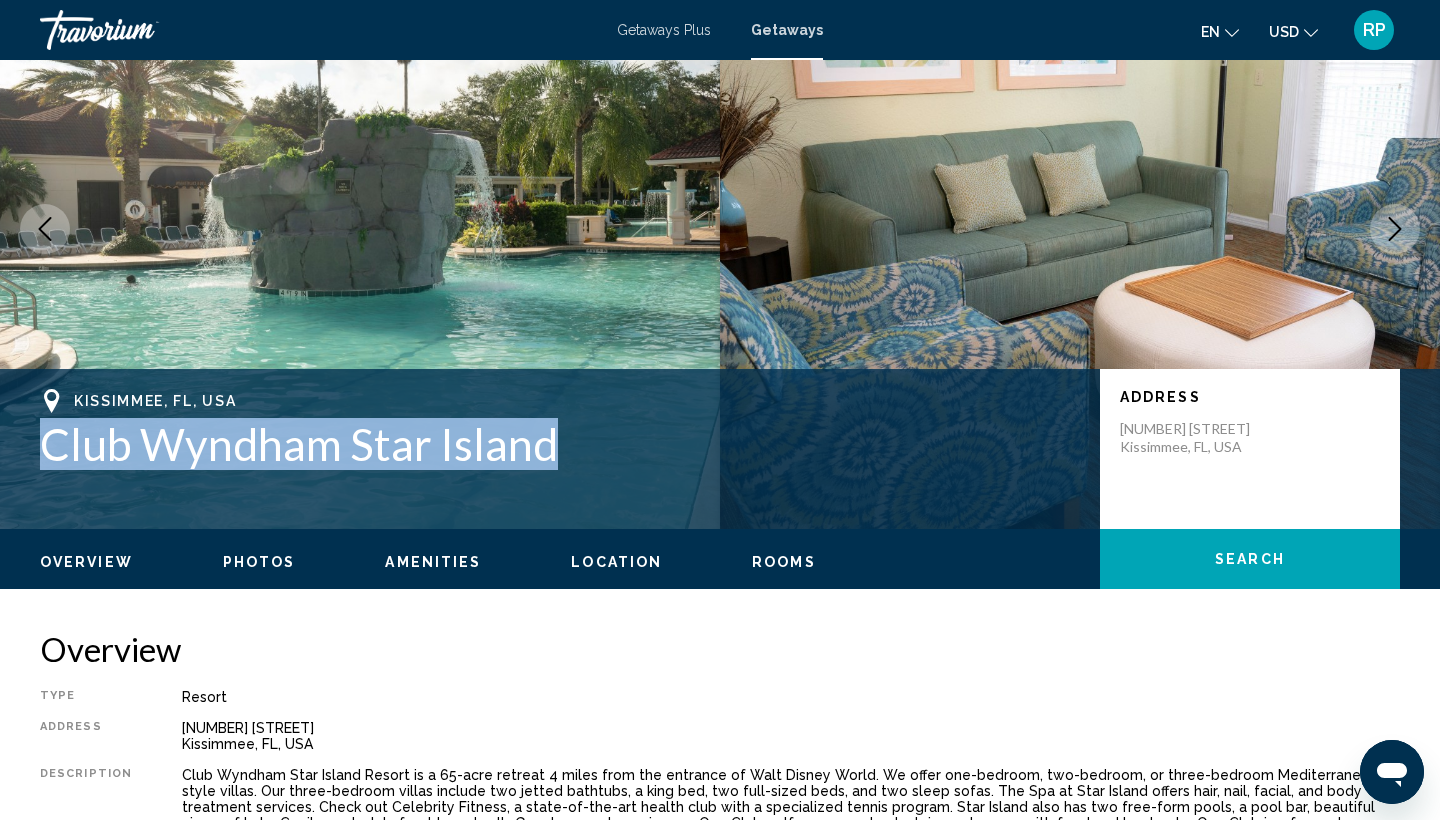 scroll, scrollTop: 131, scrollLeft: 0, axis: vertical 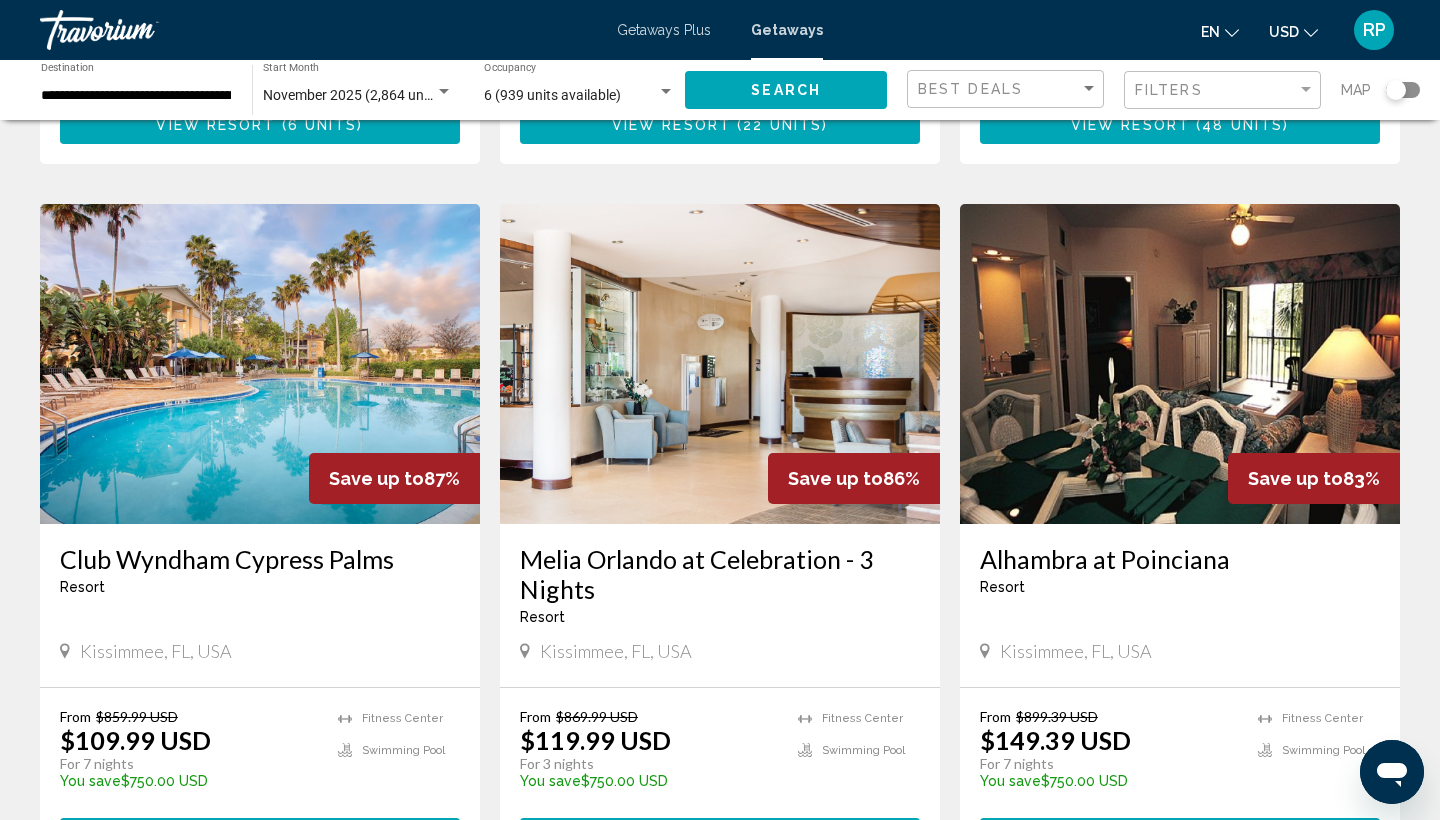 click at bounding box center (260, 364) 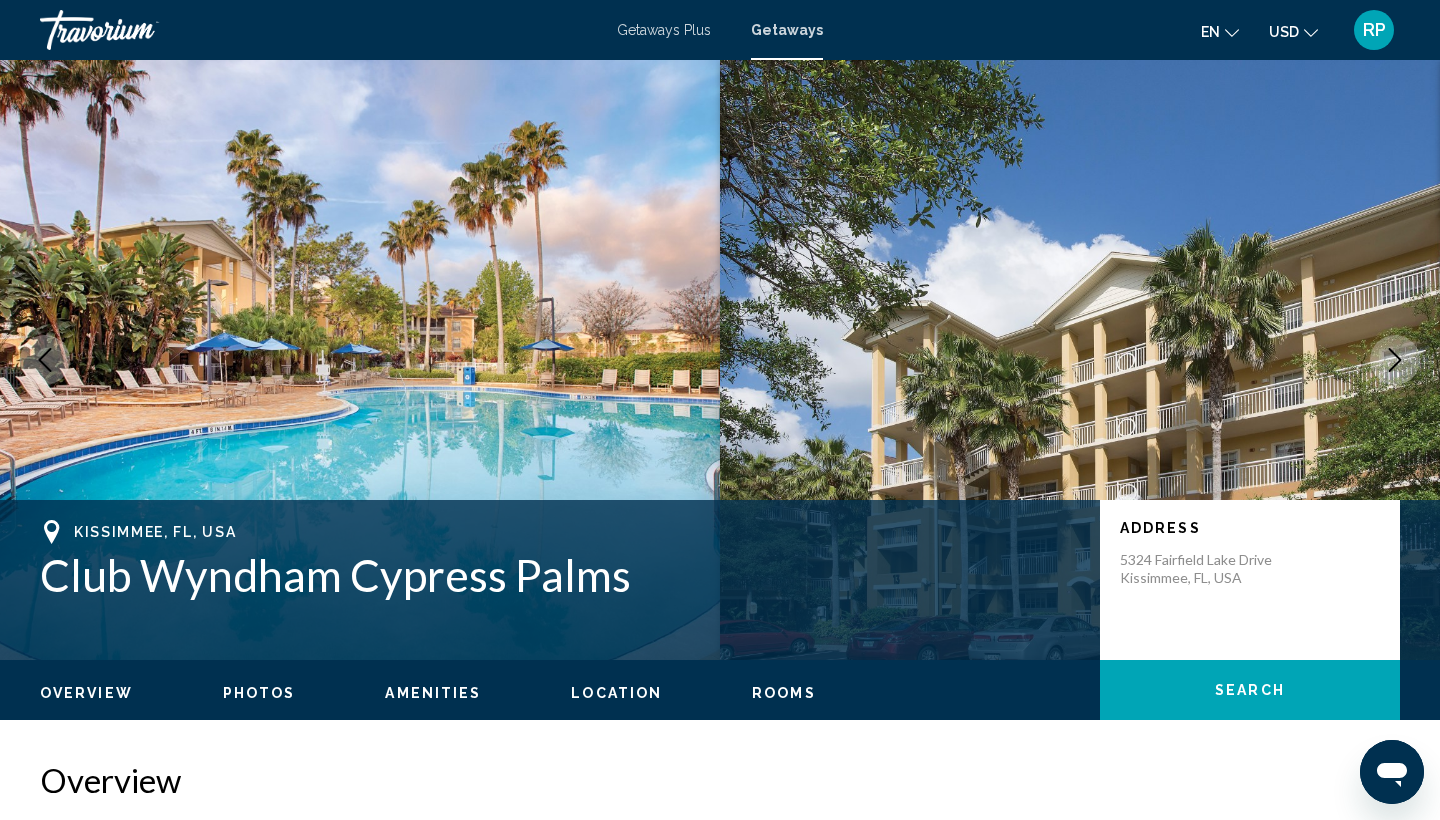 scroll, scrollTop: 0, scrollLeft: 0, axis: both 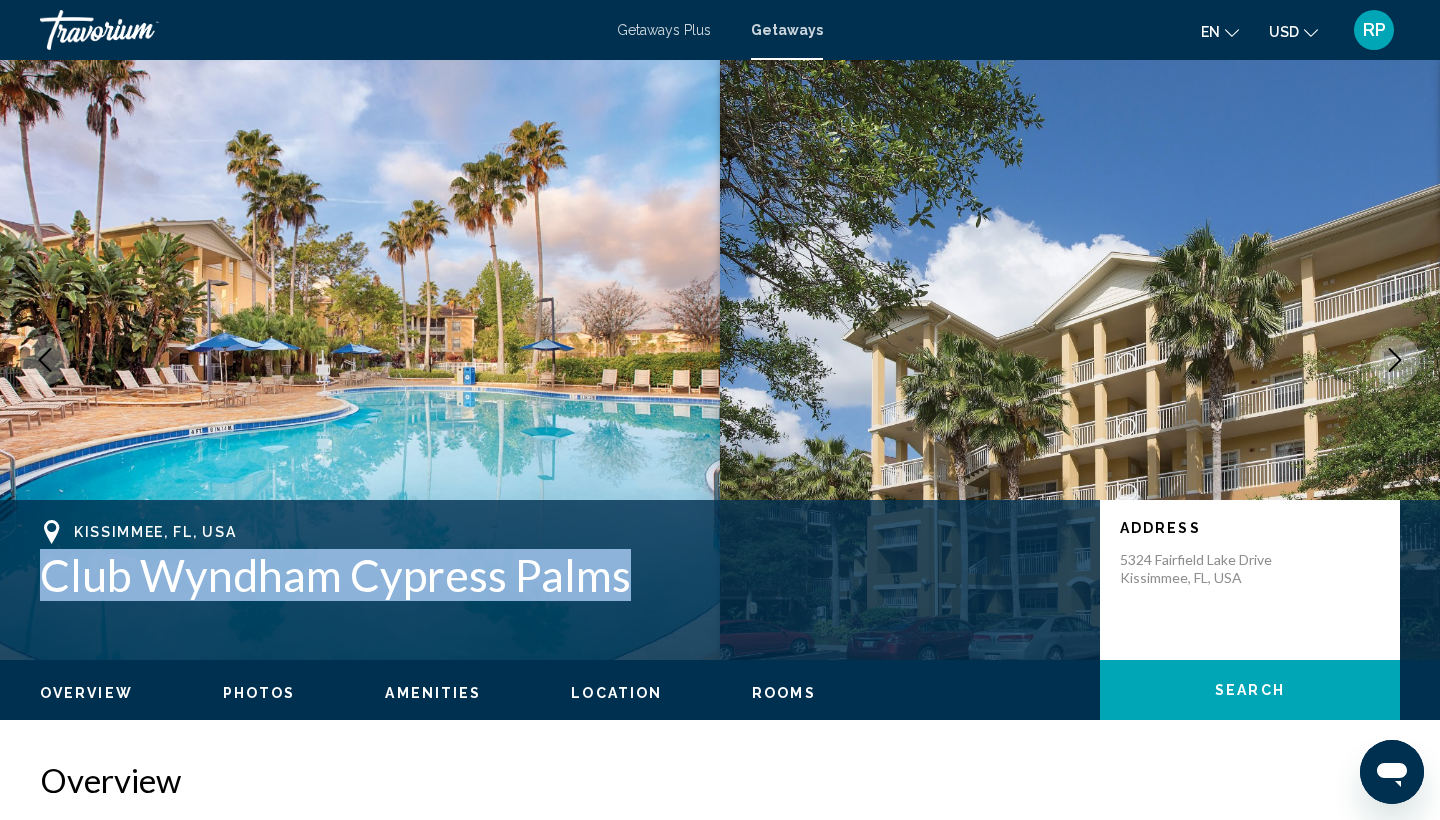 drag, startPoint x: 43, startPoint y: 565, endPoint x: 670, endPoint y: 544, distance: 627.35156 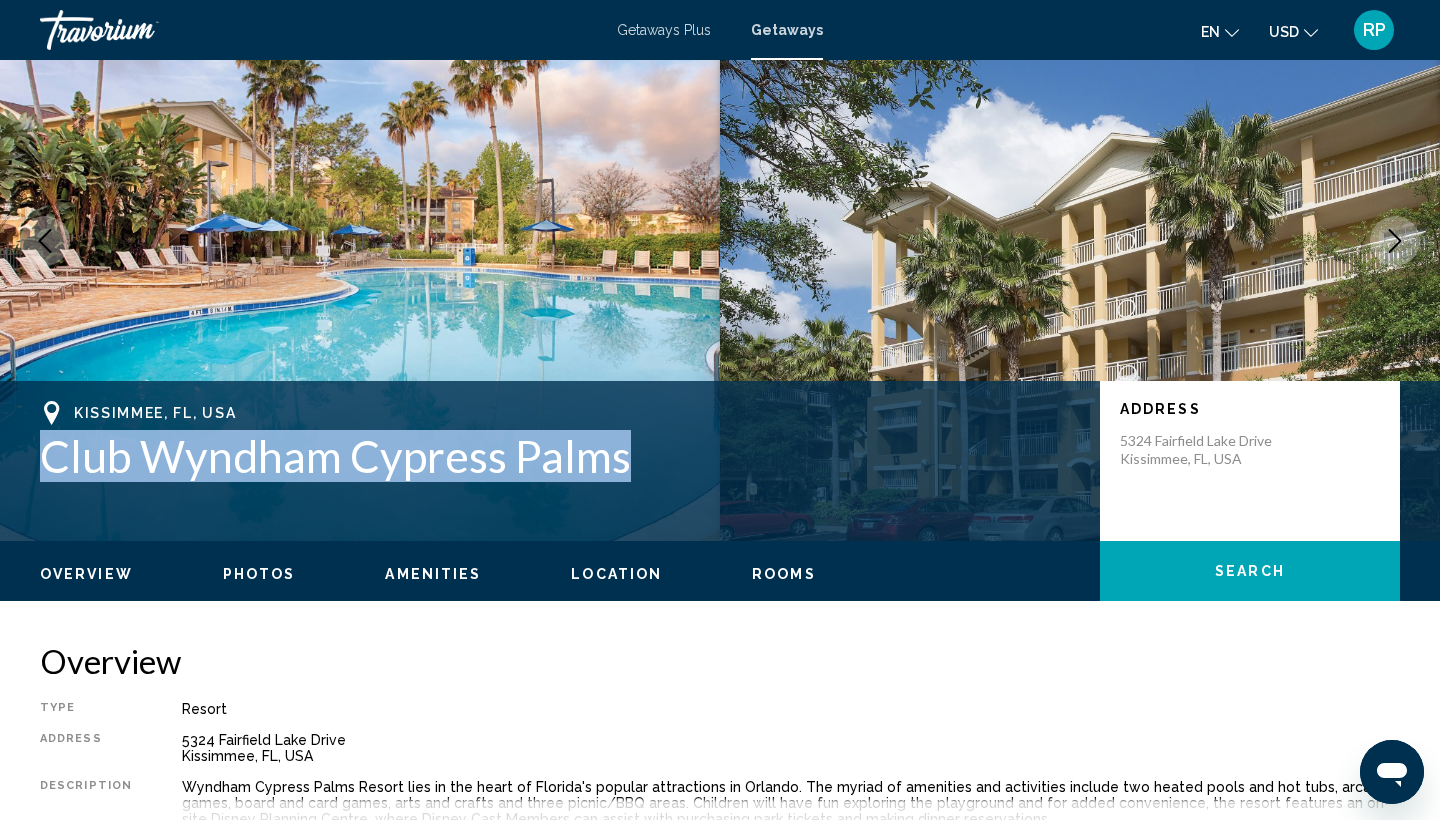 scroll, scrollTop: 119, scrollLeft: 0, axis: vertical 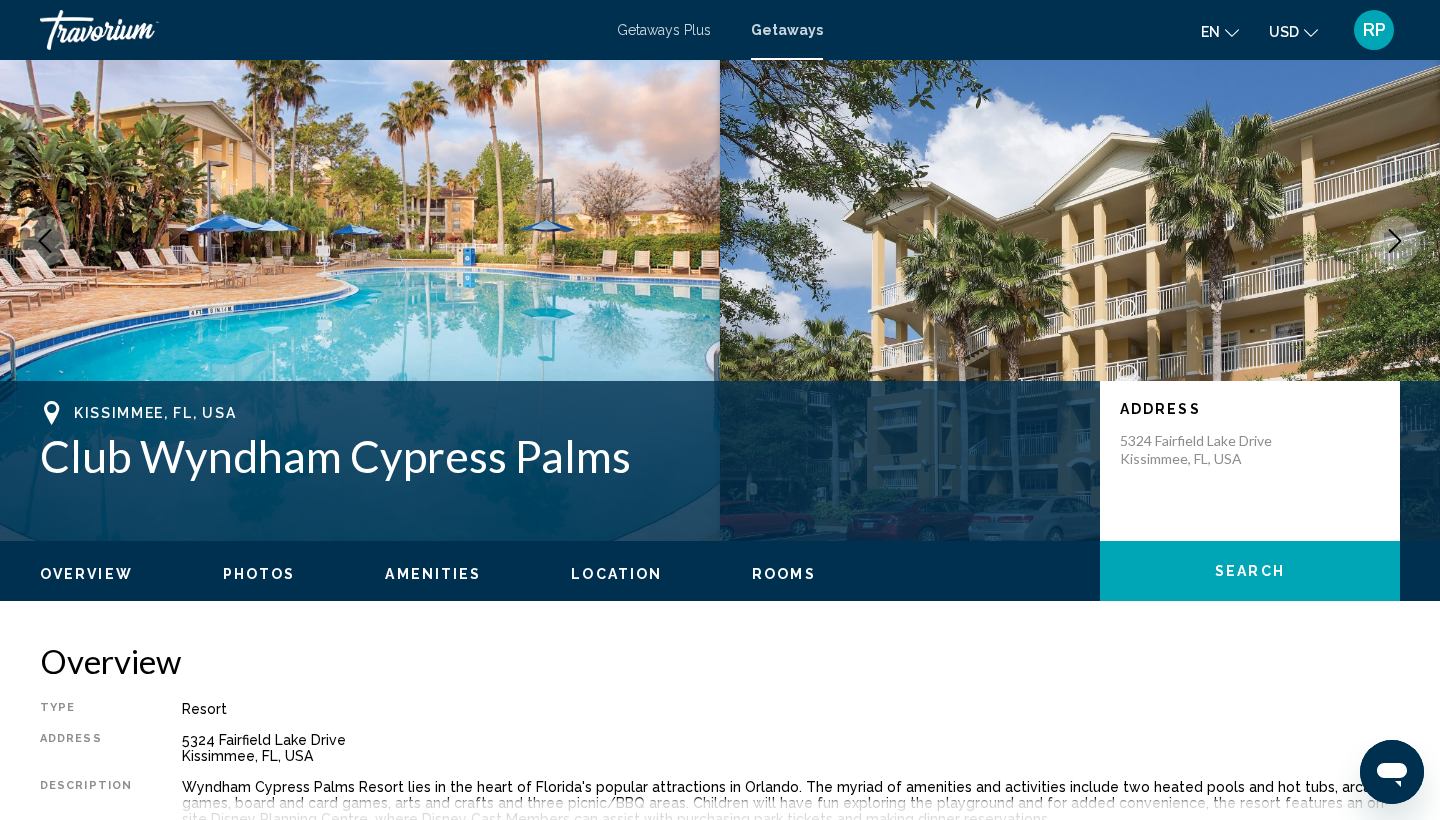 click on "5324 Fairfield Lake Drive Kissimmee, FL, USA" at bounding box center [791, 748] 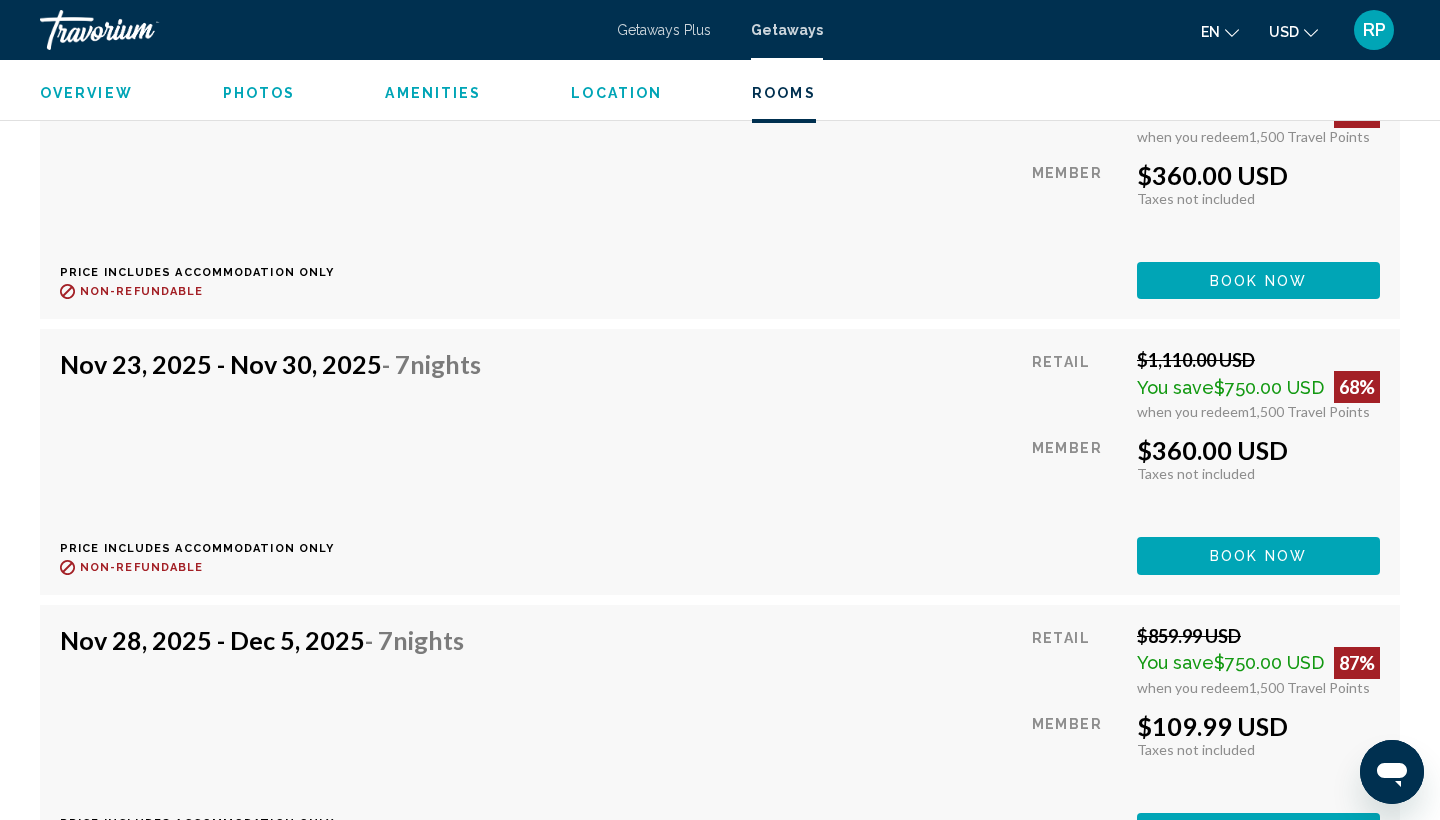 scroll, scrollTop: 6206, scrollLeft: 0, axis: vertical 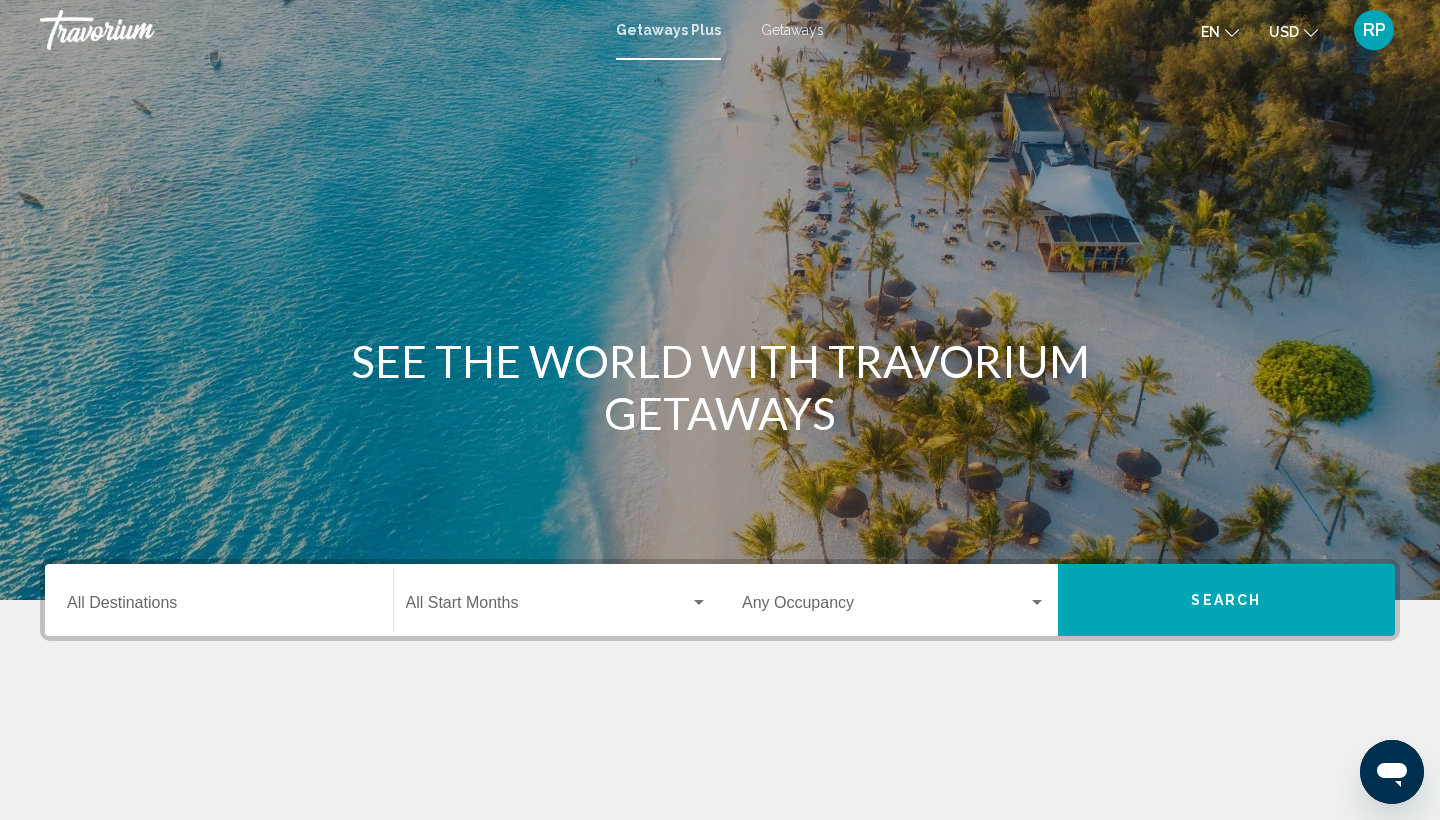 click on "Destination All Destinations" at bounding box center (219, 600) 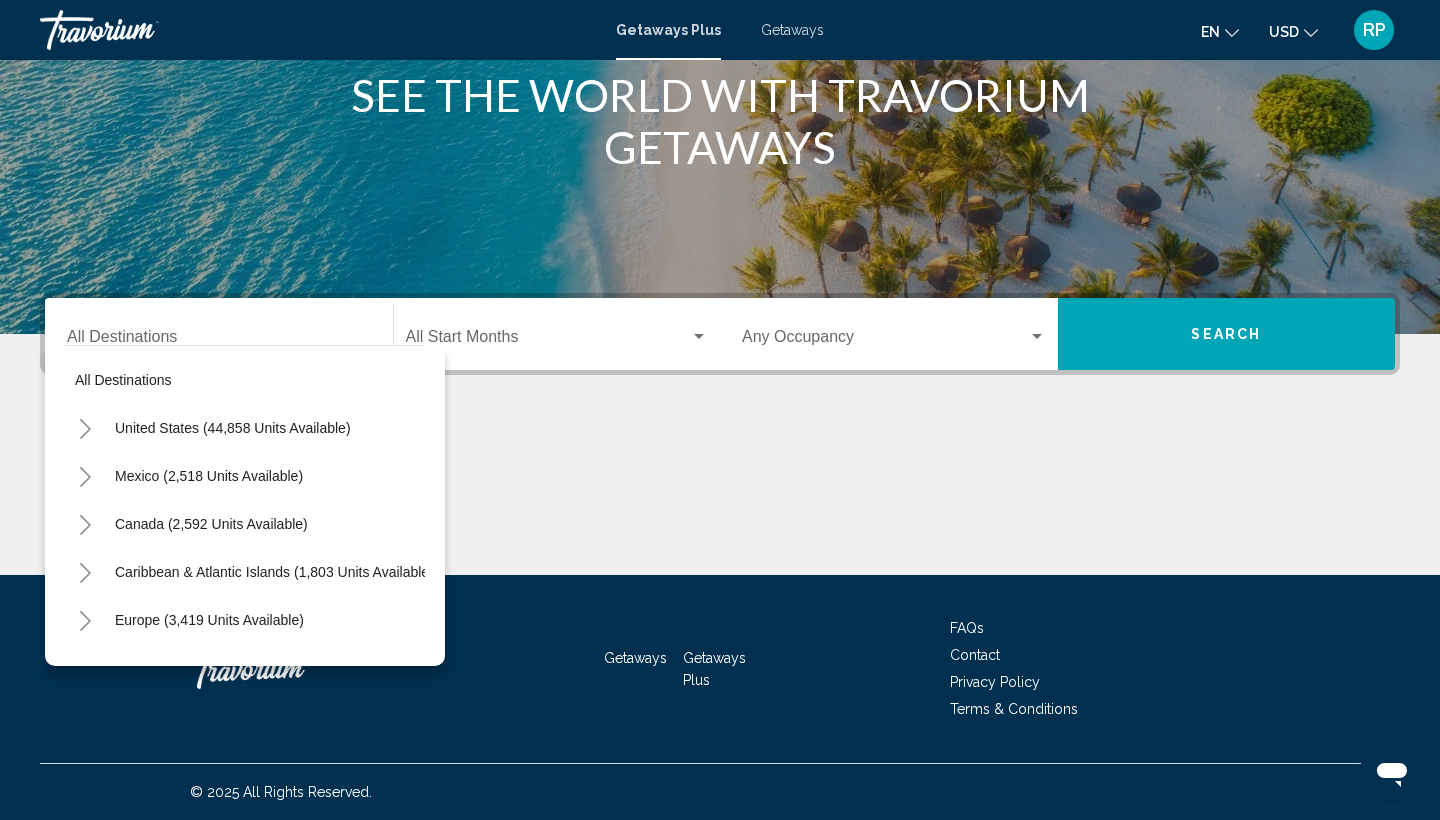 click on "Getaways" at bounding box center [792, 30] 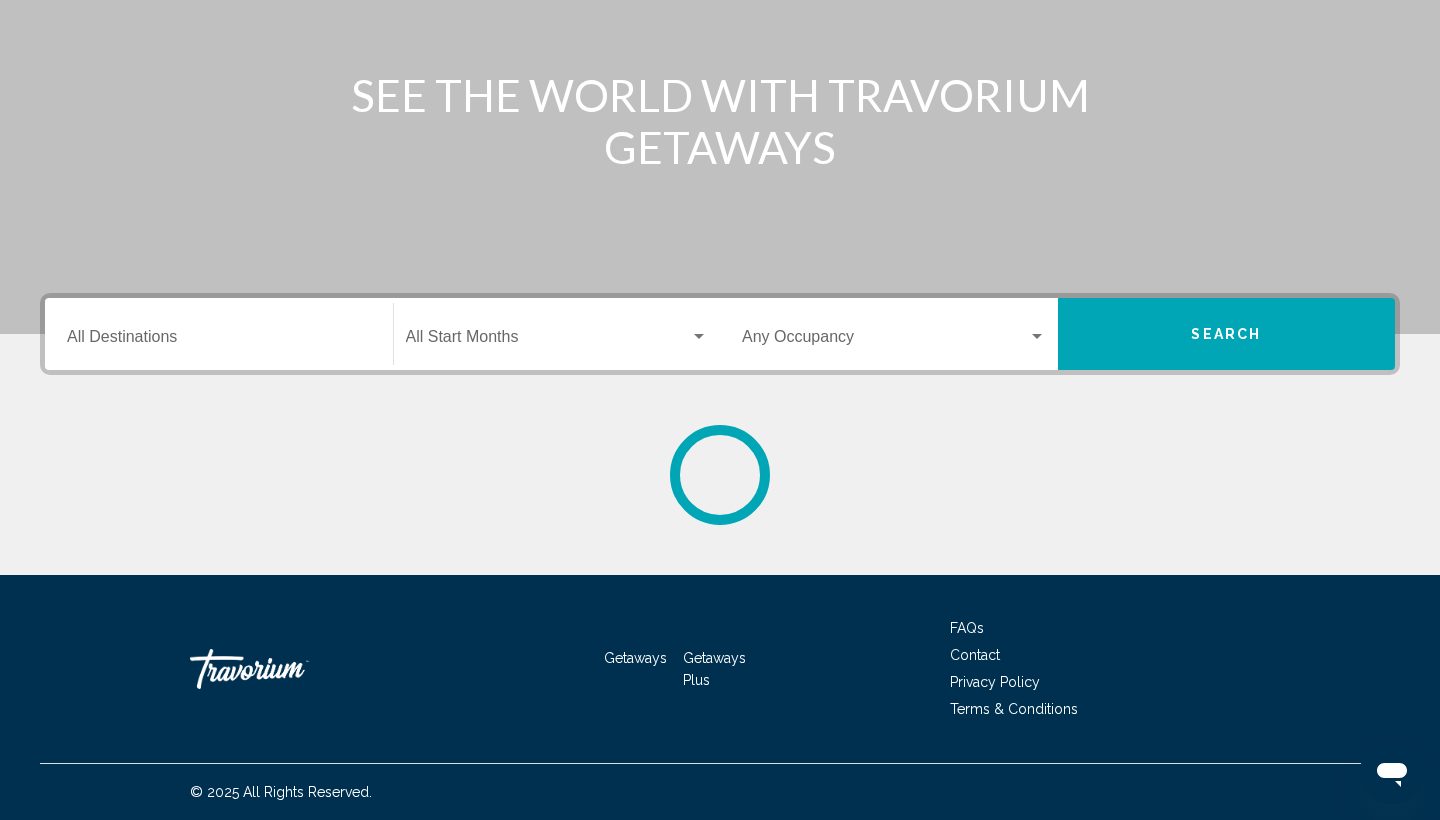 scroll, scrollTop: 0, scrollLeft: 0, axis: both 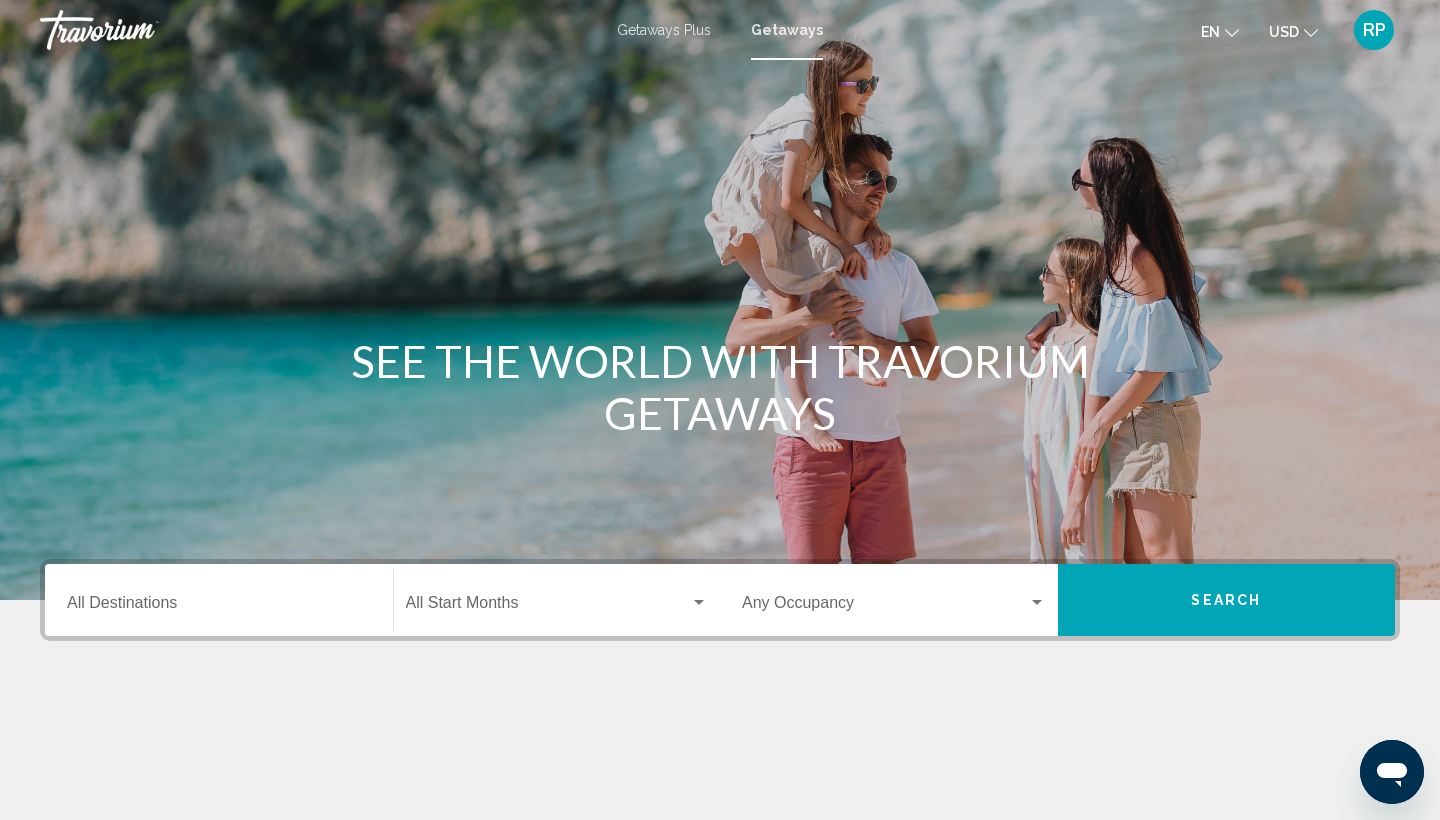 click on "Destination All Destinations" at bounding box center [219, 600] 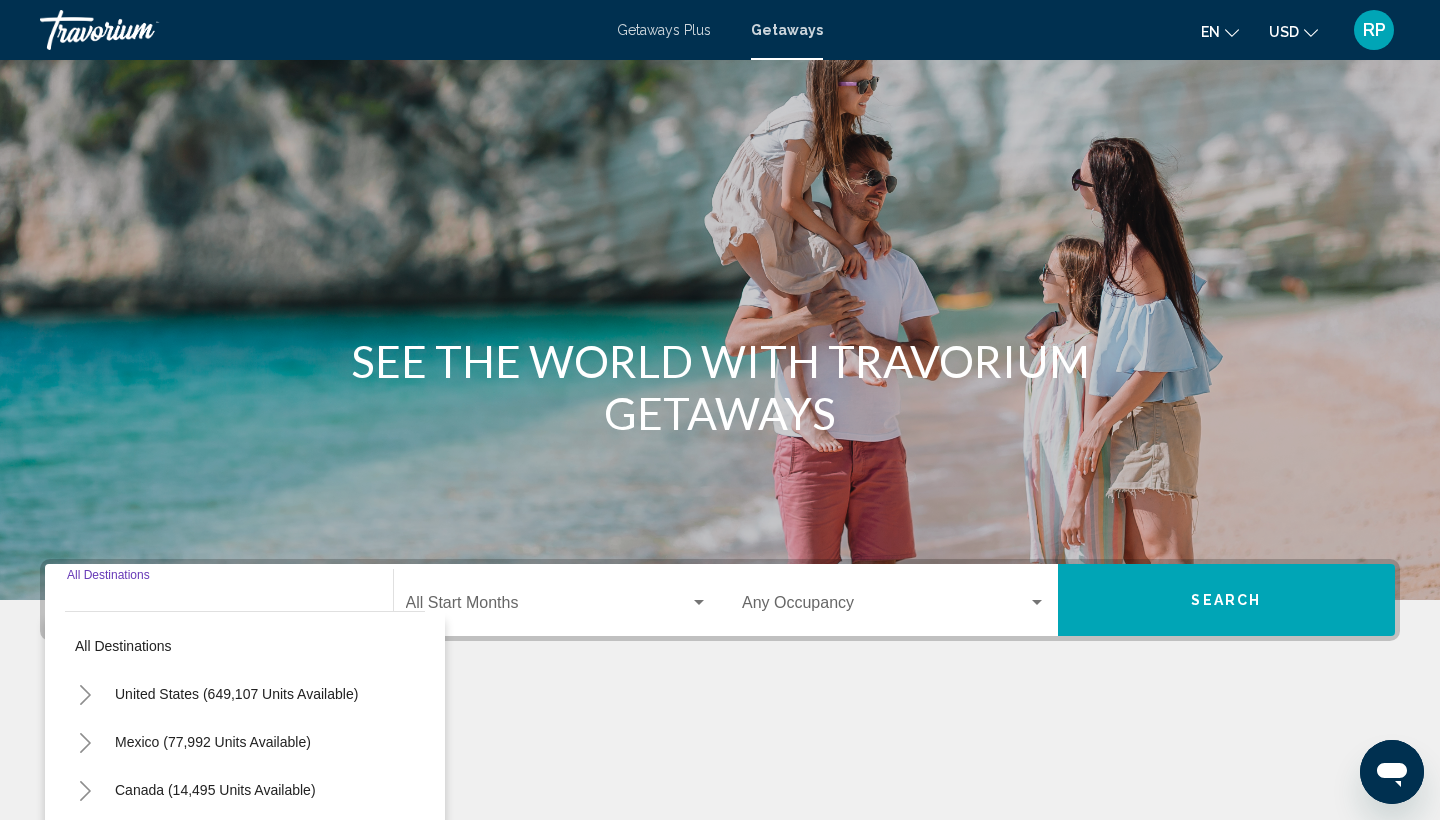 scroll, scrollTop: 266, scrollLeft: 0, axis: vertical 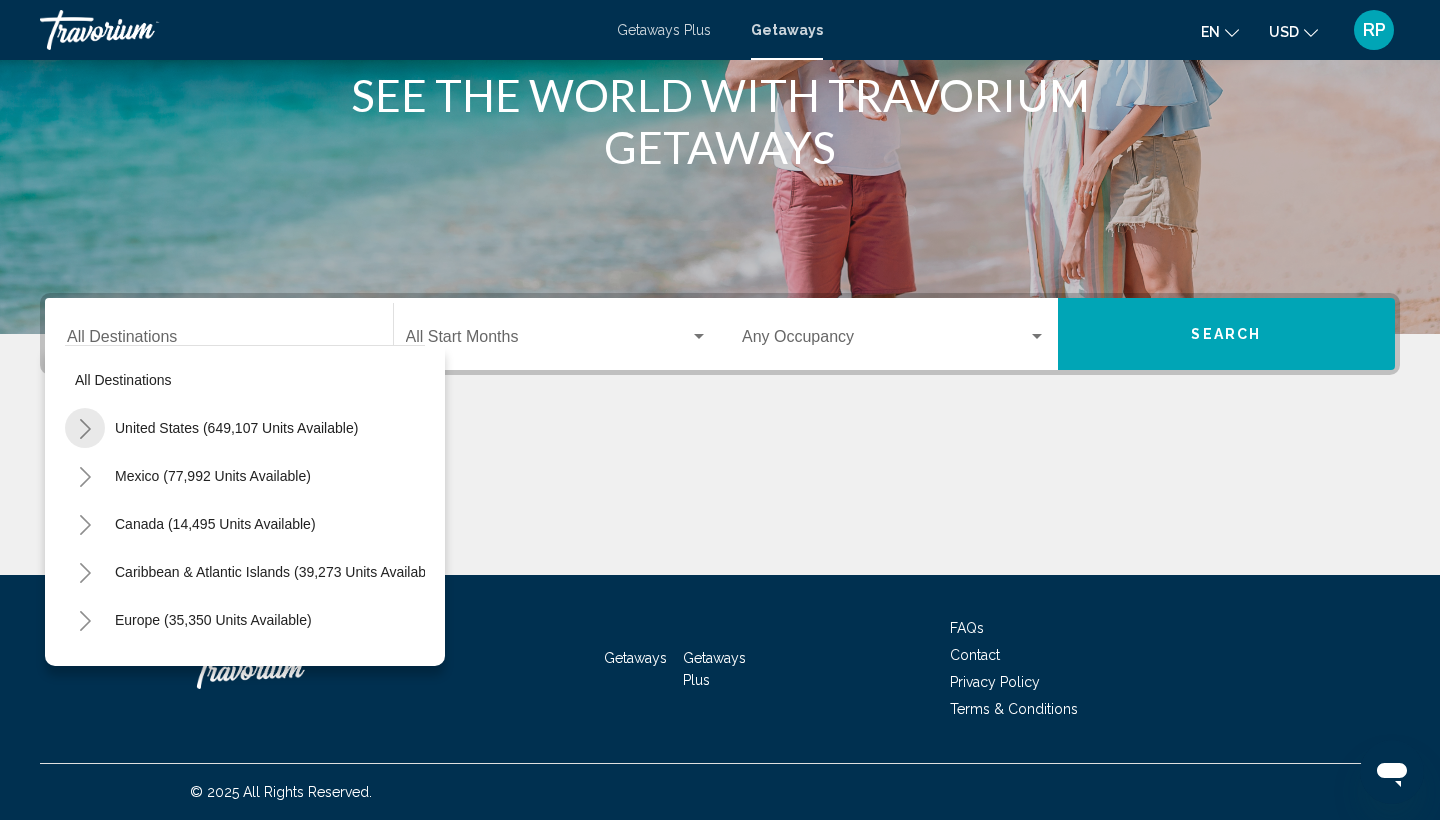 click 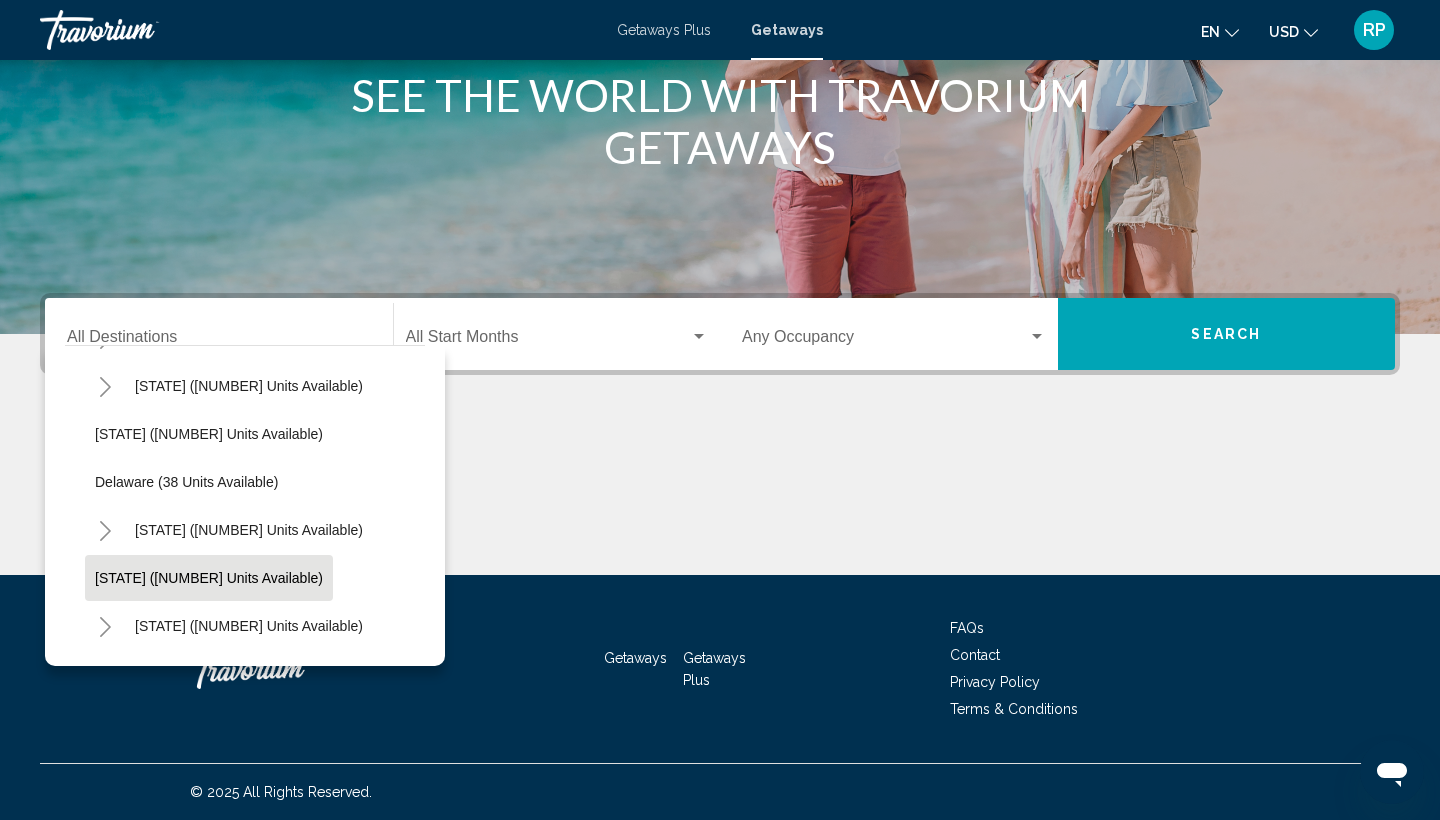 scroll, scrollTop: 240, scrollLeft: 0, axis: vertical 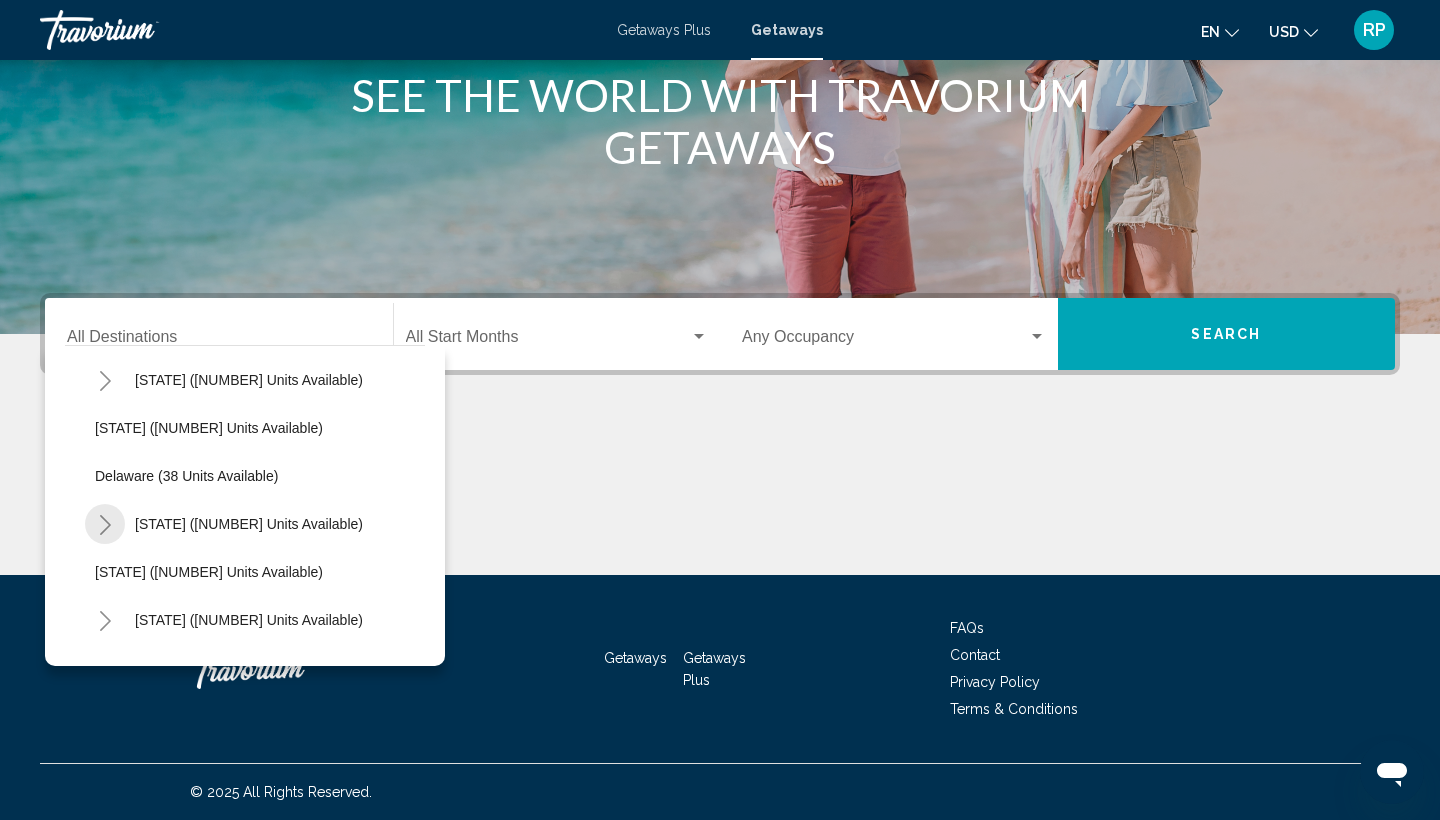 click 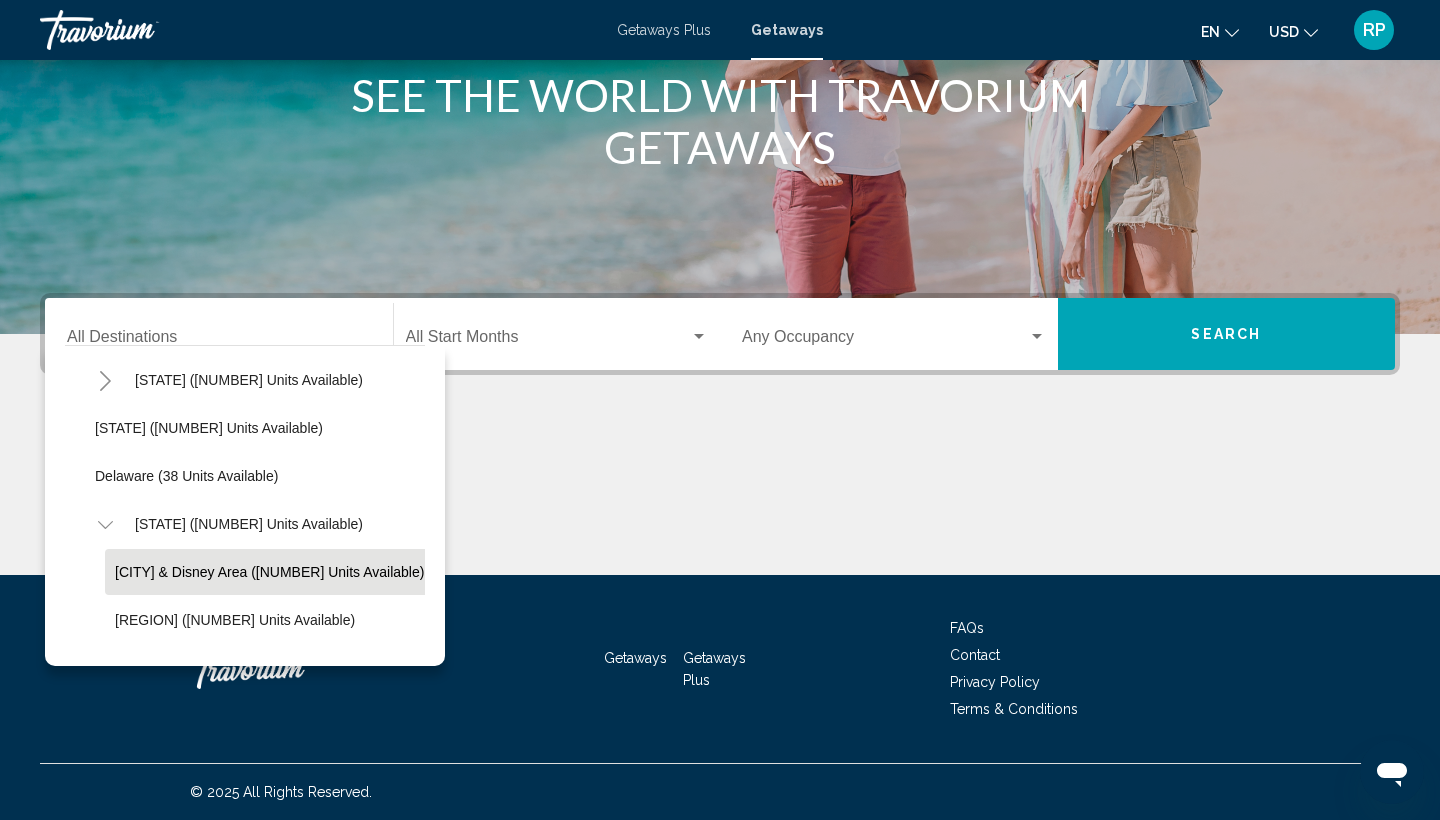 click on "Orlando & Disney Area (83,351 units available)" 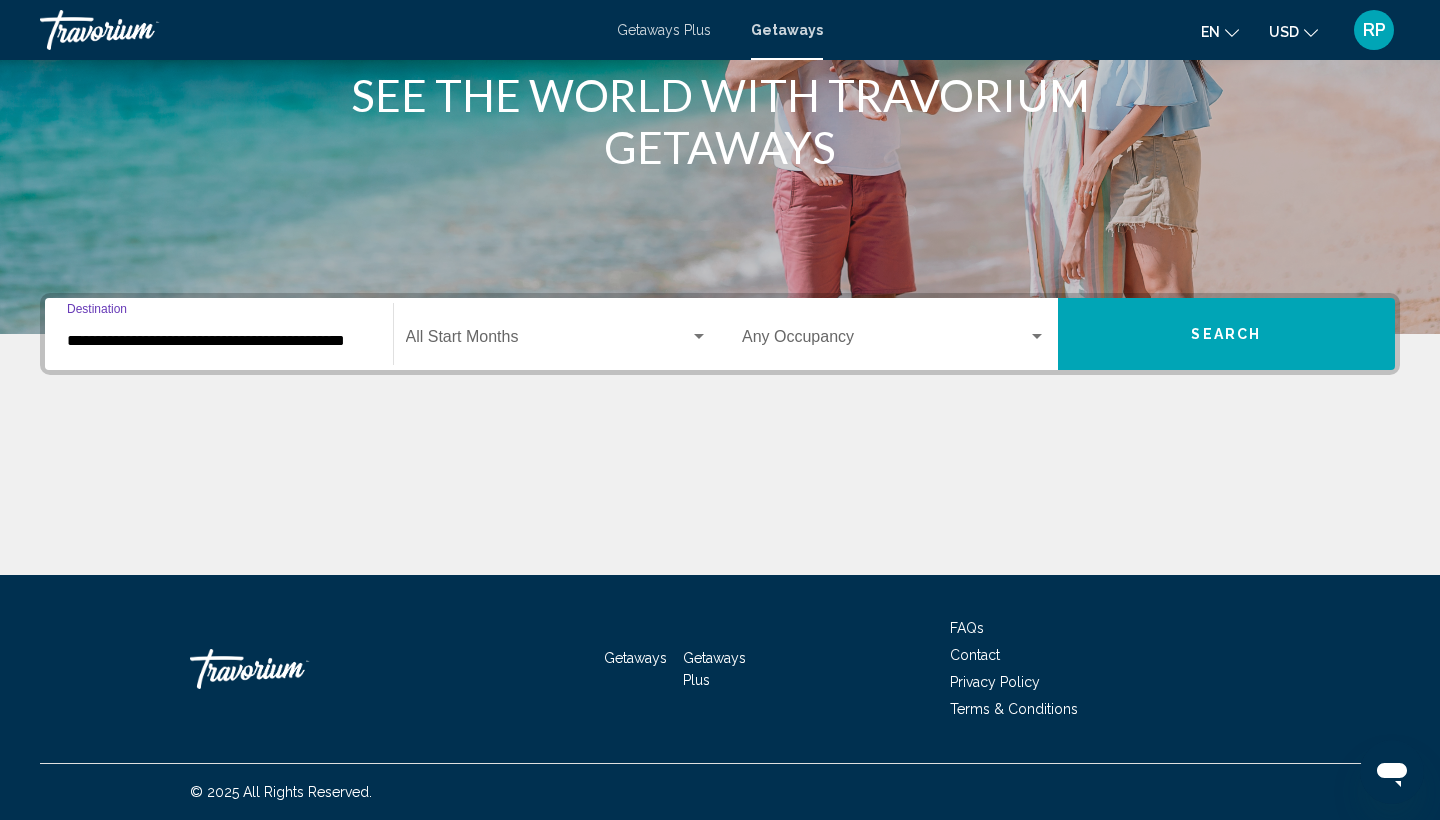 click at bounding box center [548, 341] 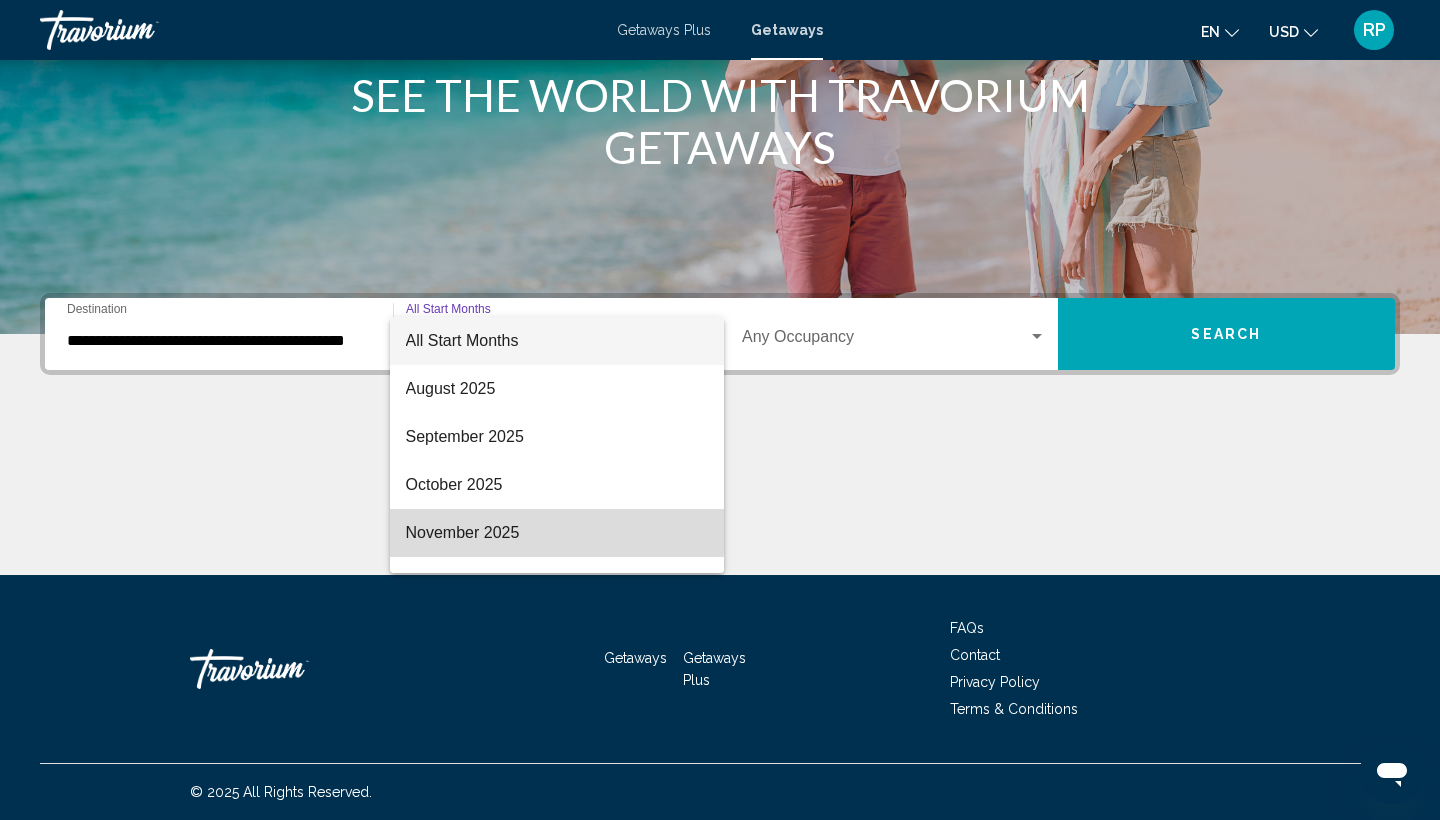 click on "November 2025" at bounding box center [557, 533] 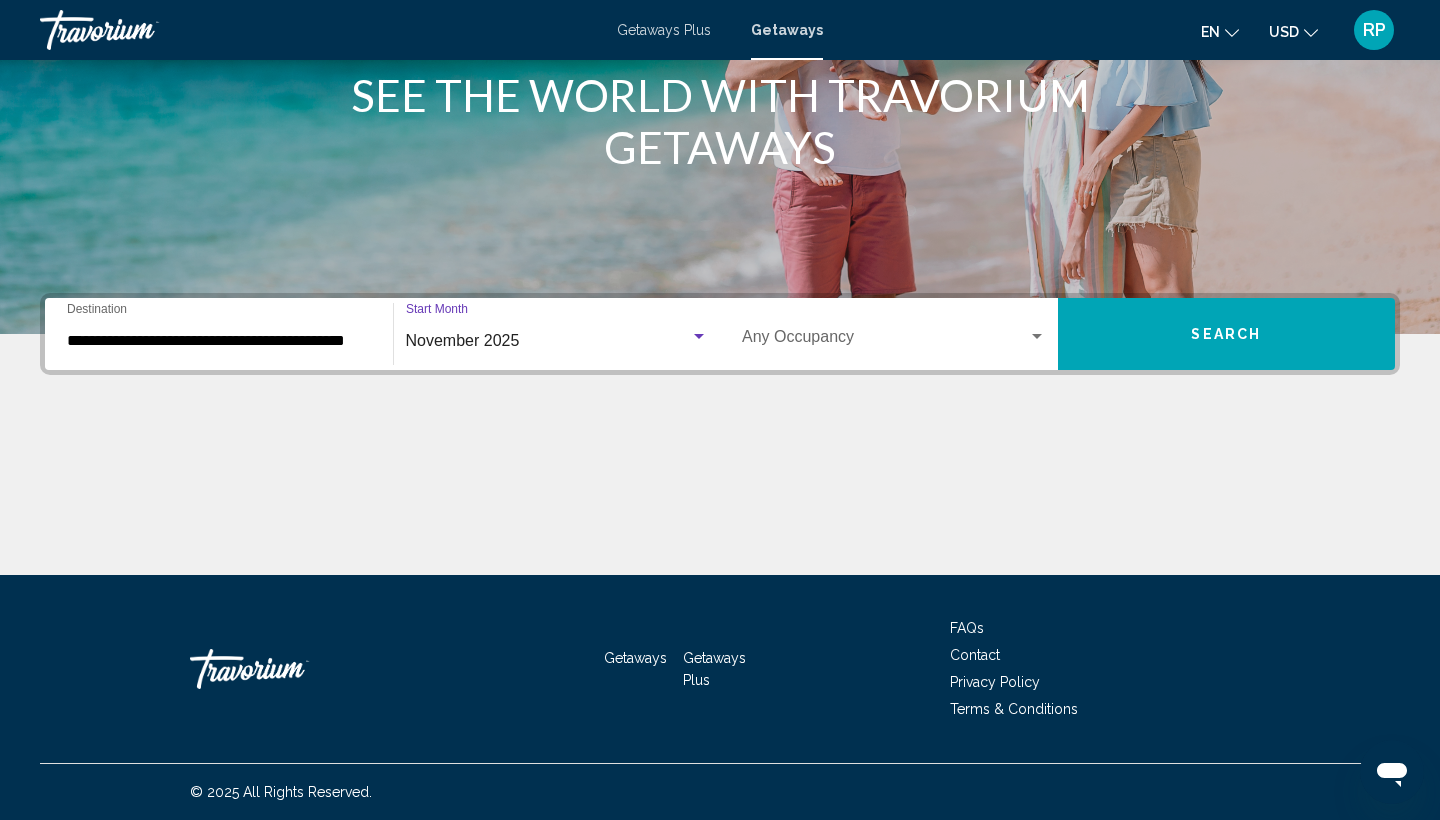 click on "Search" at bounding box center (1227, 334) 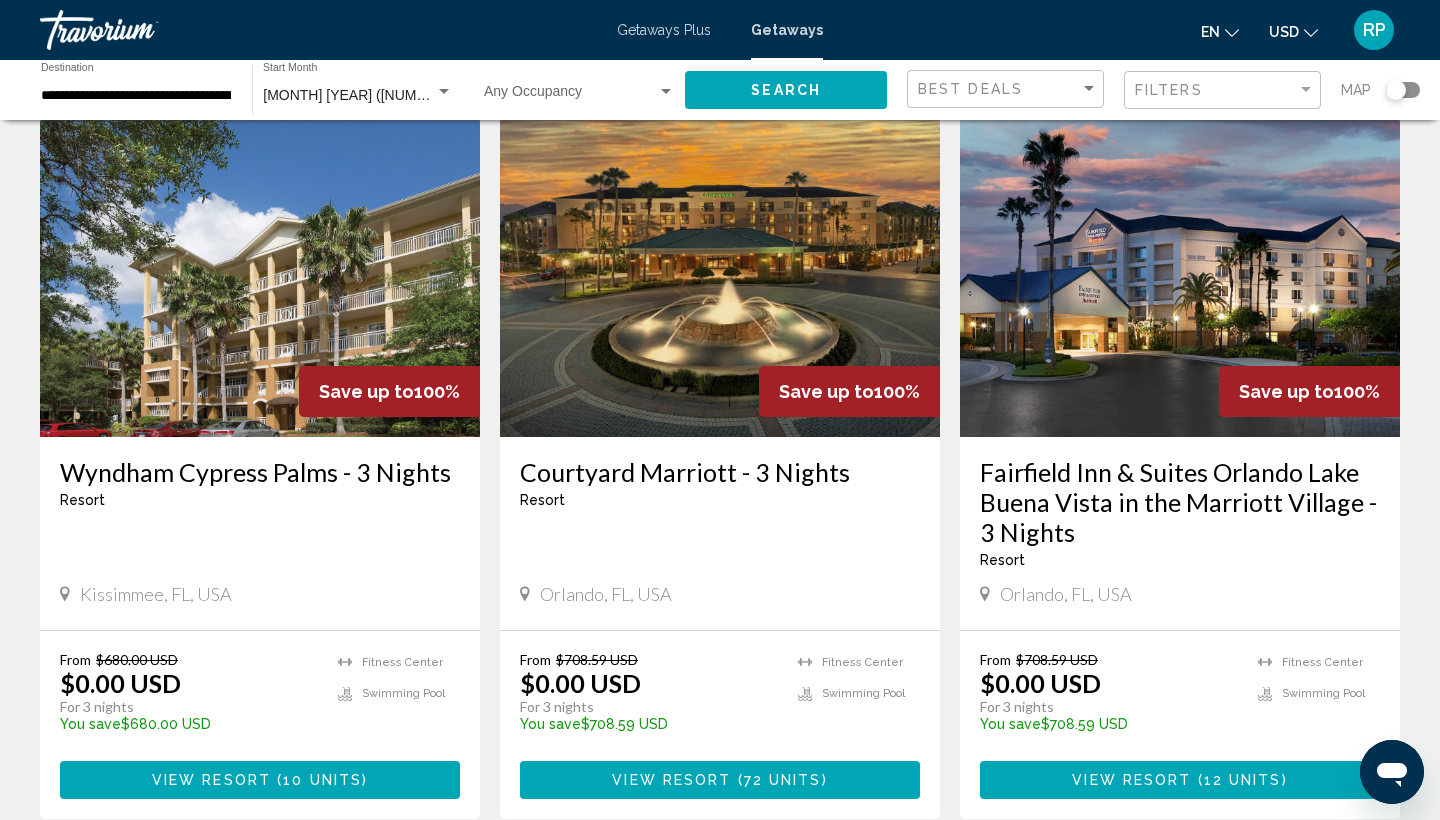 scroll, scrollTop: 927, scrollLeft: 0, axis: vertical 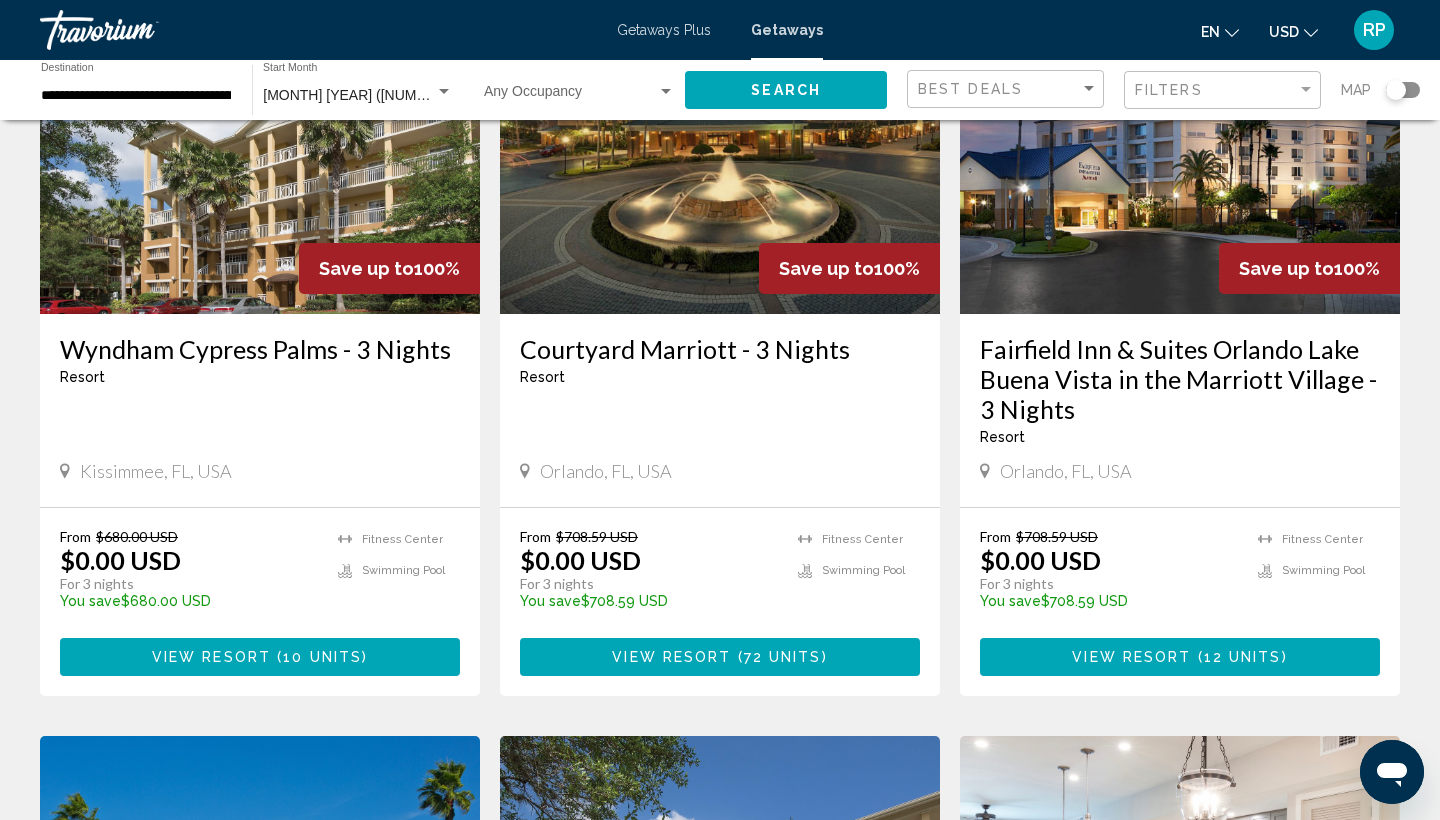 click on "Occupancy Any Occupancy" 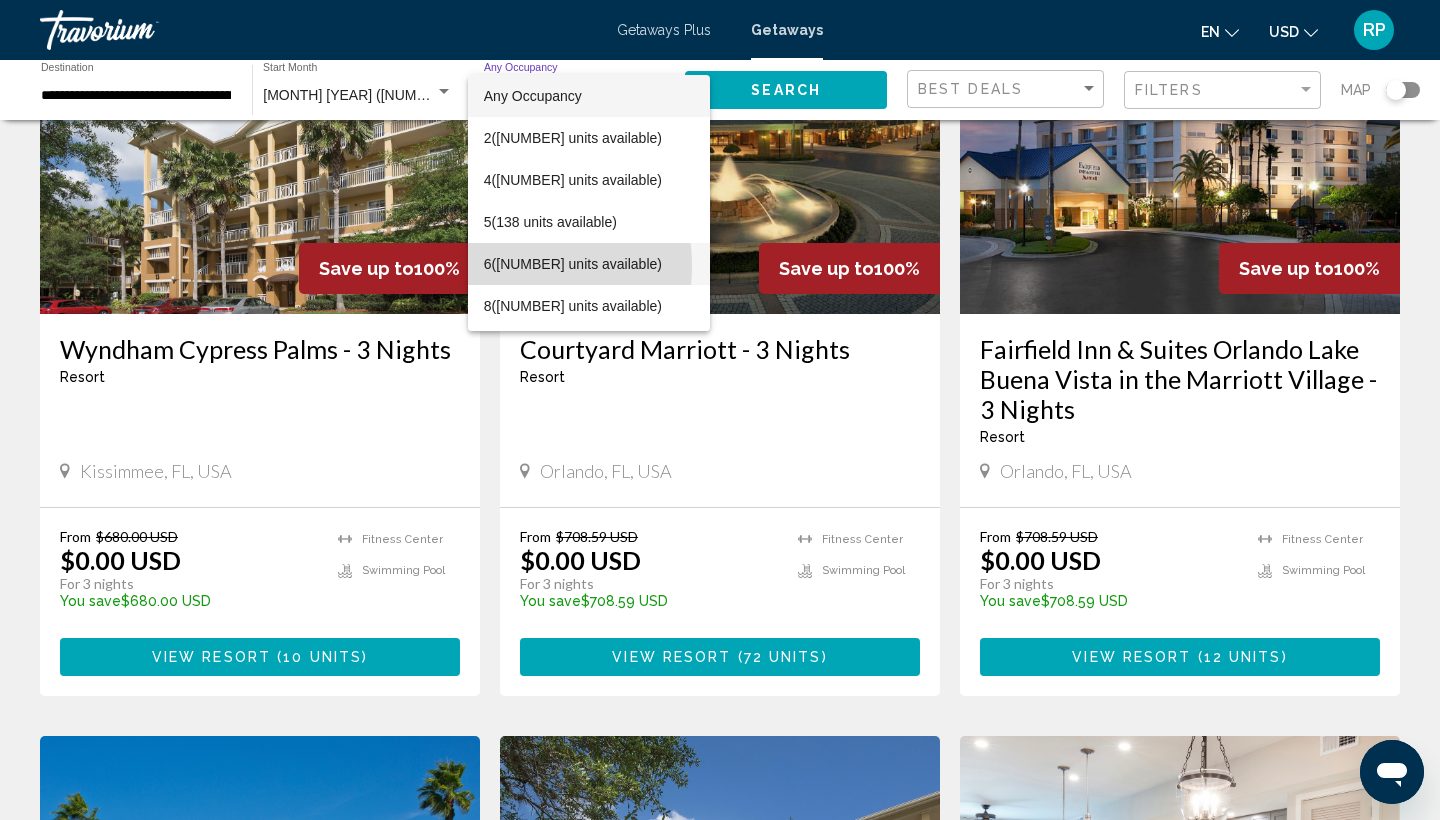 click on "6  (939 units available)" at bounding box center [589, 264] 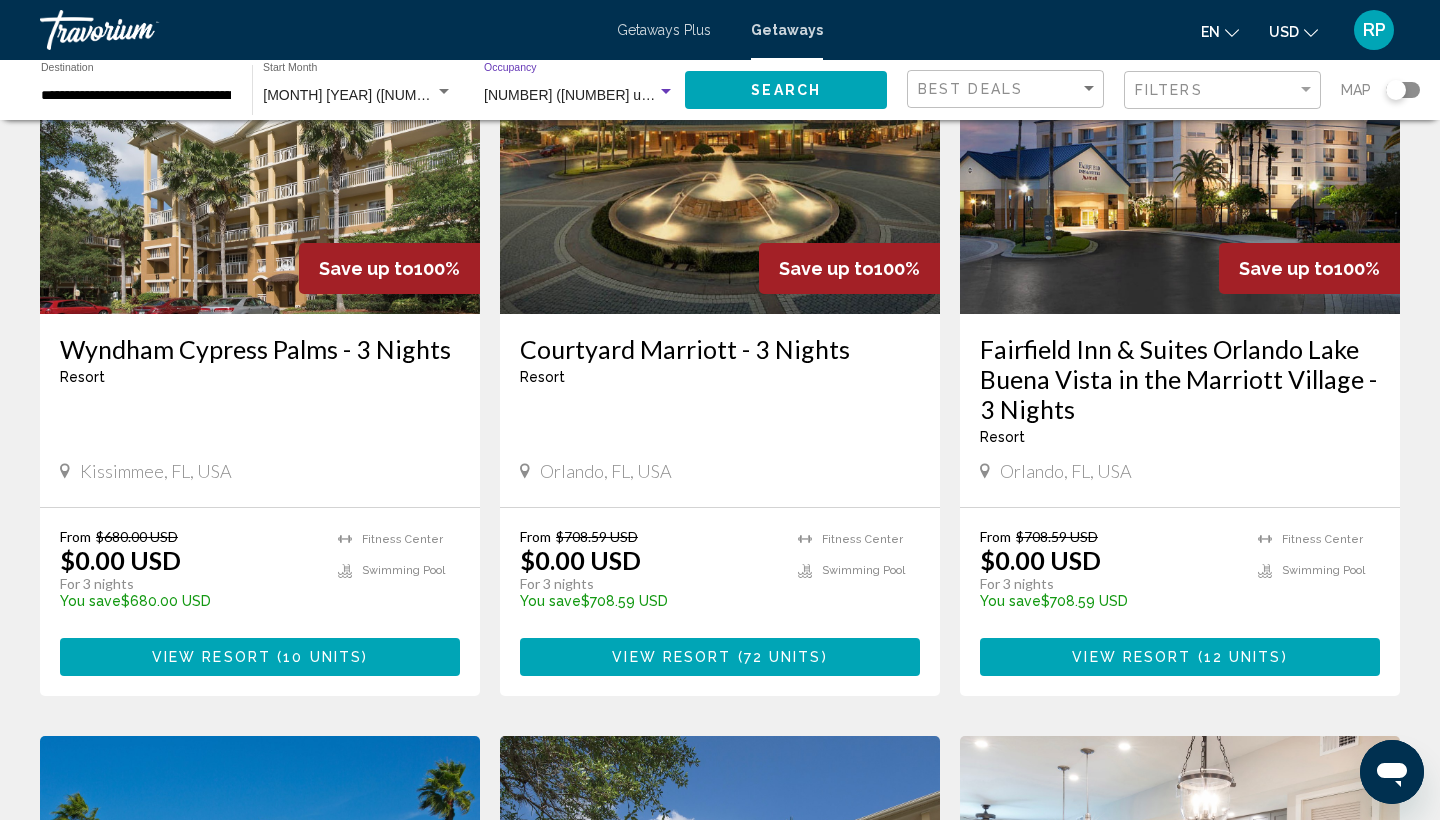 click on "Search" 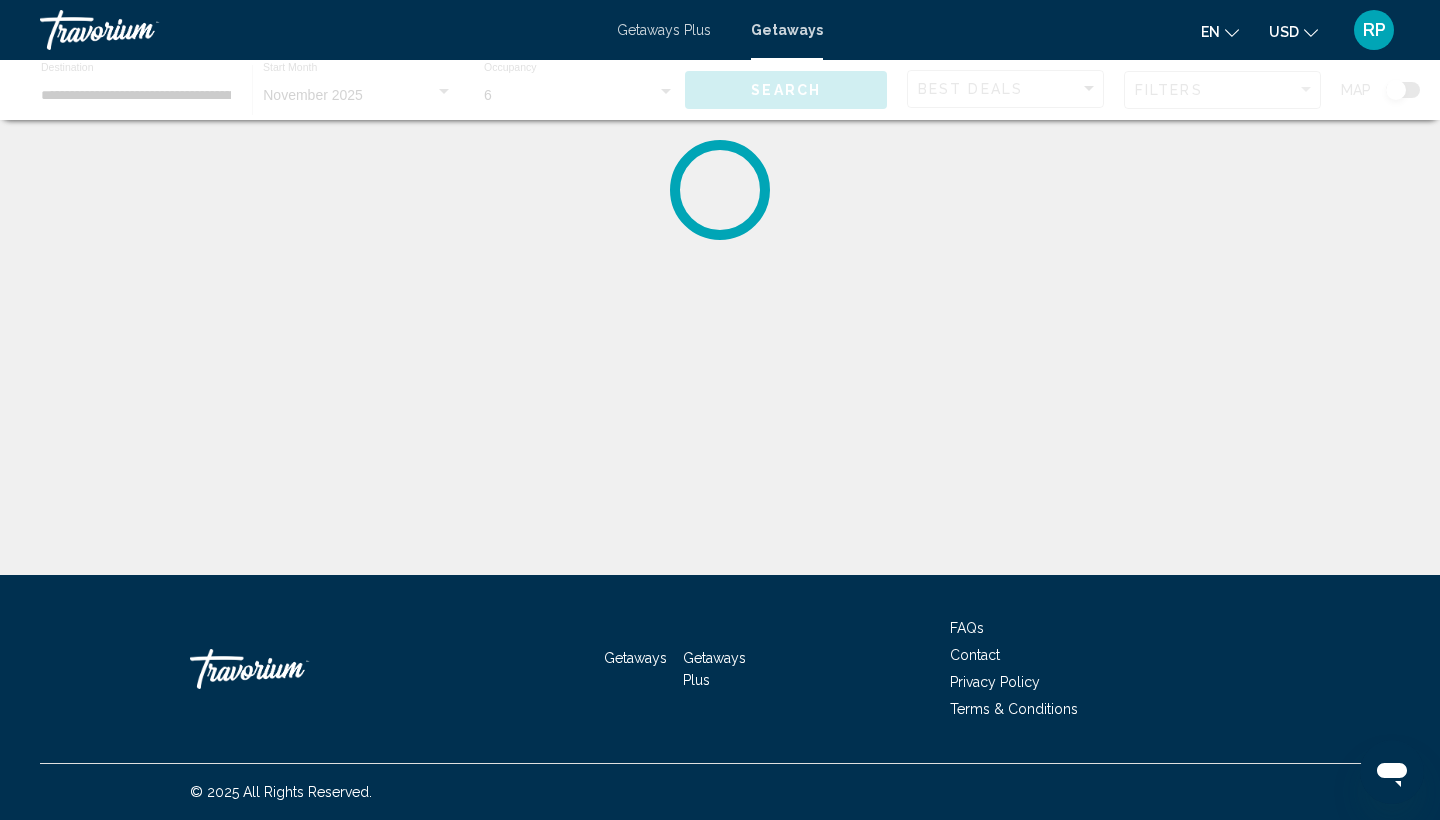 scroll, scrollTop: 0, scrollLeft: 0, axis: both 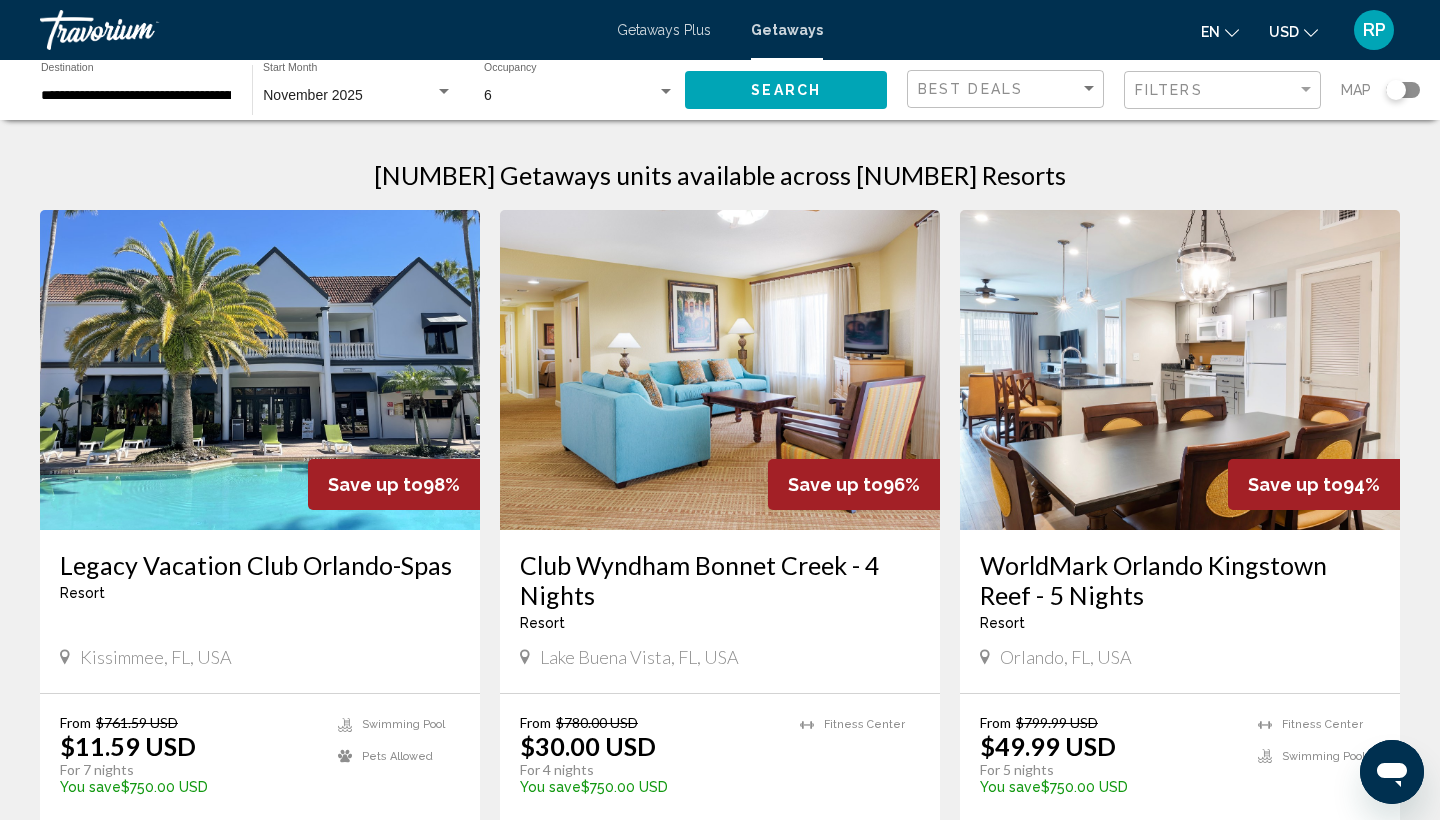 click on "Club Wyndham Bonnet Creek - 4 Nights" at bounding box center [720, 580] 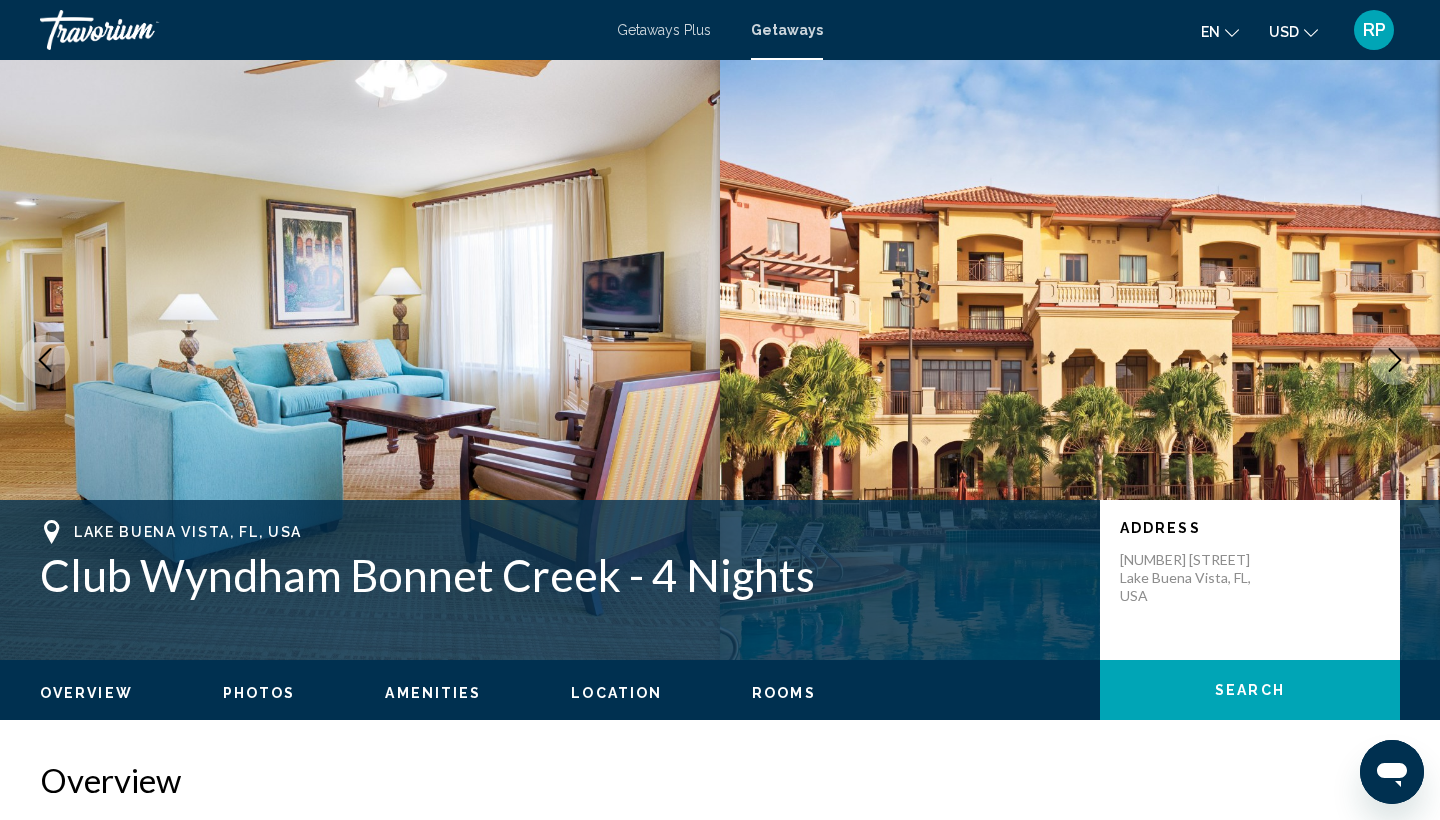 scroll, scrollTop: 0, scrollLeft: 0, axis: both 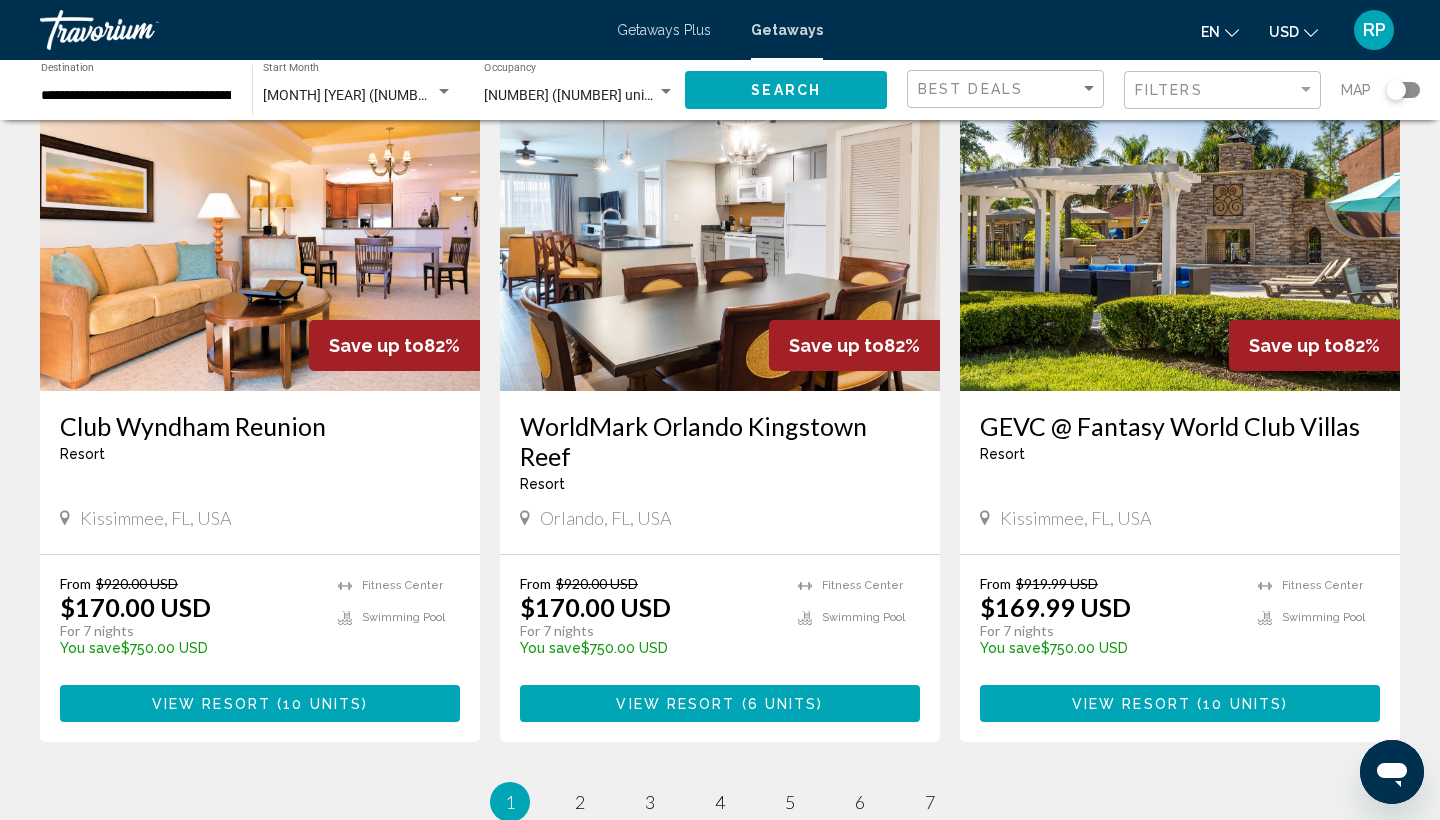 click on "WorldMark Orlando Kingstown Reef  Resort  -  This is an adults only resort" at bounding box center (720, 459) 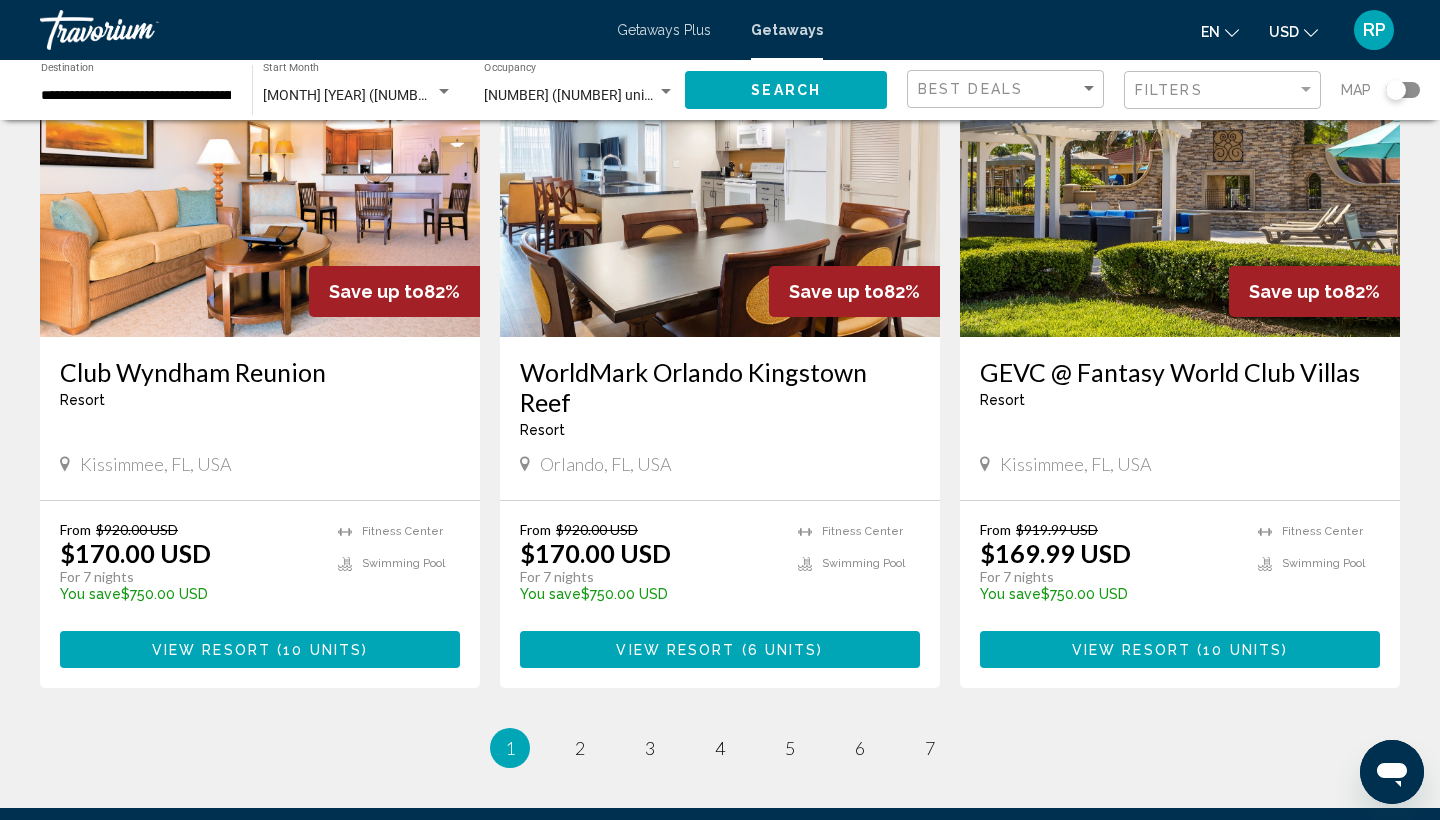 scroll, scrollTop: 2328, scrollLeft: 0, axis: vertical 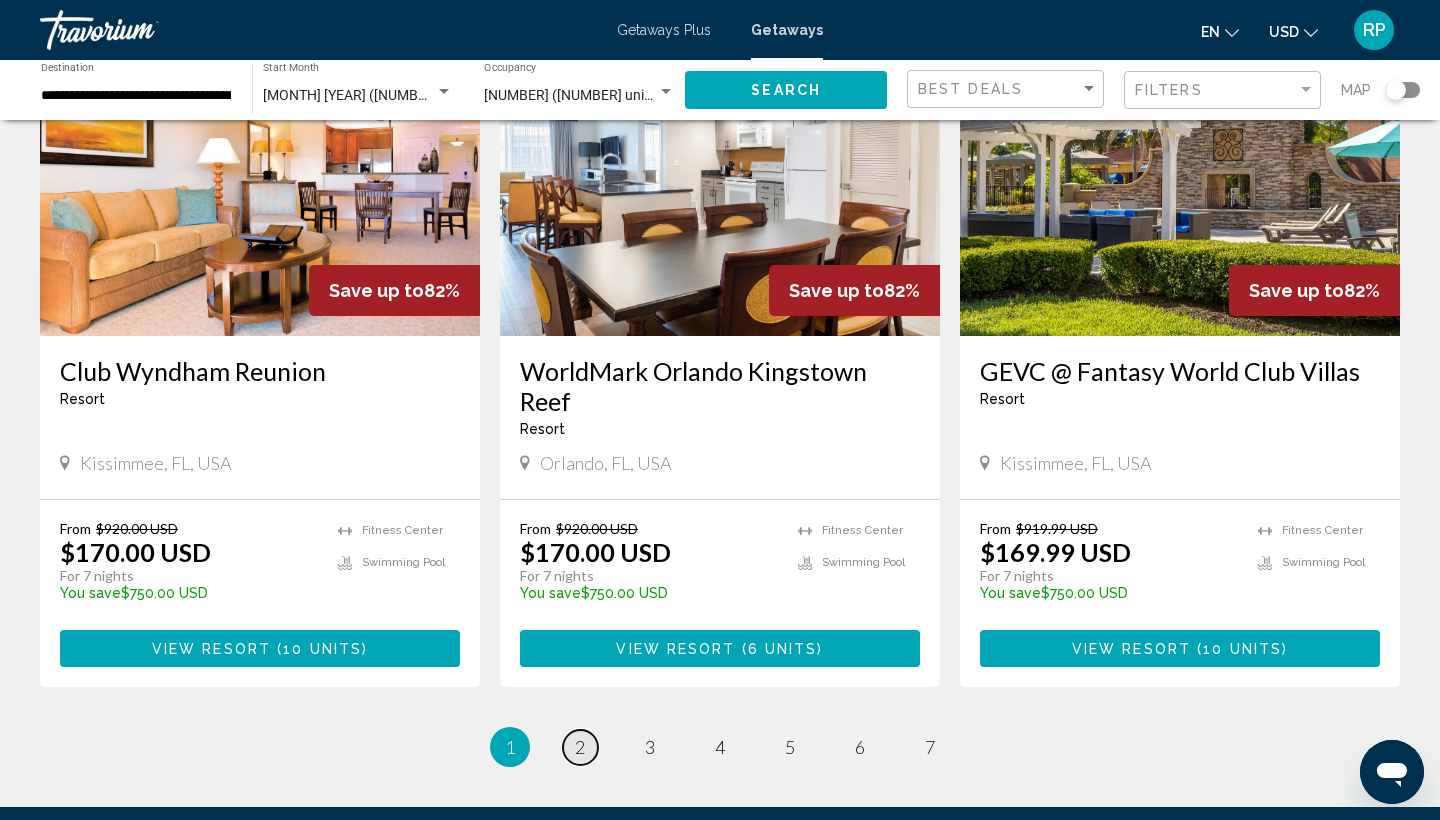 click on "2" at bounding box center (580, 747) 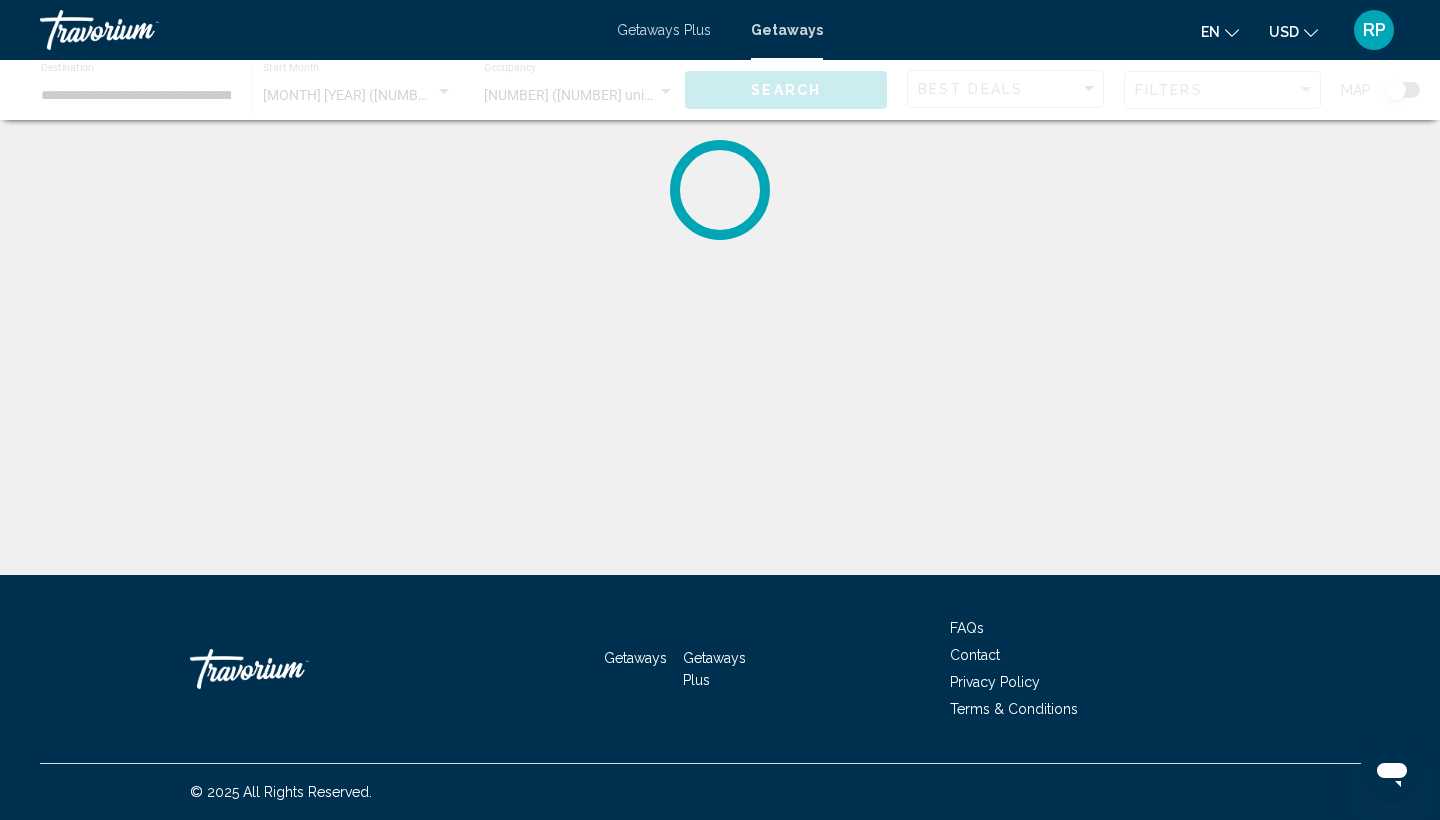 click on "Getaways Getaways Plus FAQs Contact Privacy Policy Terms & Conditions" at bounding box center (720, 669) 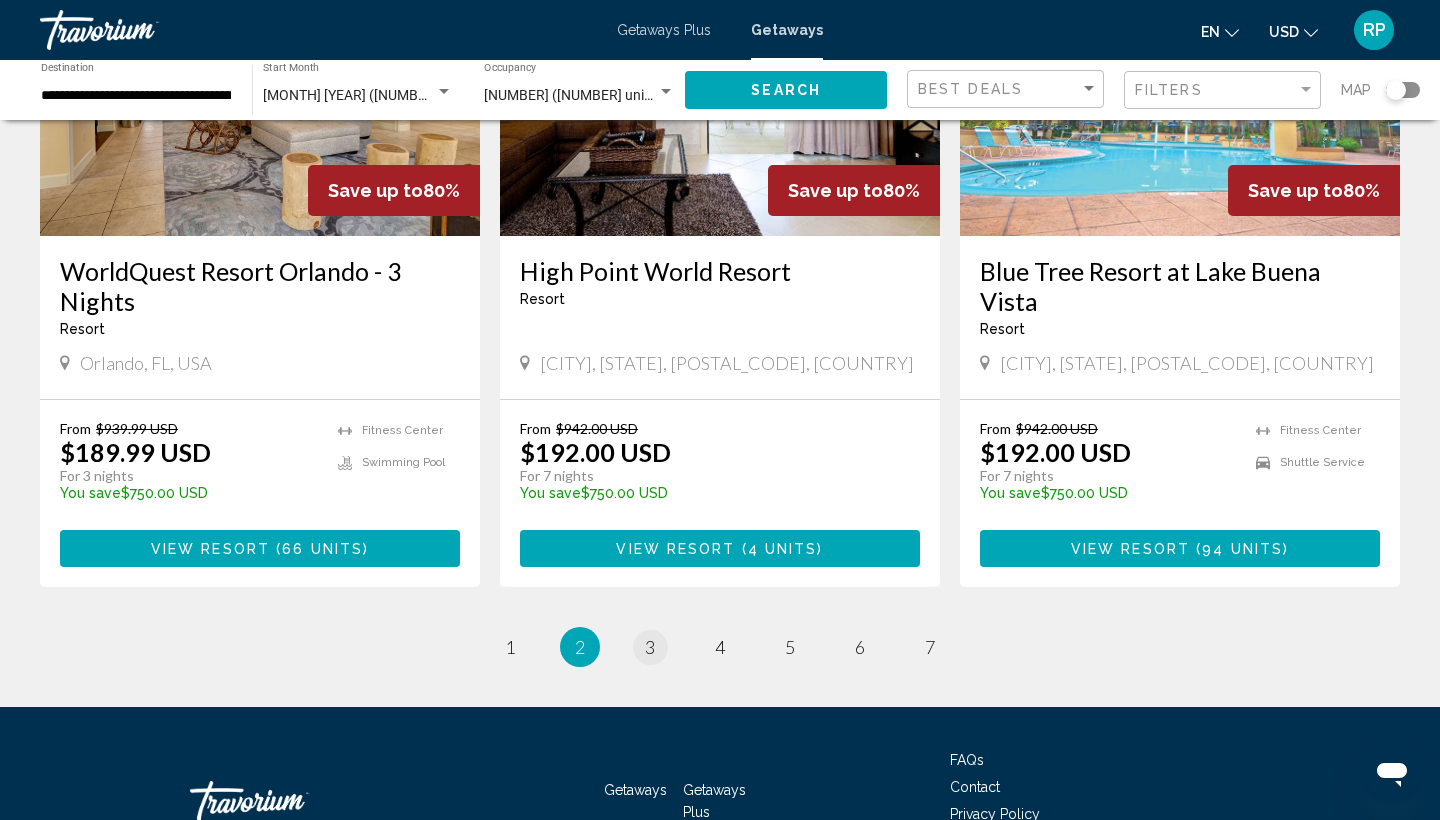 scroll, scrollTop: 2442, scrollLeft: 0, axis: vertical 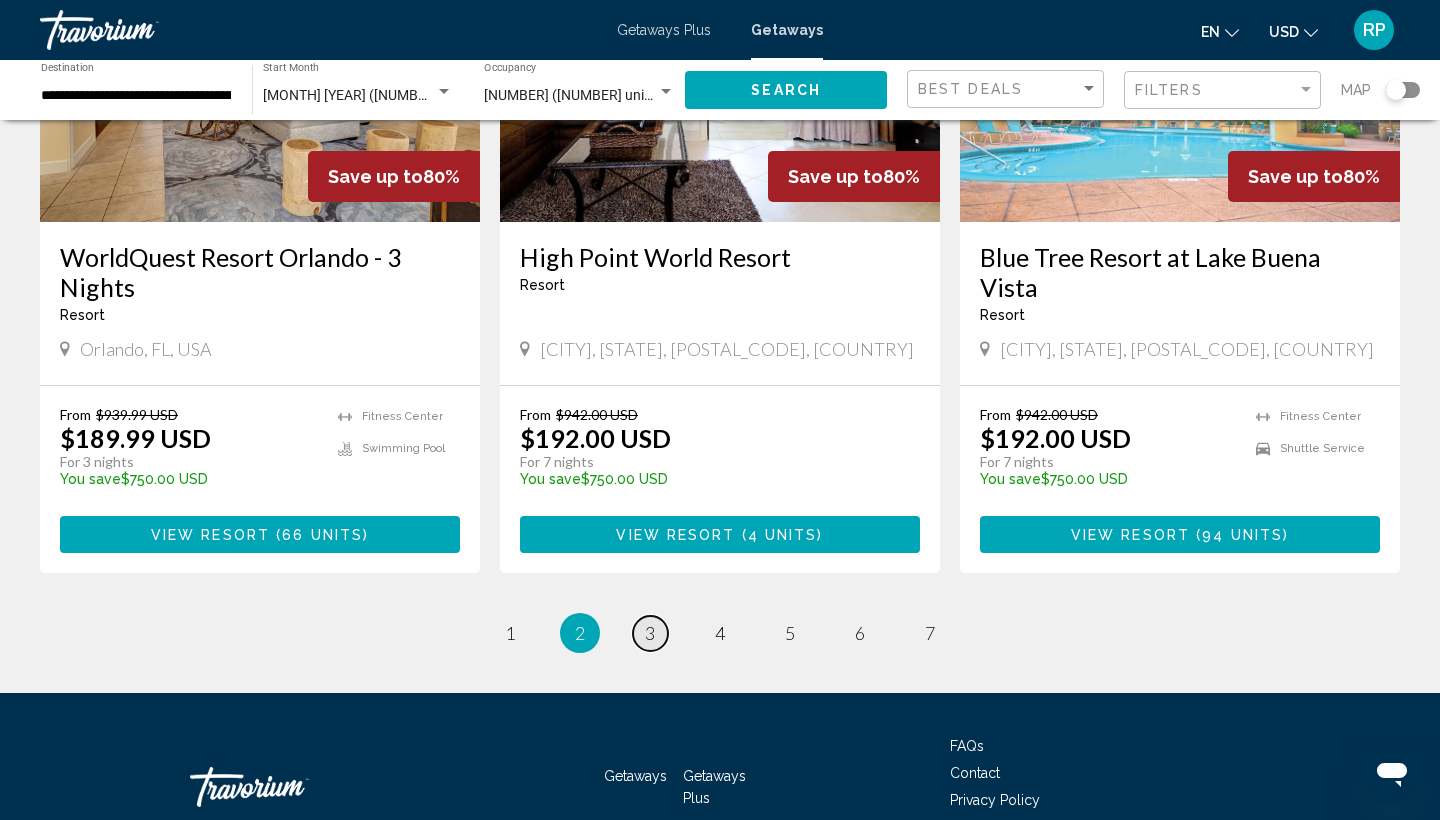 click on "3" at bounding box center [650, 633] 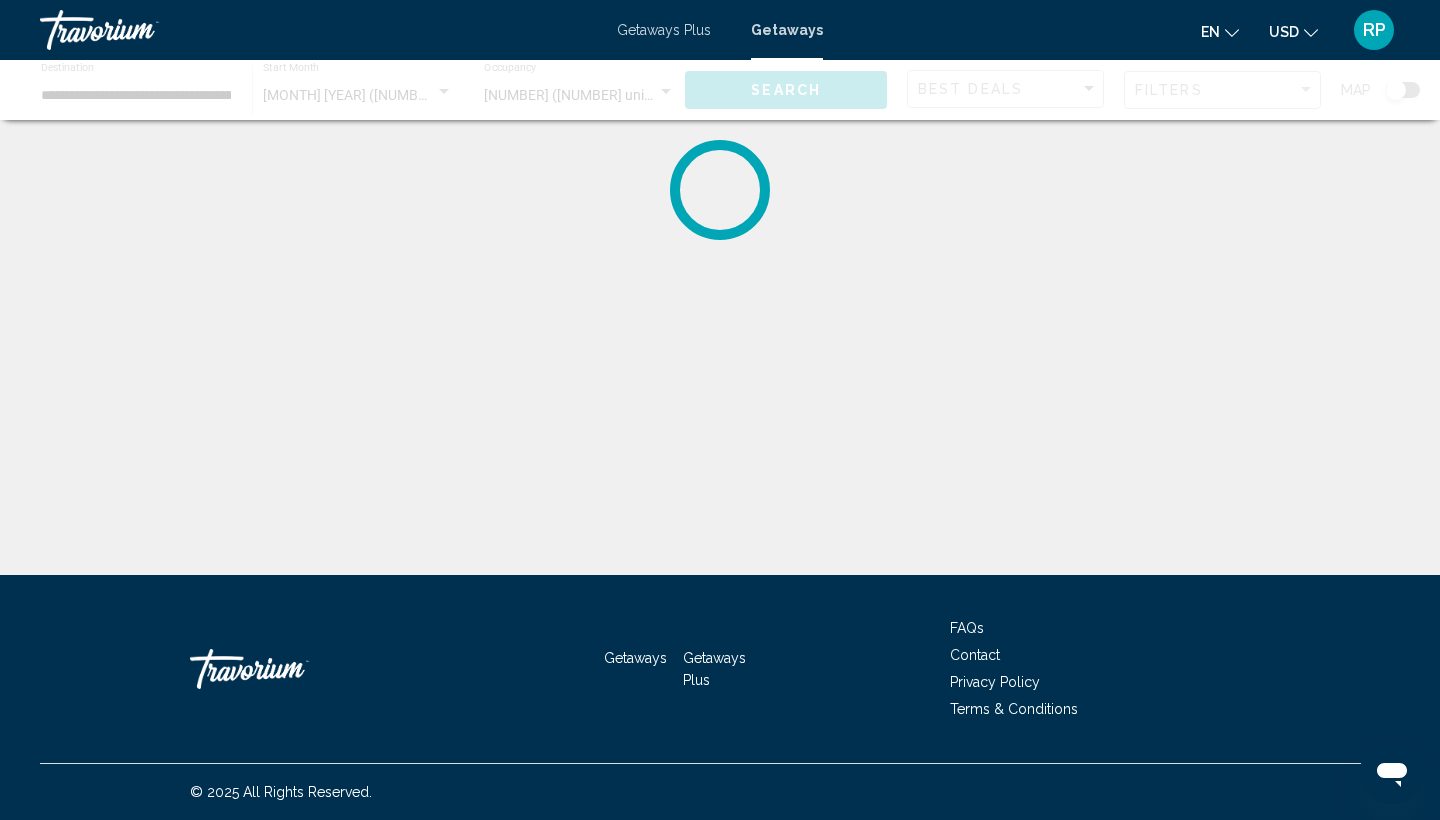 scroll, scrollTop: 0, scrollLeft: 0, axis: both 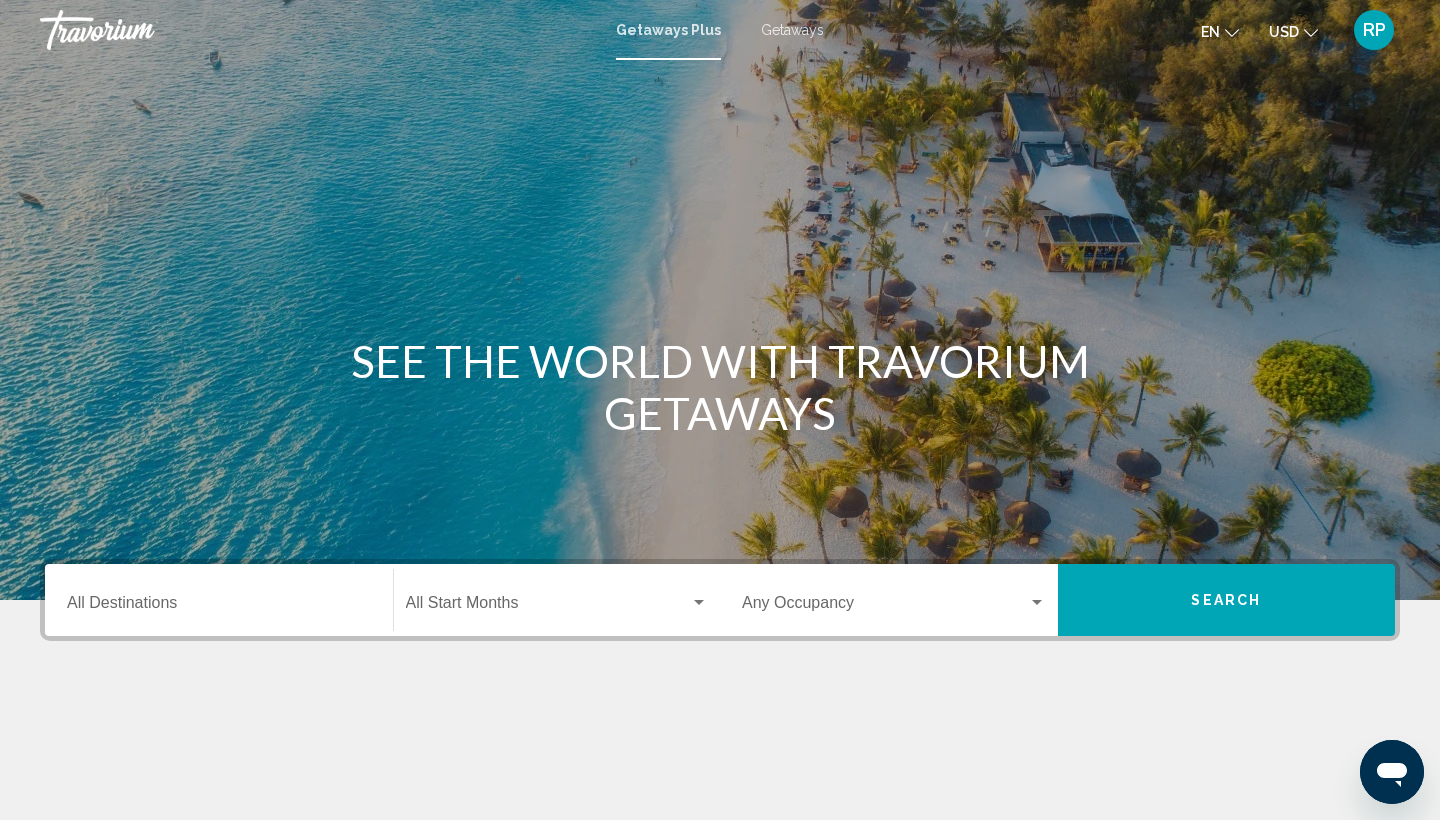click on "Destination All Destinations" at bounding box center (219, 600) 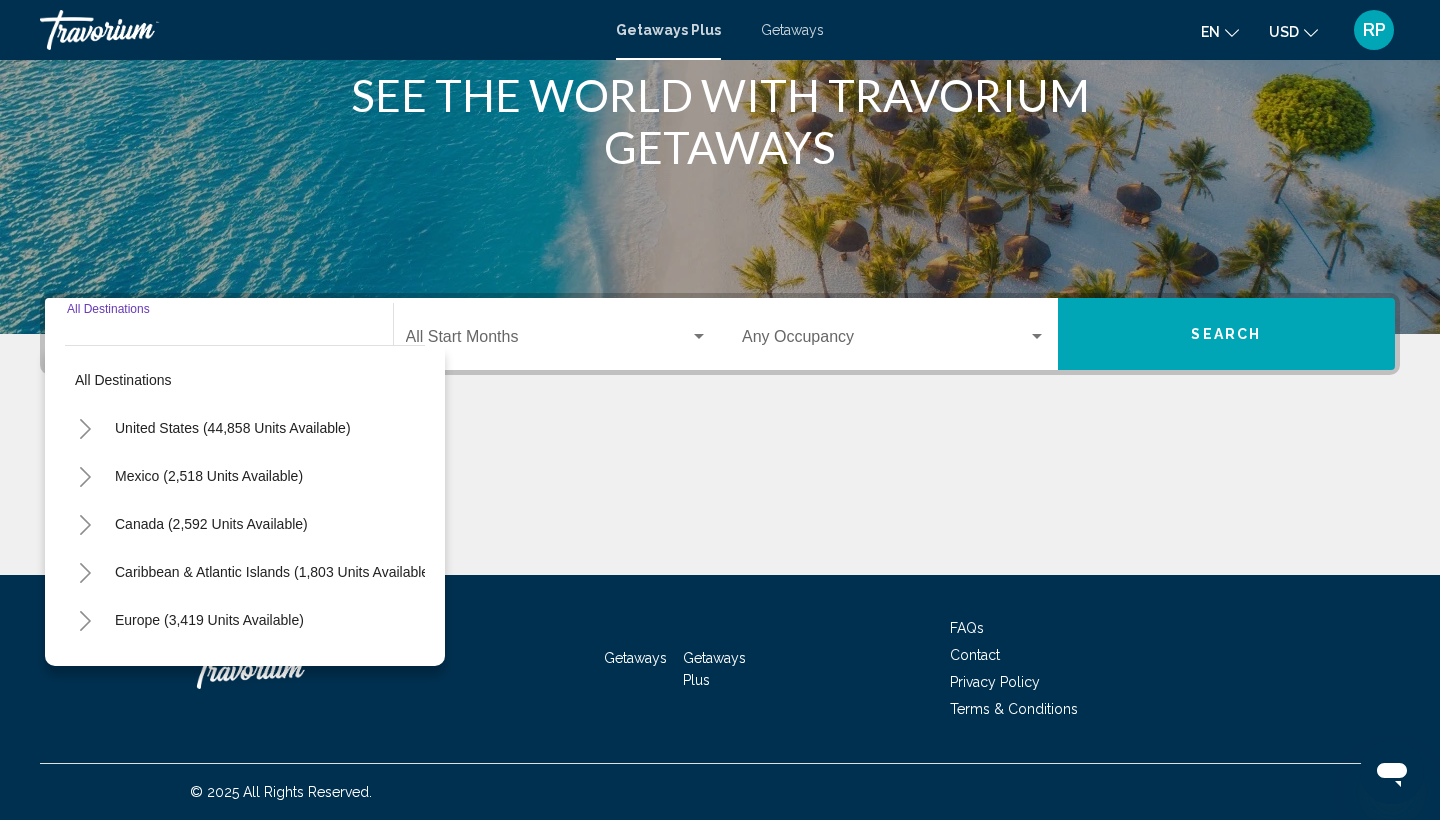 click 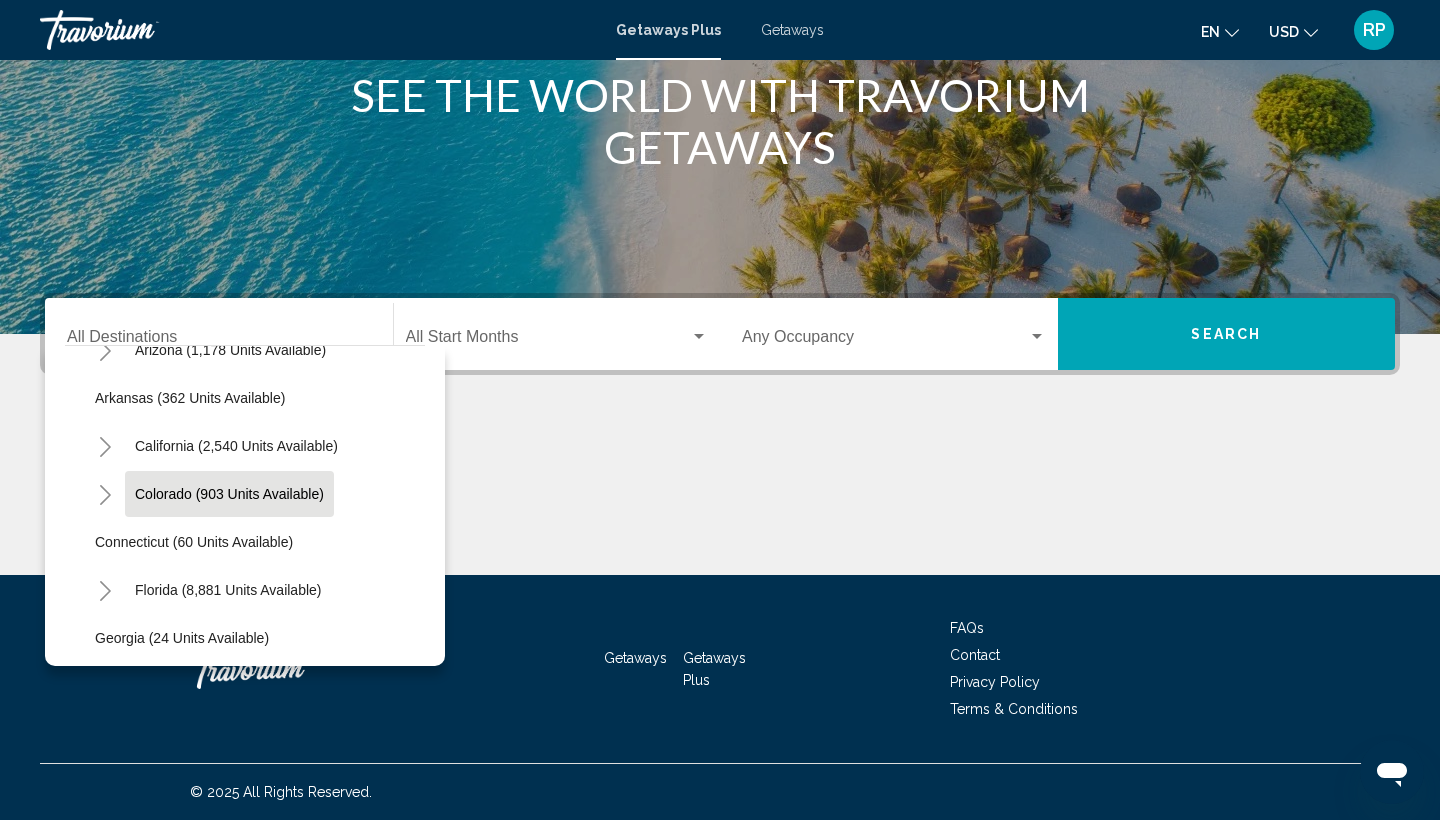 scroll, scrollTop: 131, scrollLeft: 0, axis: vertical 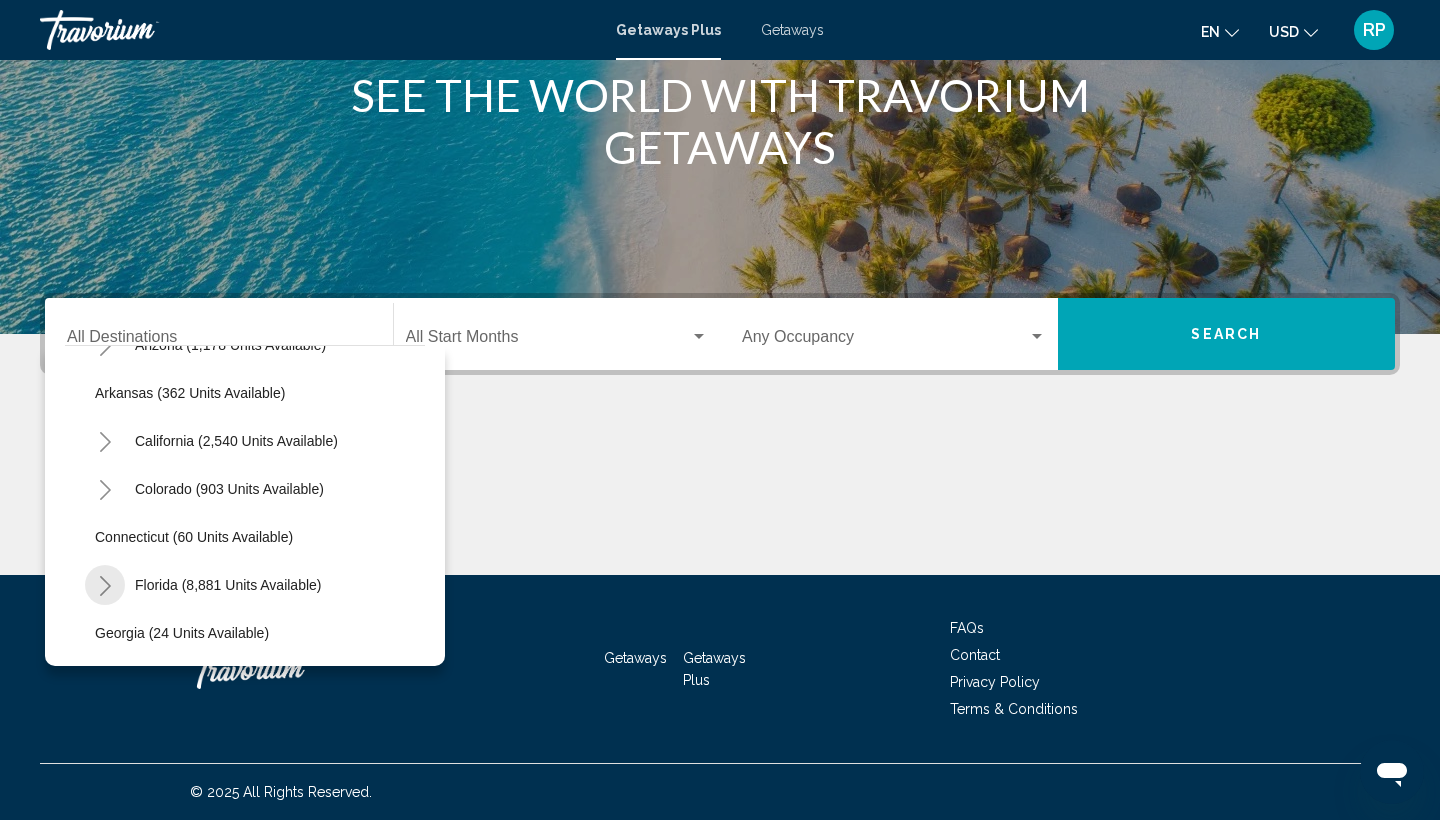 click 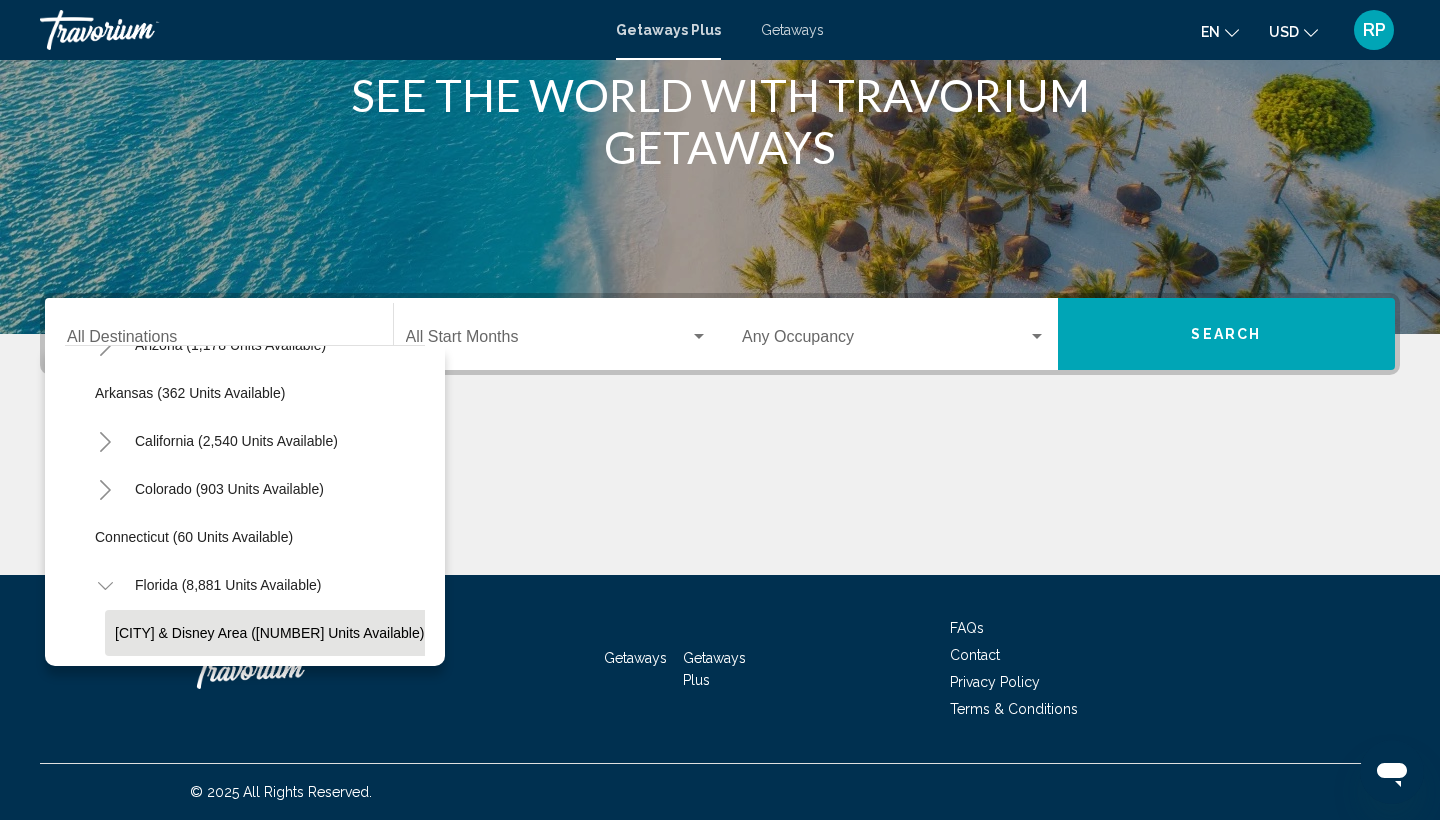 click on "Orlando & Disney Area (10,771 units available)" 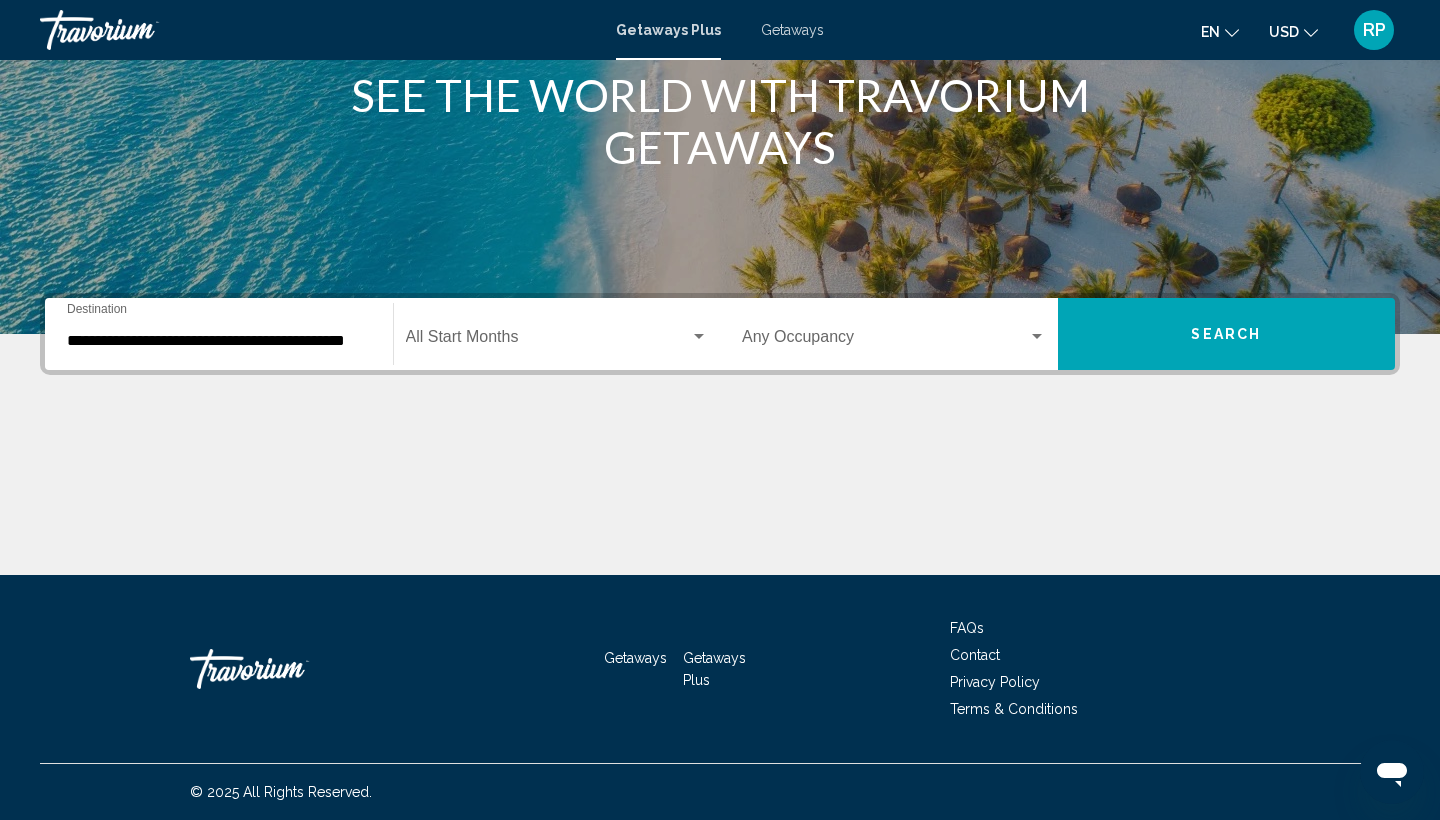 click on "Start Month All Start Months" 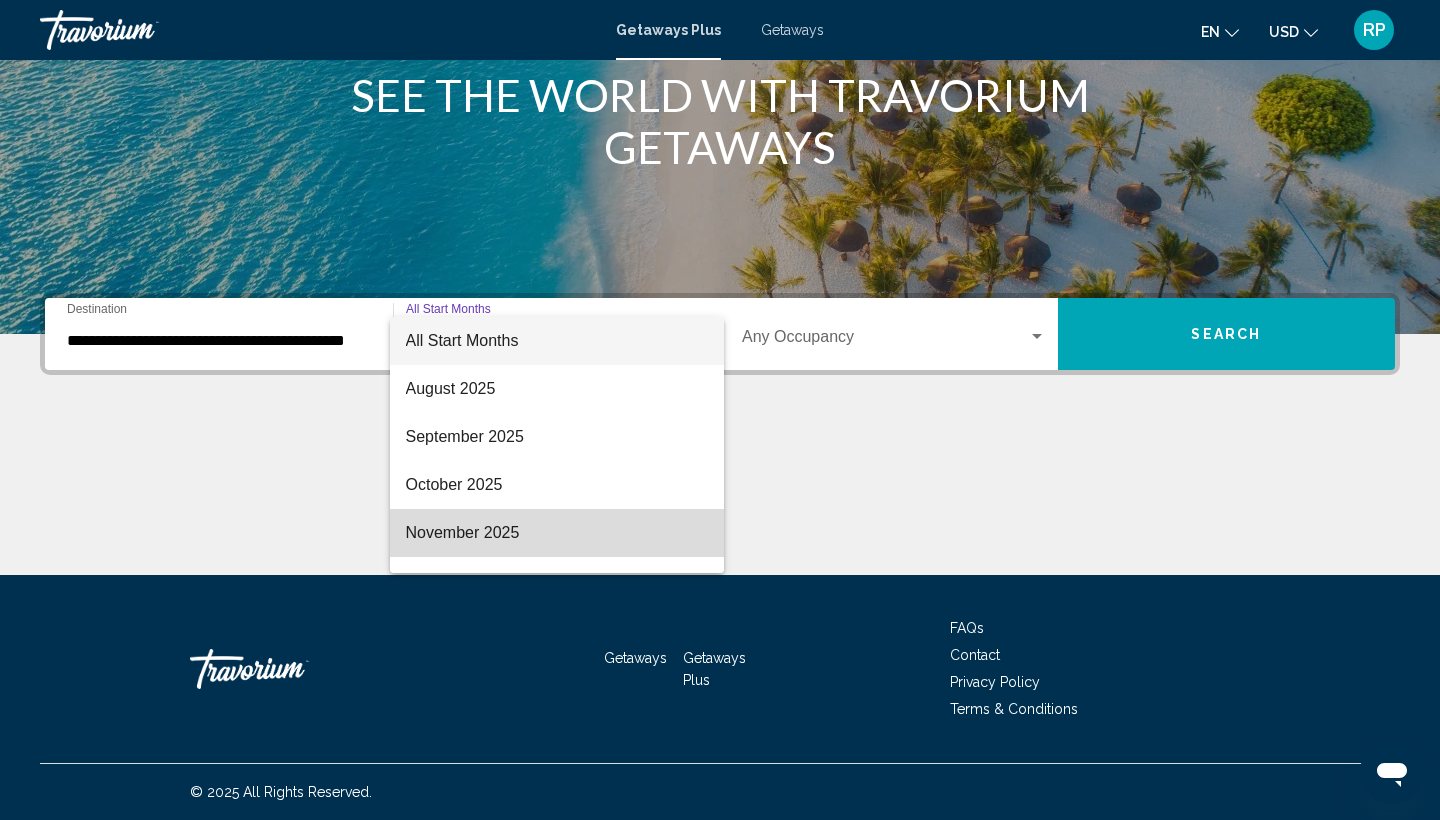click on "November 2025" at bounding box center [557, 533] 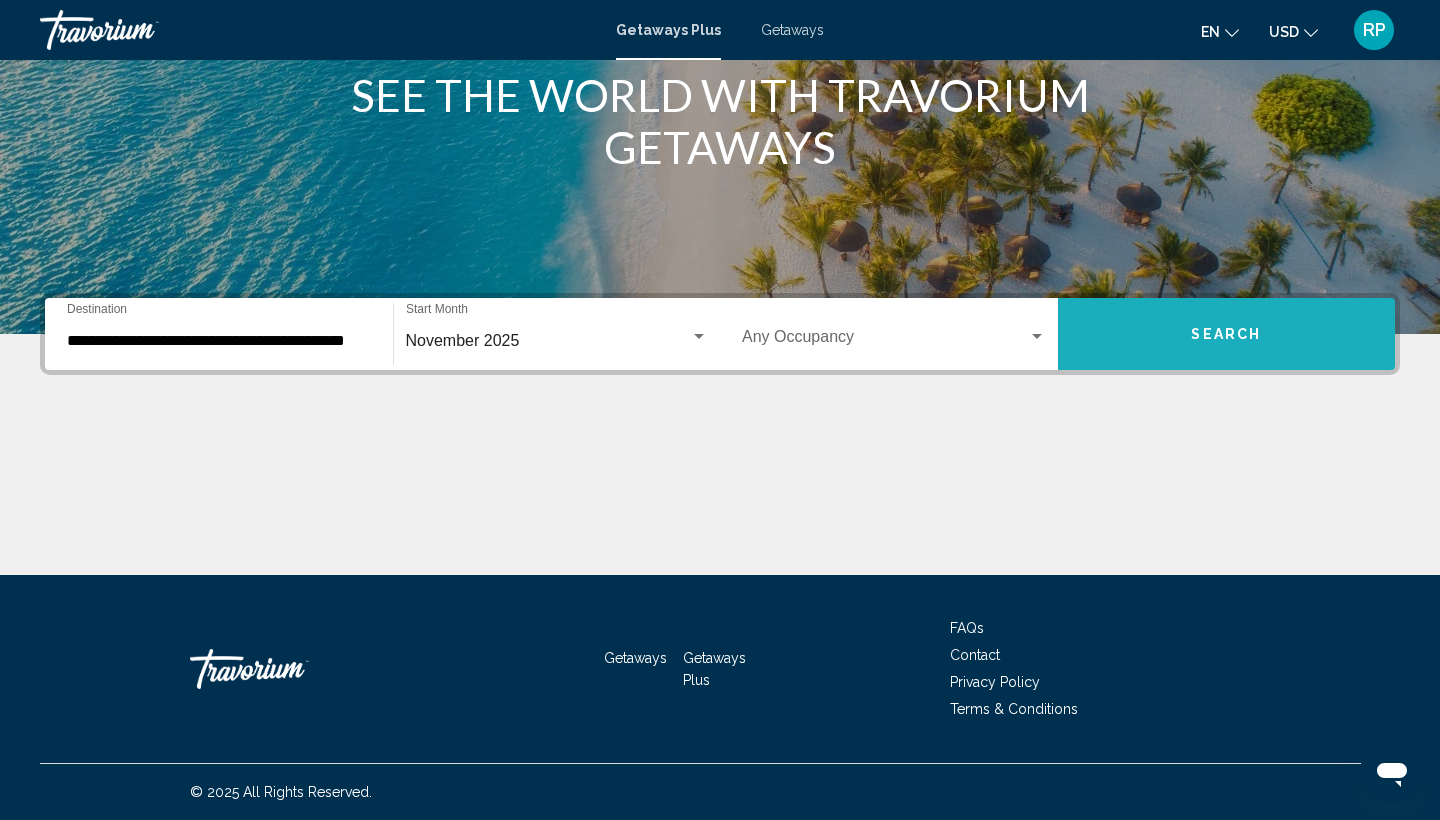 click on "Search" at bounding box center (1227, 334) 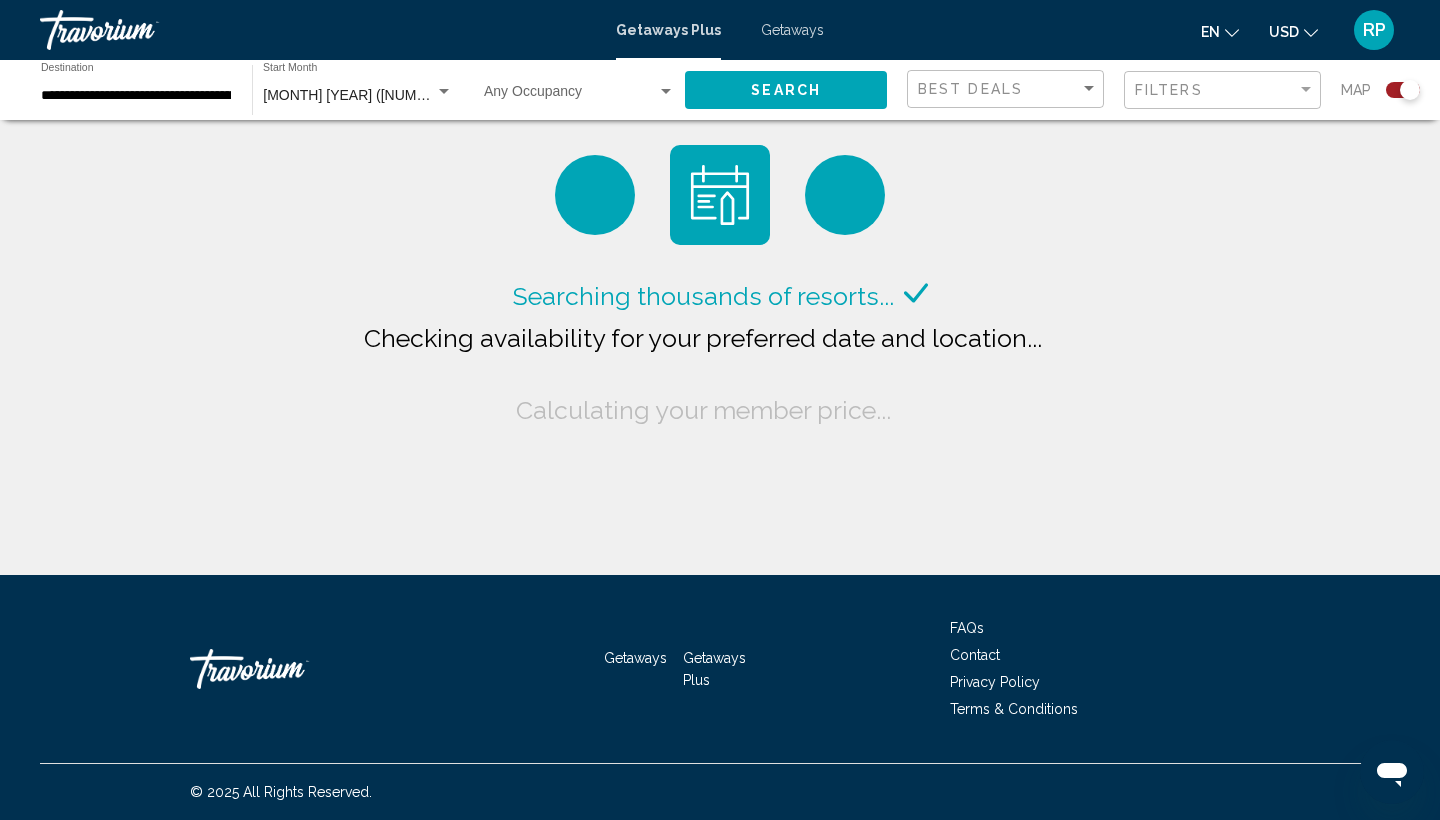click on "Getaways" at bounding box center [792, 30] 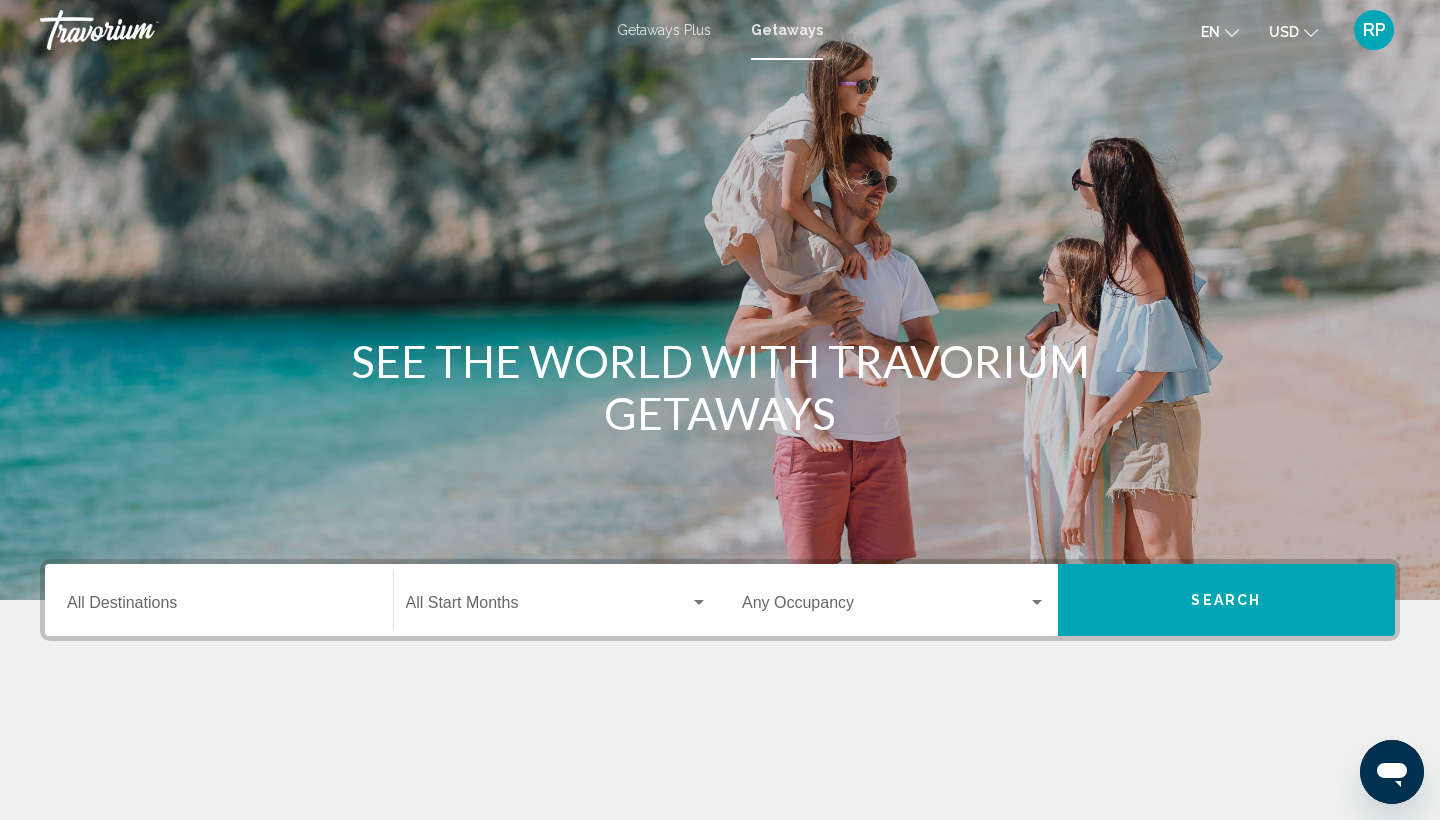 click on "Getaways" at bounding box center [787, 30] 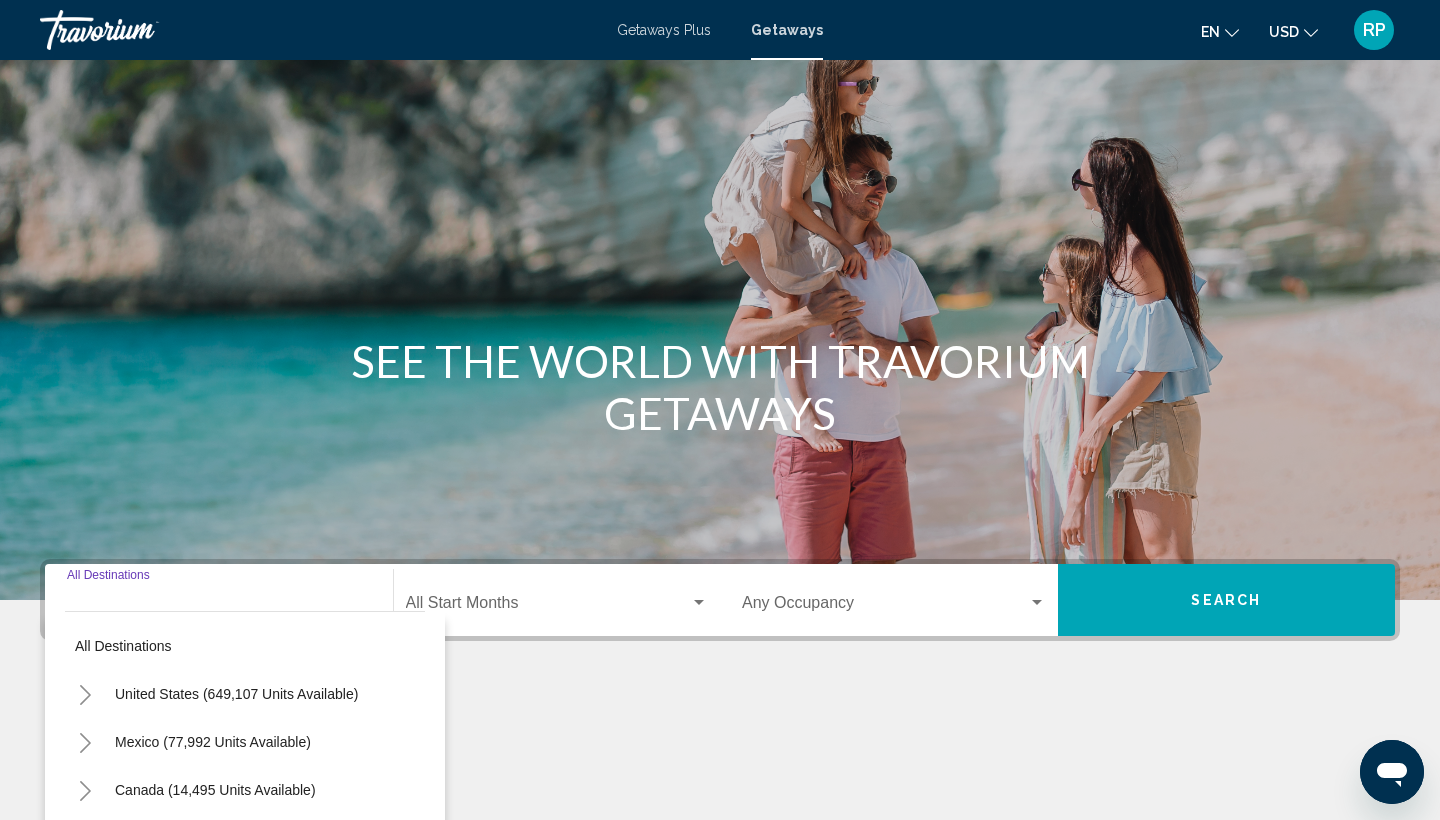 scroll, scrollTop: 266, scrollLeft: 0, axis: vertical 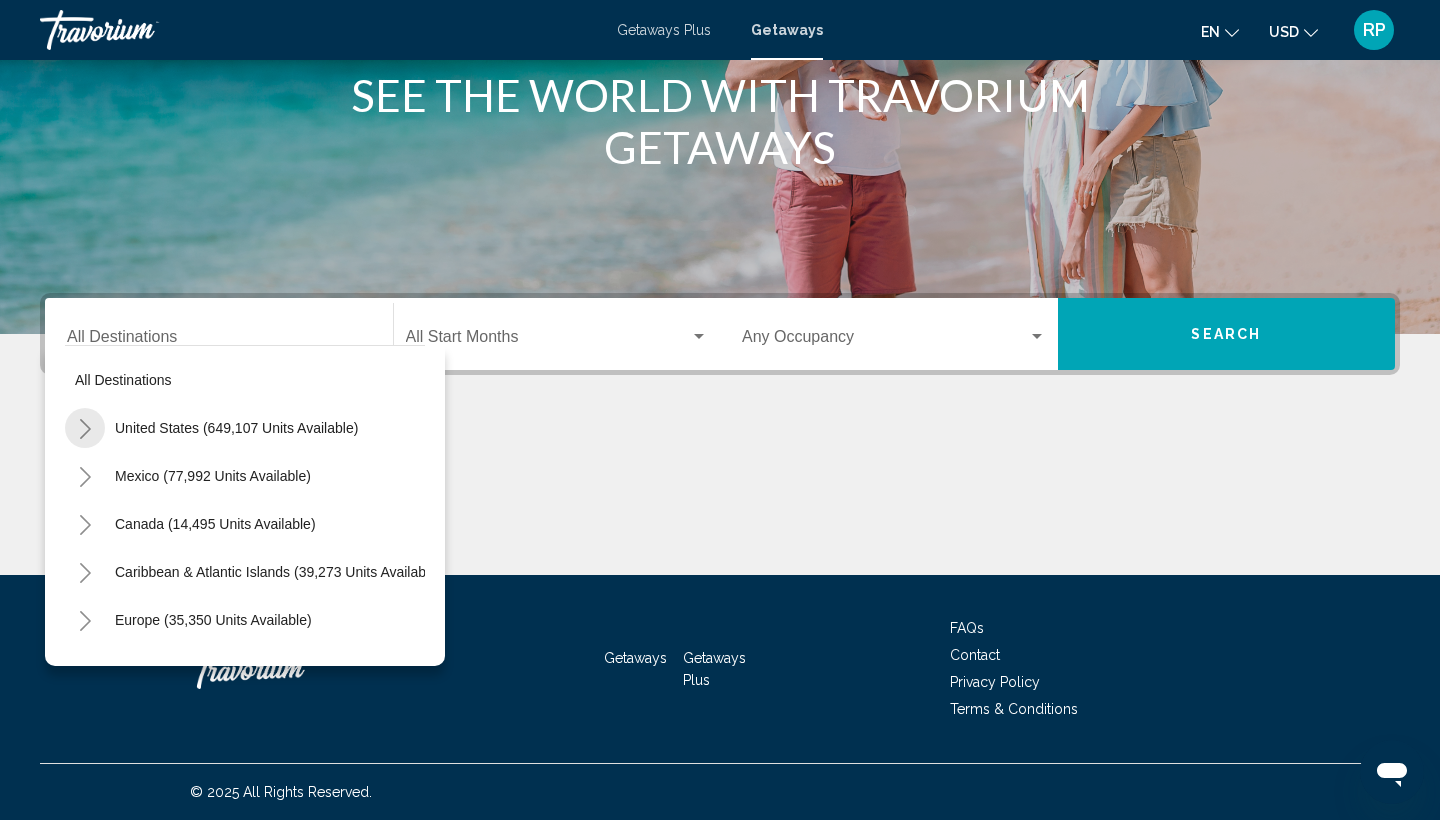 click 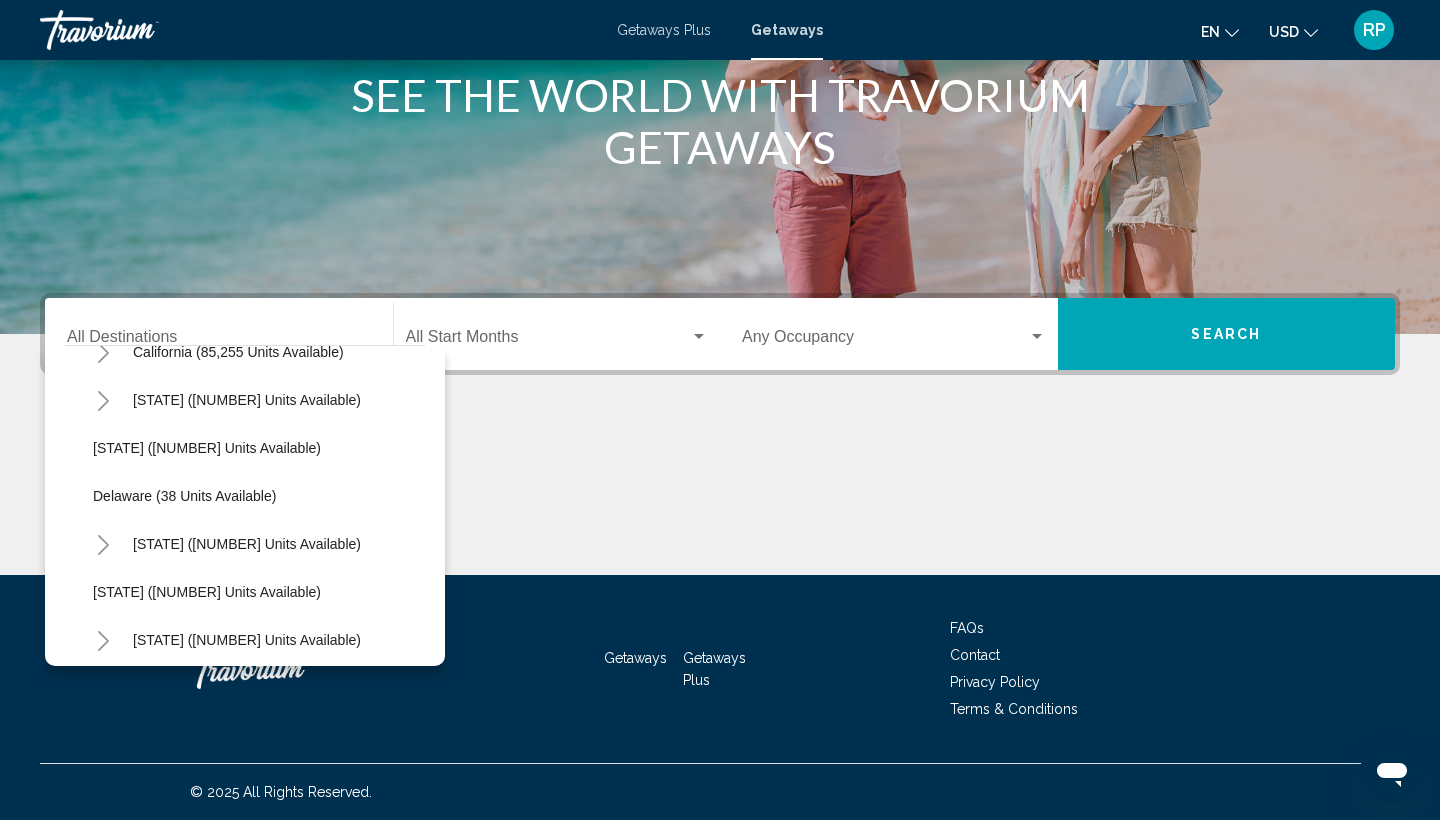 scroll, scrollTop: 222, scrollLeft: 2, axis: both 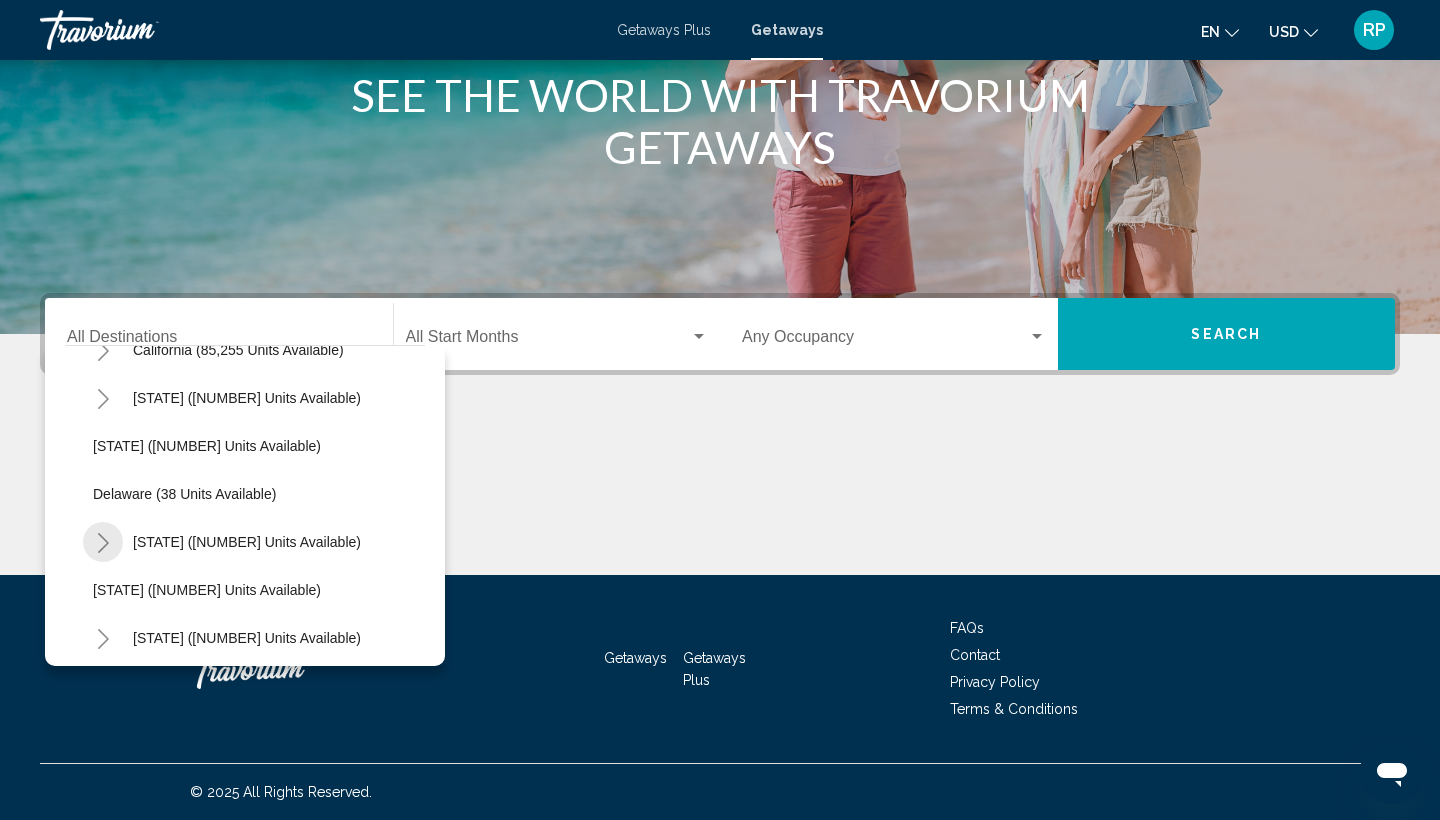 click 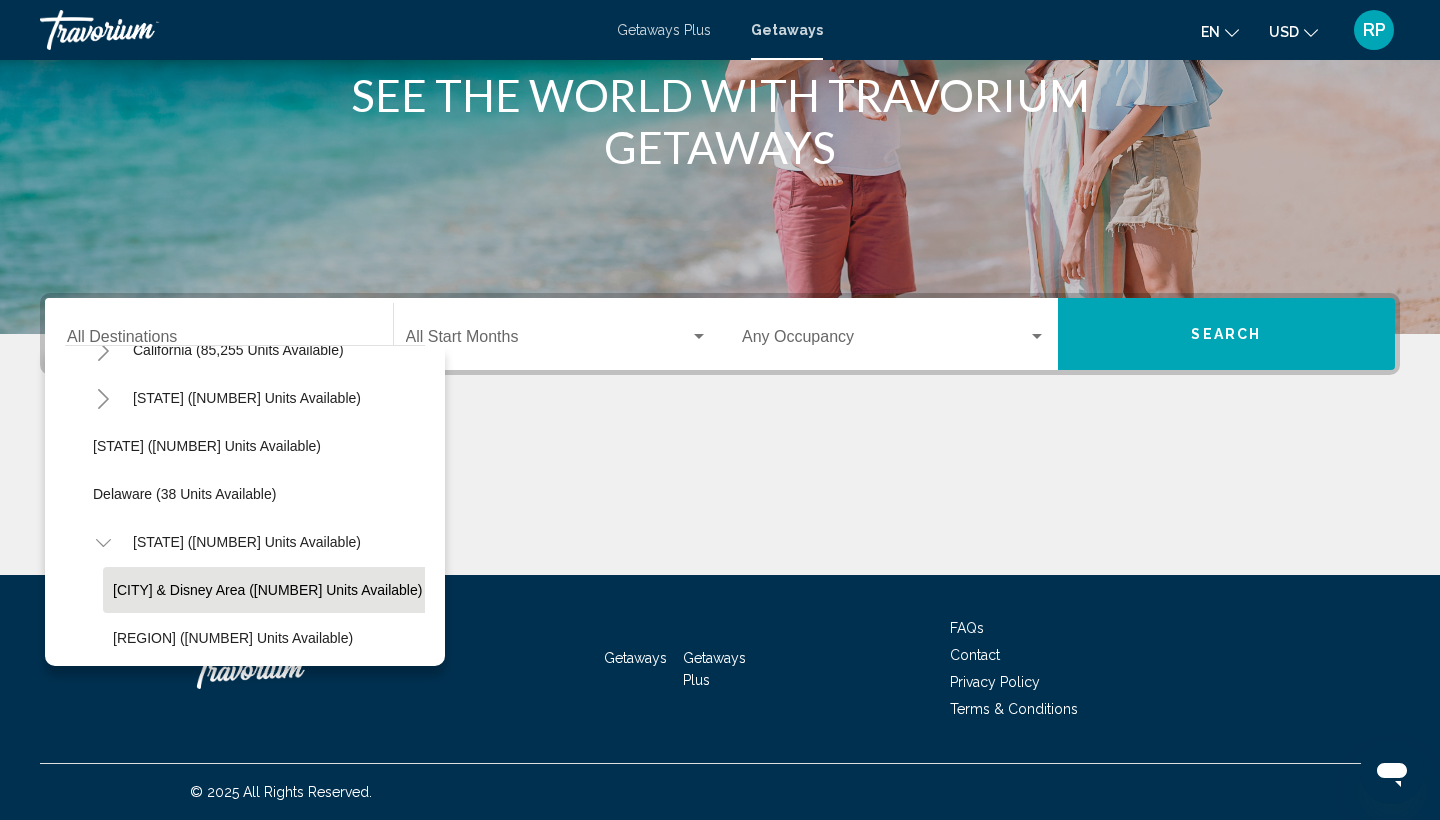 click on "Orlando & Disney Area (83,351 units available)" 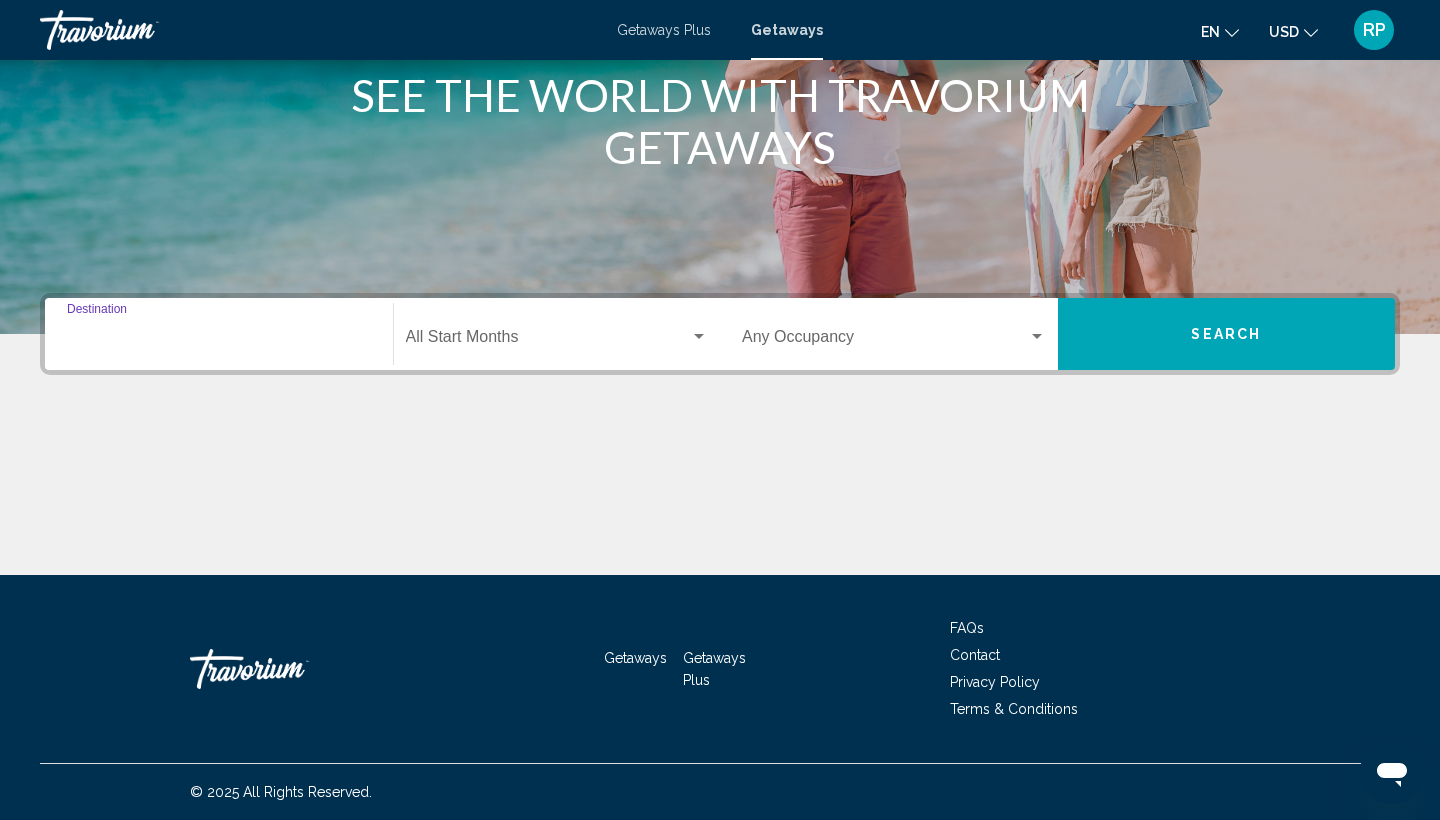 type on "**********" 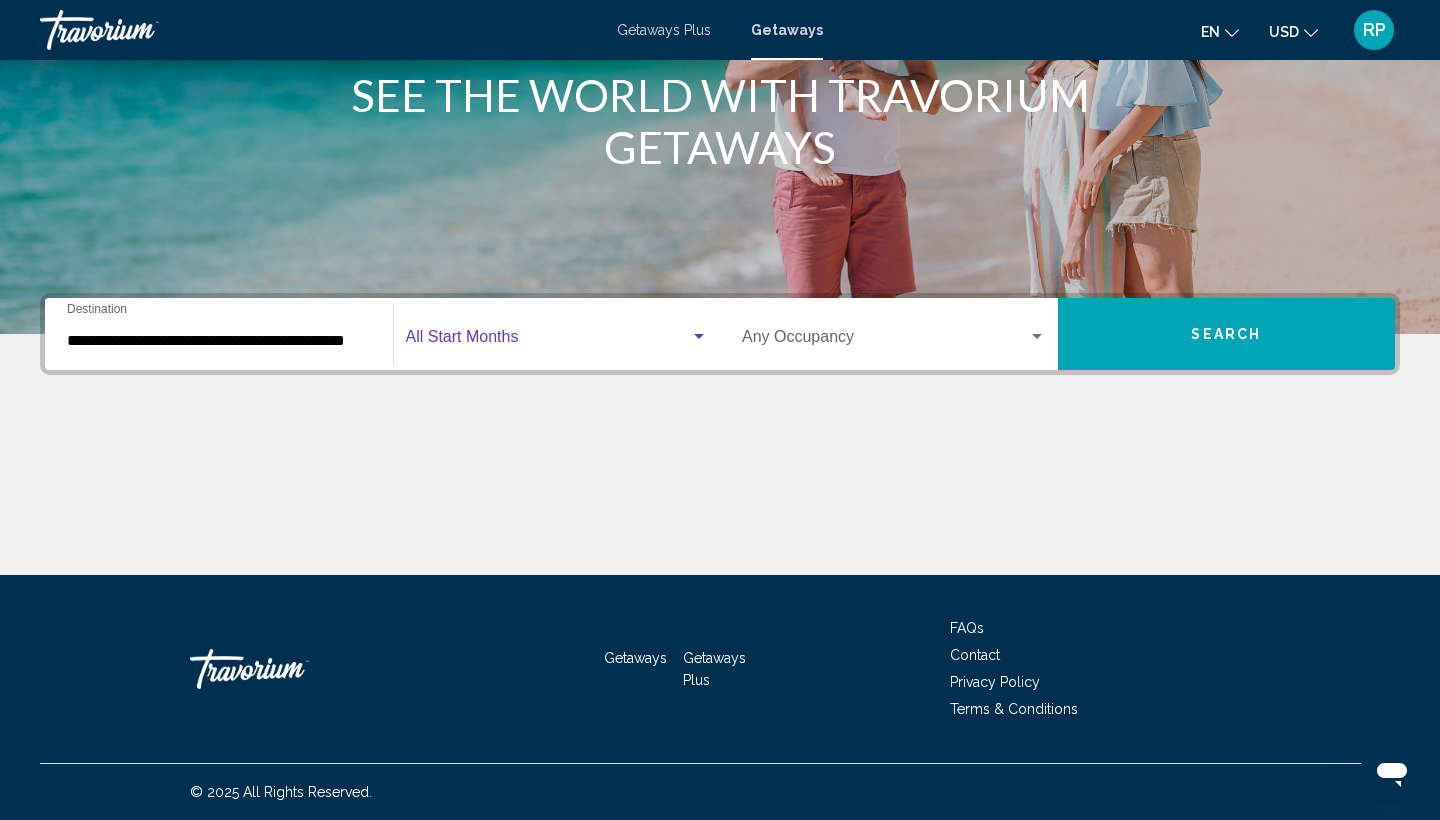click at bounding box center (548, 341) 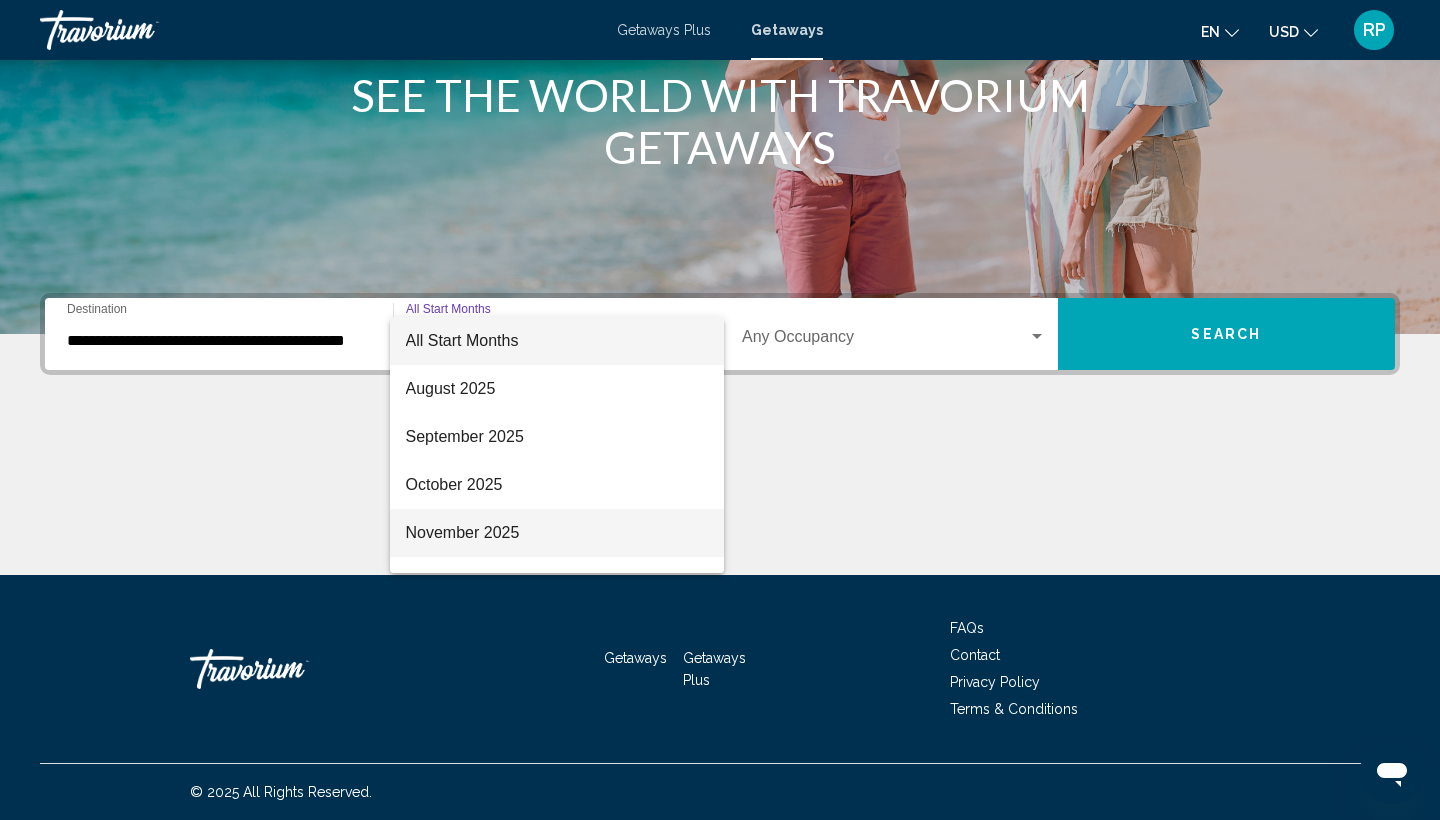 click on "November 2025" at bounding box center [557, 533] 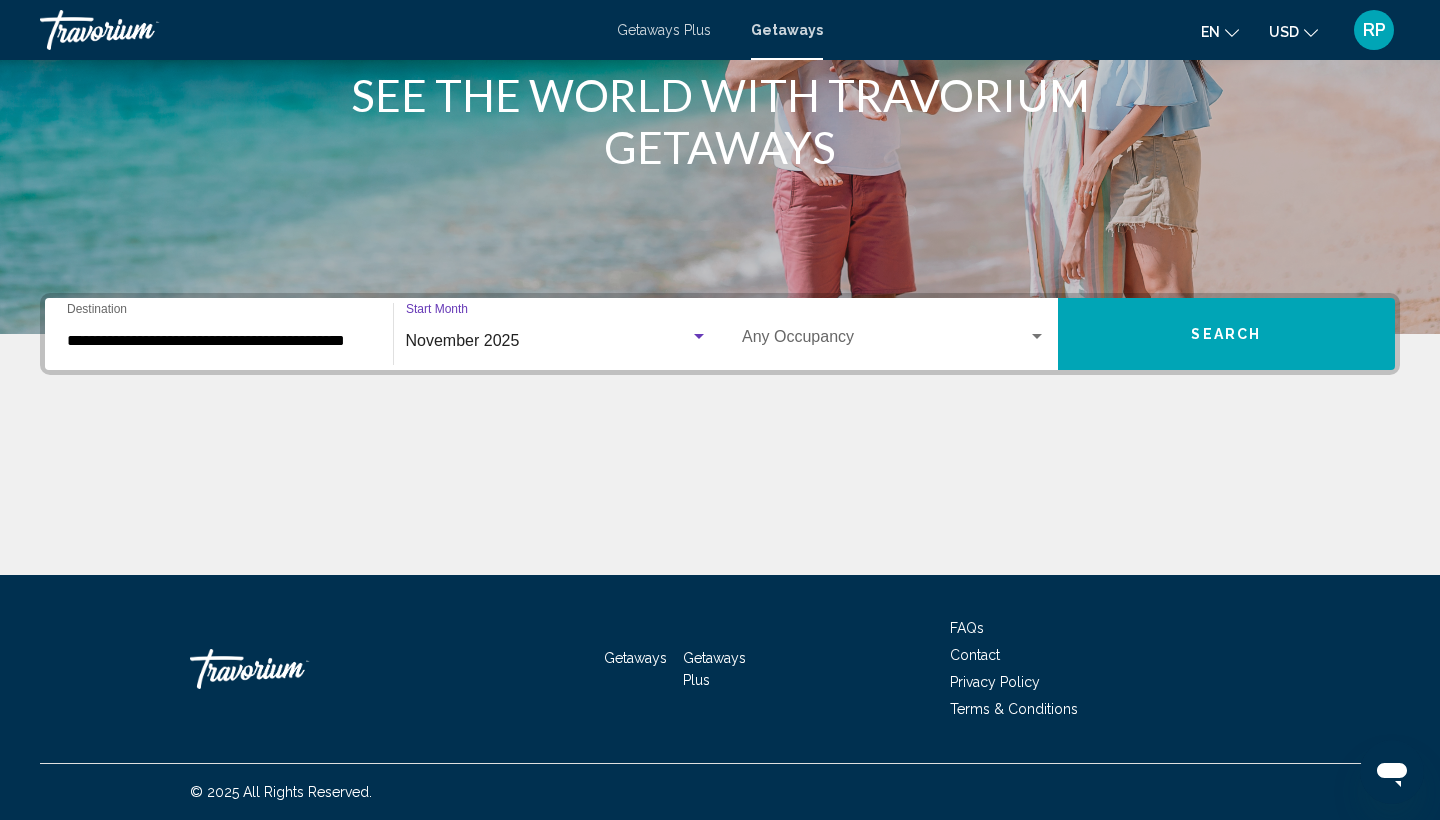 click at bounding box center (885, 341) 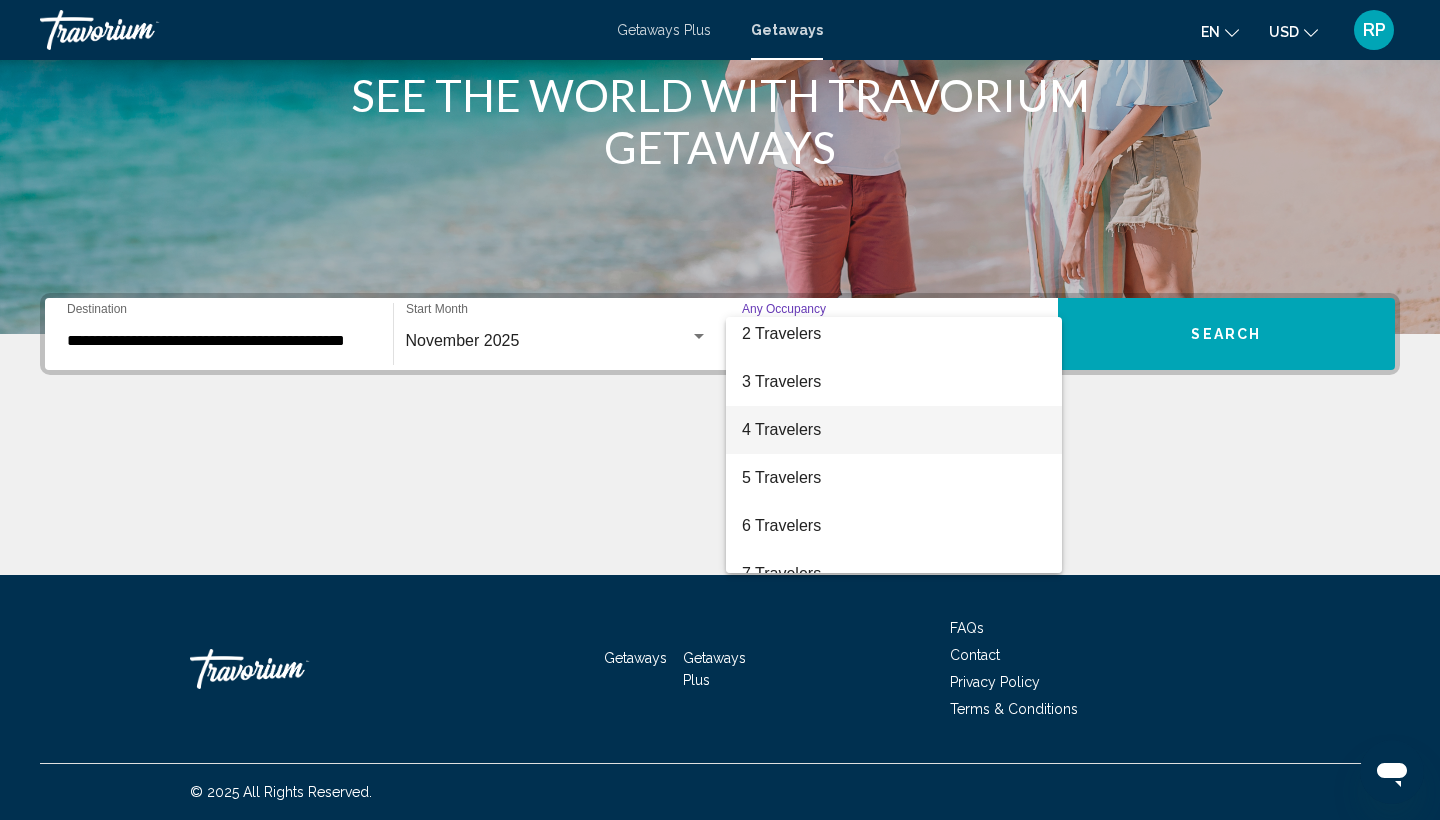 scroll, scrollTop: 58, scrollLeft: 0, axis: vertical 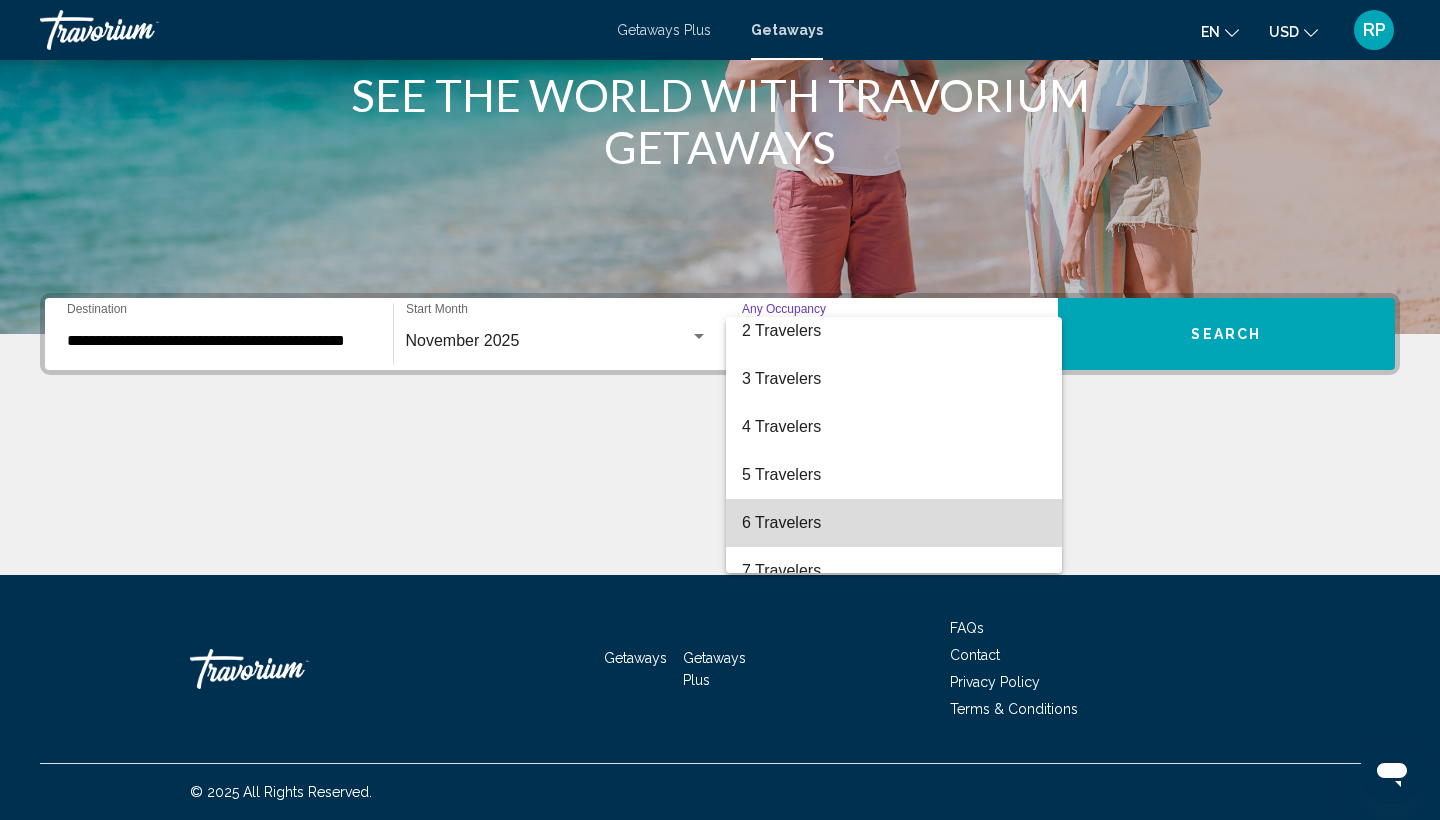 click on "6 Travelers" at bounding box center (894, 523) 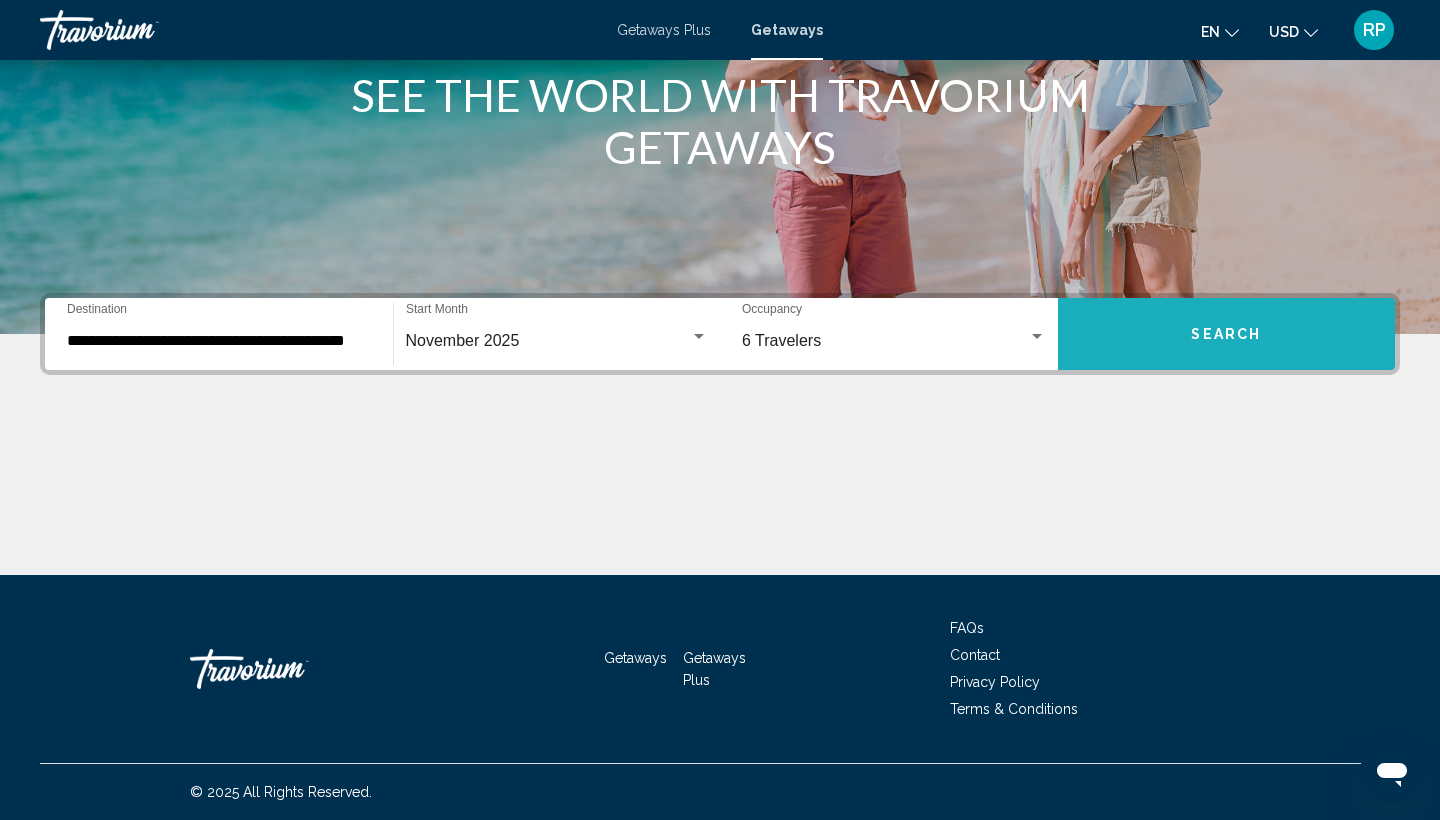 click on "Search" at bounding box center [1226, 335] 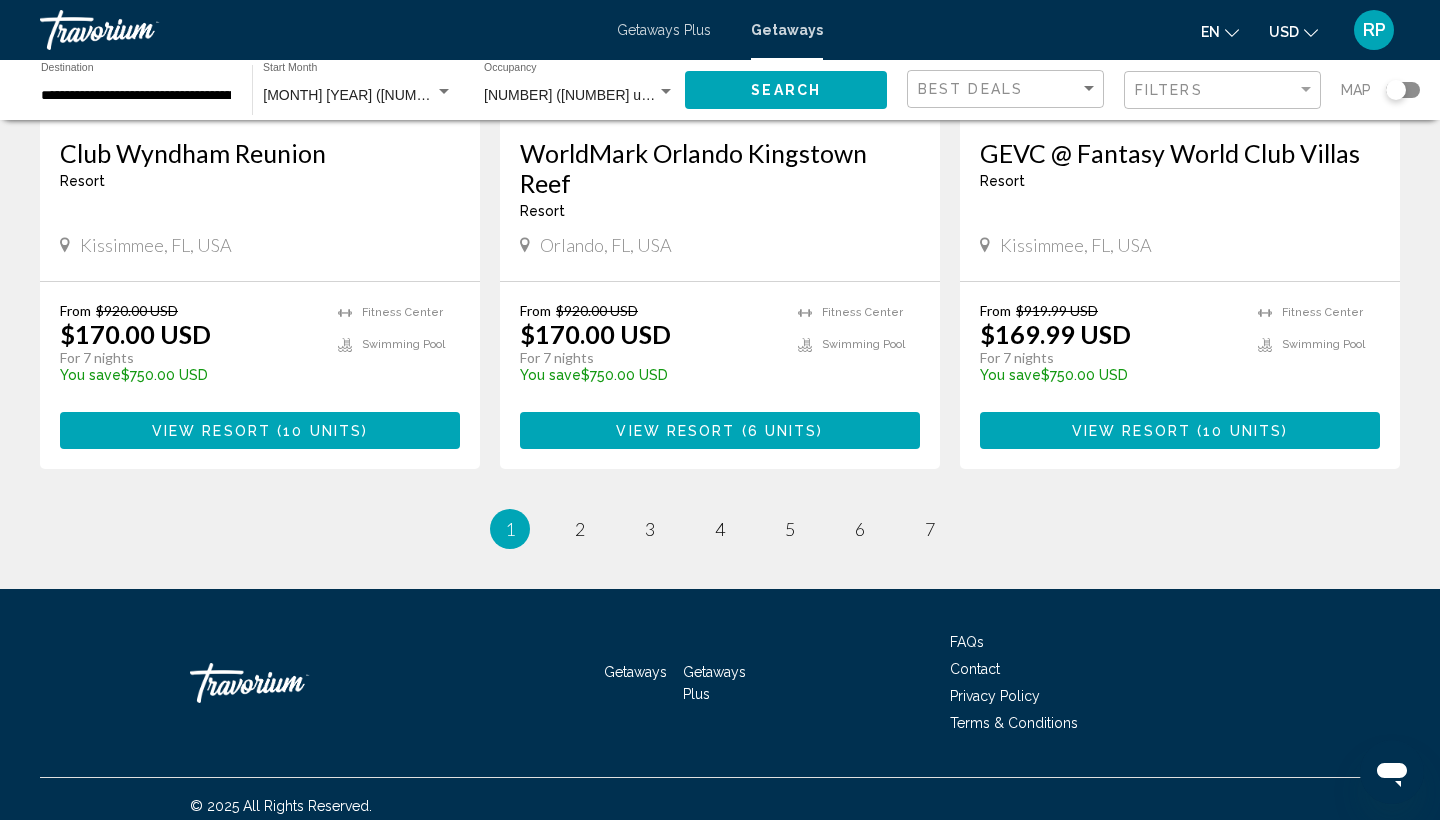 scroll, scrollTop: 2544, scrollLeft: 0, axis: vertical 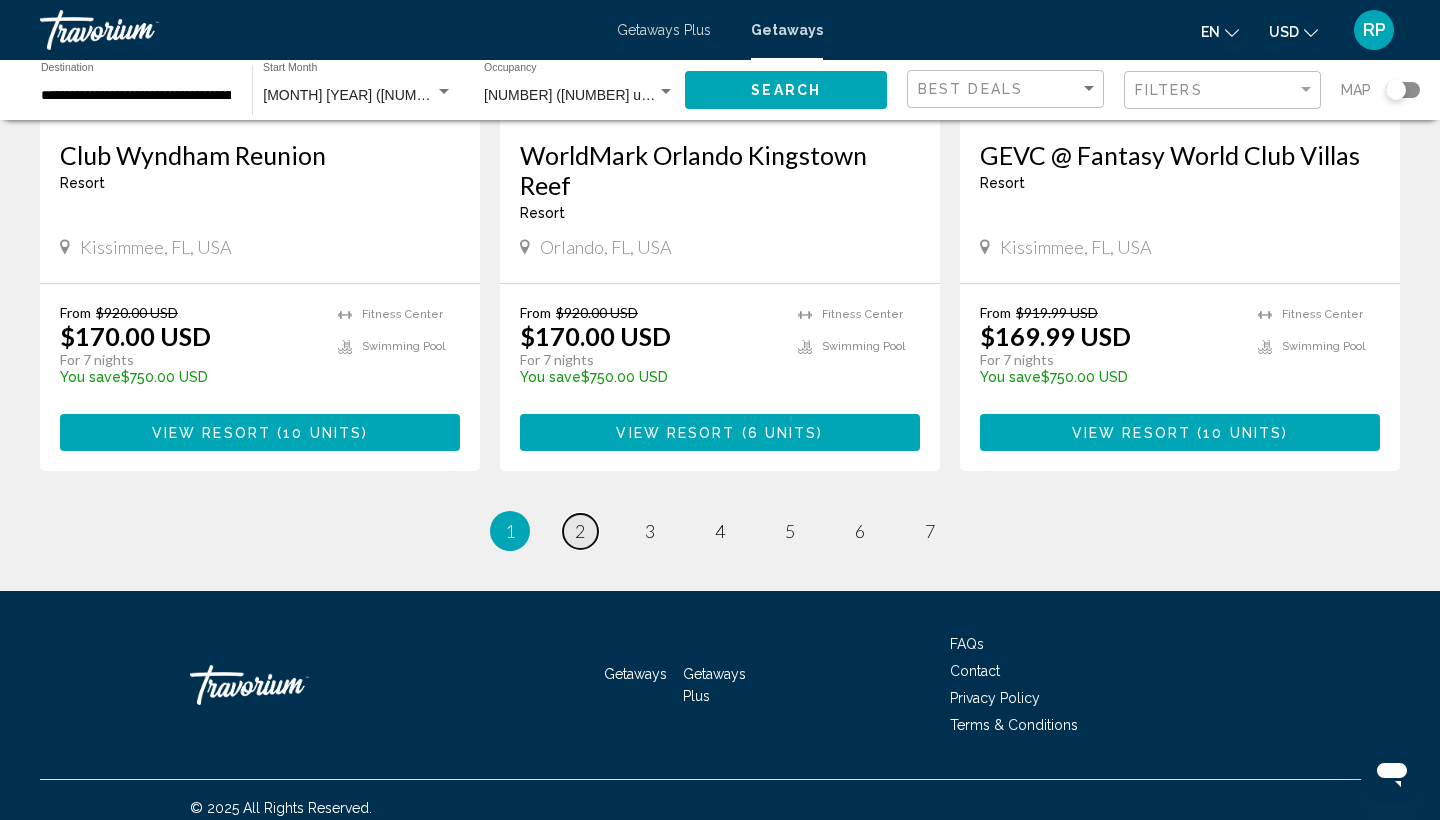 click on "page  2" at bounding box center (580, 531) 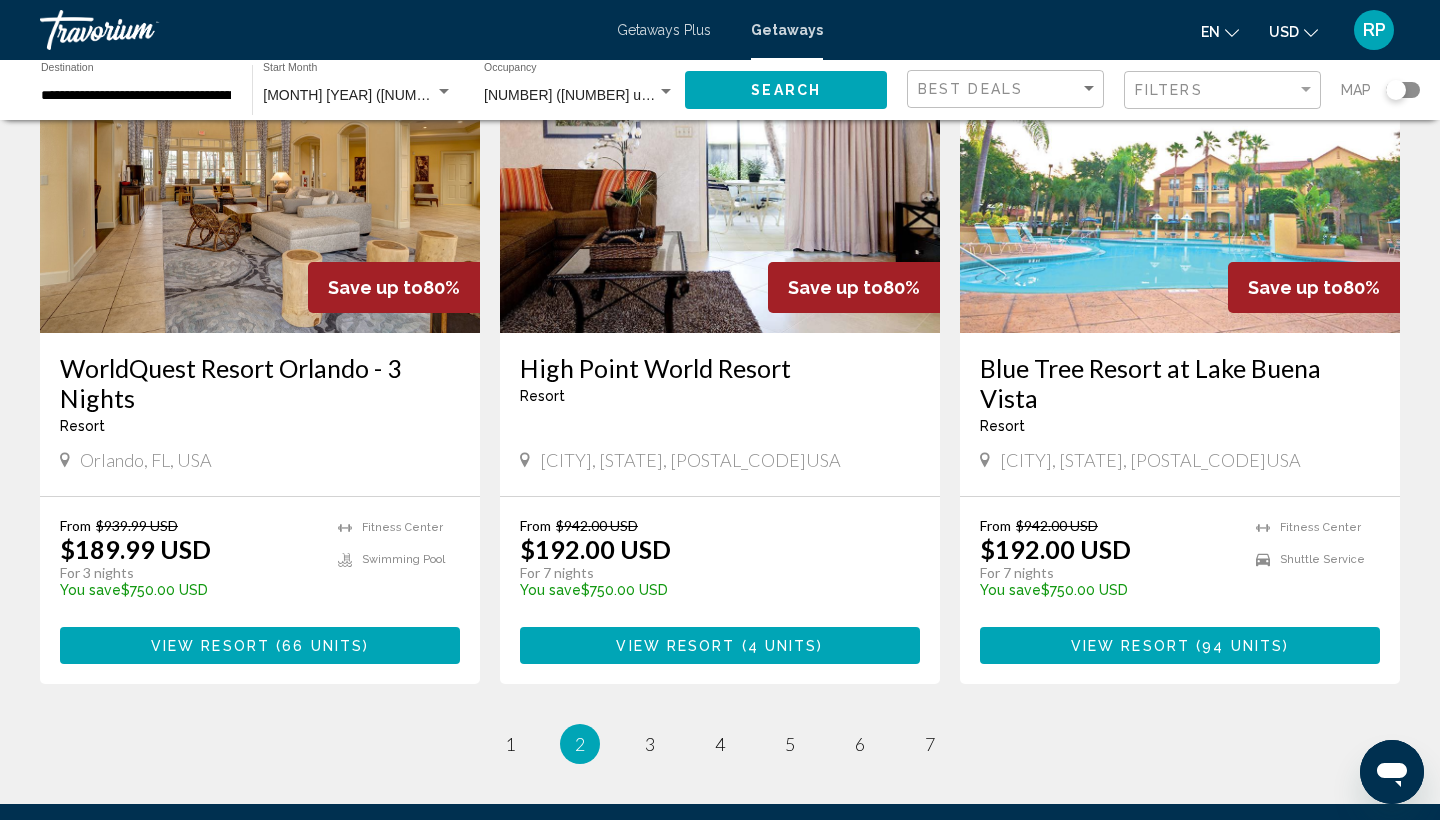 scroll, scrollTop: 2337, scrollLeft: 0, axis: vertical 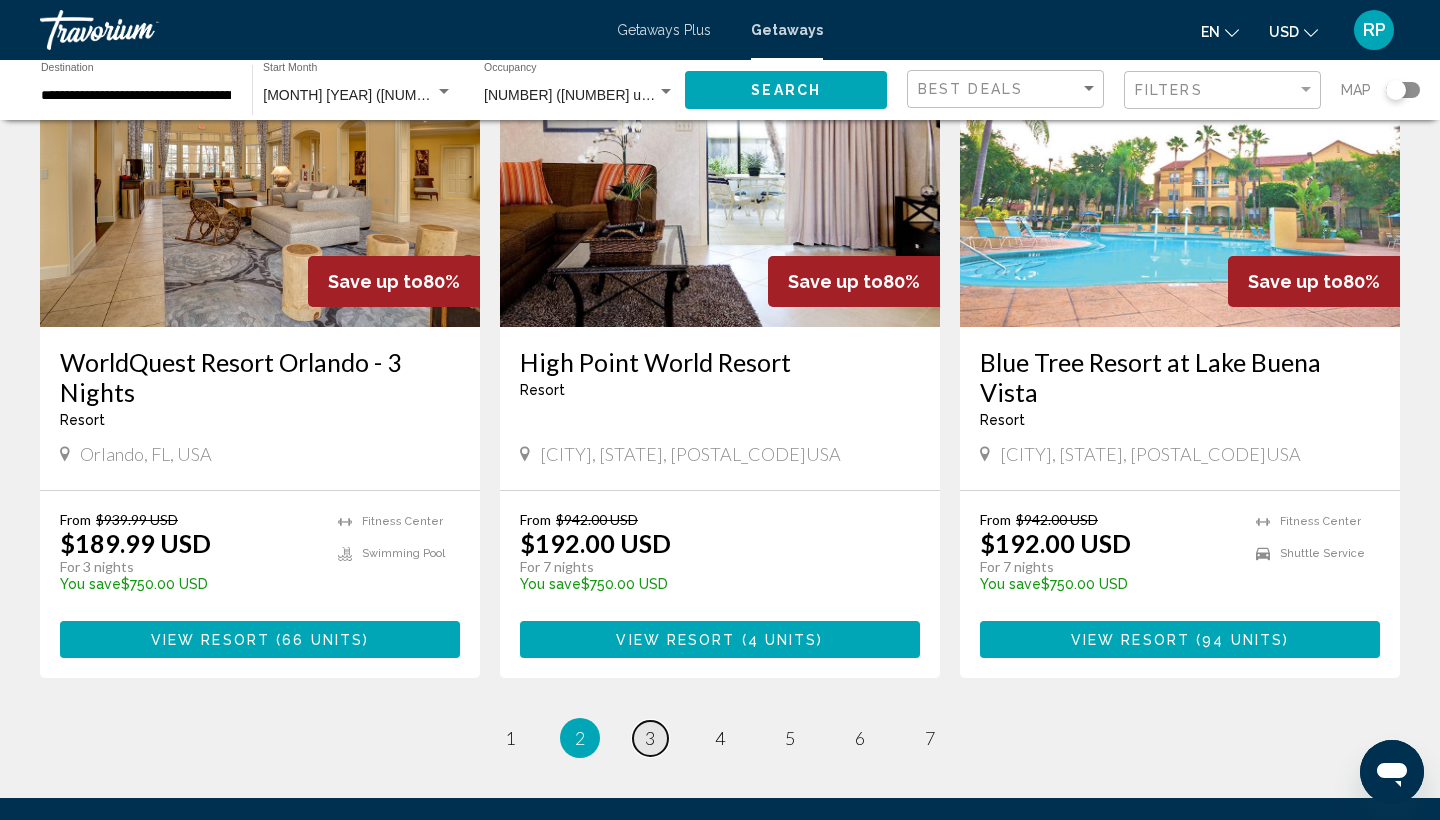 click on "page  3" at bounding box center [650, 738] 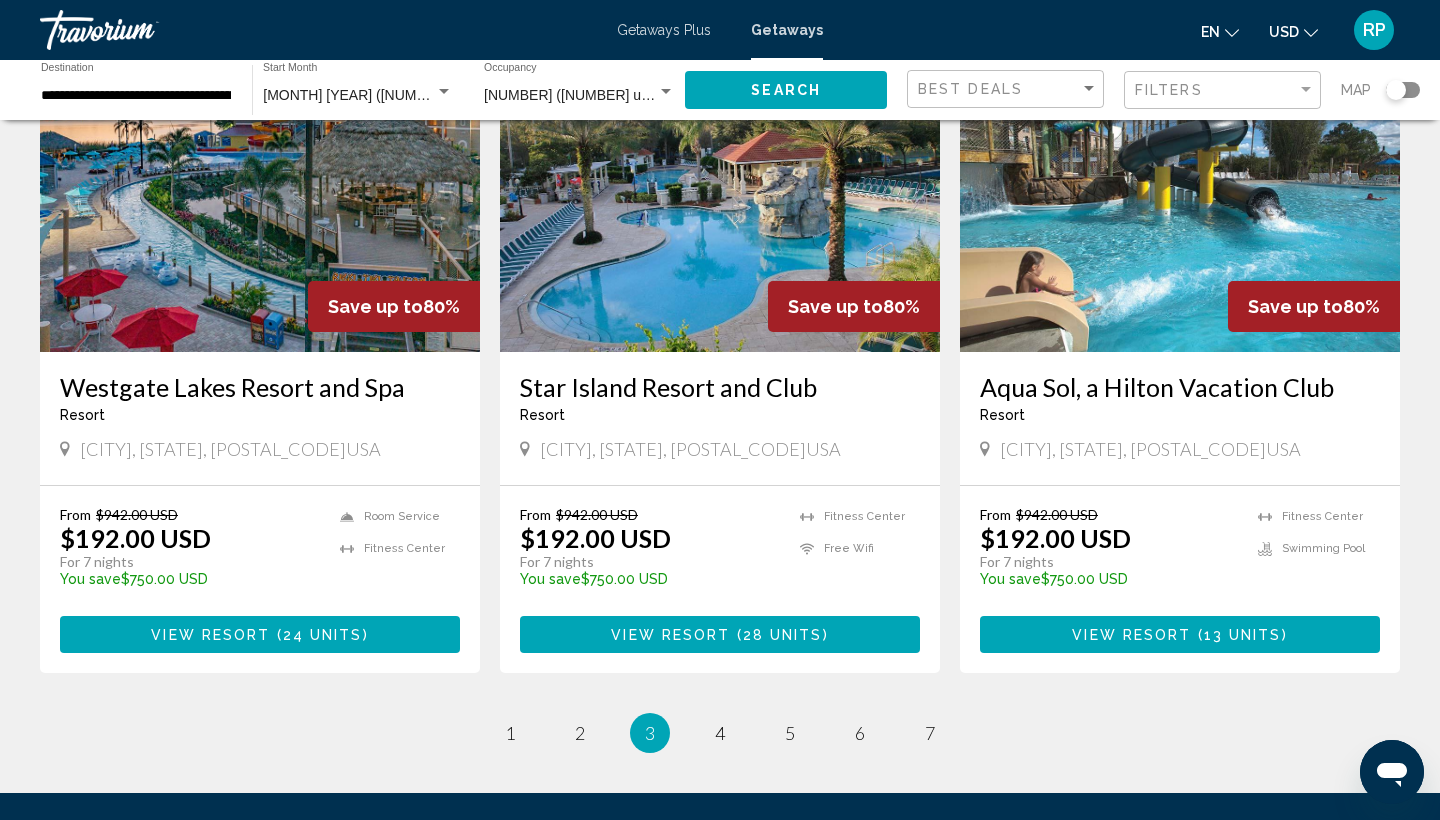 scroll, scrollTop: 2285, scrollLeft: 0, axis: vertical 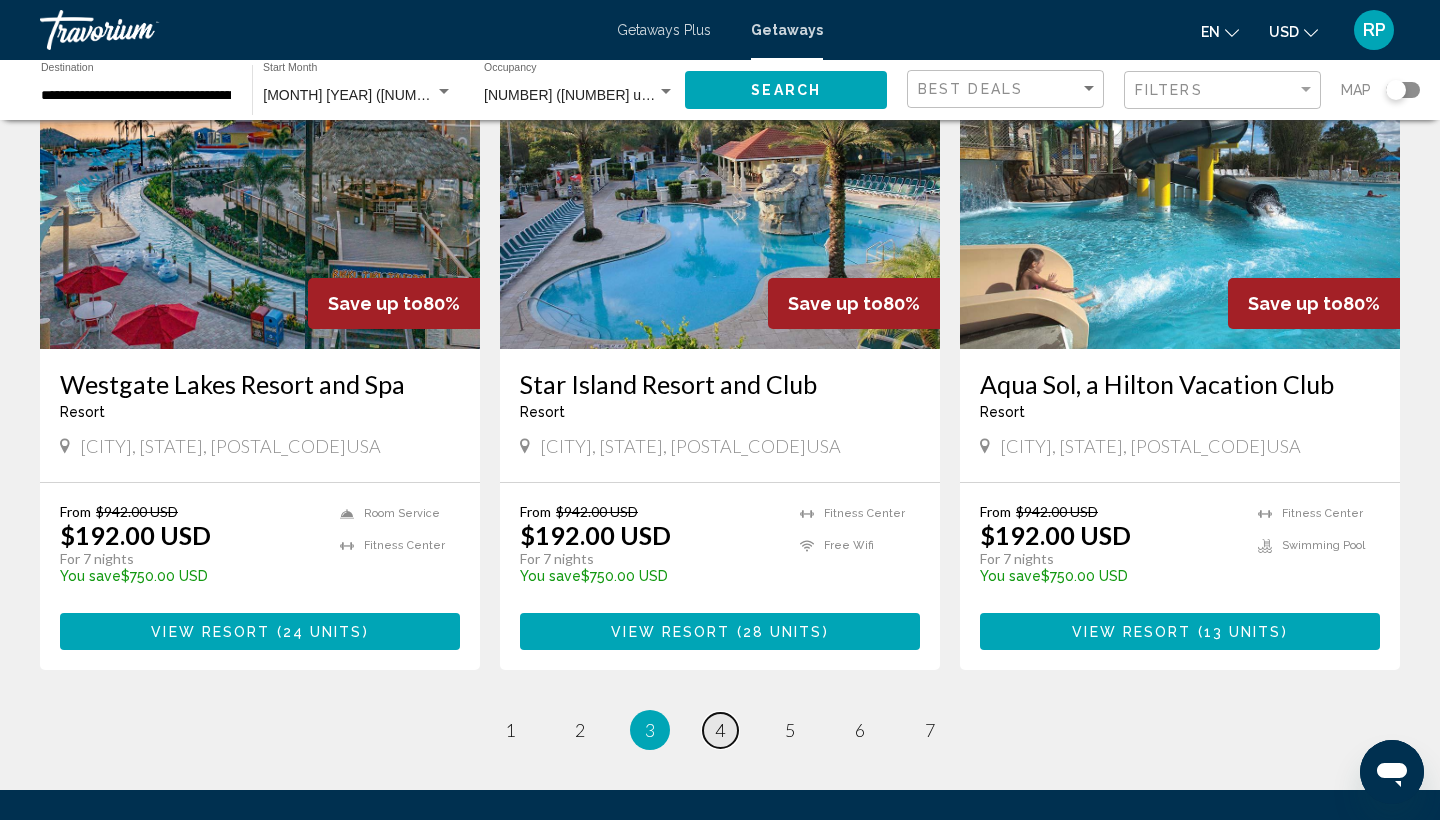 click on "page  4" at bounding box center [720, 730] 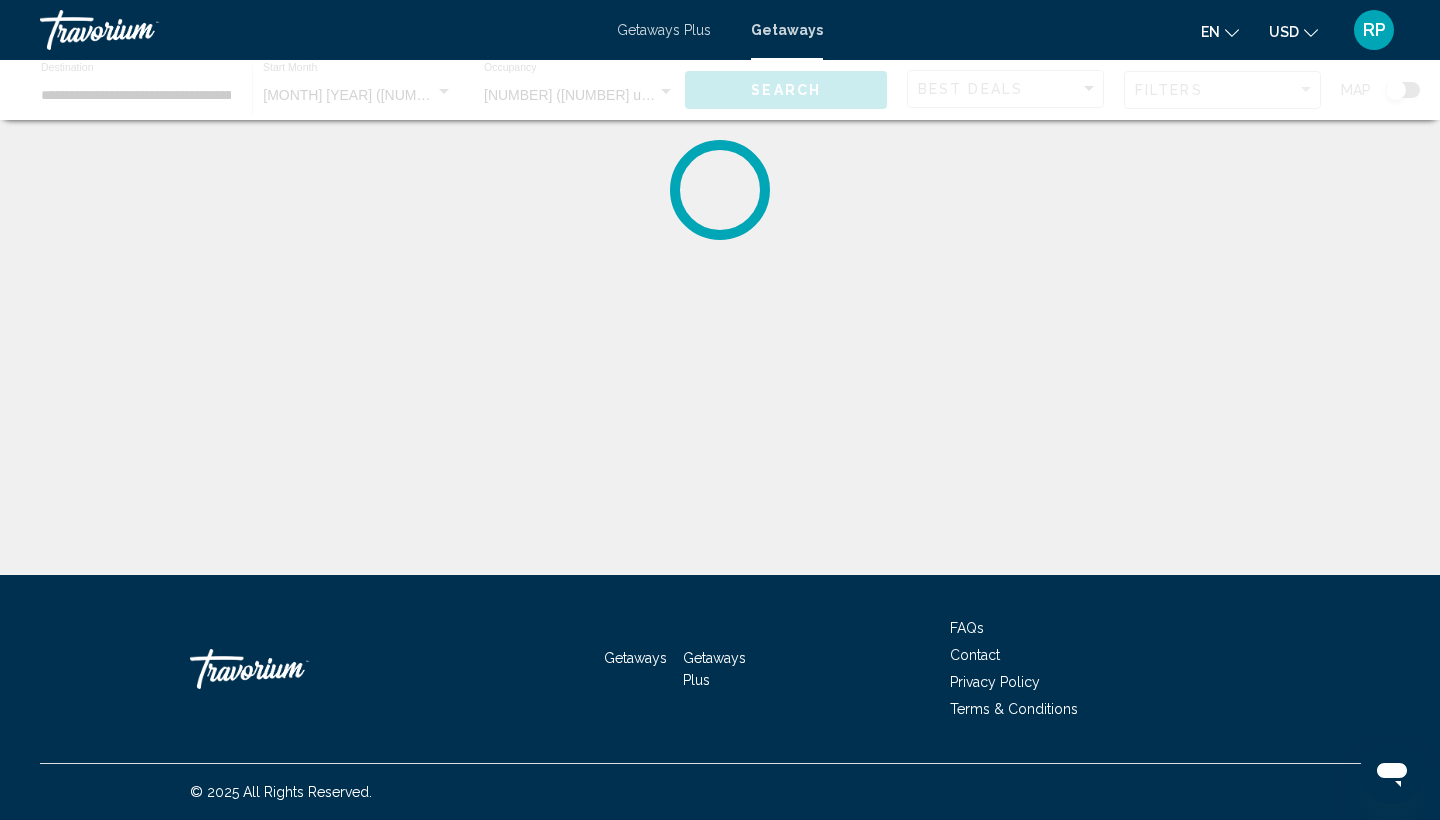 scroll, scrollTop: 0, scrollLeft: 0, axis: both 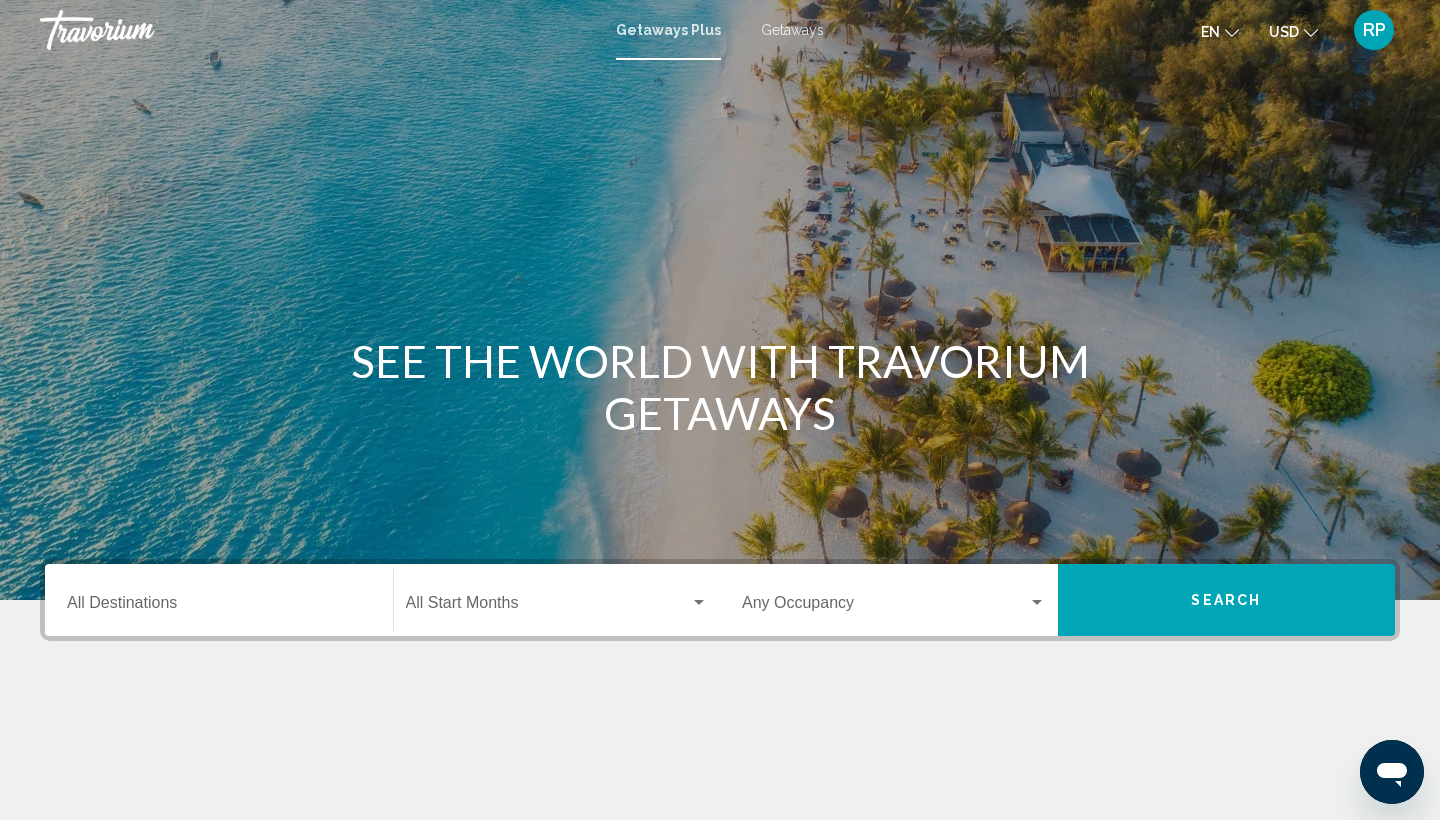 click on "Getaways" at bounding box center [792, 30] 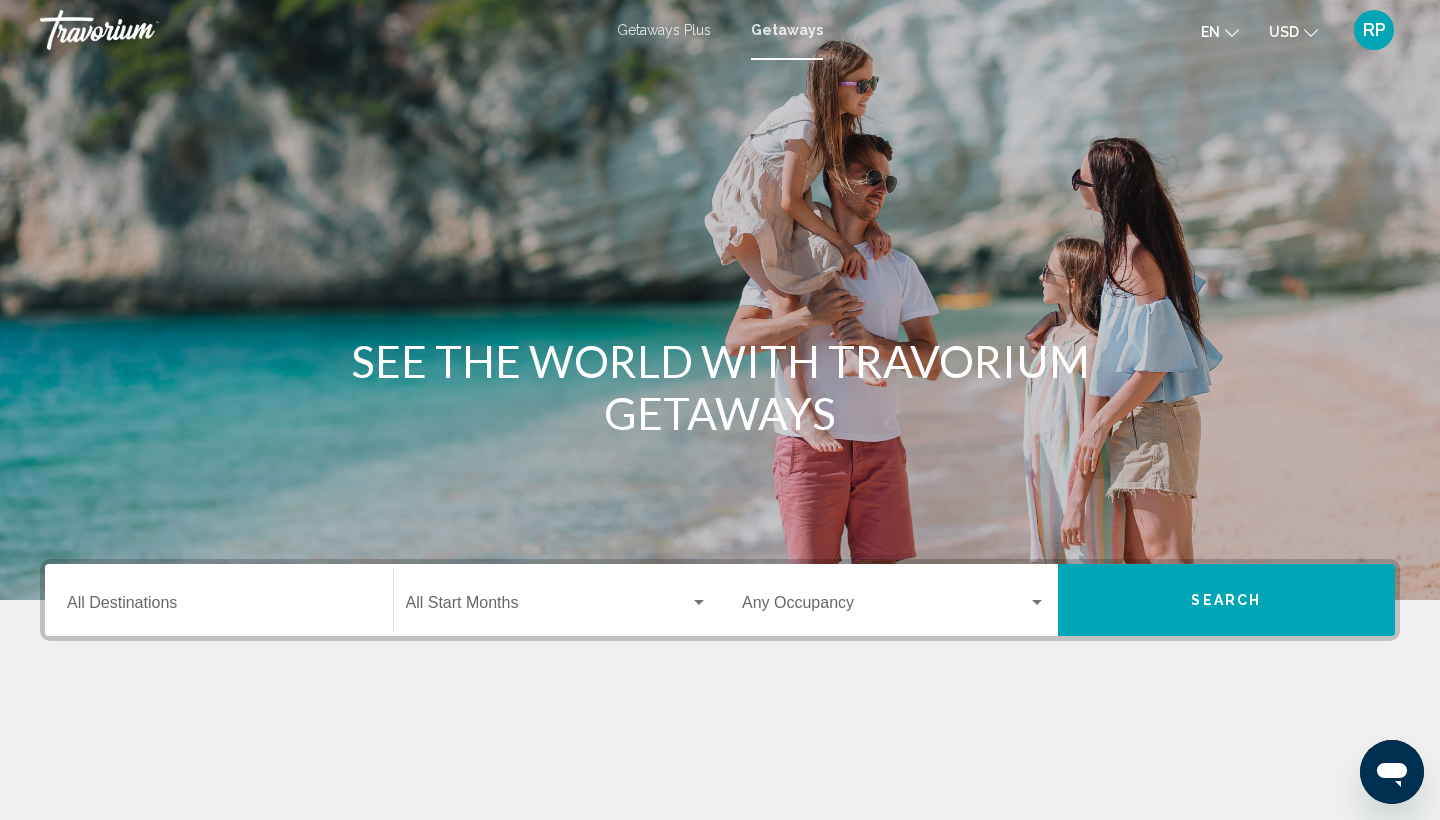 click on "Destination All Destinations" at bounding box center (219, 607) 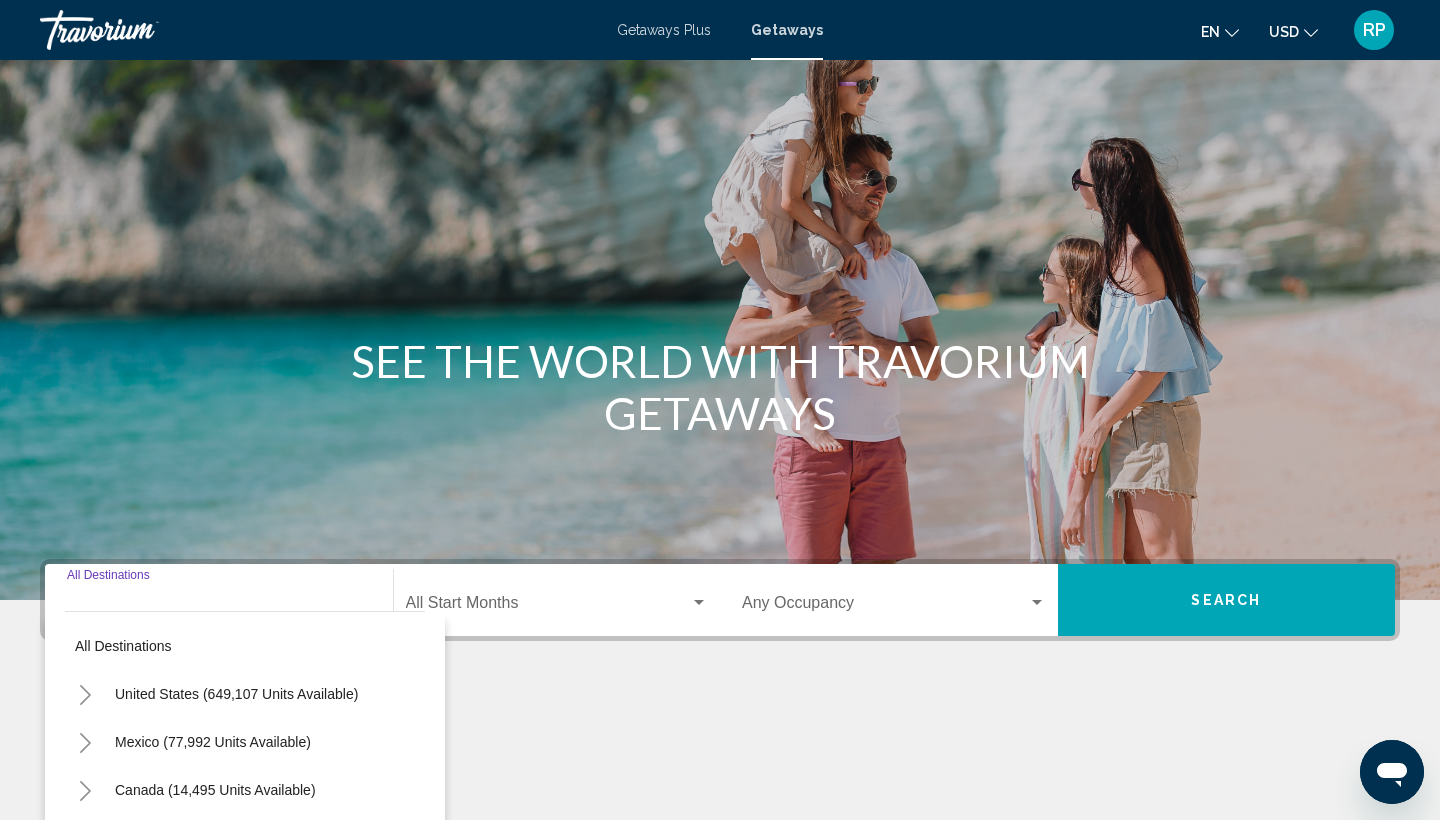 scroll, scrollTop: 266, scrollLeft: 0, axis: vertical 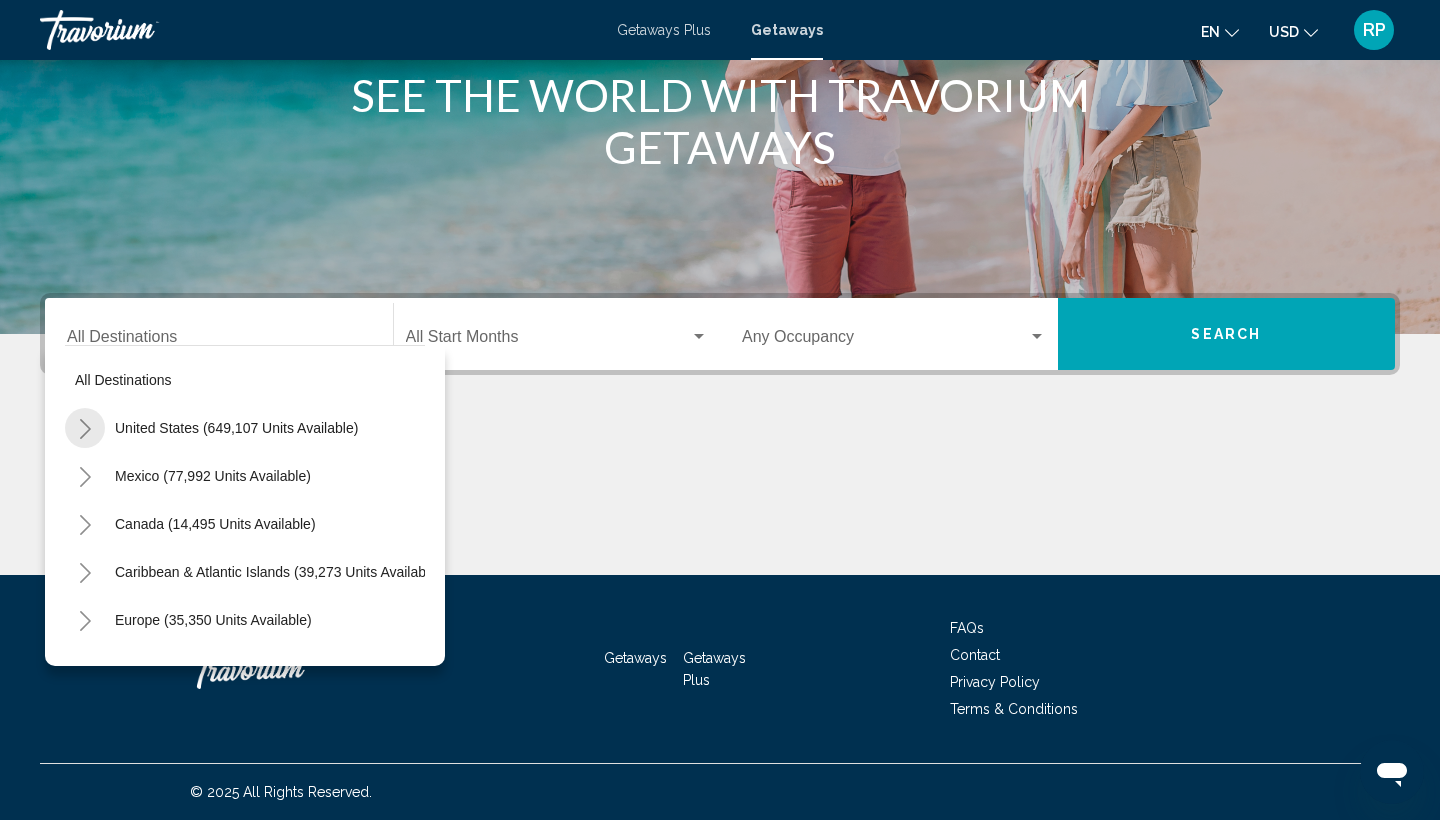 click 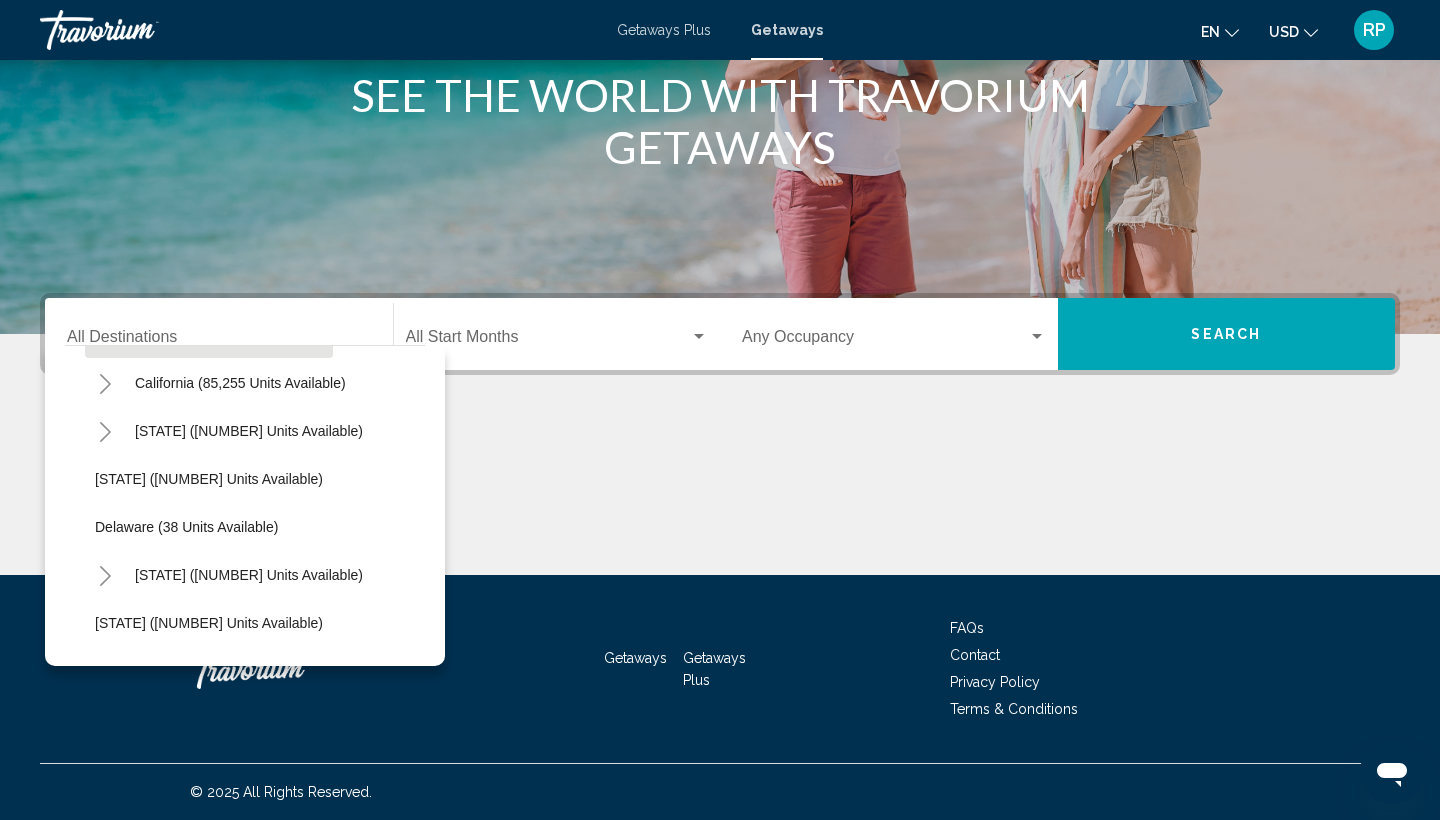 scroll, scrollTop: 202, scrollLeft: 0, axis: vertical 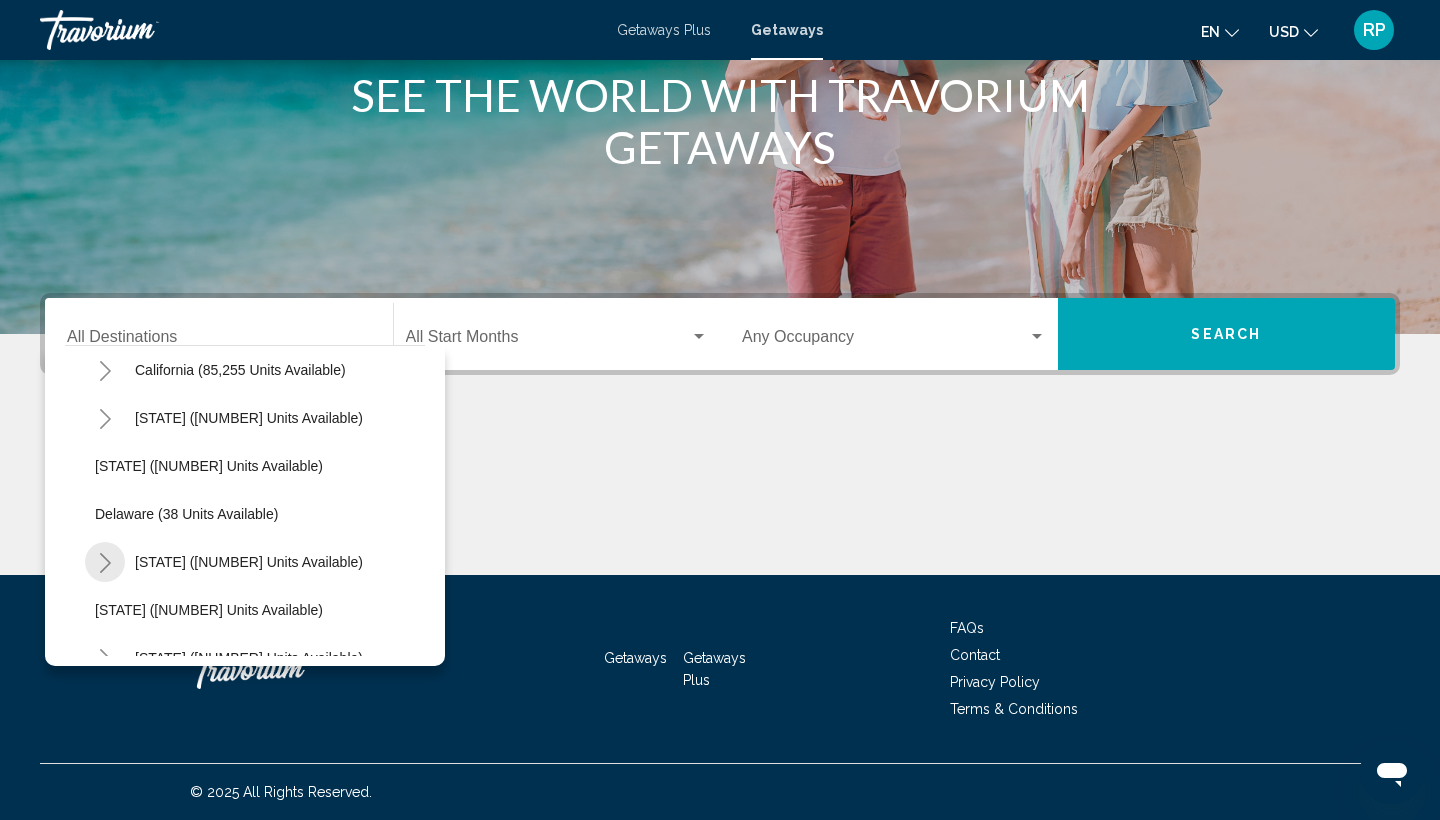 click 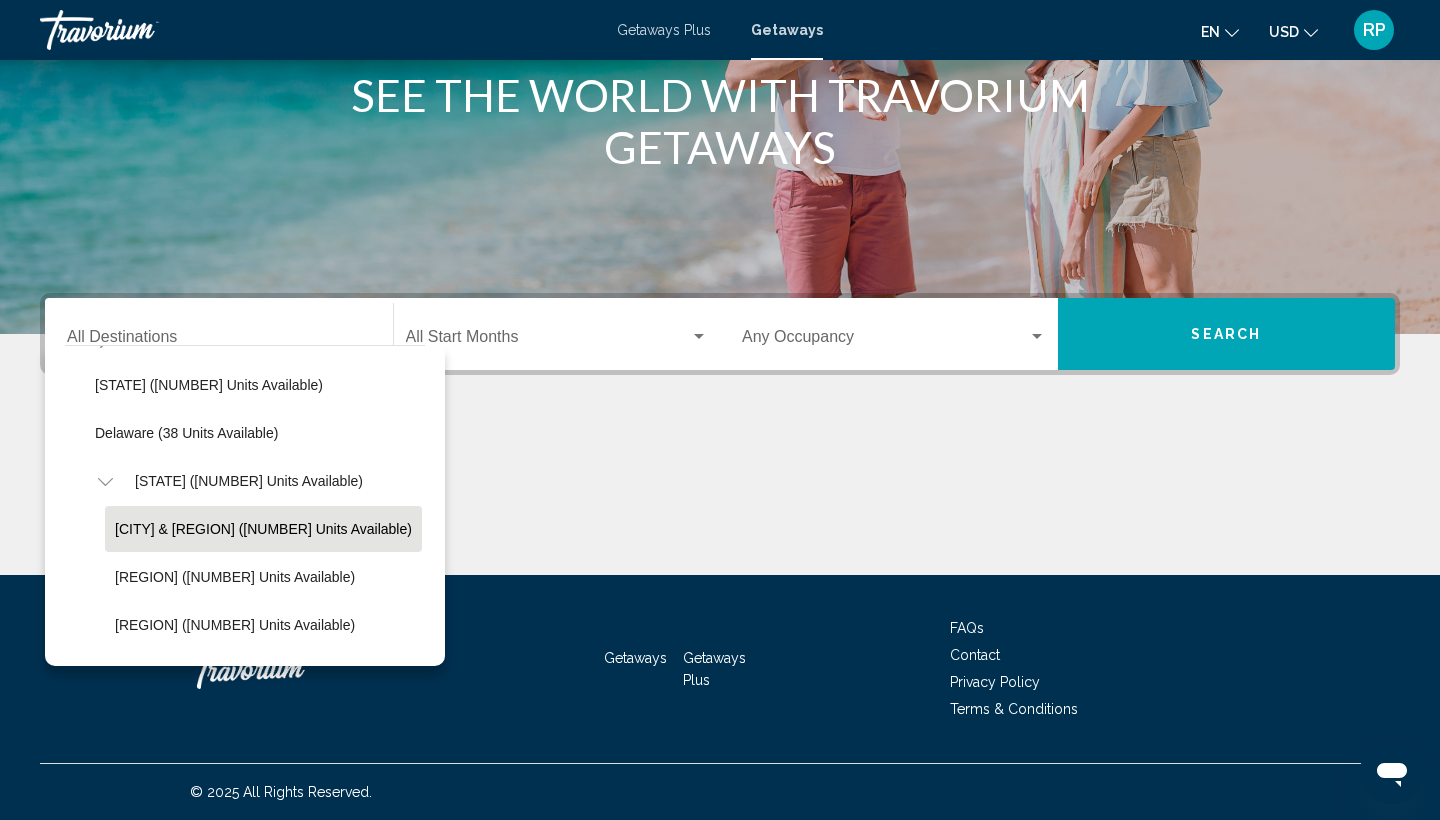 scroll, scrollTop: 285, scrollLeft: 0, axis: vertical 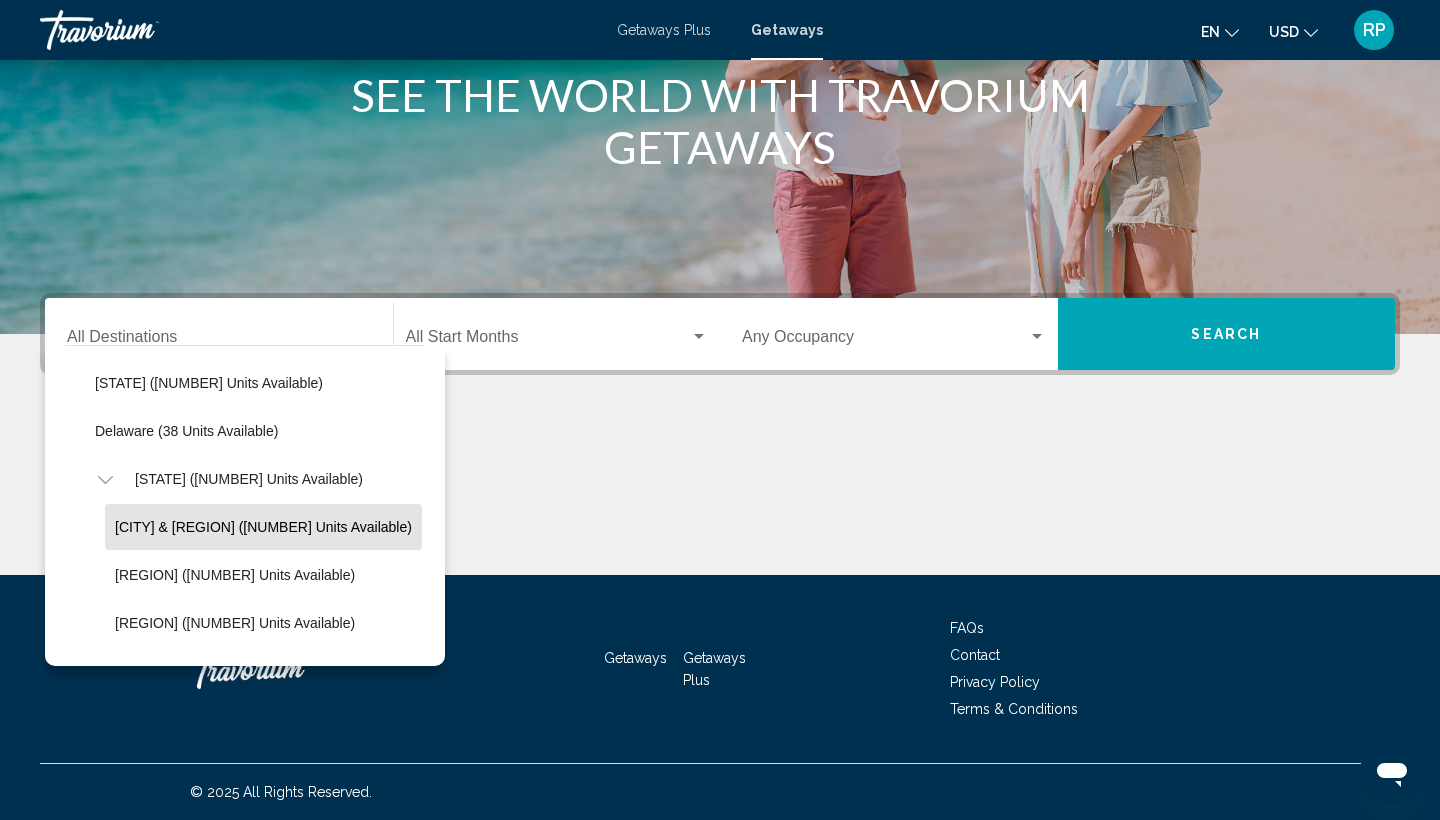 click on "Orlando & Disney Area (83,351 units available)" 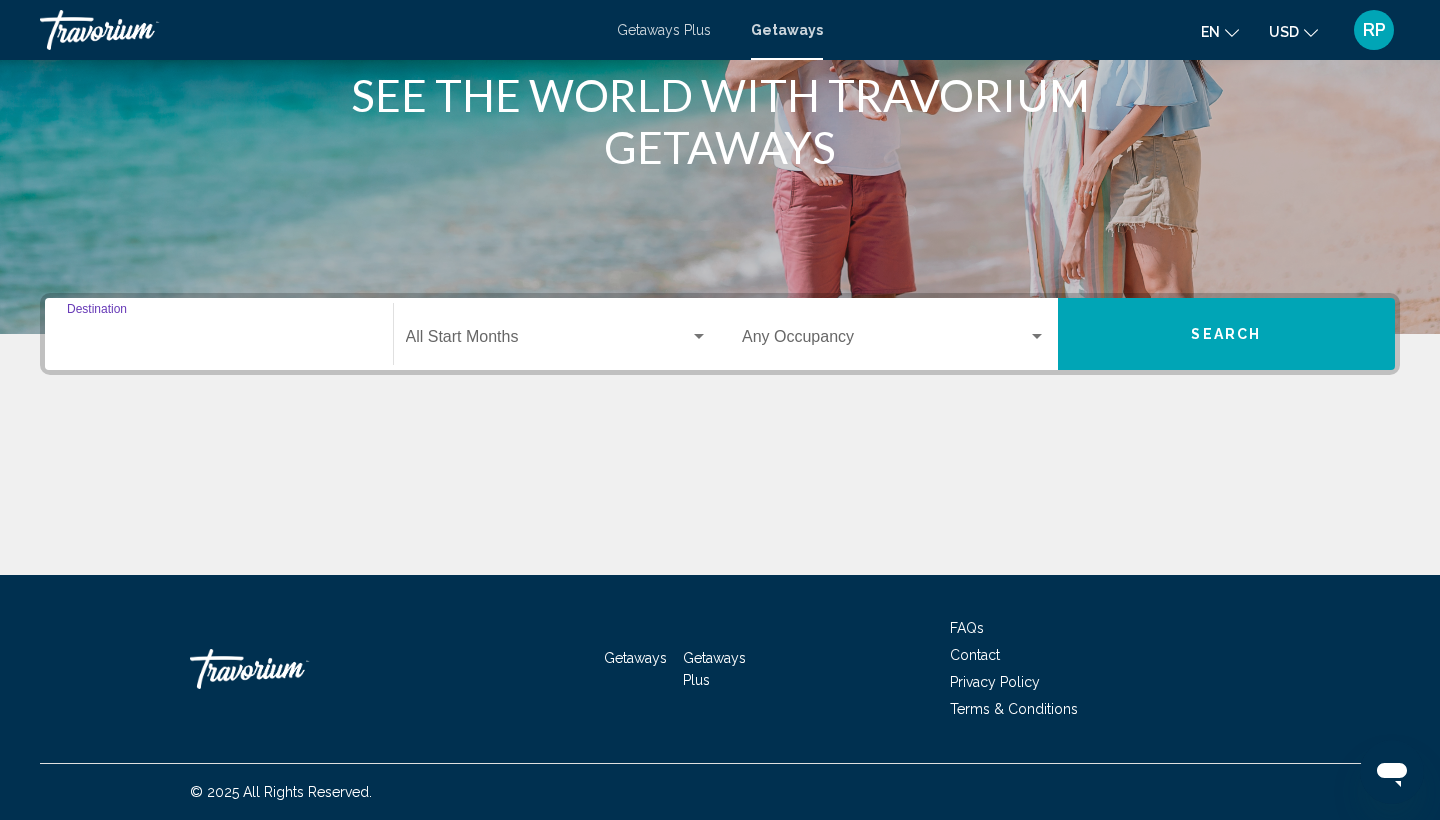 type on "**********" 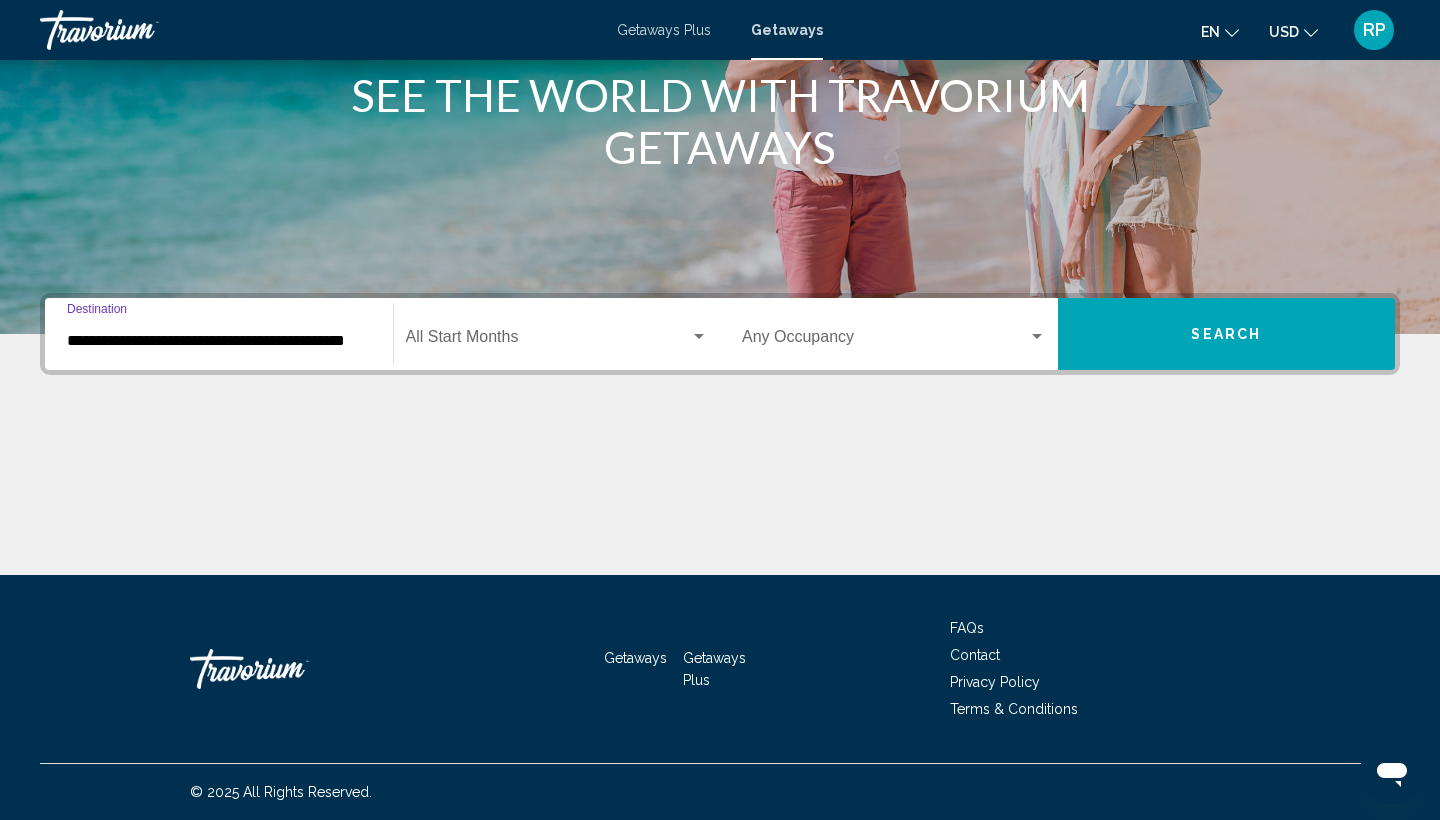 click on "Start Month All Start Months" 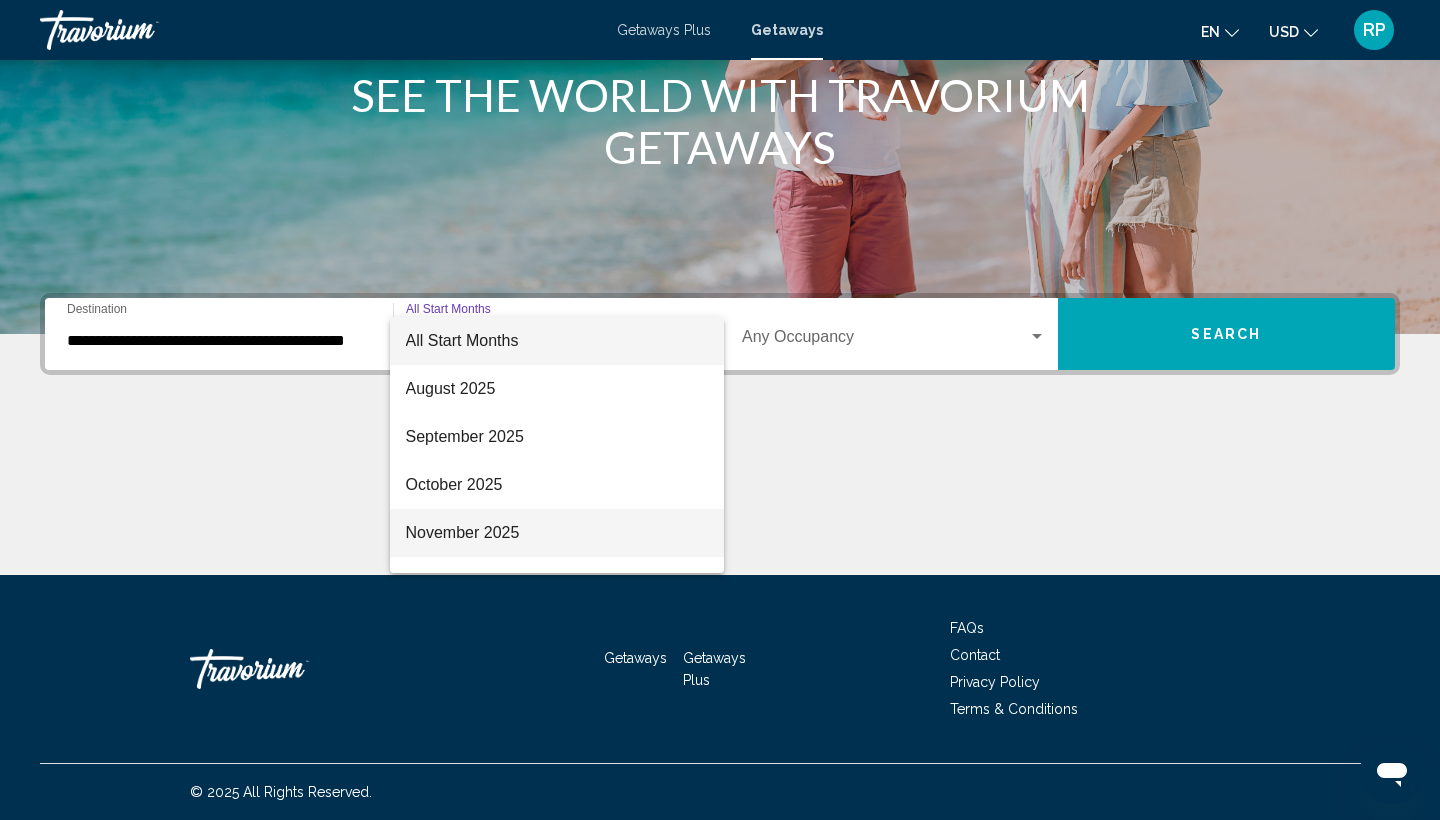 click on "November 2025" at bounding box center [557, 533] 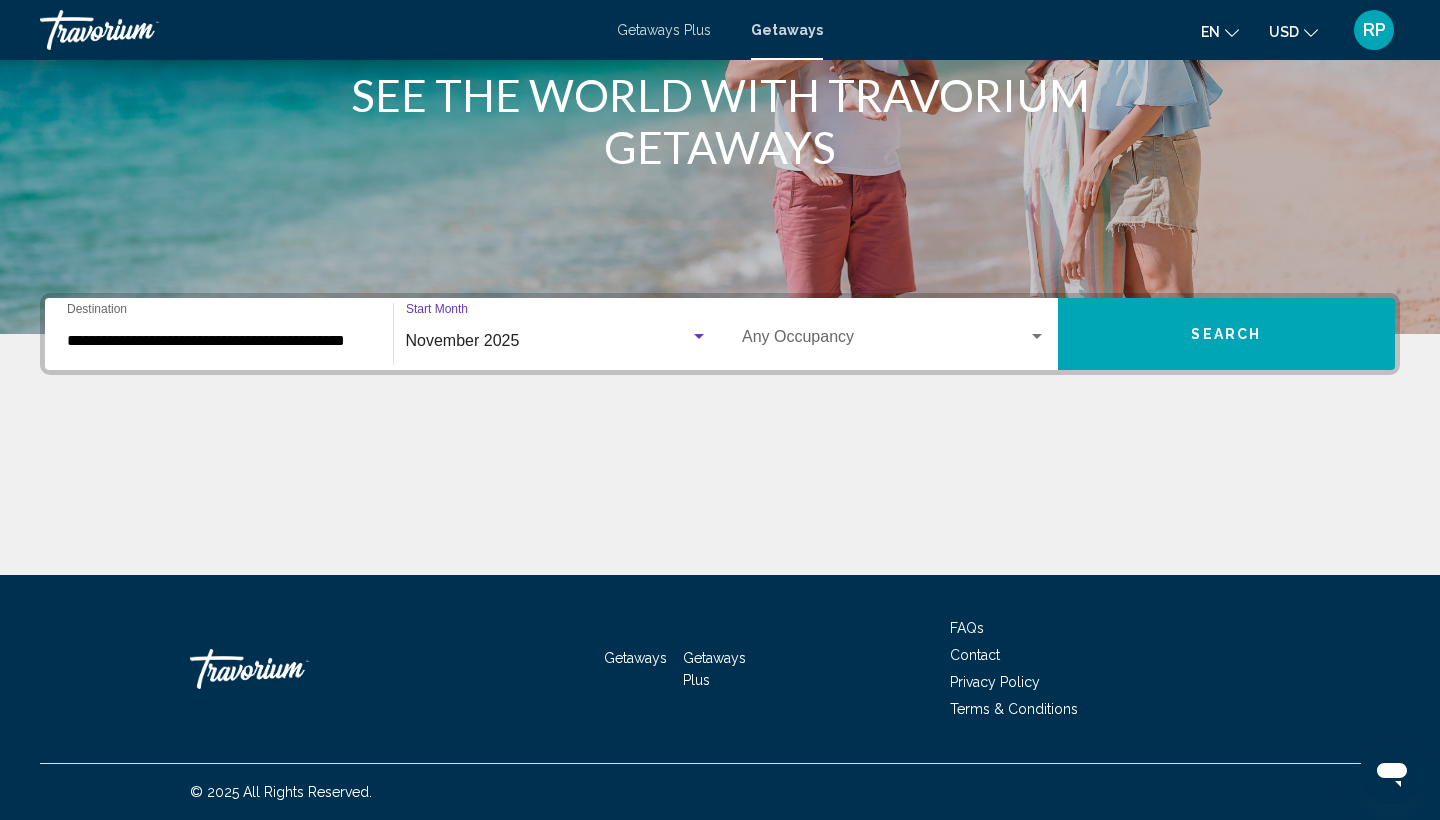 click at bounding box center [885, 341] 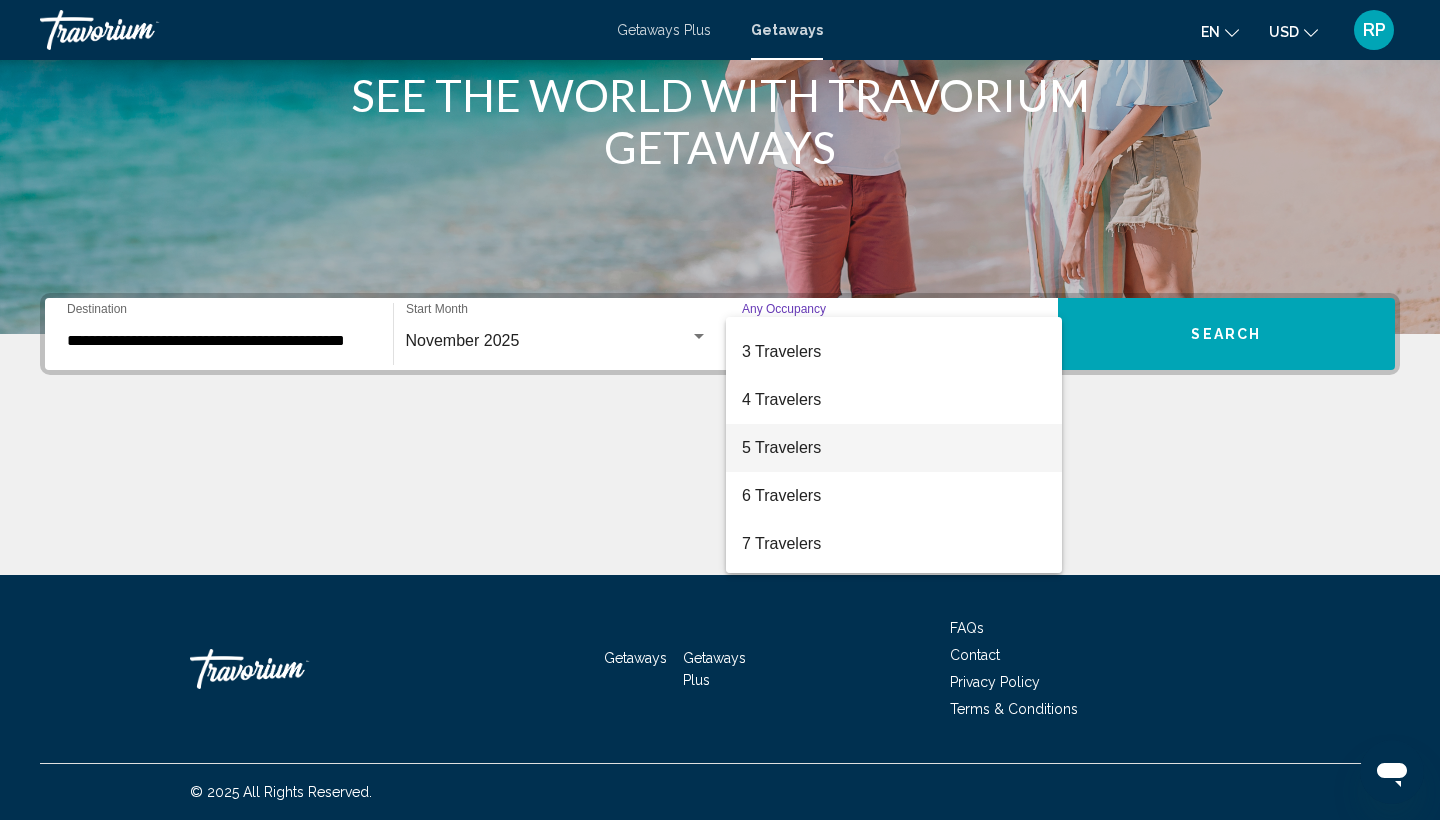 scroll, scrollTop: 99, scrollLeft: 0, axis: vertical 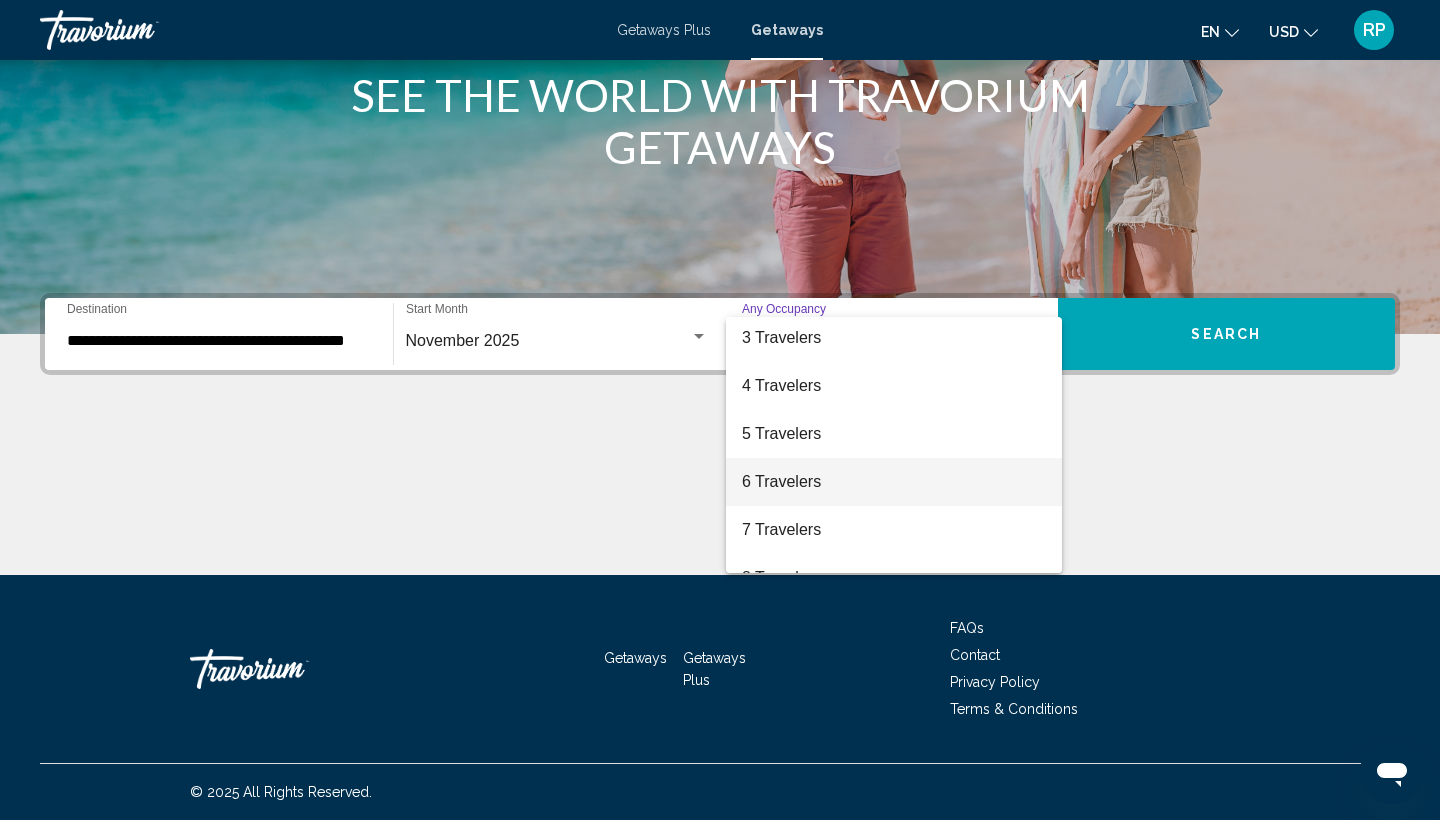 click on "6 Travelers" at bounding box center [894, 482] 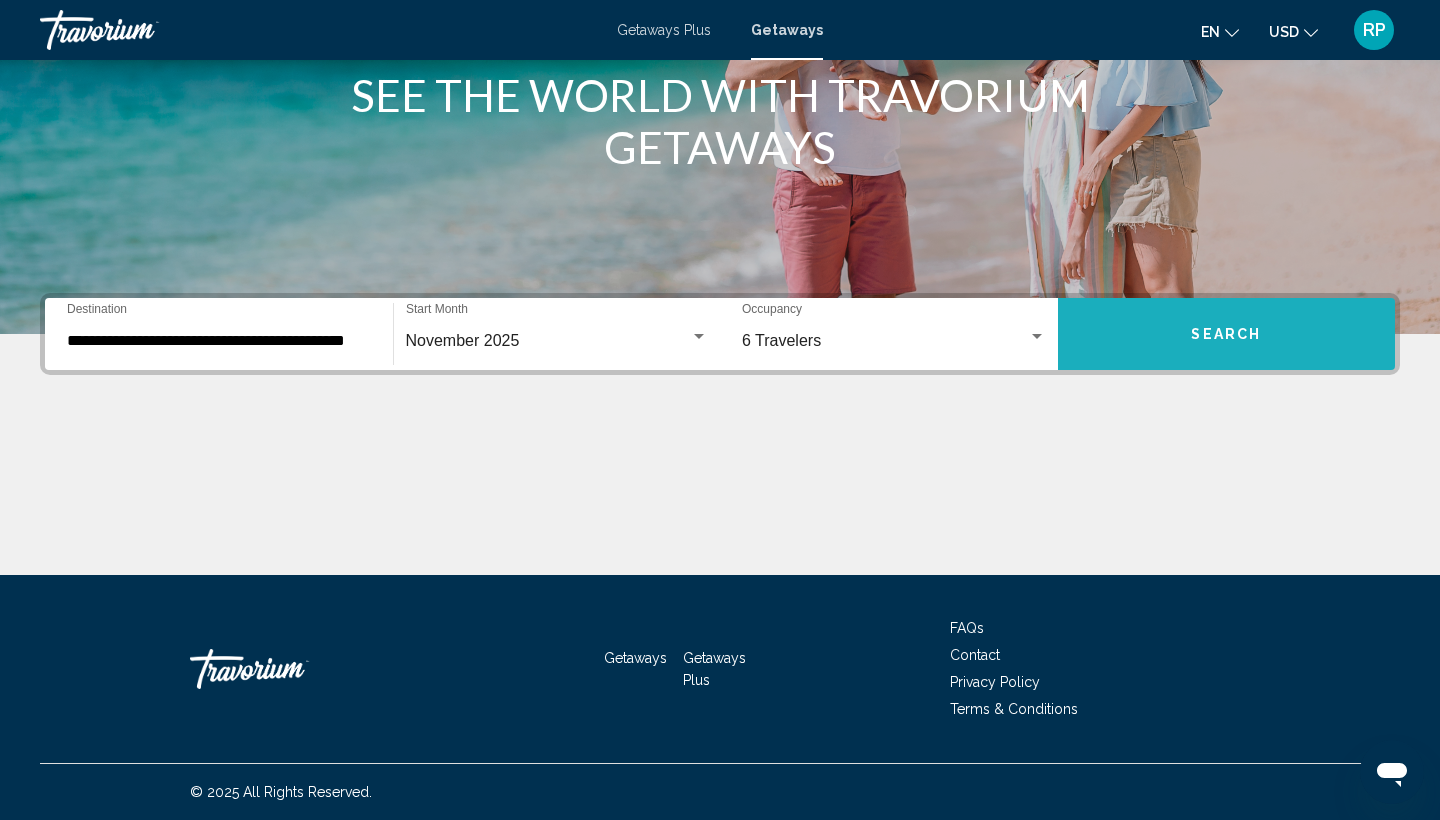 click on "Search" at bounding box center (1227, 334) 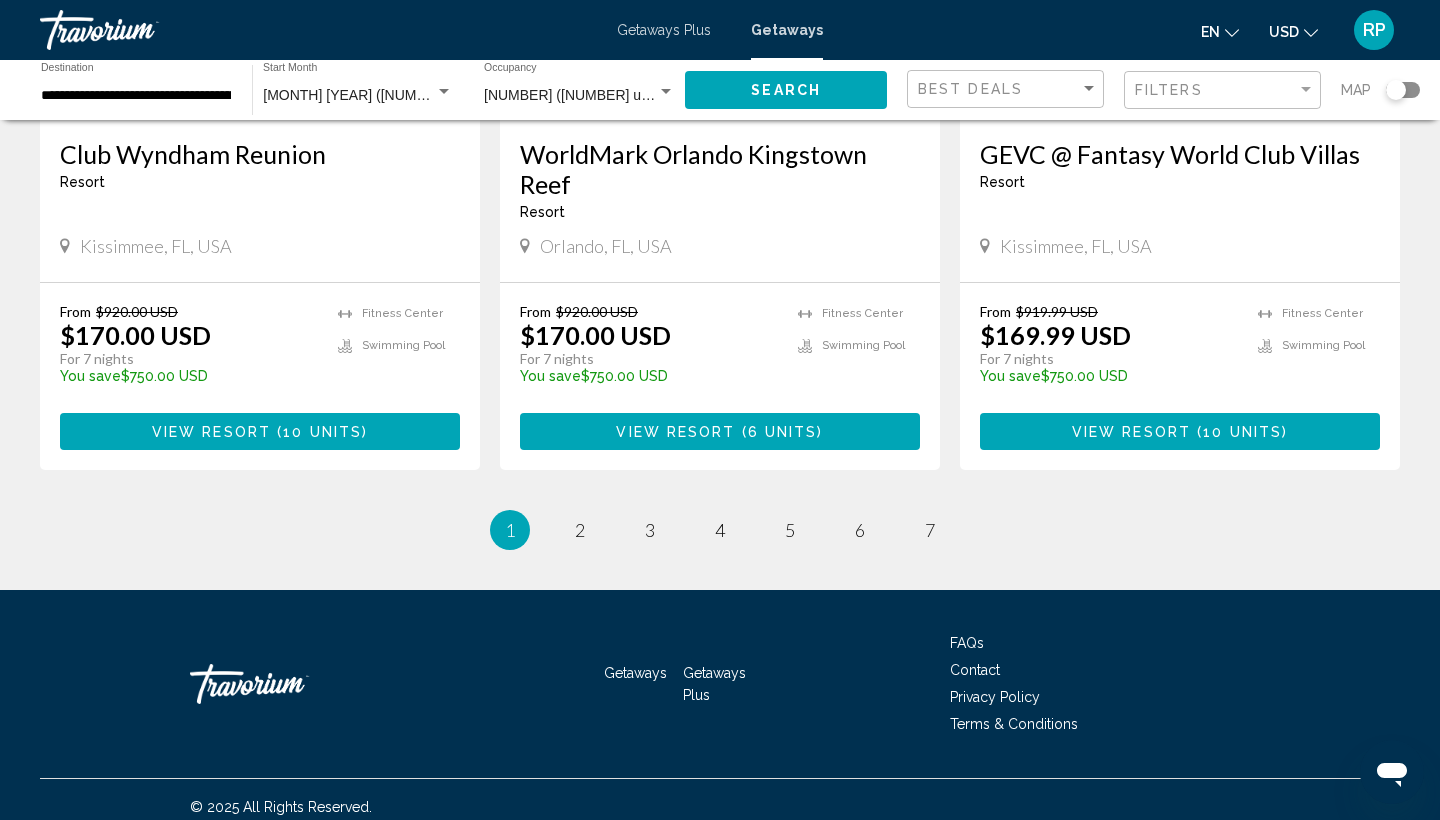 scroll, scrollTop: 2544, scrollLeft: 0, axis: vertical 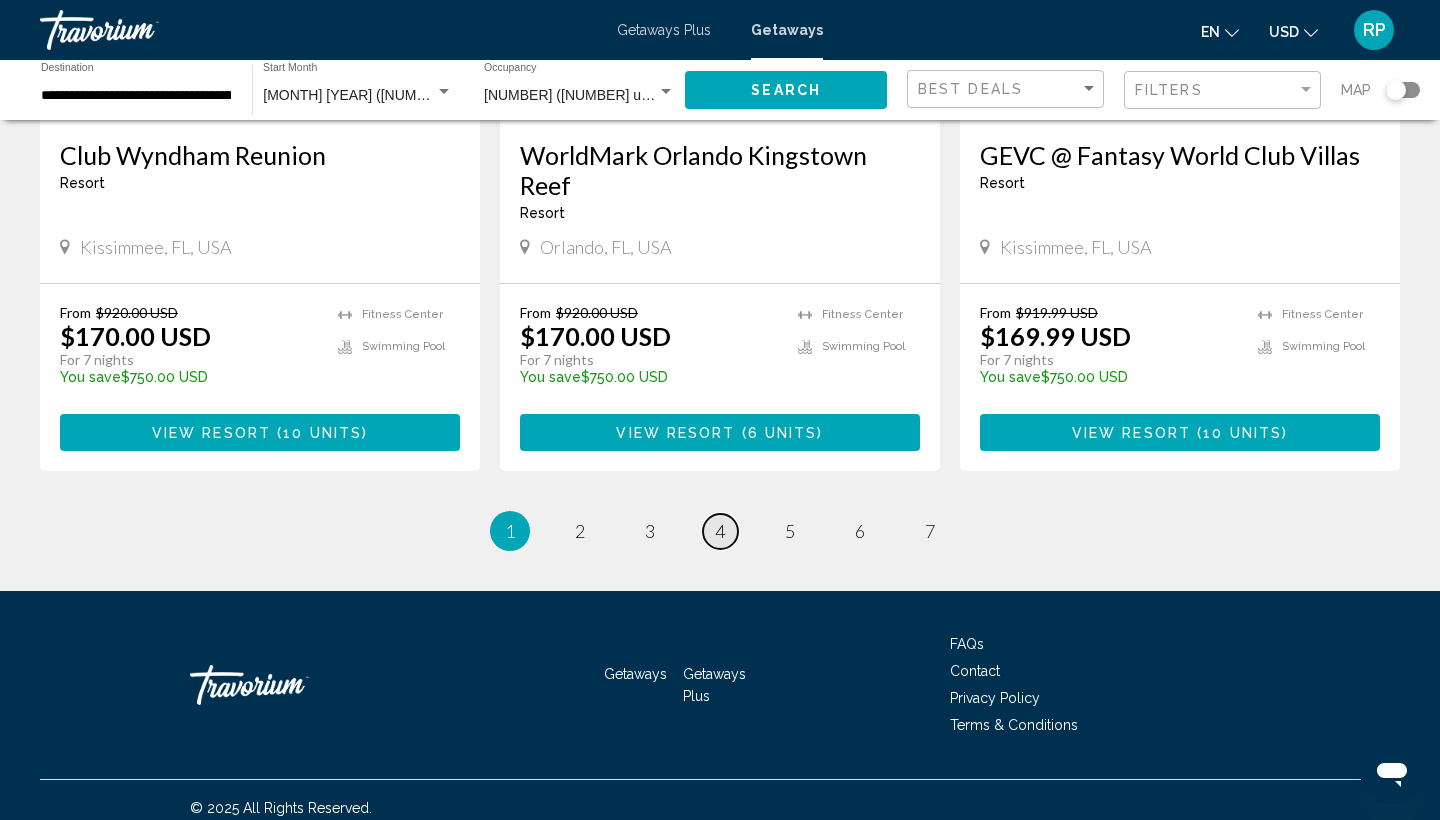 click on "page  4" at bounding box center (720, 531) 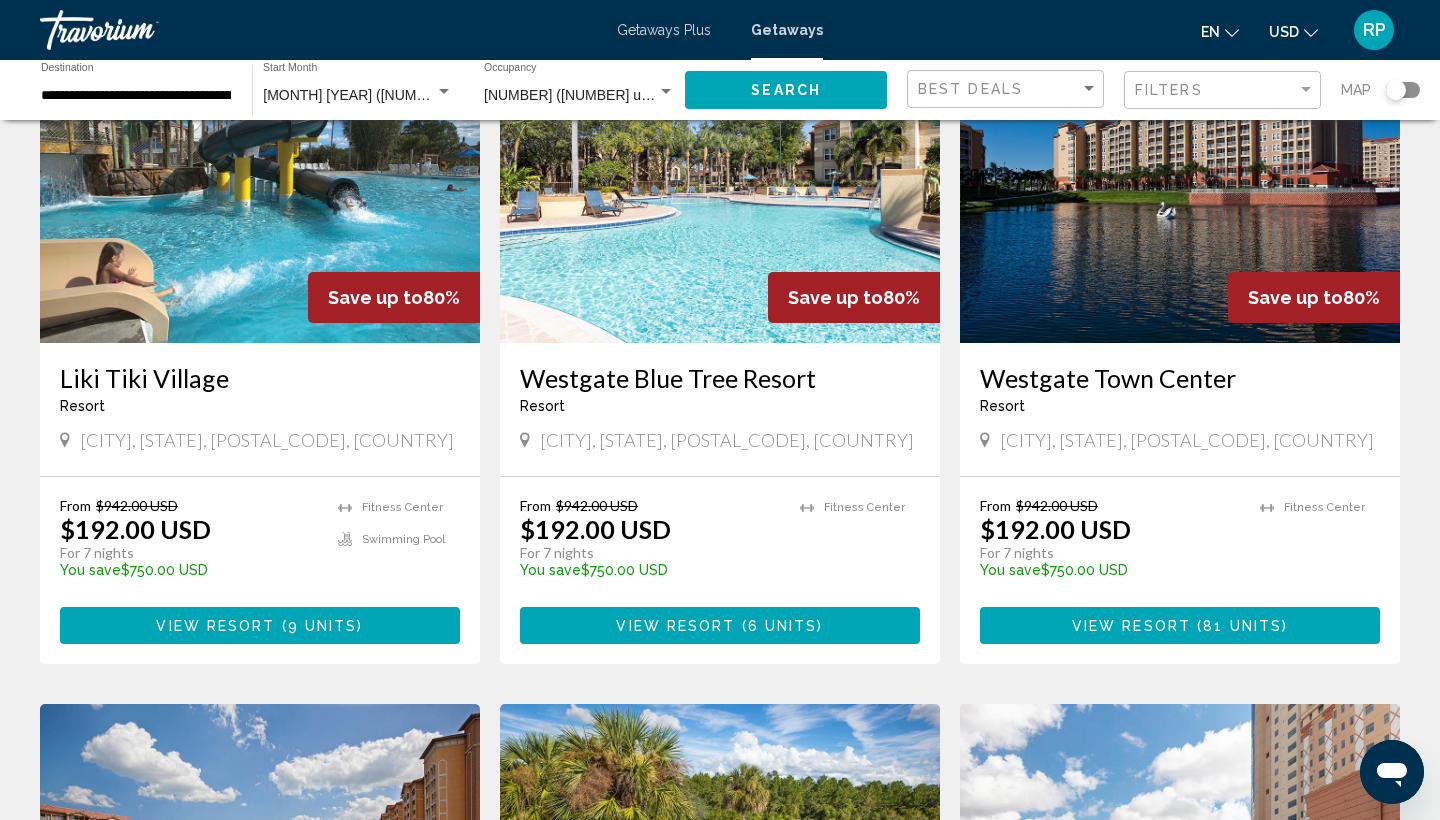 scroll, scrollTop: 188, scrollLeft: 0, axis: vertical 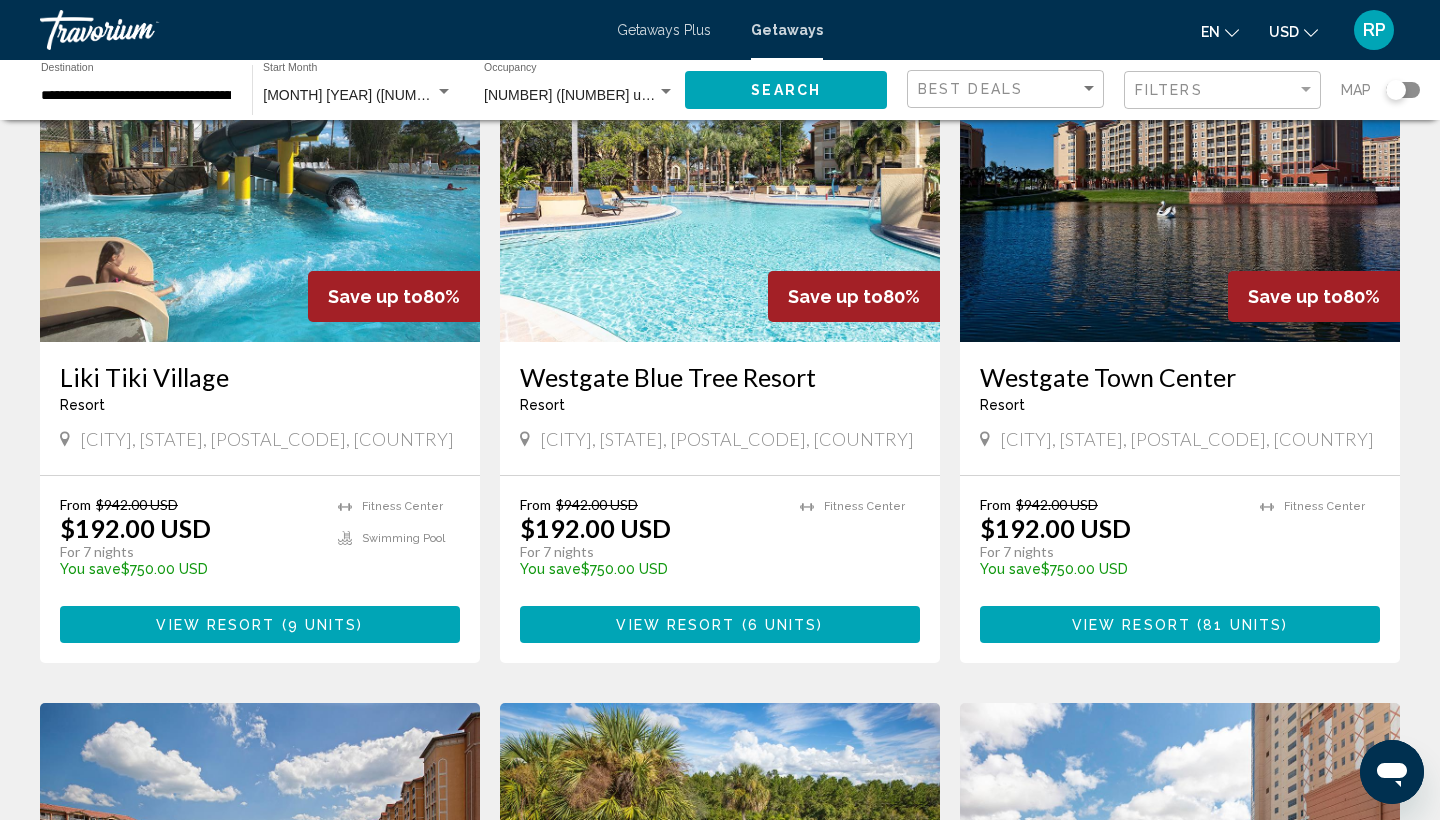 click on "View Resort    ( 9 units )" at bounding box center [260, 624] 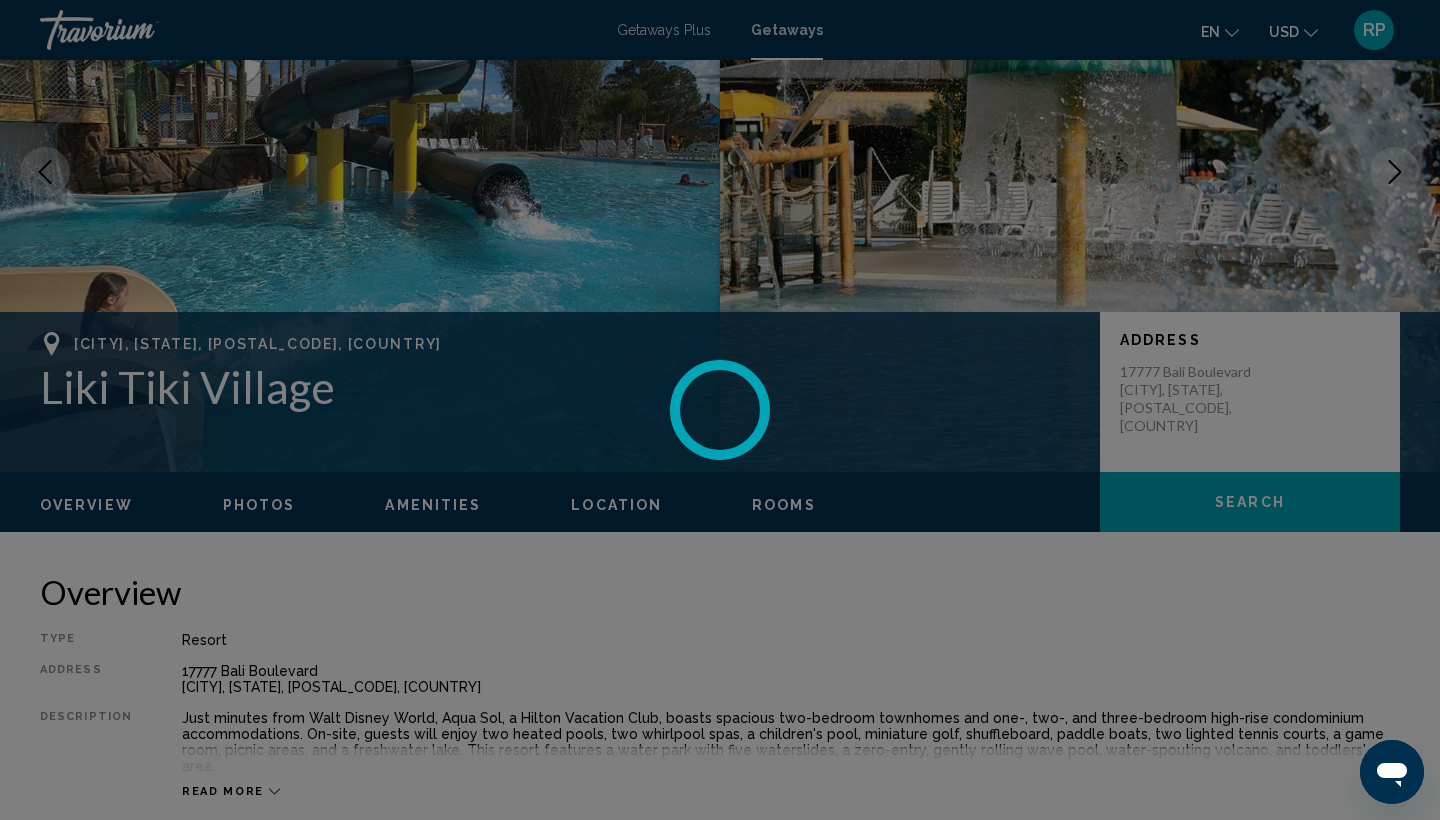 scroll, scrollTop: 0, scrollLeft: 0, axis: both 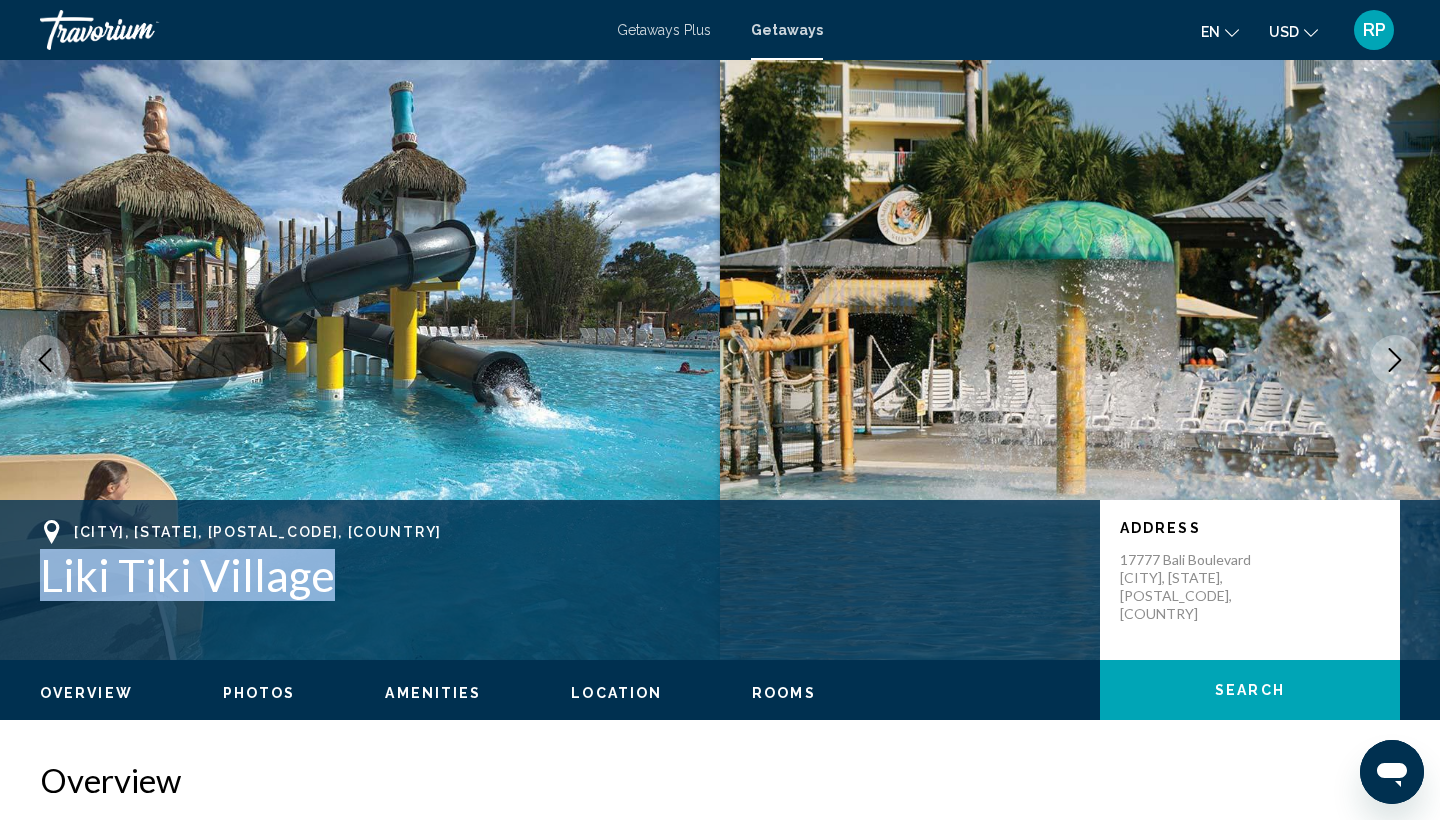 drag, startPoint x: 42, startPoint y: 561, endPoint x: 449, endPoint y: 570, distance: 407.0995 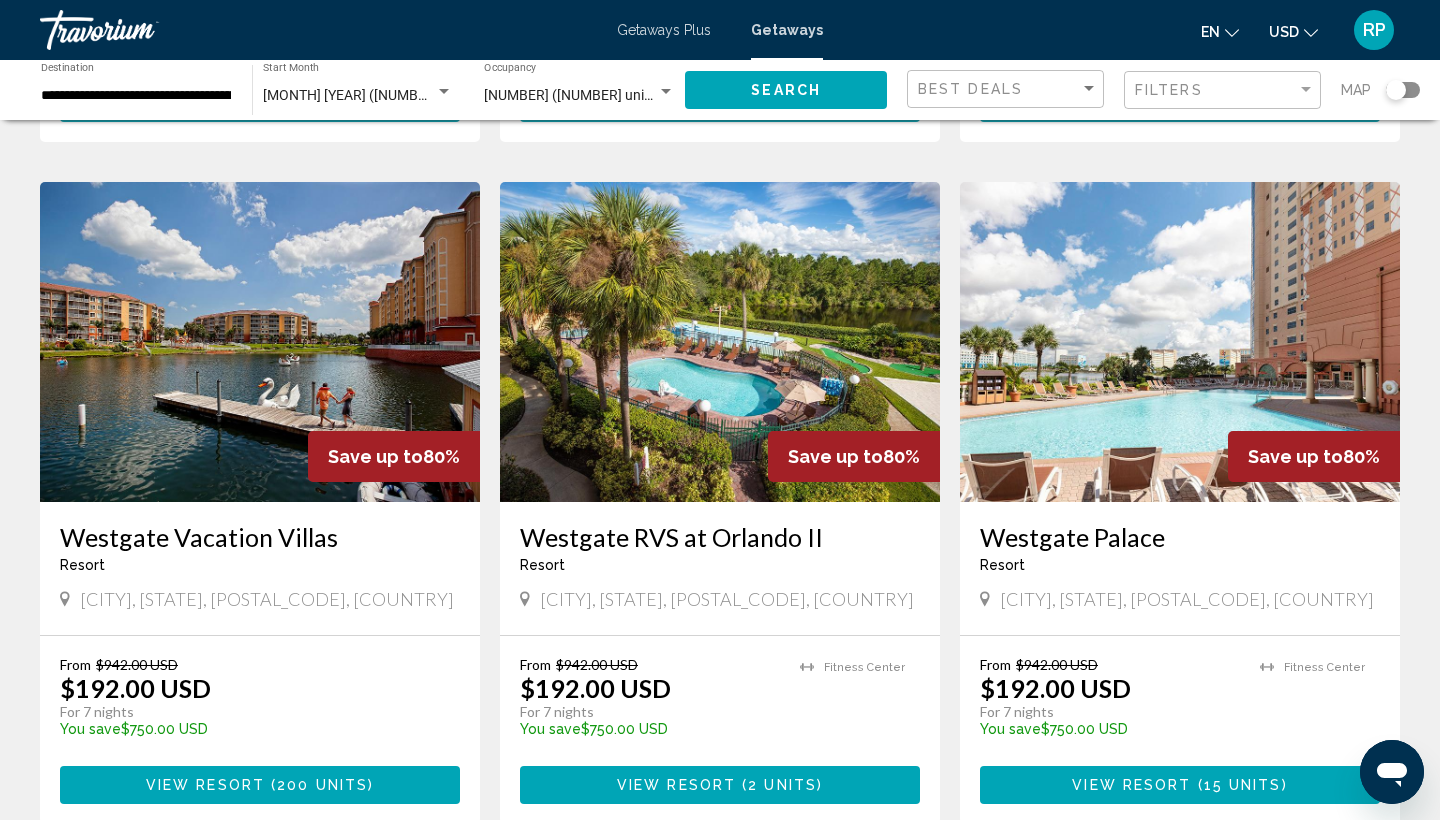 scroll, scrollTop: 779, scrollLeft: 0, axis: vertical 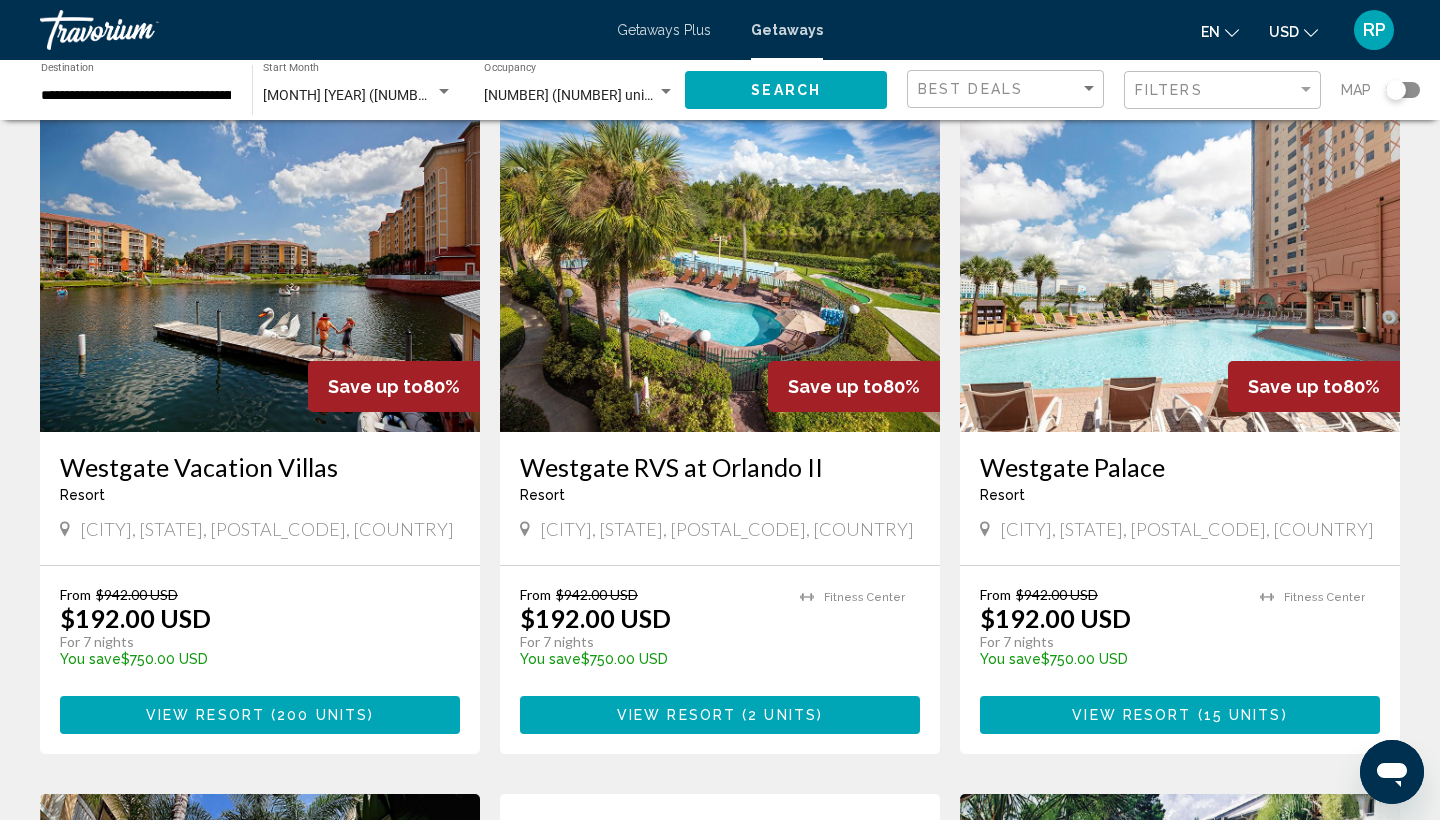 click on "You save  $750.00 USD" at bounding box center (250, 659) 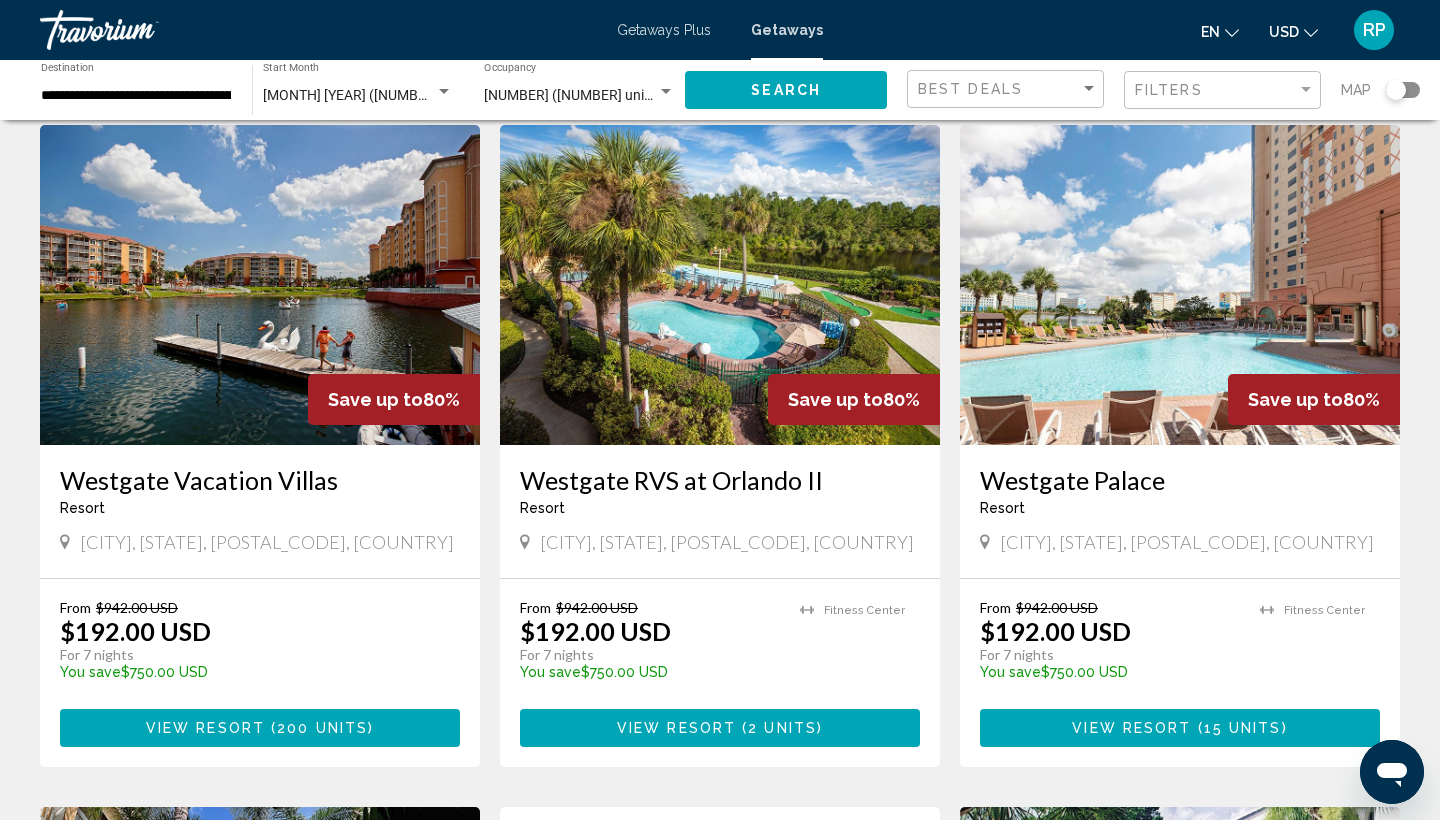 click at bounding box center [268, 729] 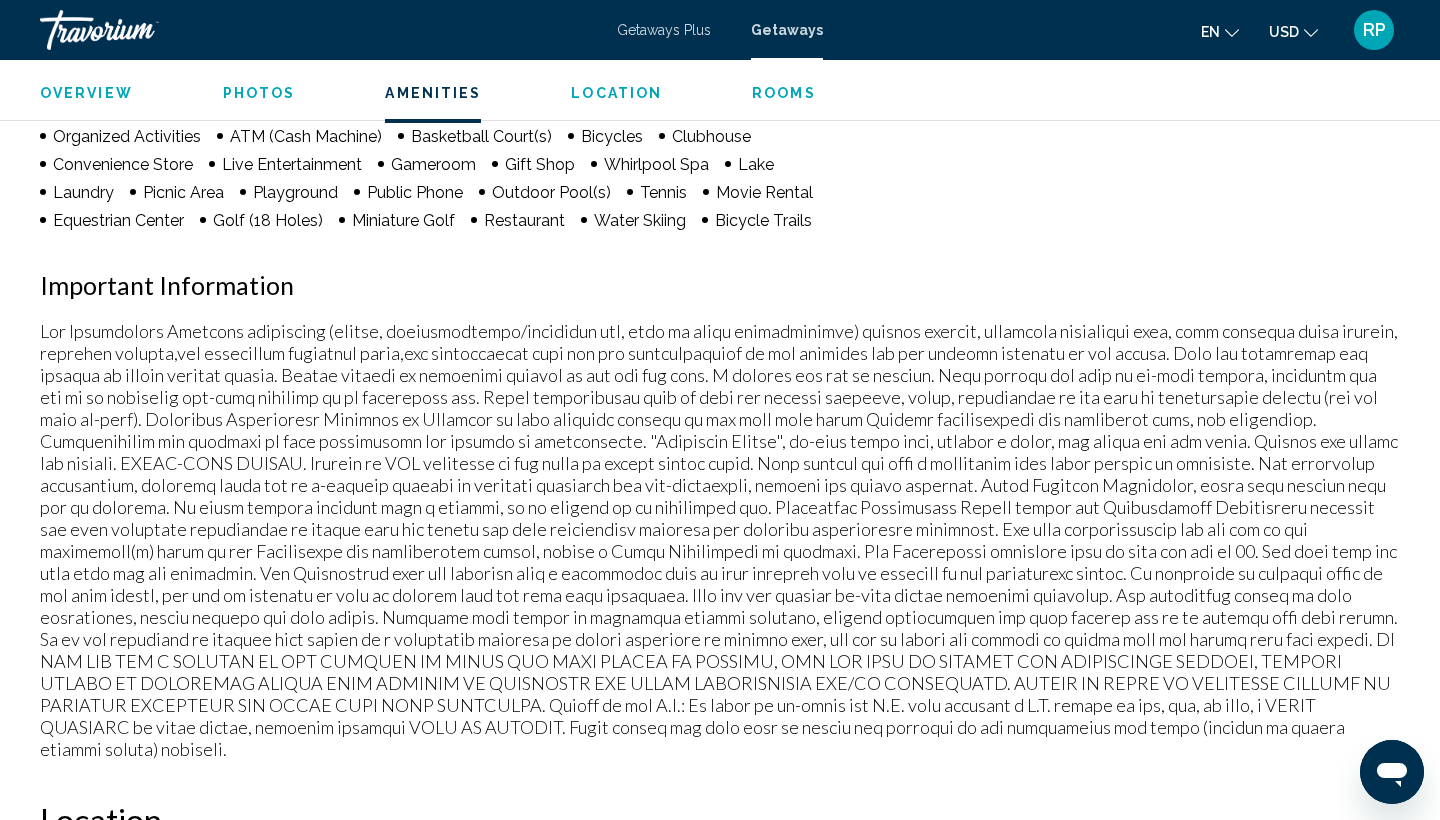 scroll, scrollTop: 1541, scrollLeft: 0, axis: vertical 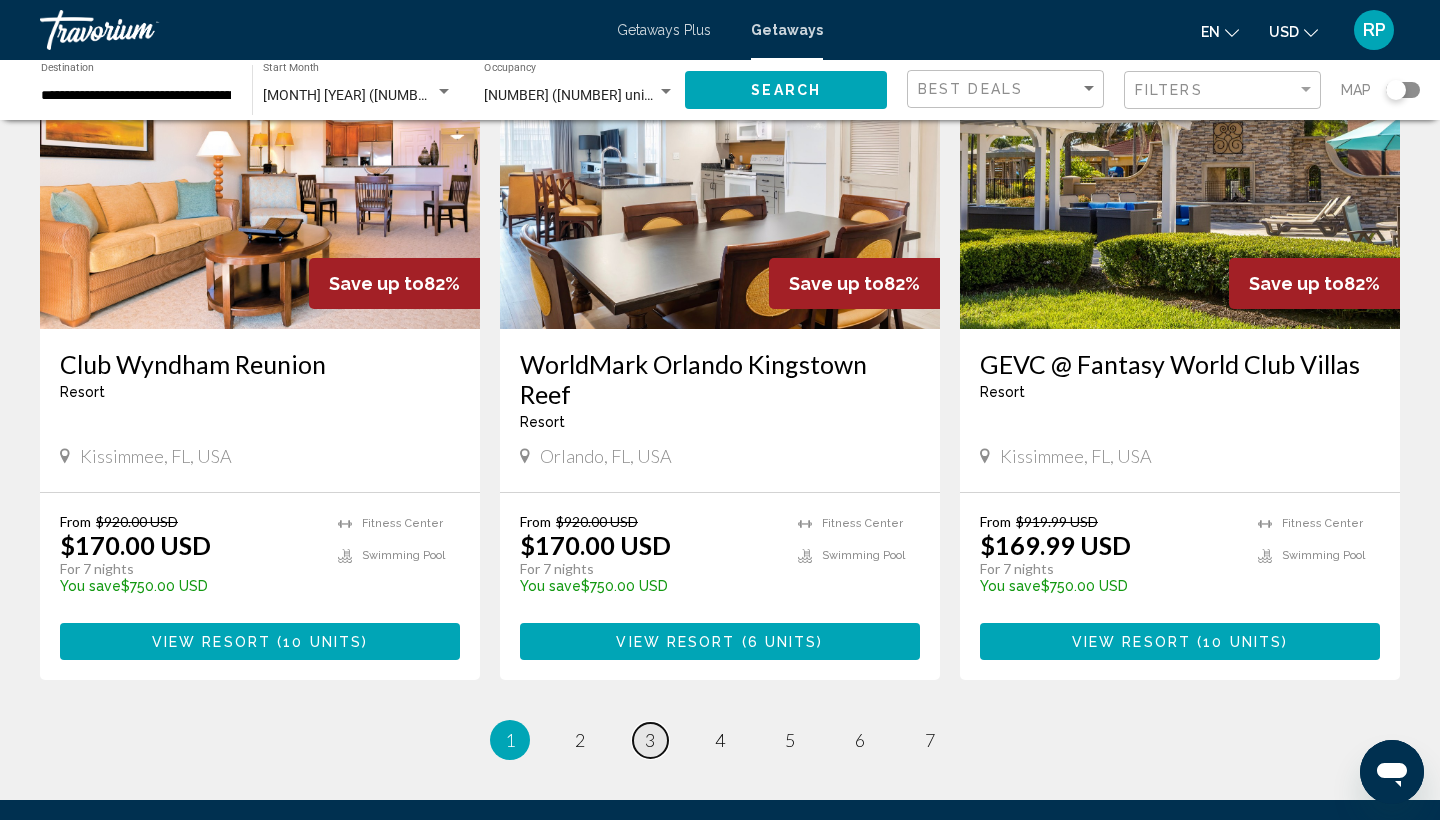 click on "3" at bounding box center (650, 740) 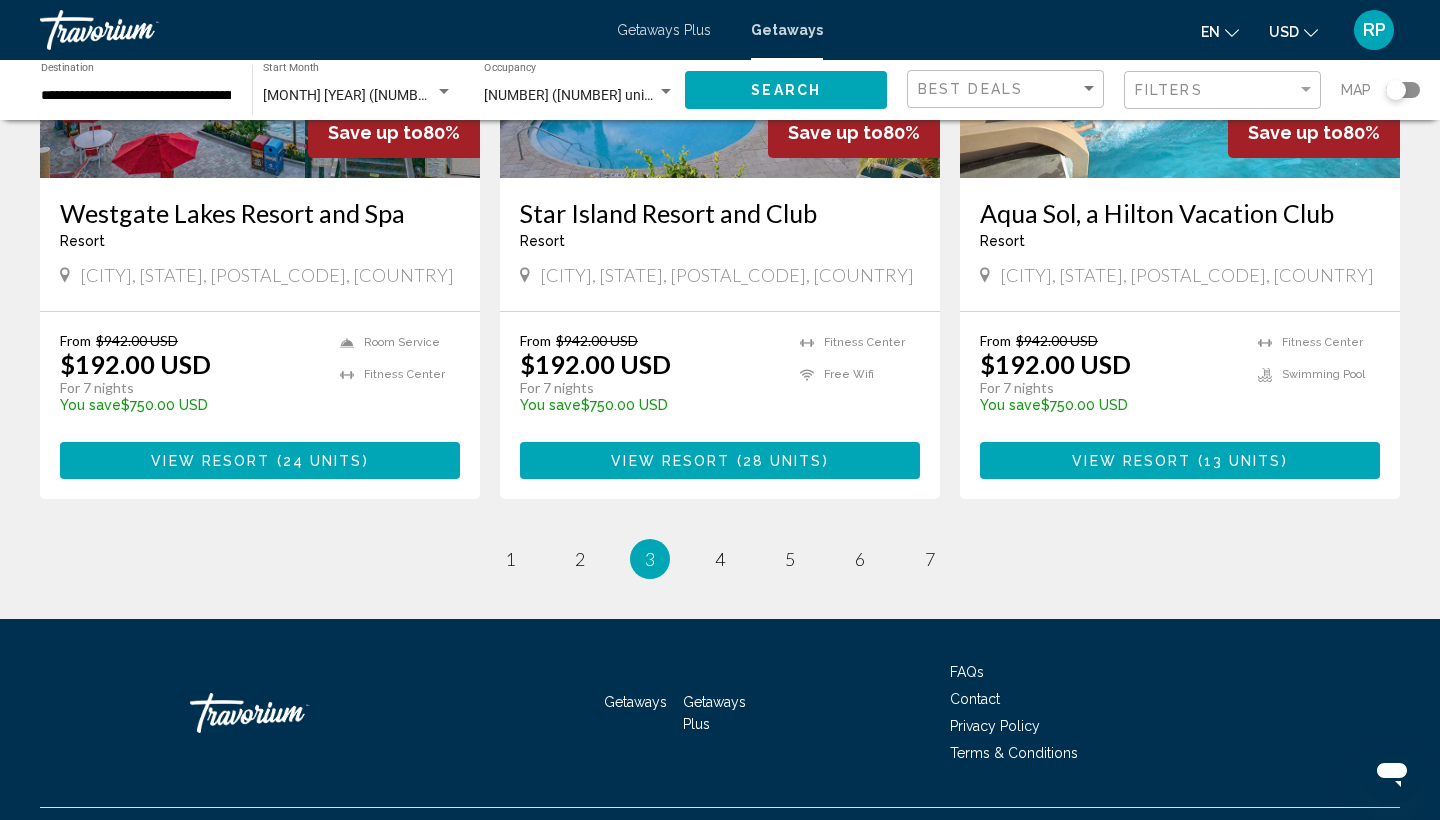 scroll, scrollTop: 2454, scrollLeft: 0, axis: vertical 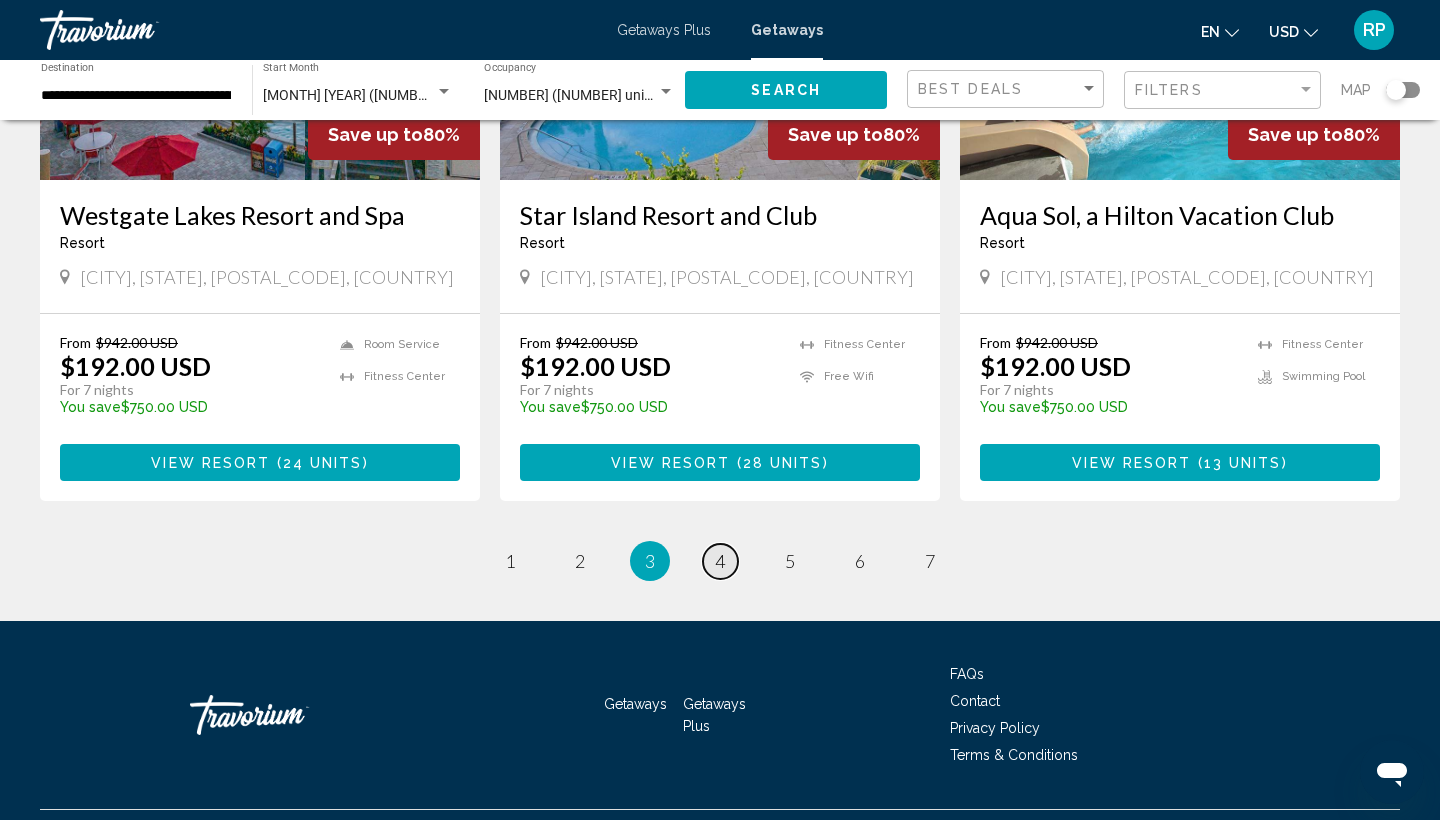 click on "4" at bounding box center [720, 561] 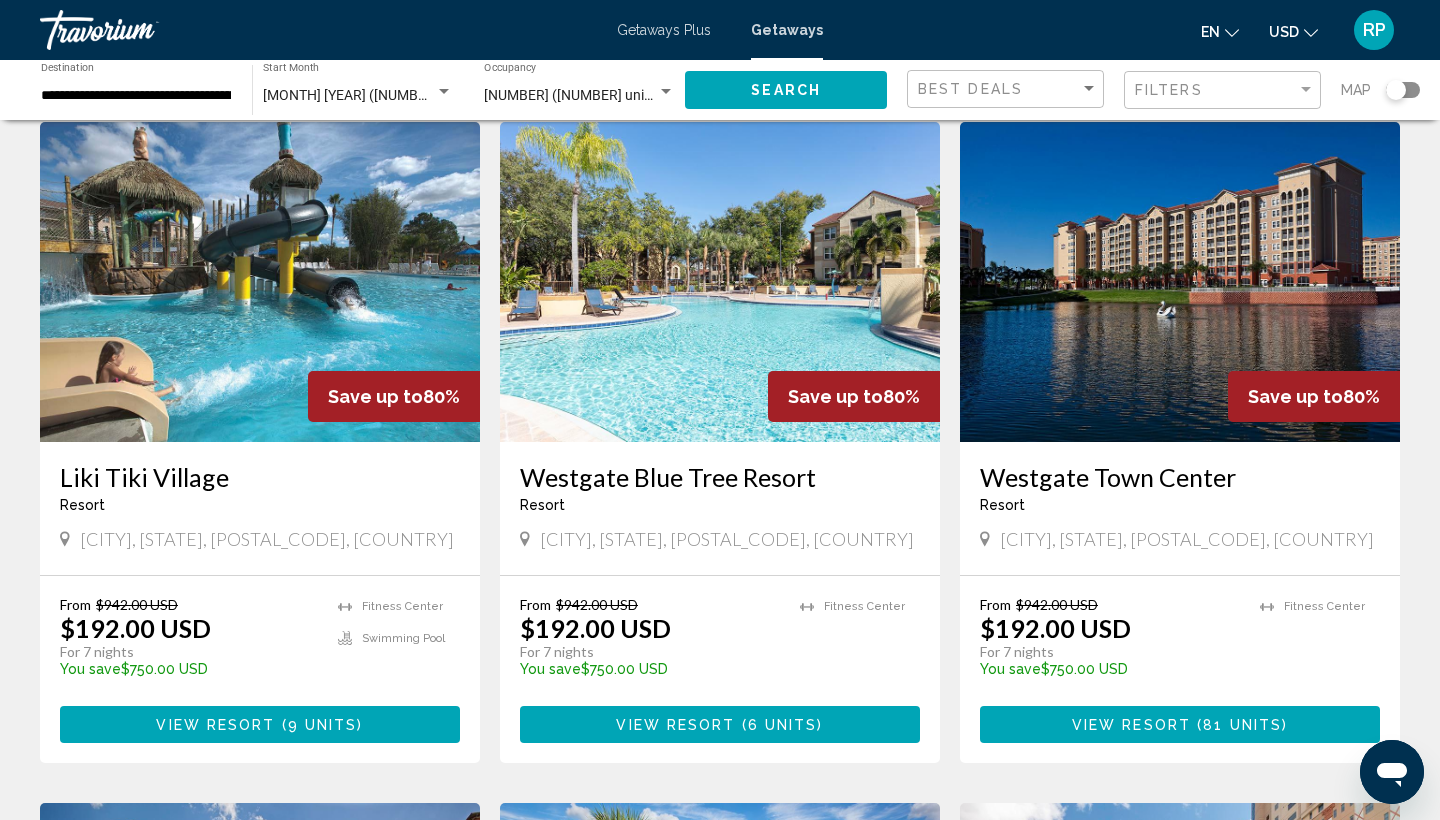 scroll, scrollTop: 91, scrollLeft: 0, axis: vertical 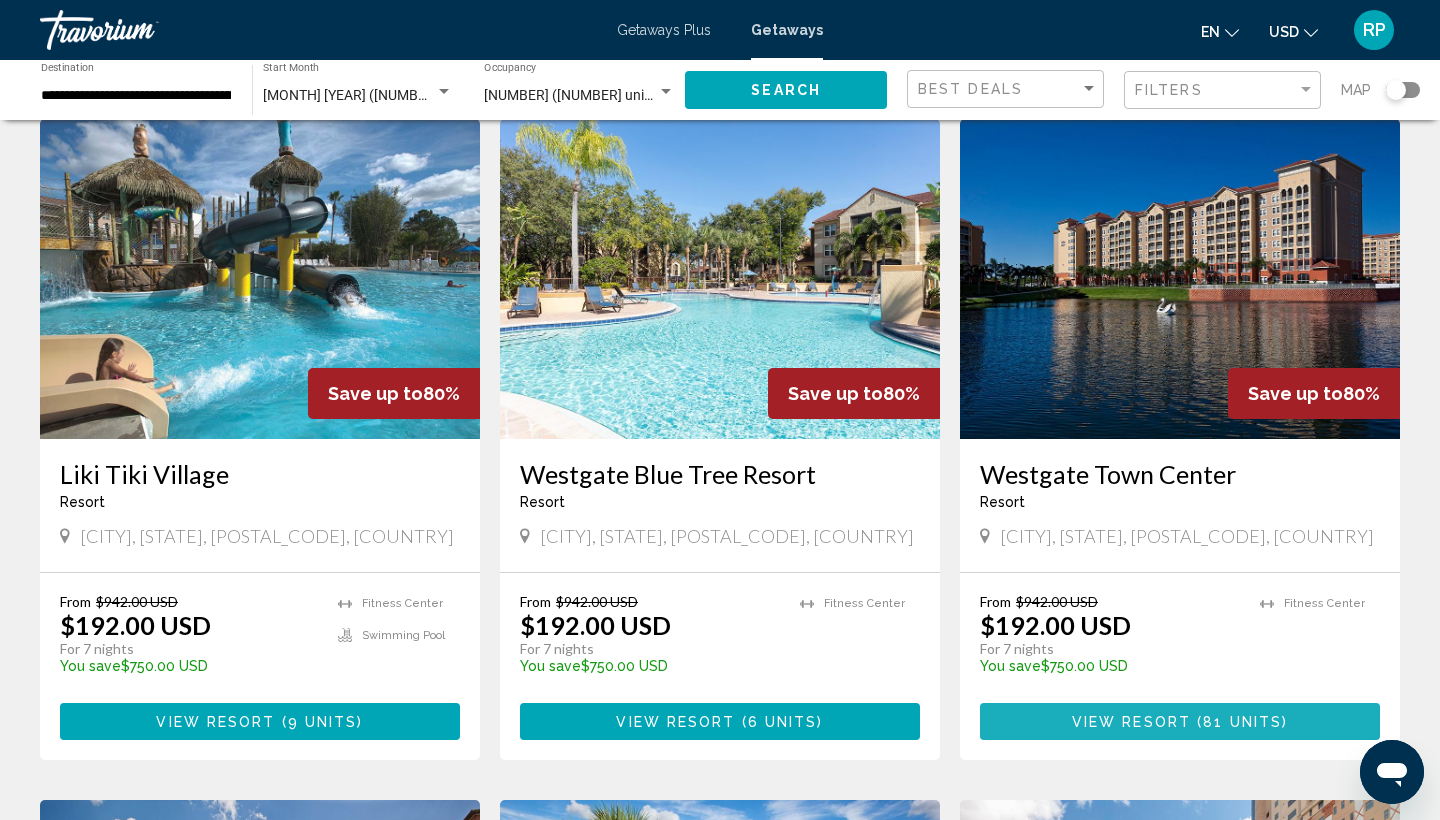 click on "View Resort" at bounding box center [1131, 722] 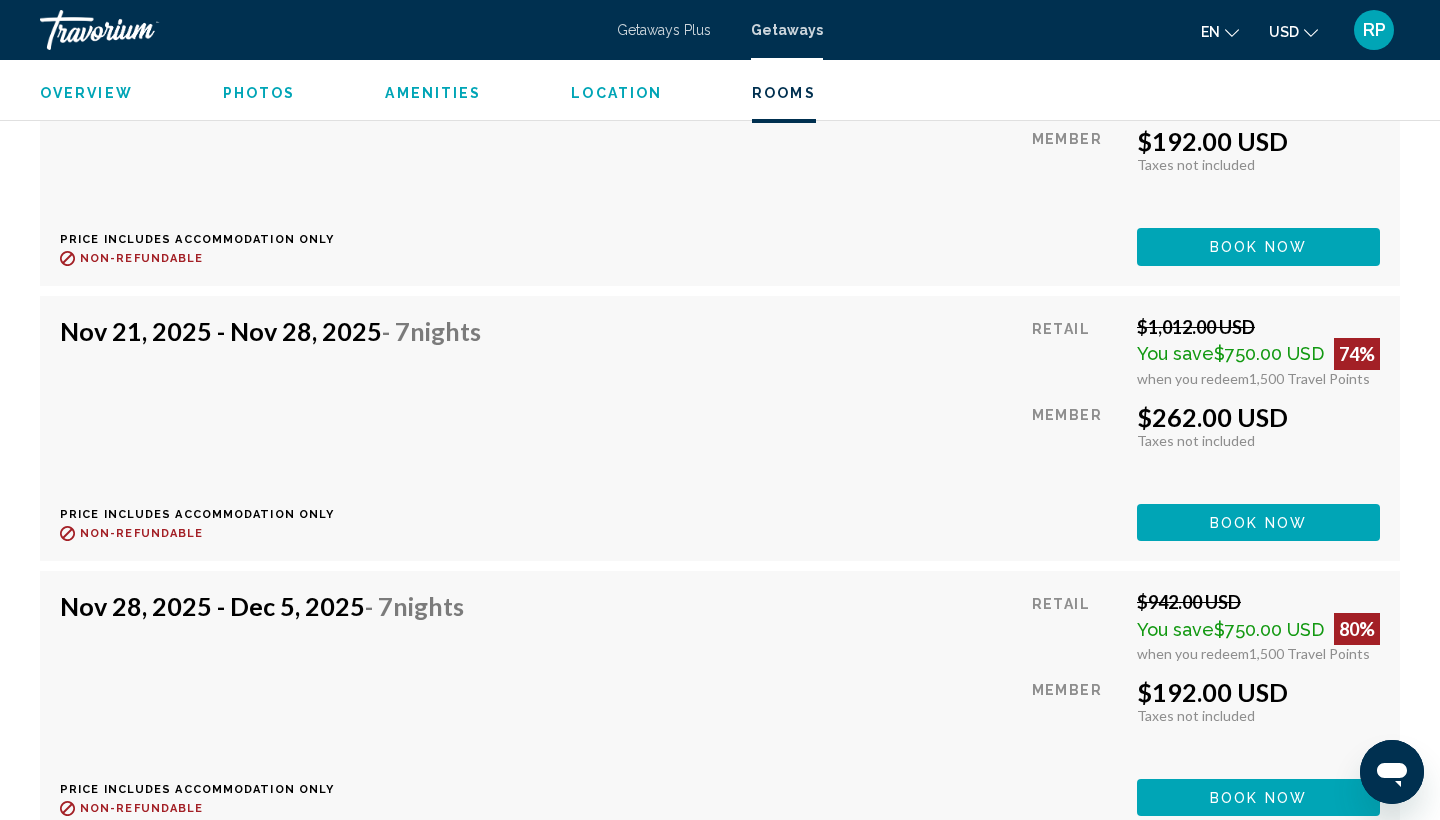 scroll, scrollTop: 5748, scrollLeft: 0, axis: vertical 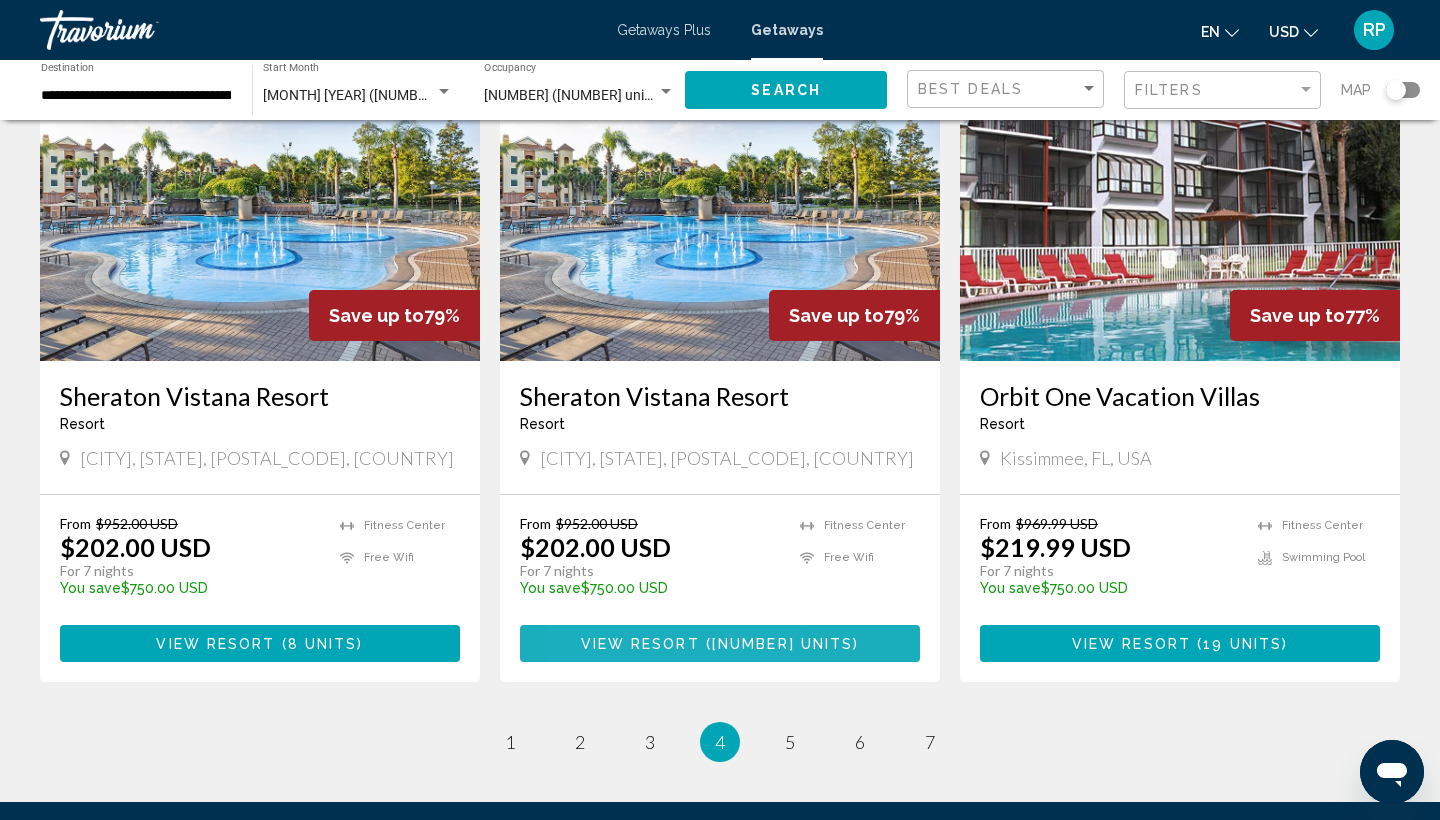 click on "View Resort    ( 617 units )" at bounding box center (720, 643) 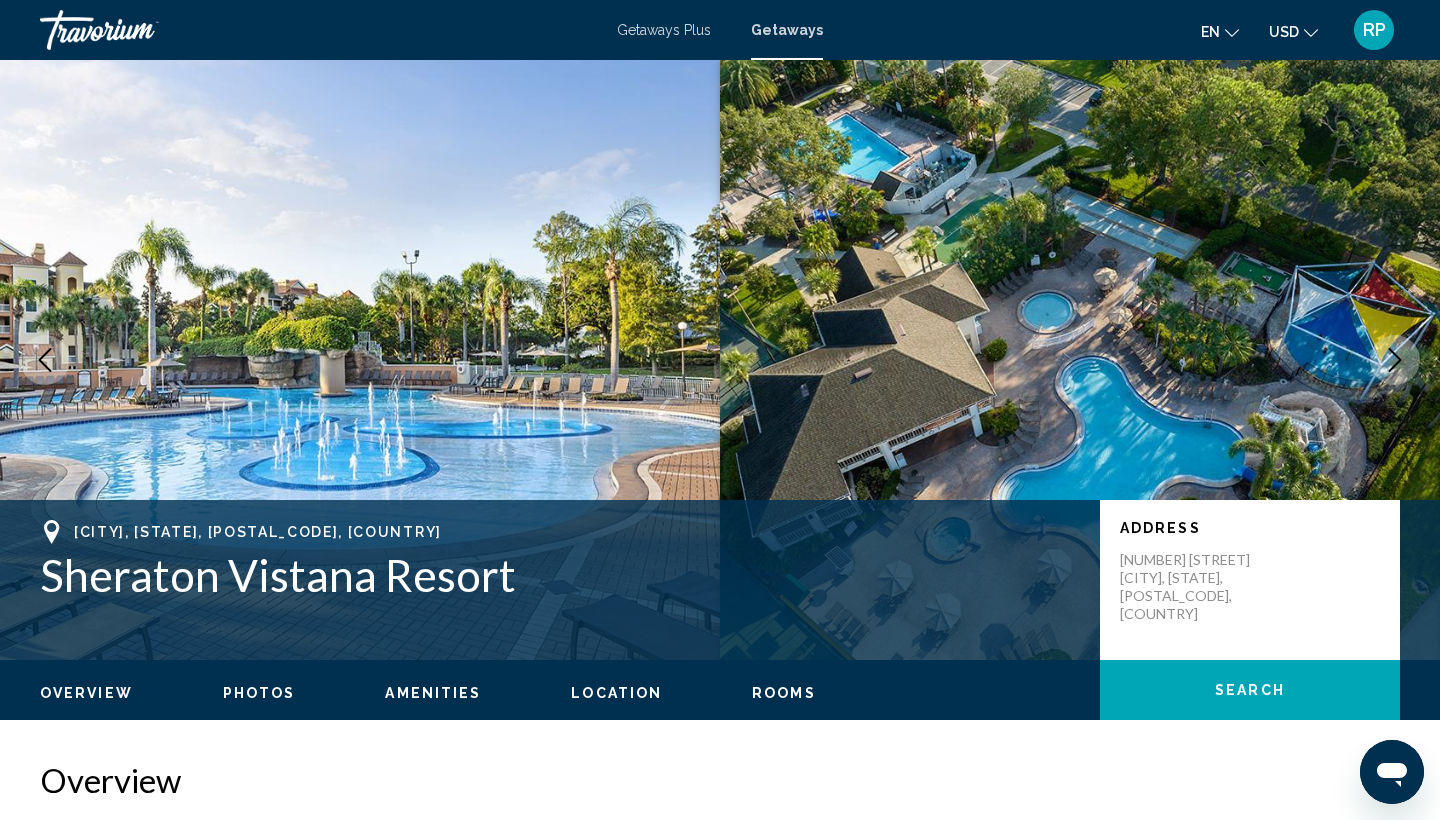 scroll, scrollTop: 0, scrollLeft: 0, axis: both 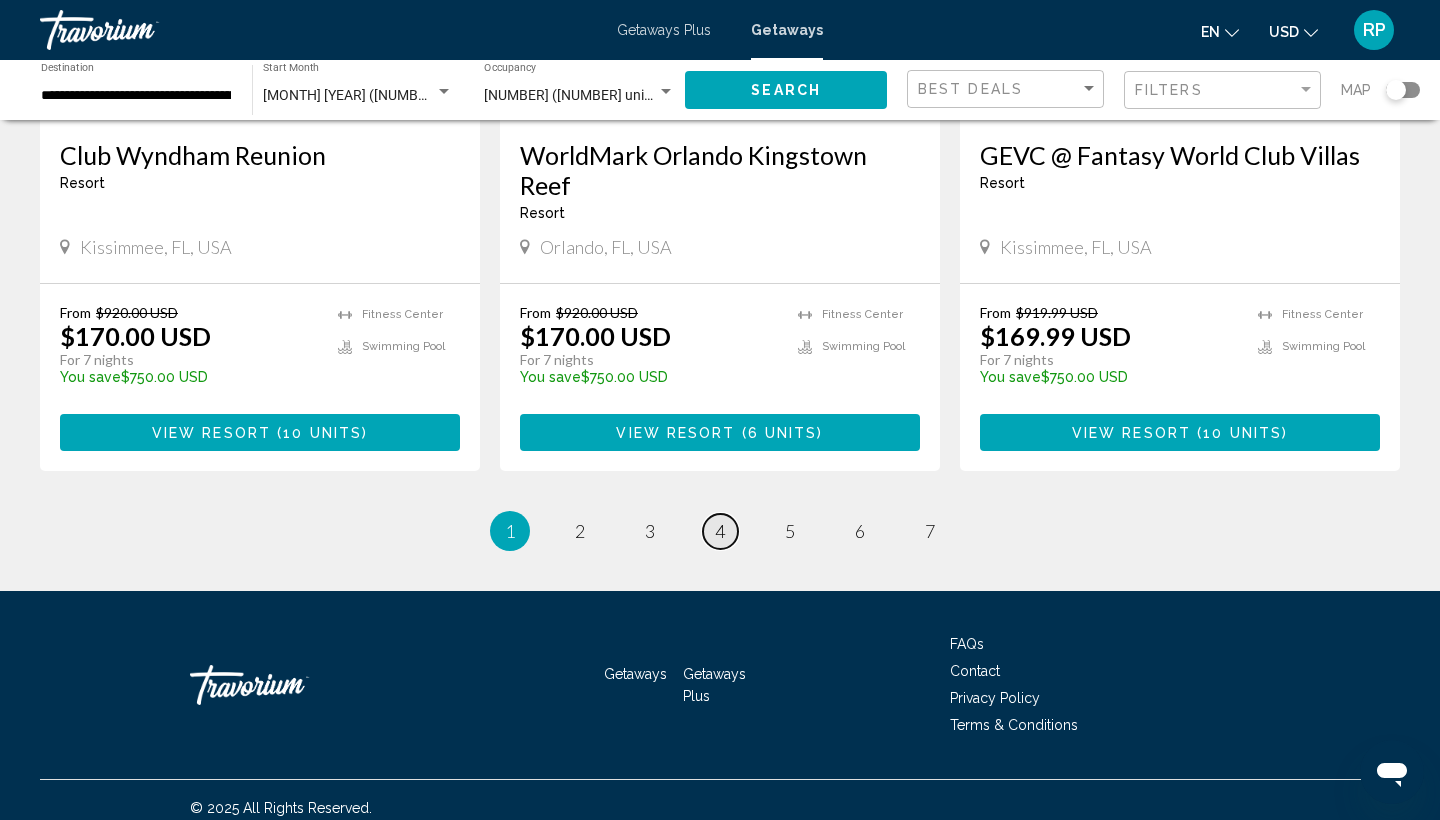 click on "page  4" at bounding box center [720, 531] 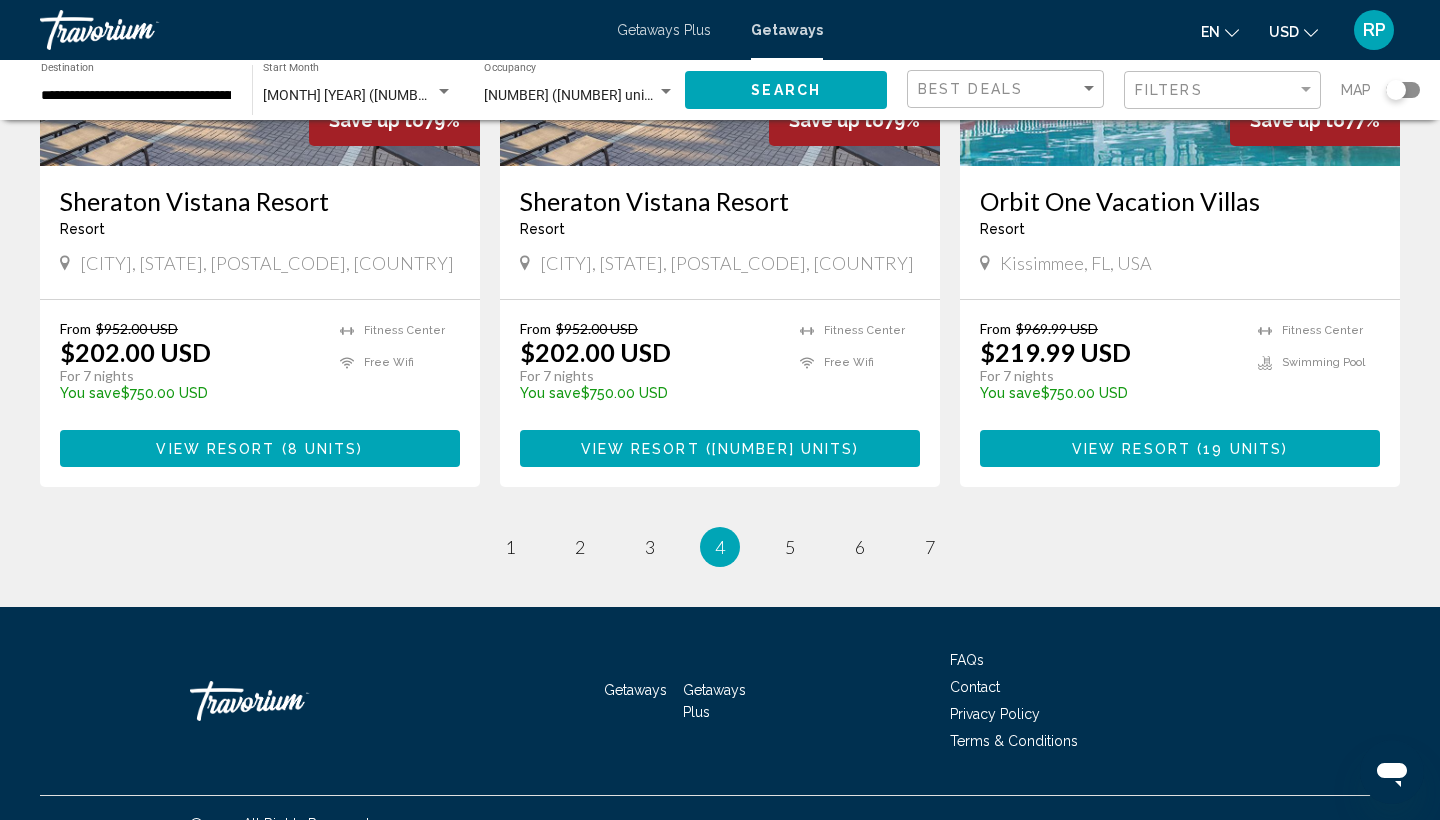 scroll, scrollTop: 2410, scrollLeft: 0, axis: vertical 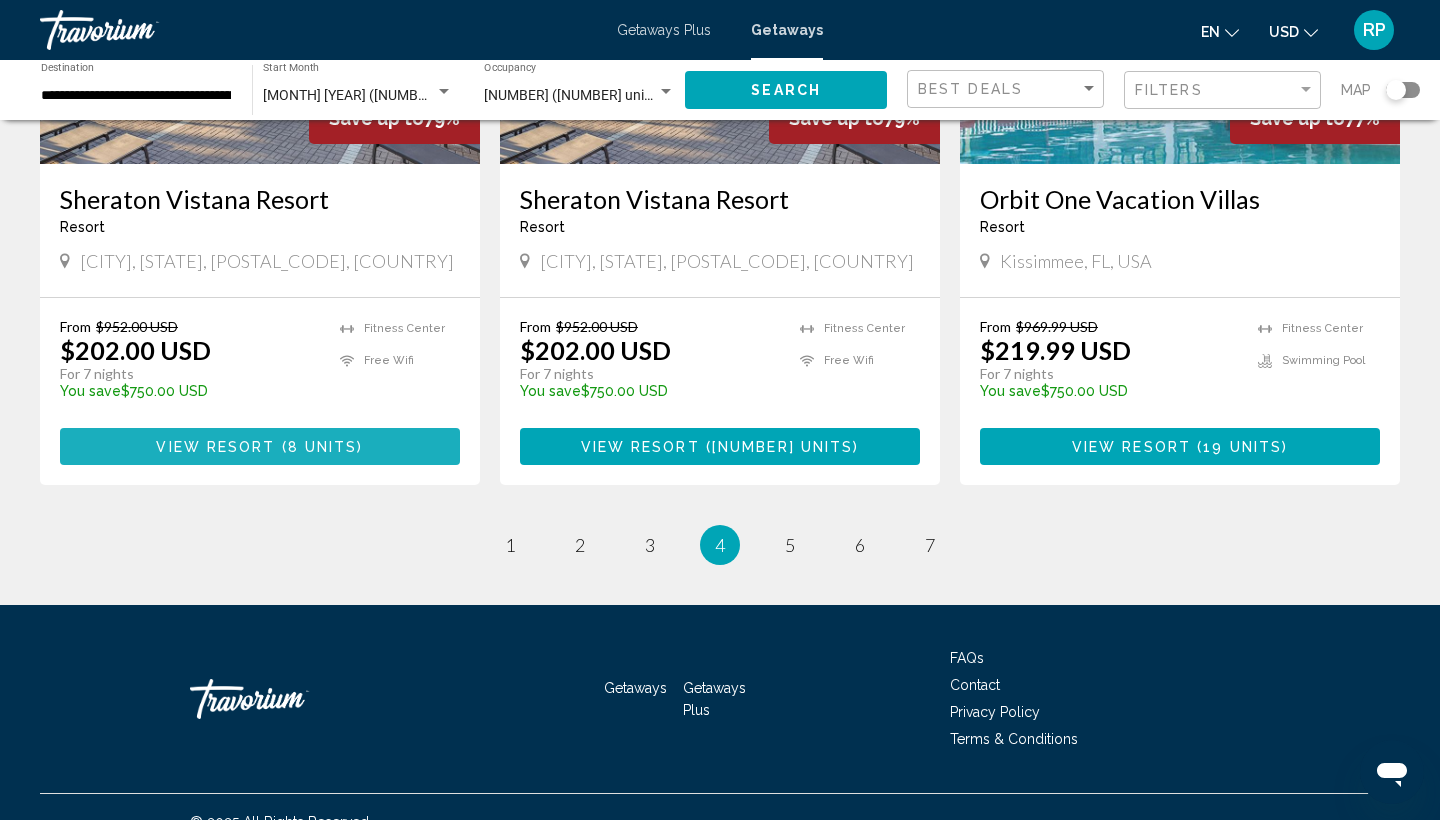 click on "8 units" at bounding box center (323, 447) 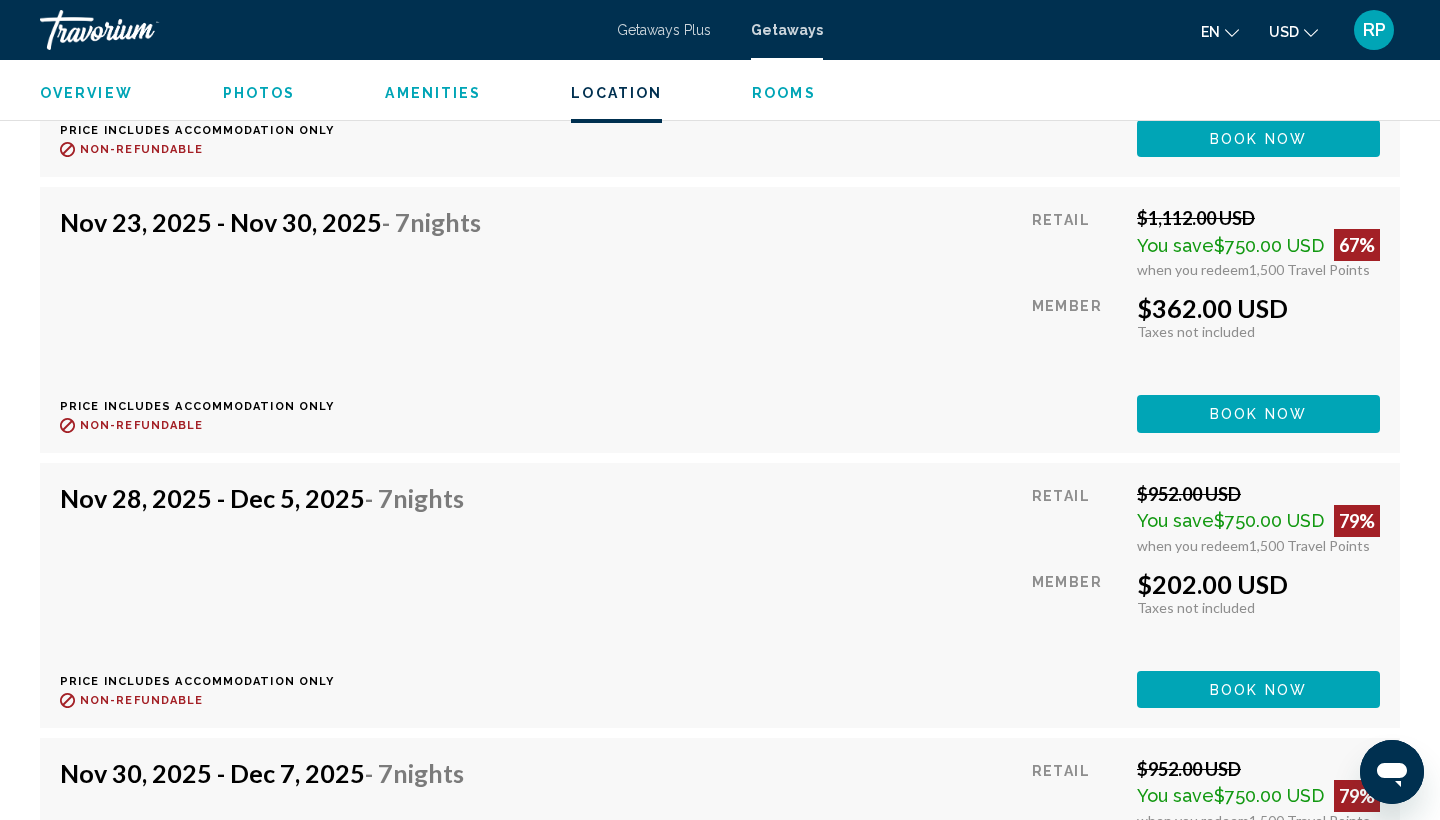 scroll, scrollTop: 3689, scrollLeft: 0, axis: vertical 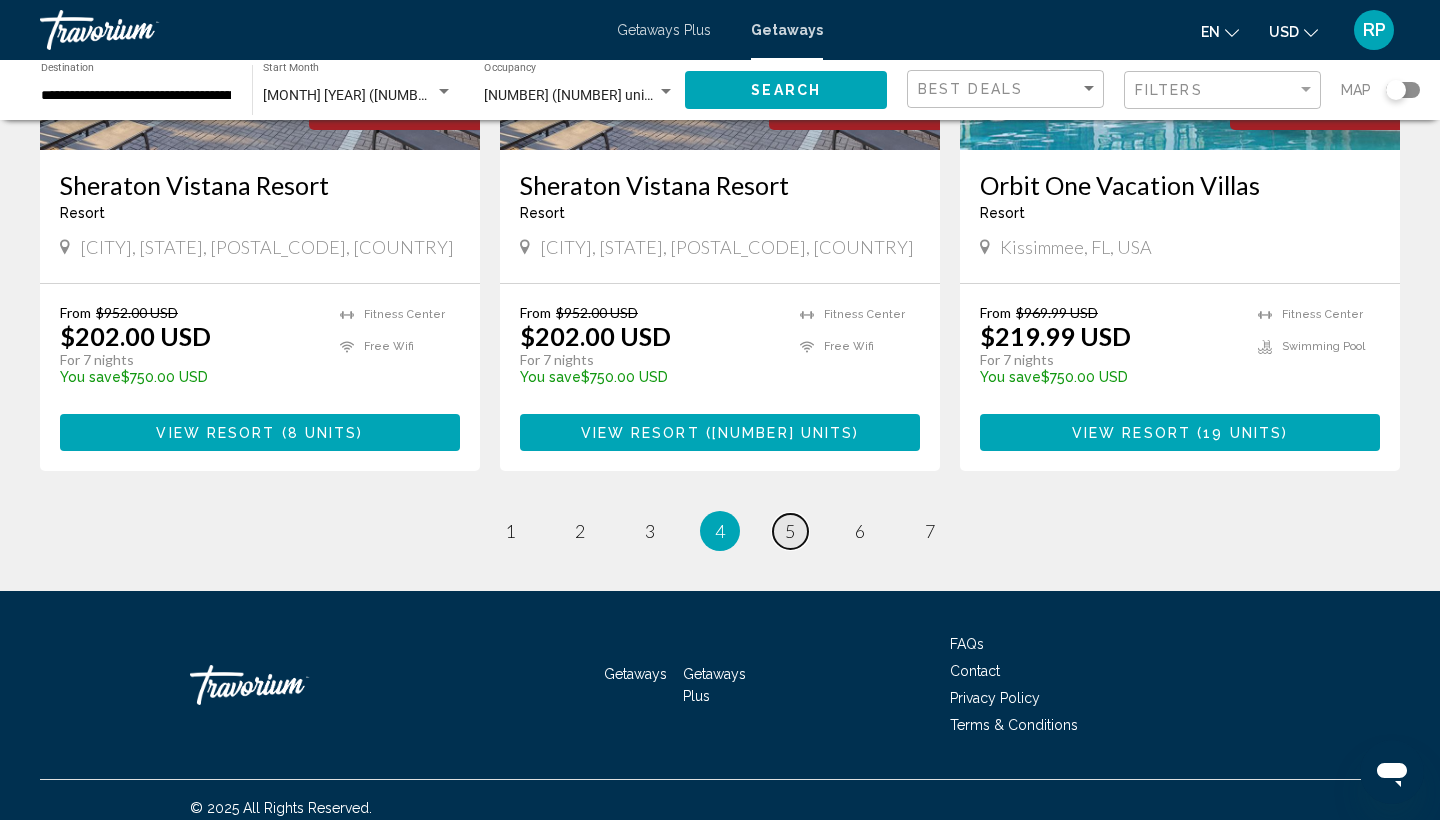 click on "5" at bounding box center [790, 531] 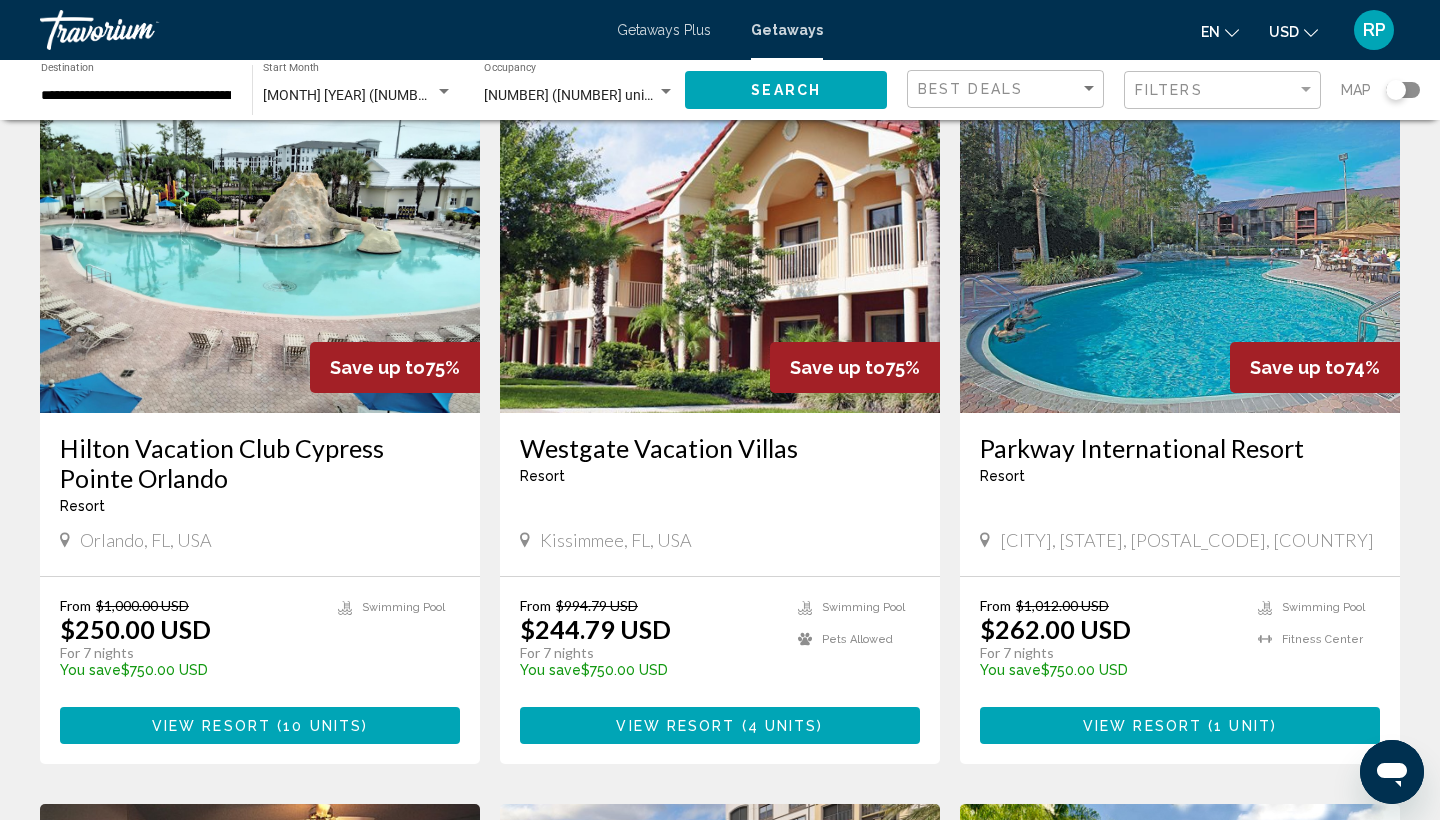 scroll, scrollTop: 121, scrollLeft: 0, axis: vertical 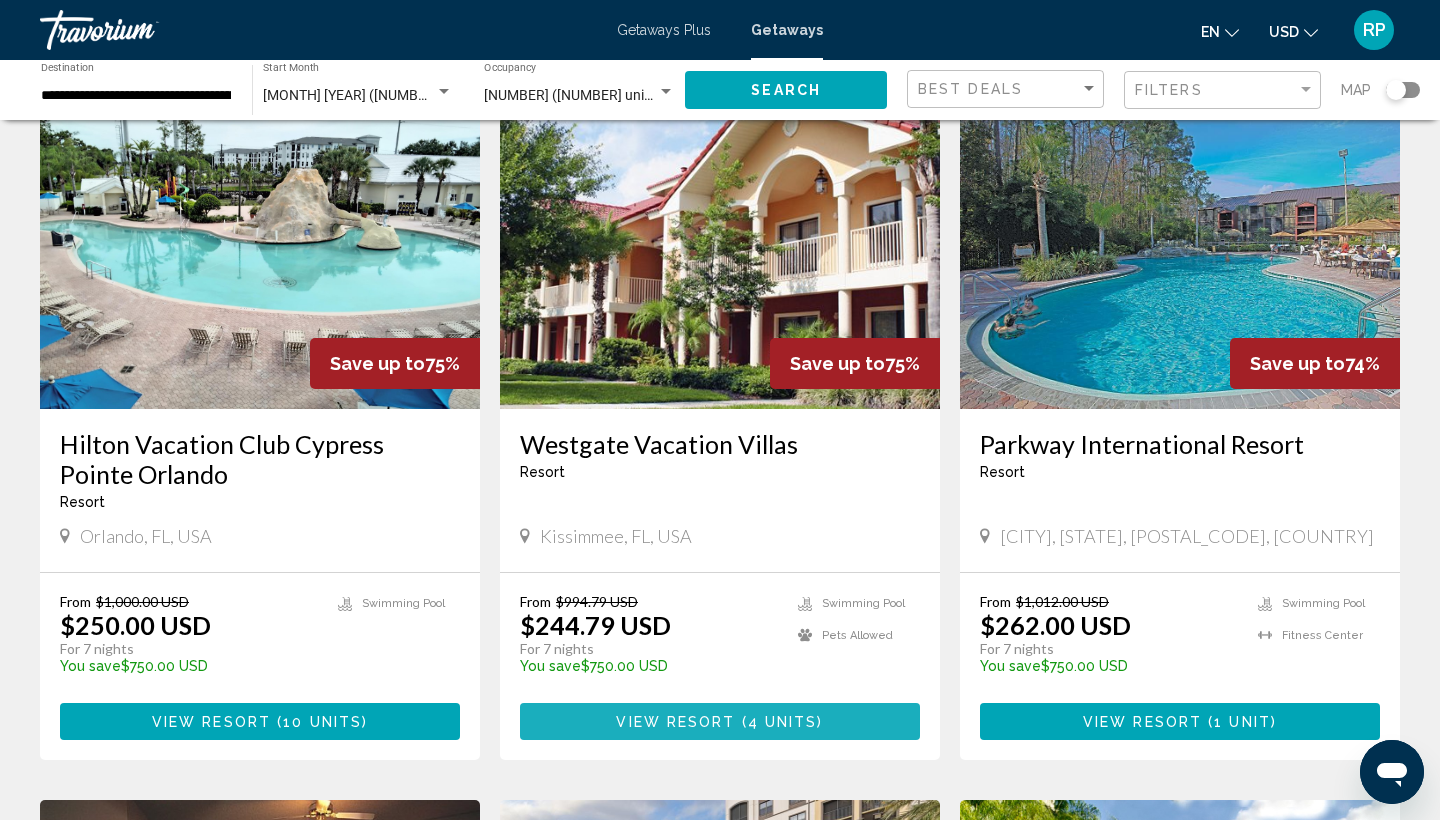 click on "View Resort    ( 4 units )" at bounding box center (720, 721) 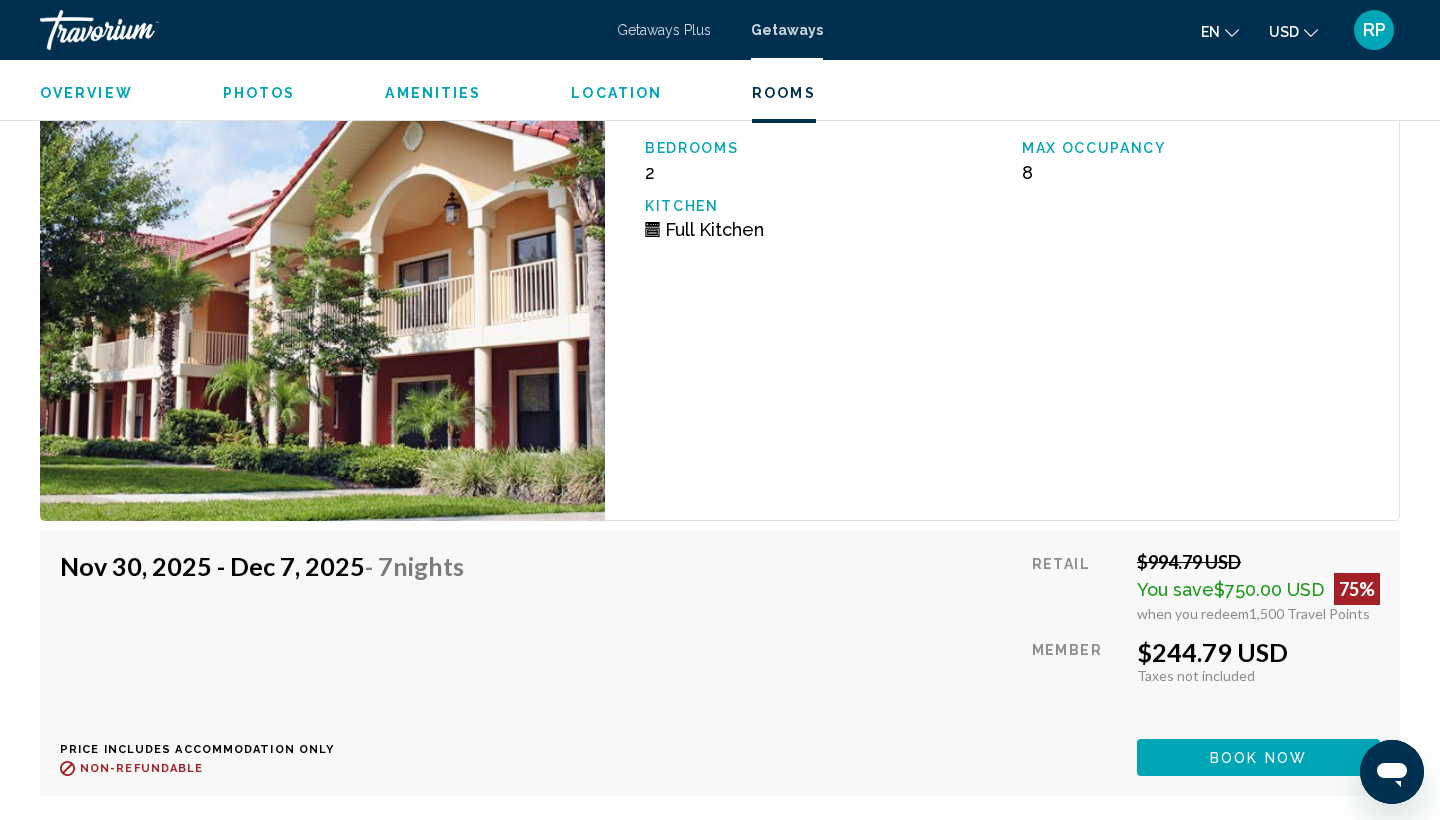 scroll, scrollTop: 4498, scrollLeft: 0, axis: vertical 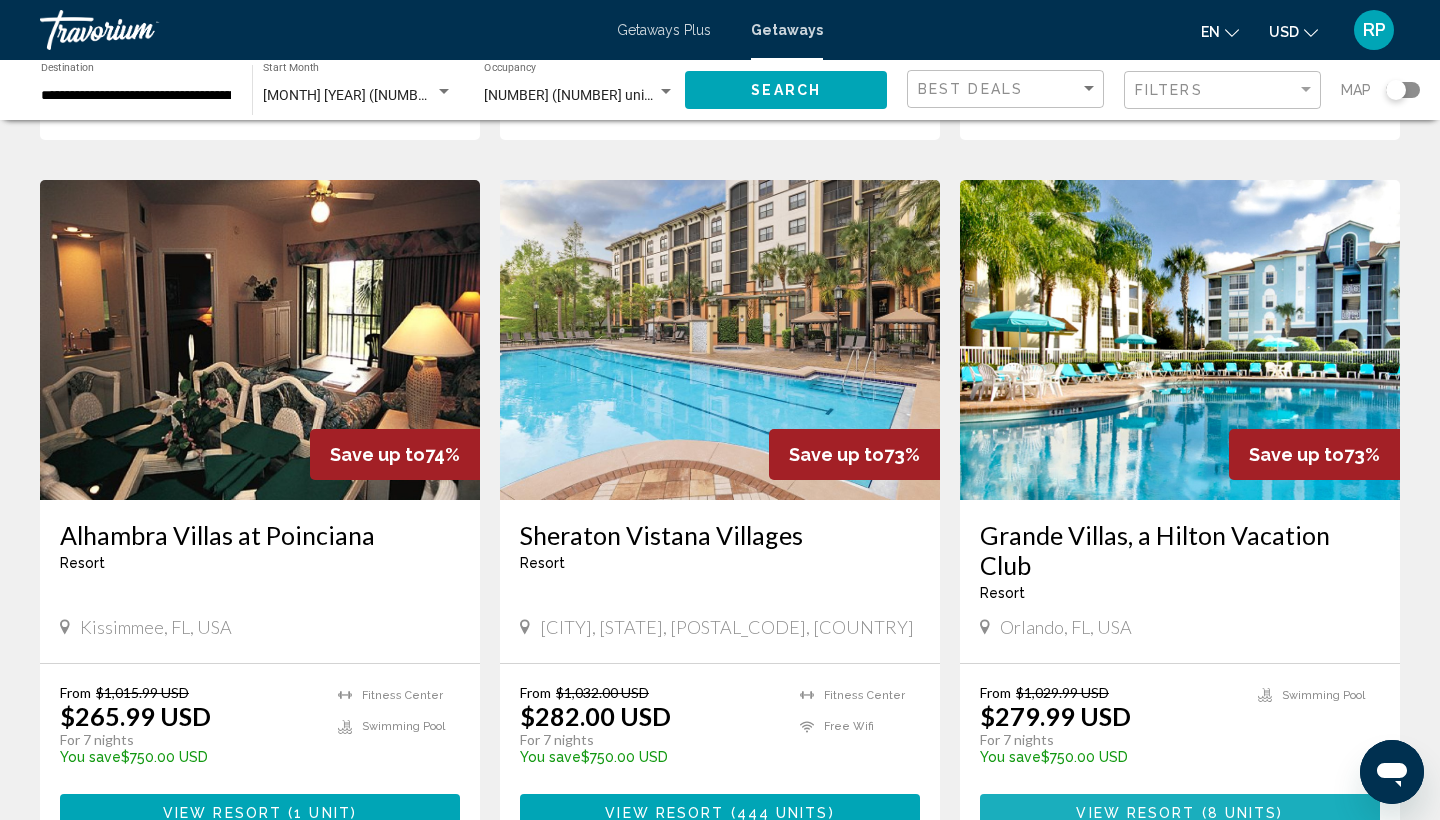 click on "View Resort" at bounding box center [1135, 814] 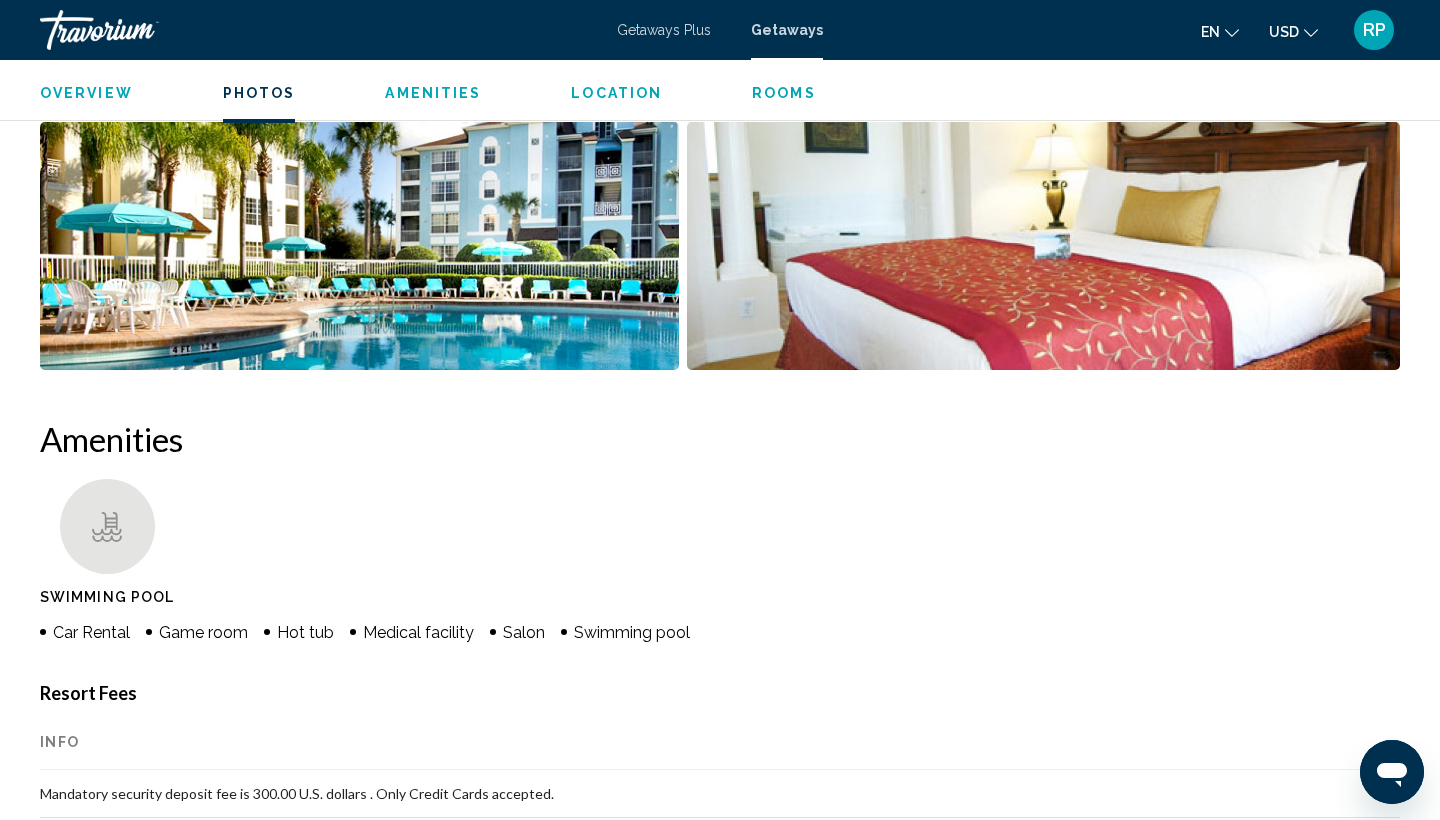 scroll, scrollTop: 949, scrollLeft: 0, axis: vertical 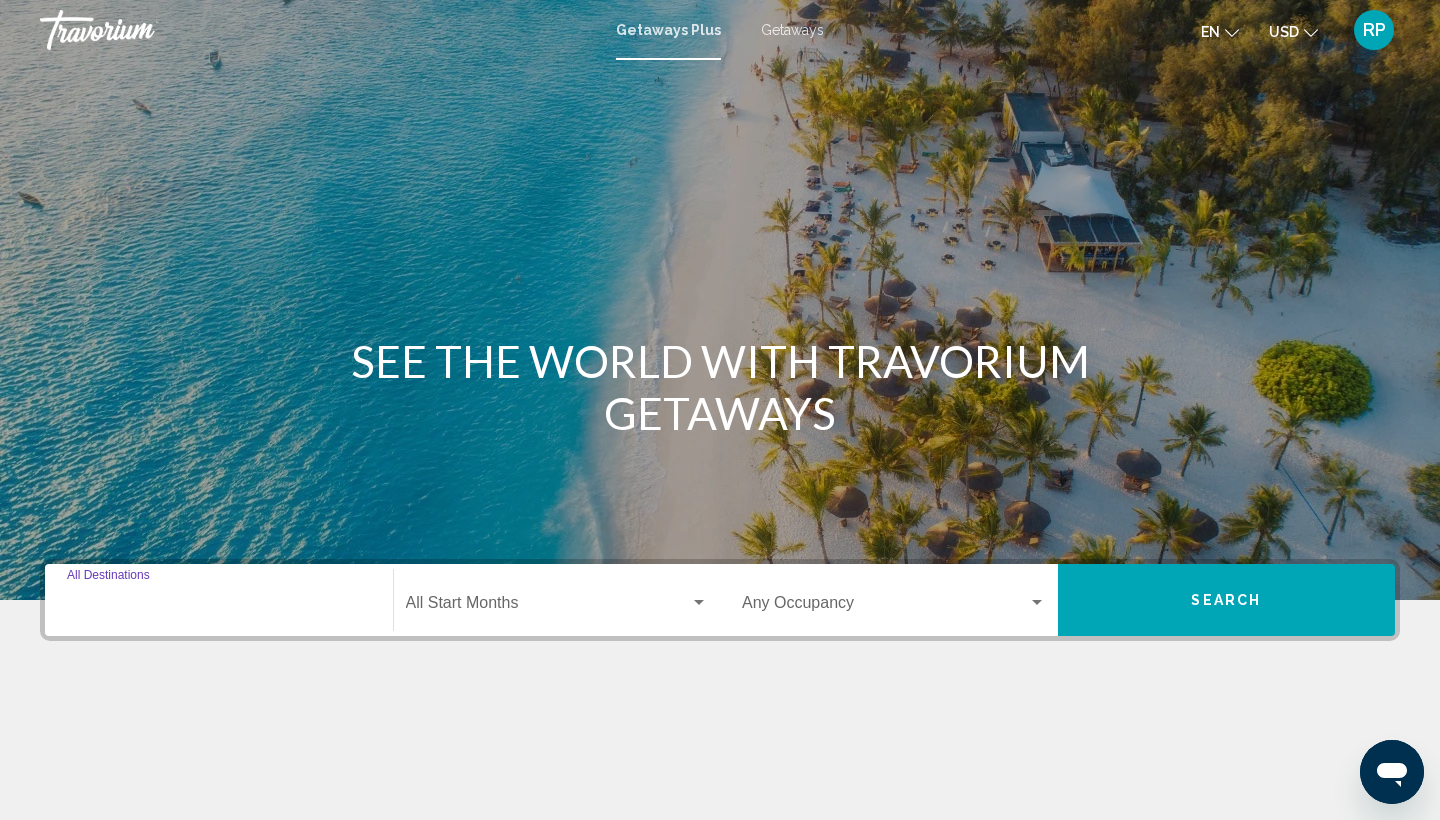click on "Destination All Destinations" at bounding box center [219, 607] 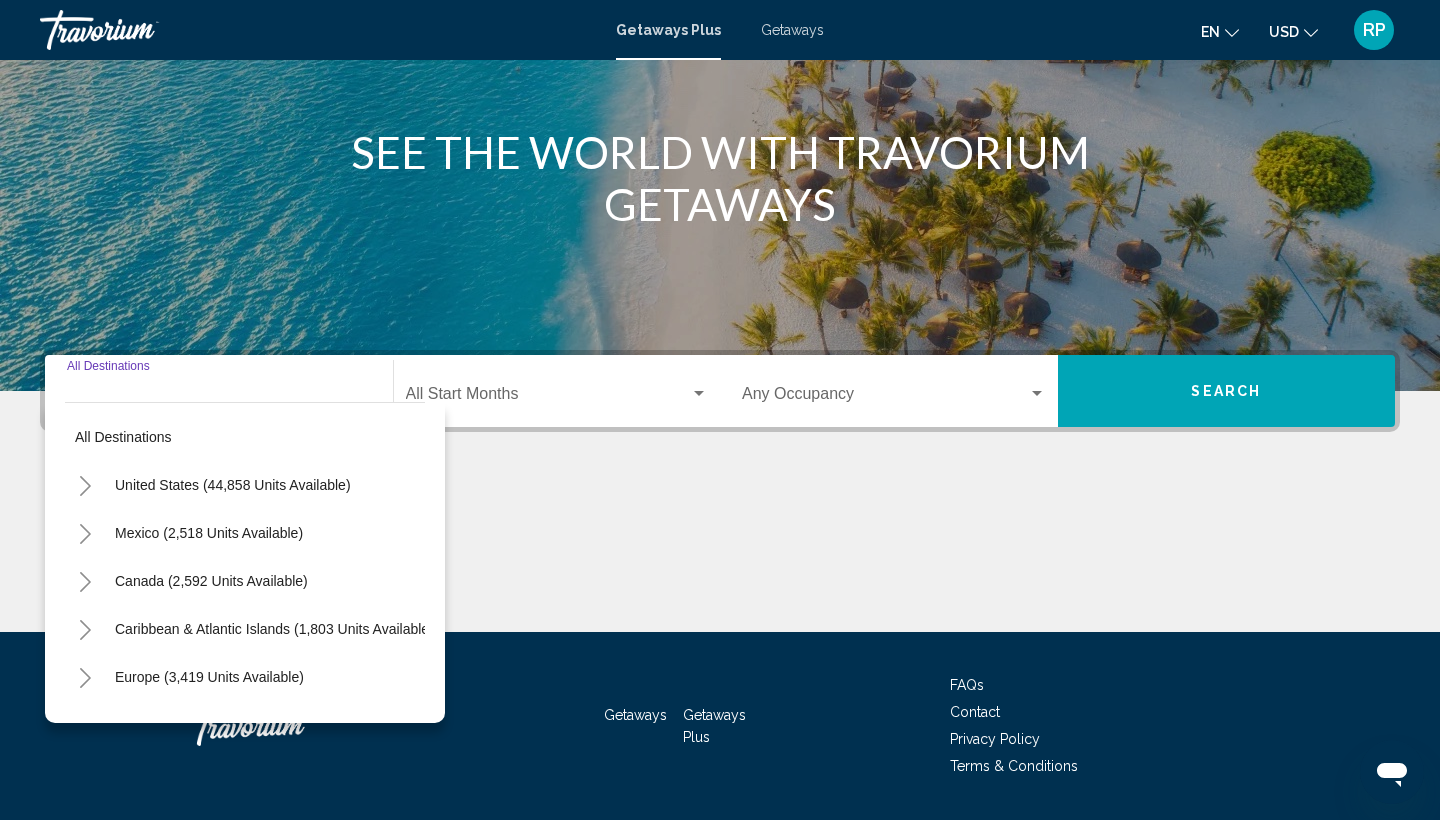 scroll, scrollTop: 266, scrollLeft: 0, axis: vertical 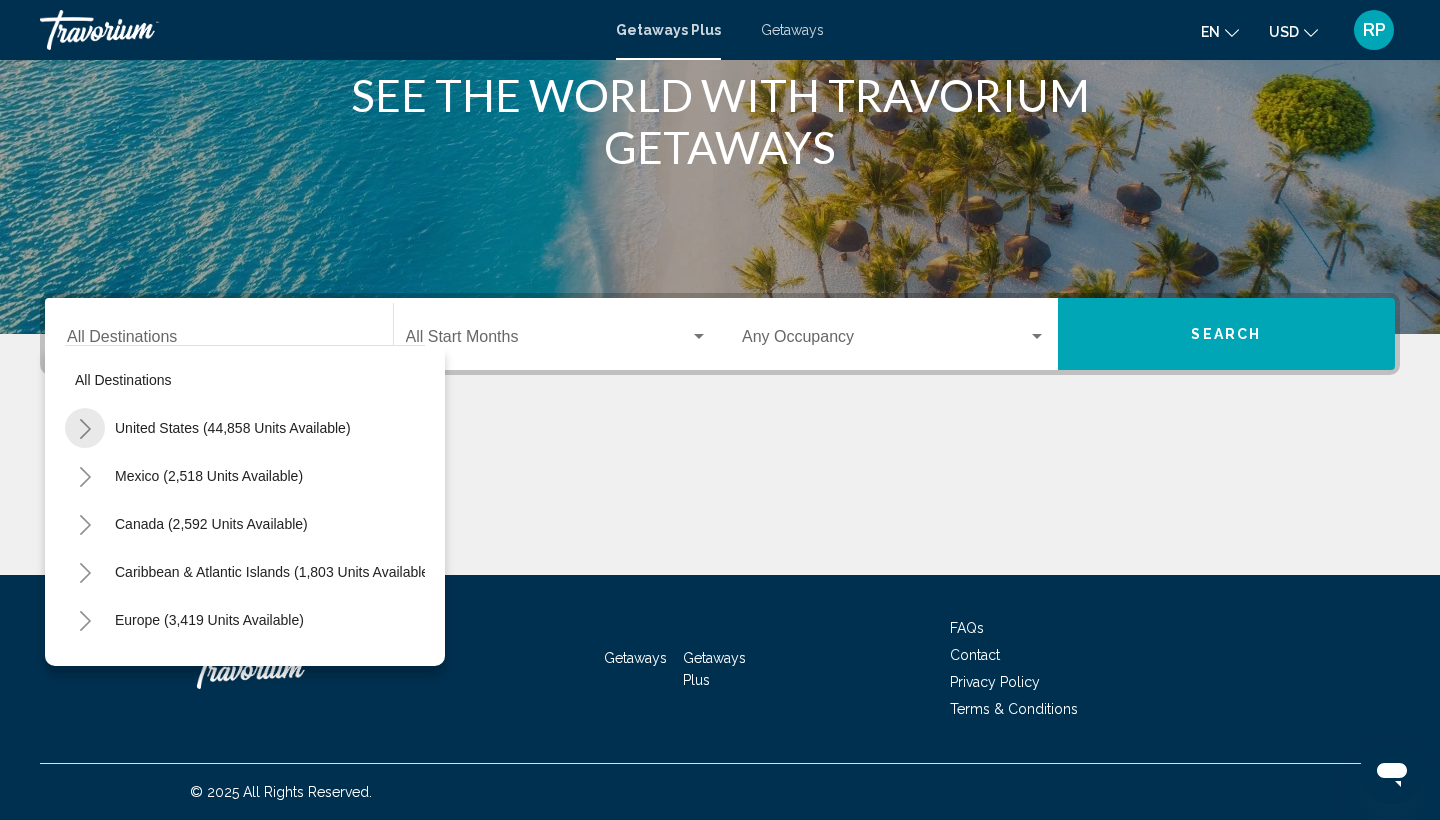 click 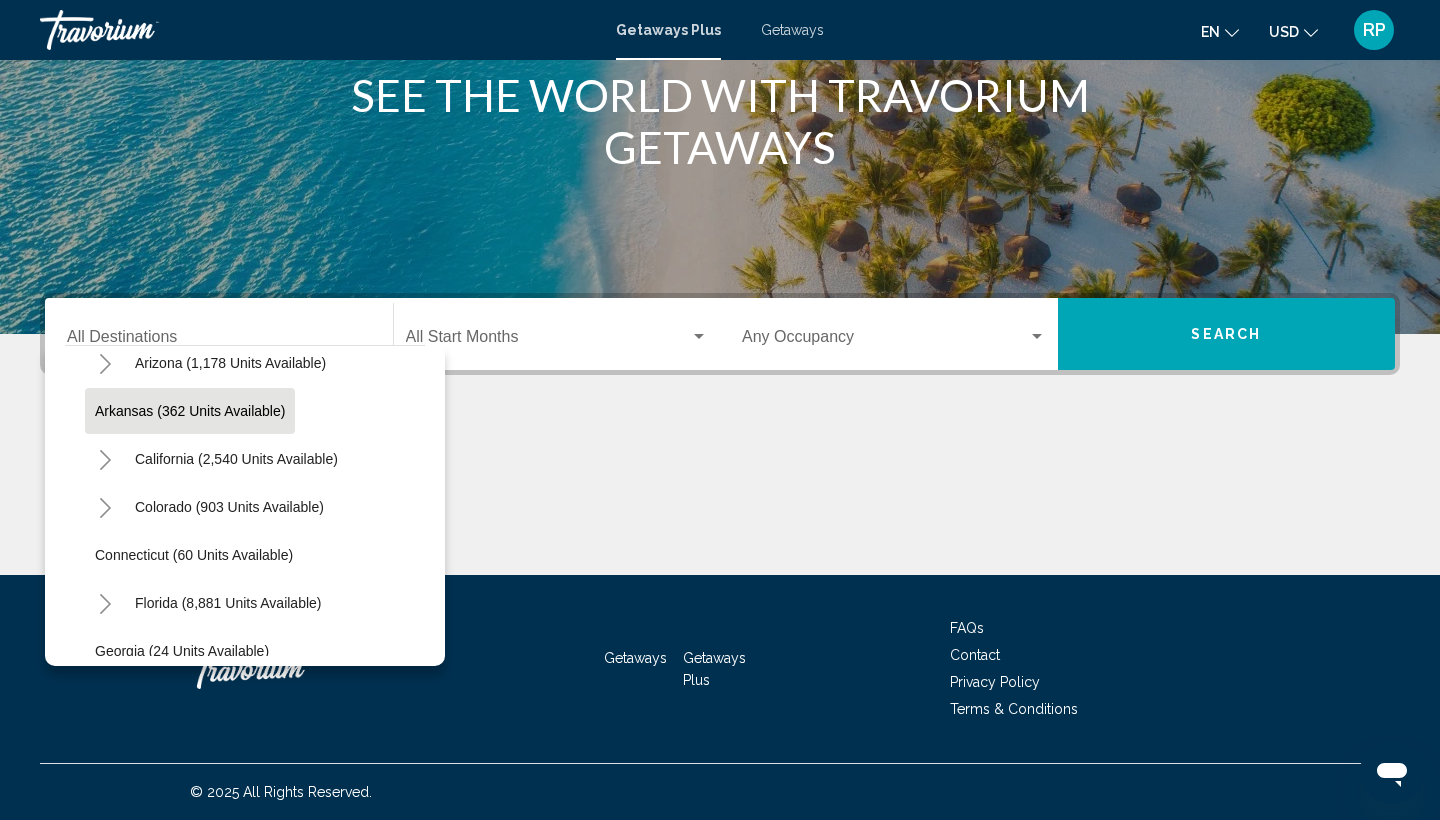 scroll, scrollTop: 123, scrollLeft: 0, axis: vertical 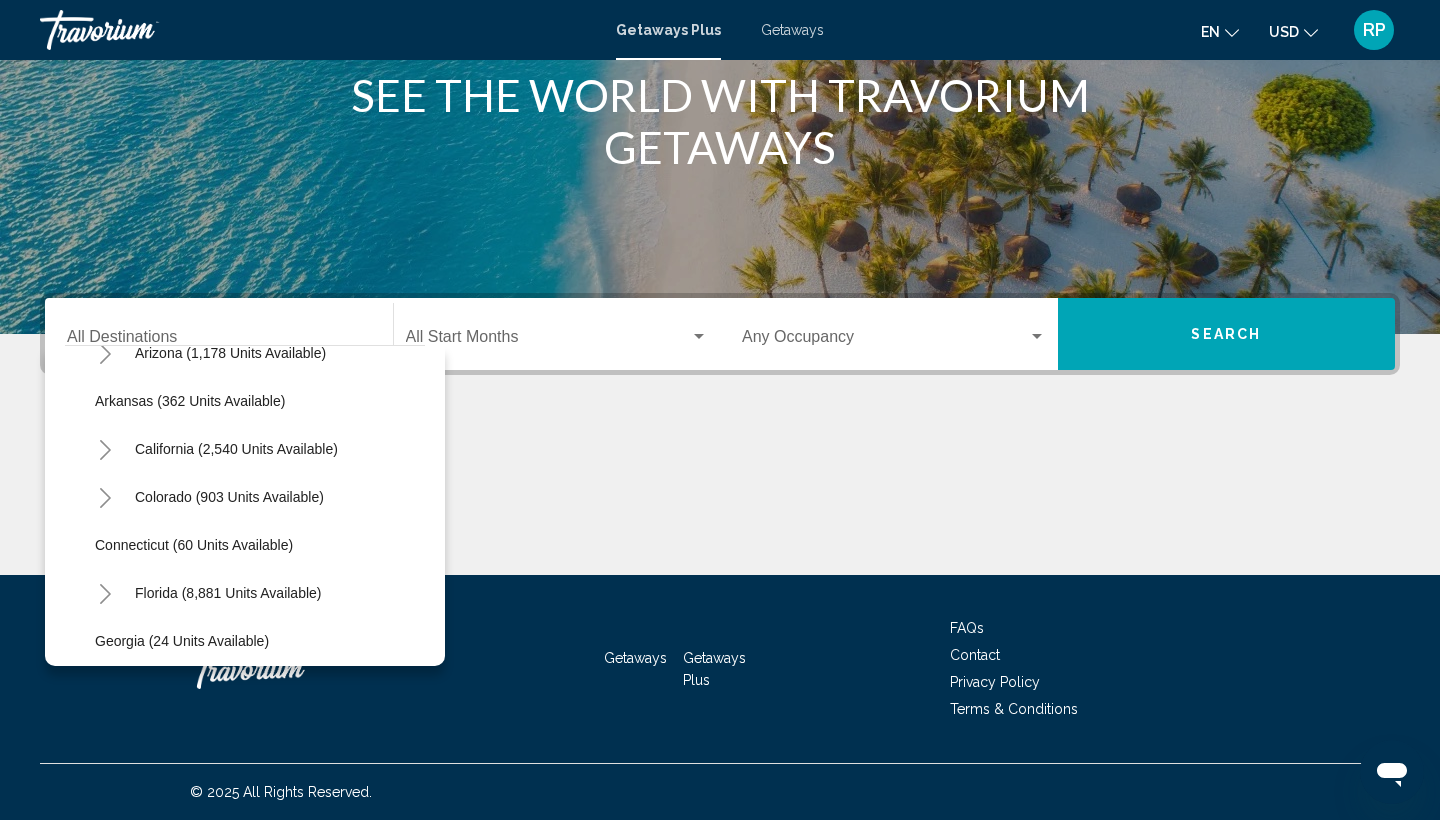 click 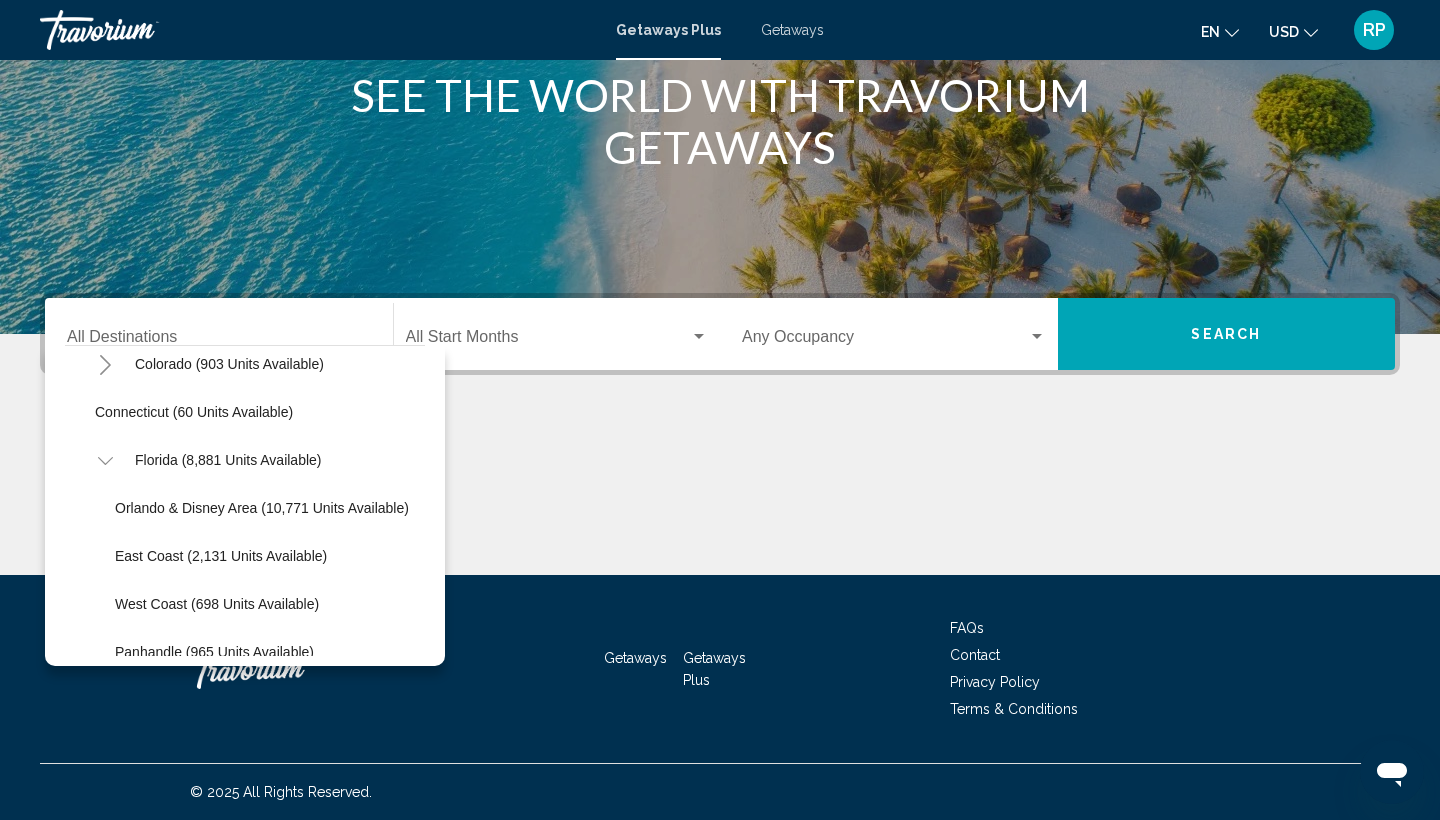 scroll, scrollTop: 258, scrollLeft: 0, axis: vertical 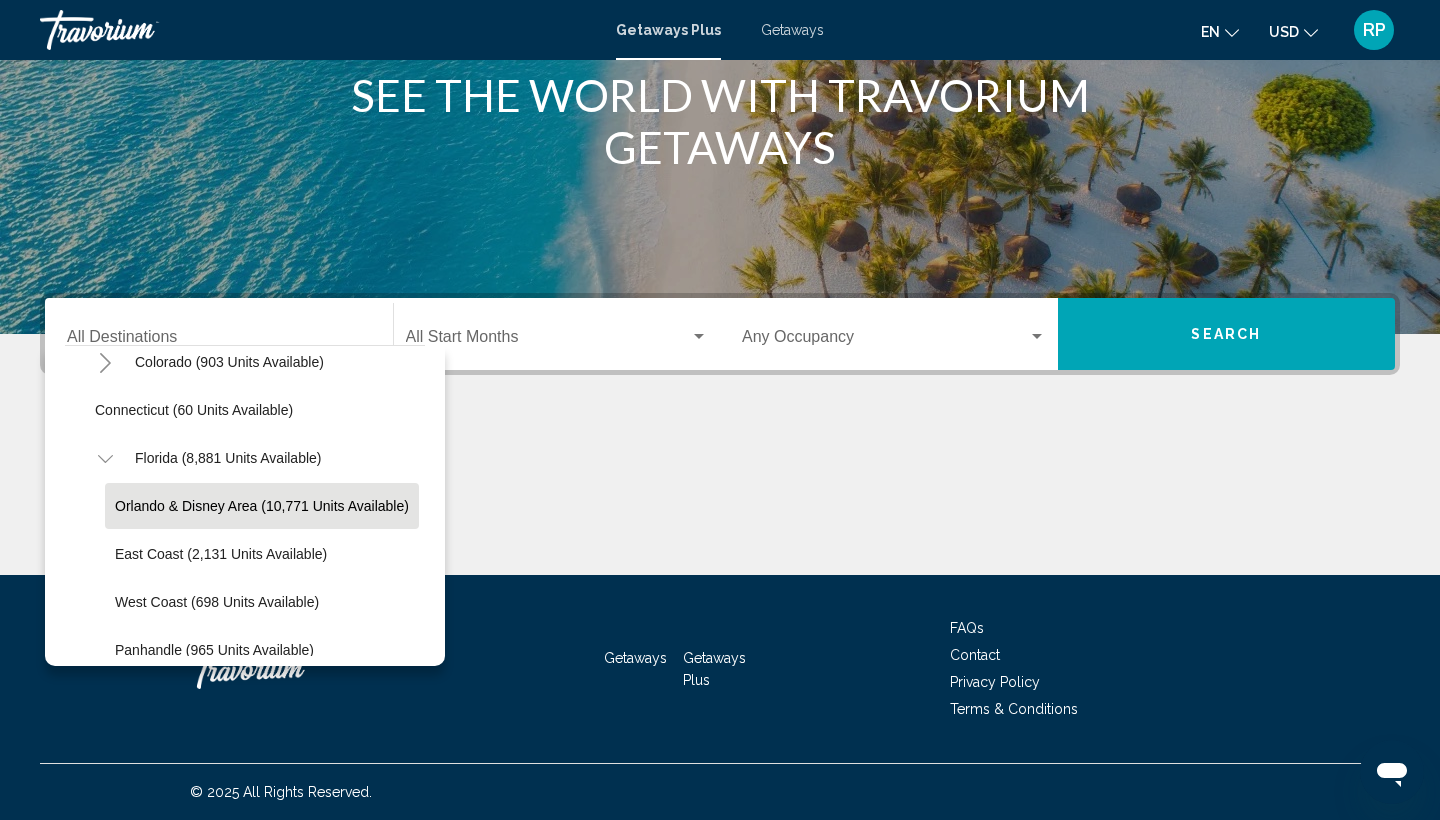 click on "Orlando & Disney Area (10,771 units available)" 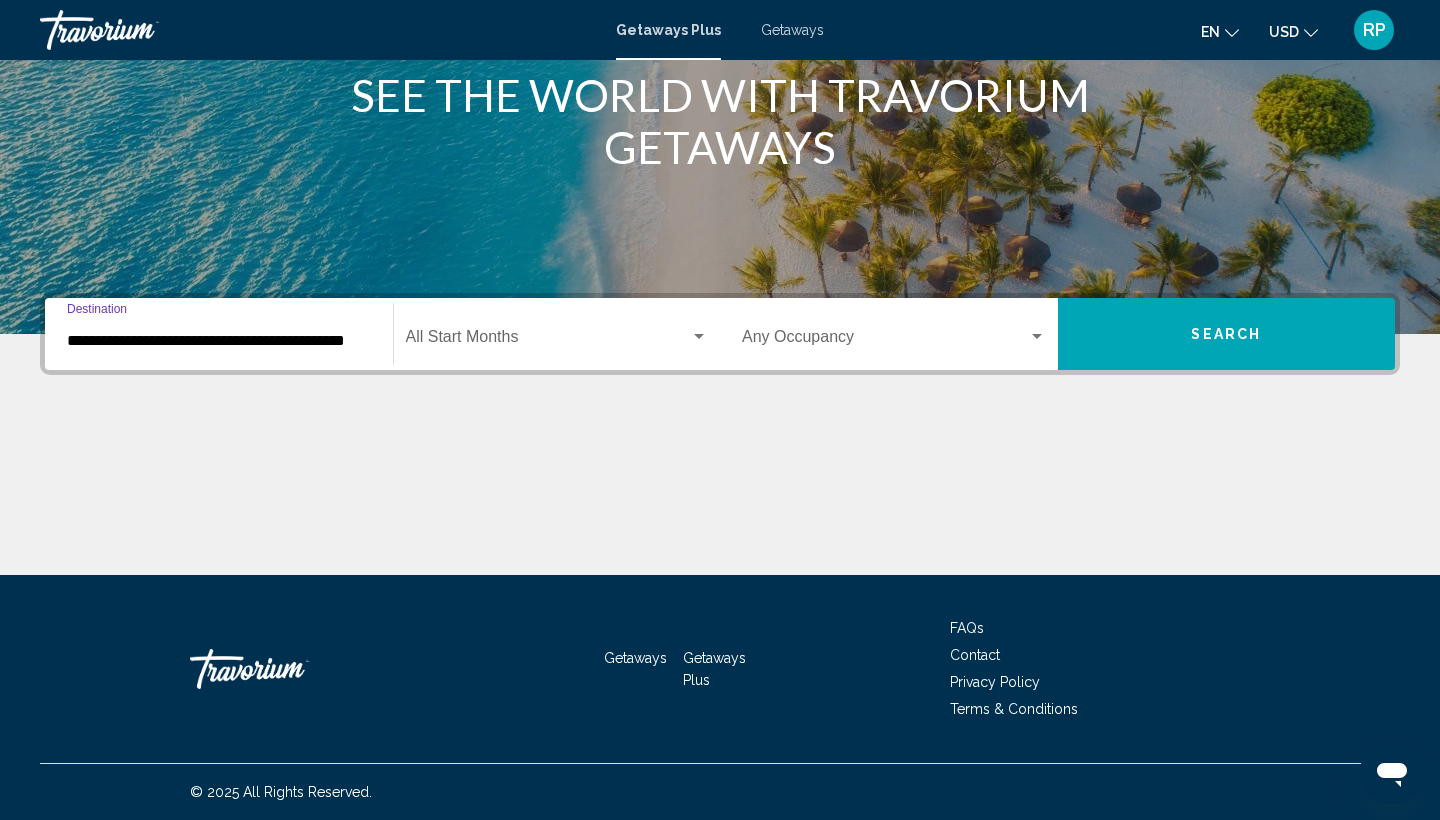 click at bounding box center (548, 341) 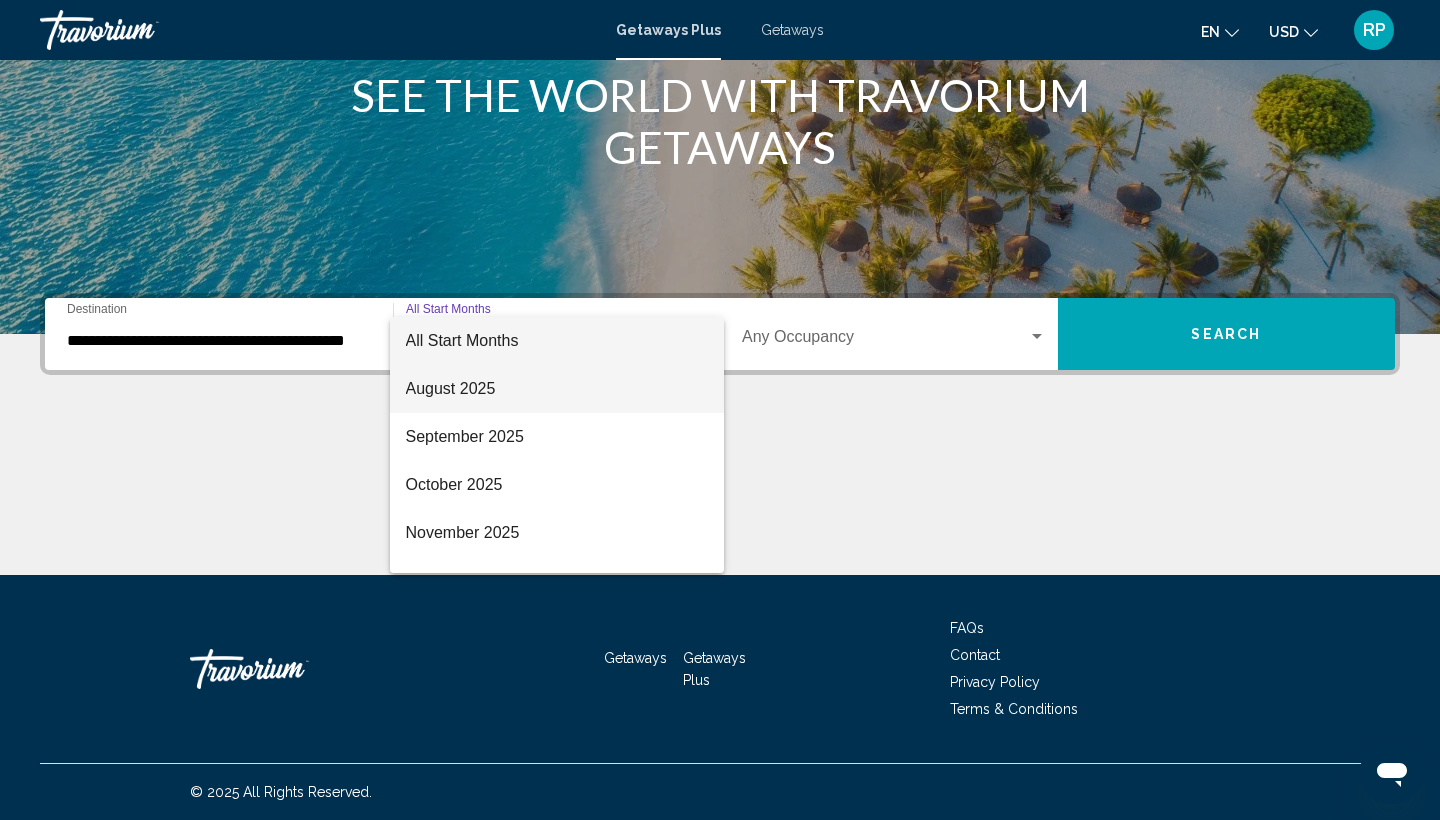 click on "August 2025" at bounding box center (557, 389) 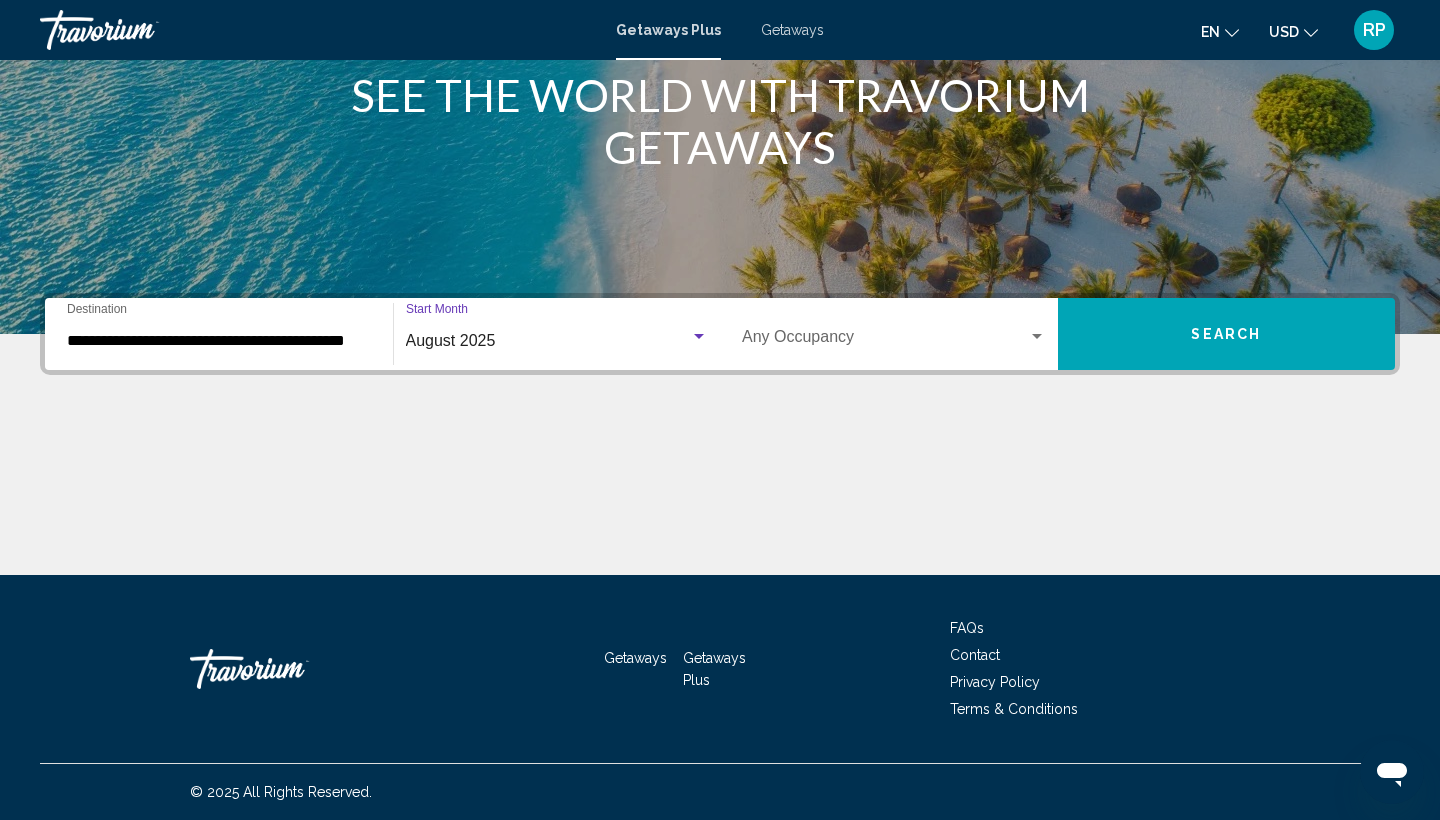 click on "**********" at bounding box center (219, 334) 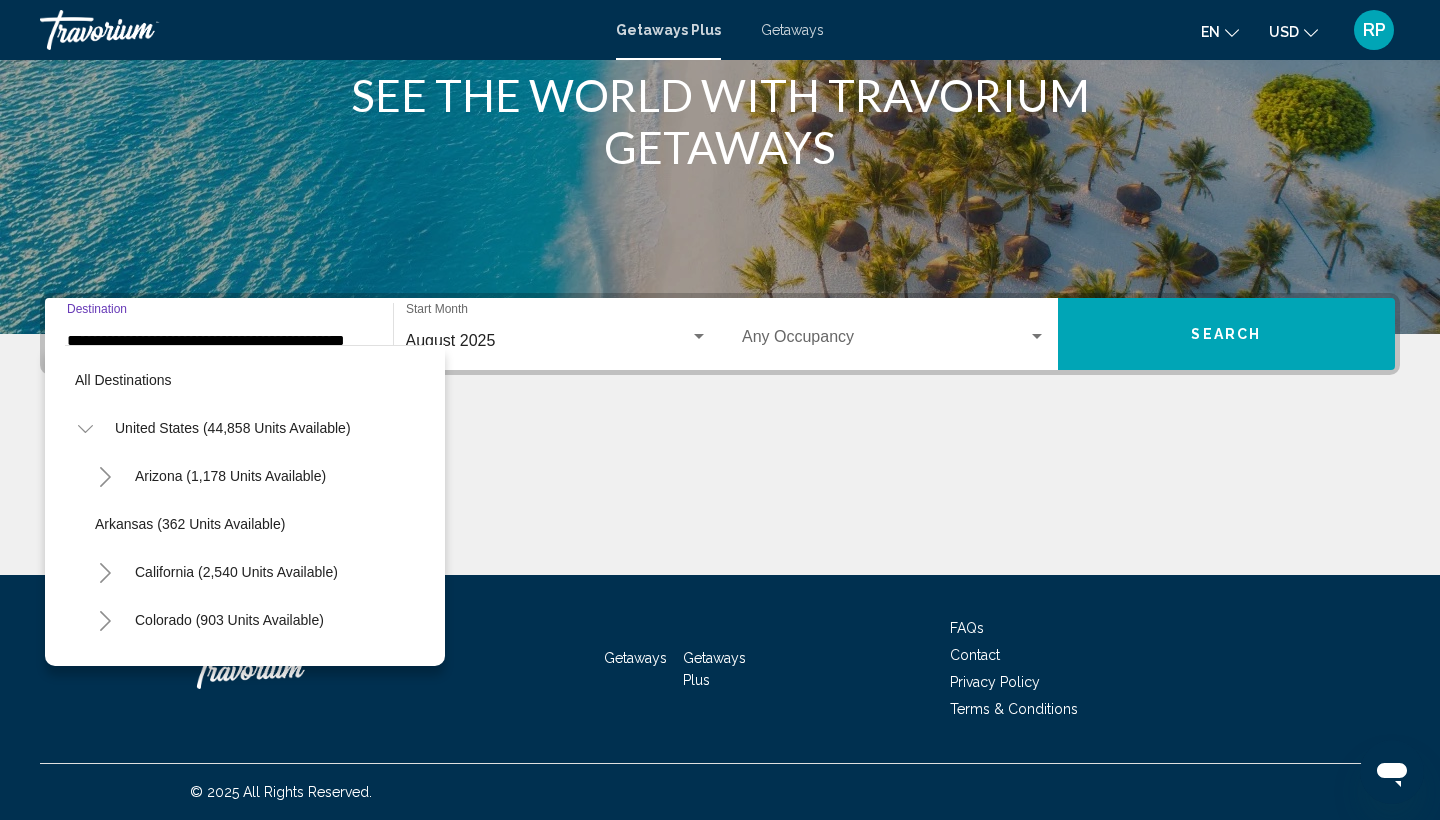 scroll, scrollTop: 263, scrollLeft: 0, axis: vertical 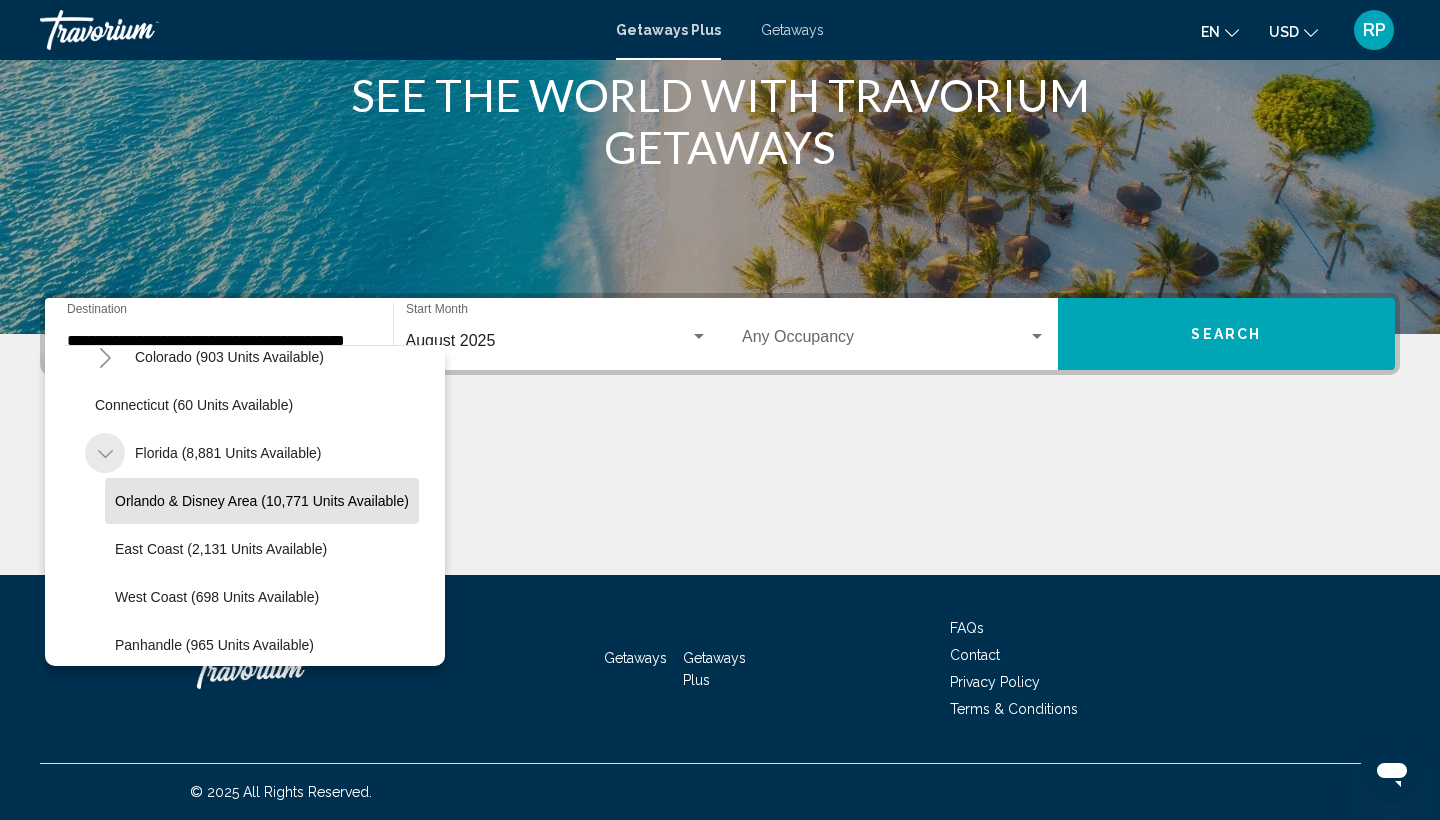 click 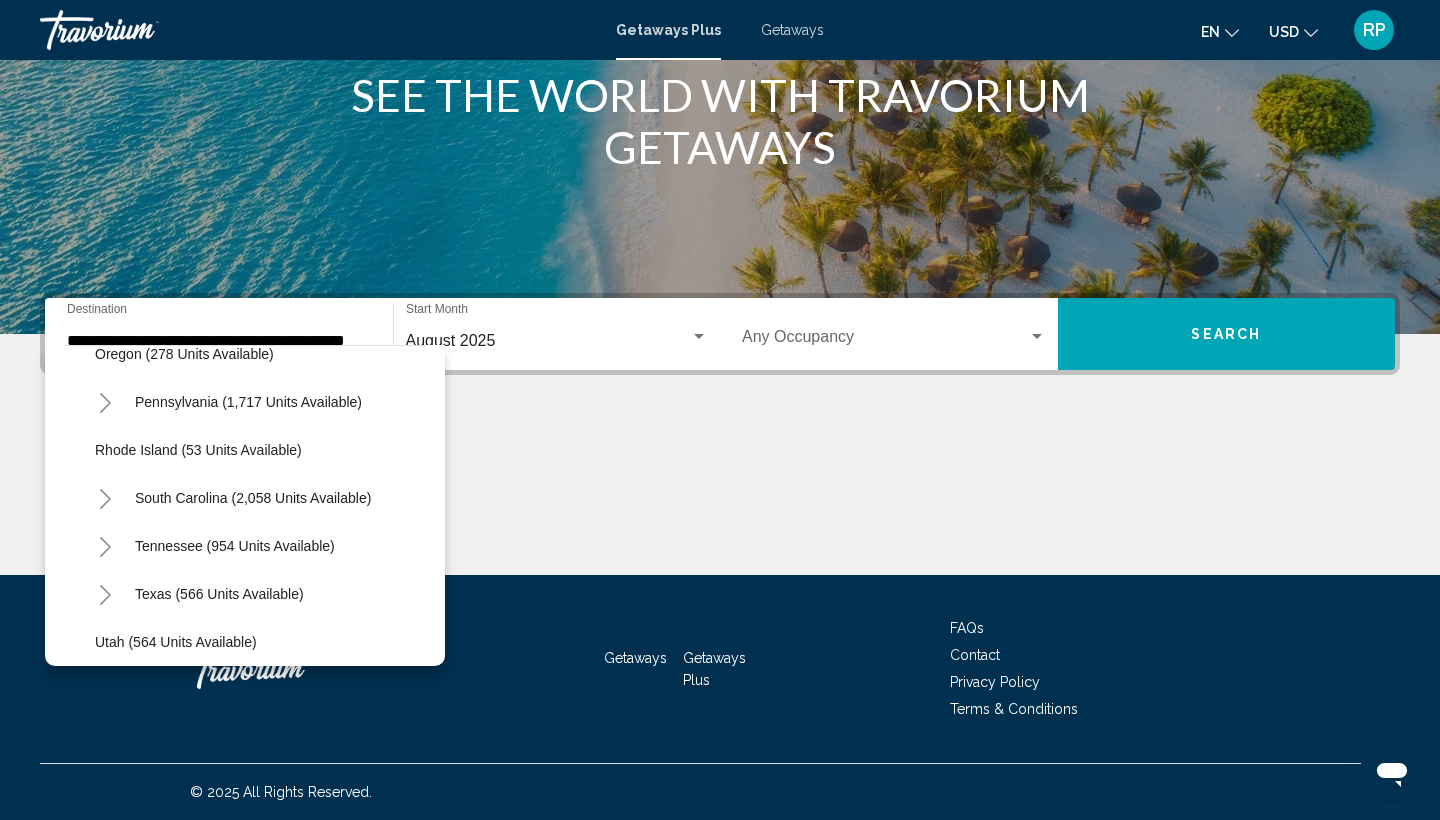 scroll, scrollTop: 1465, scrollLeft: 0, axis: vertical 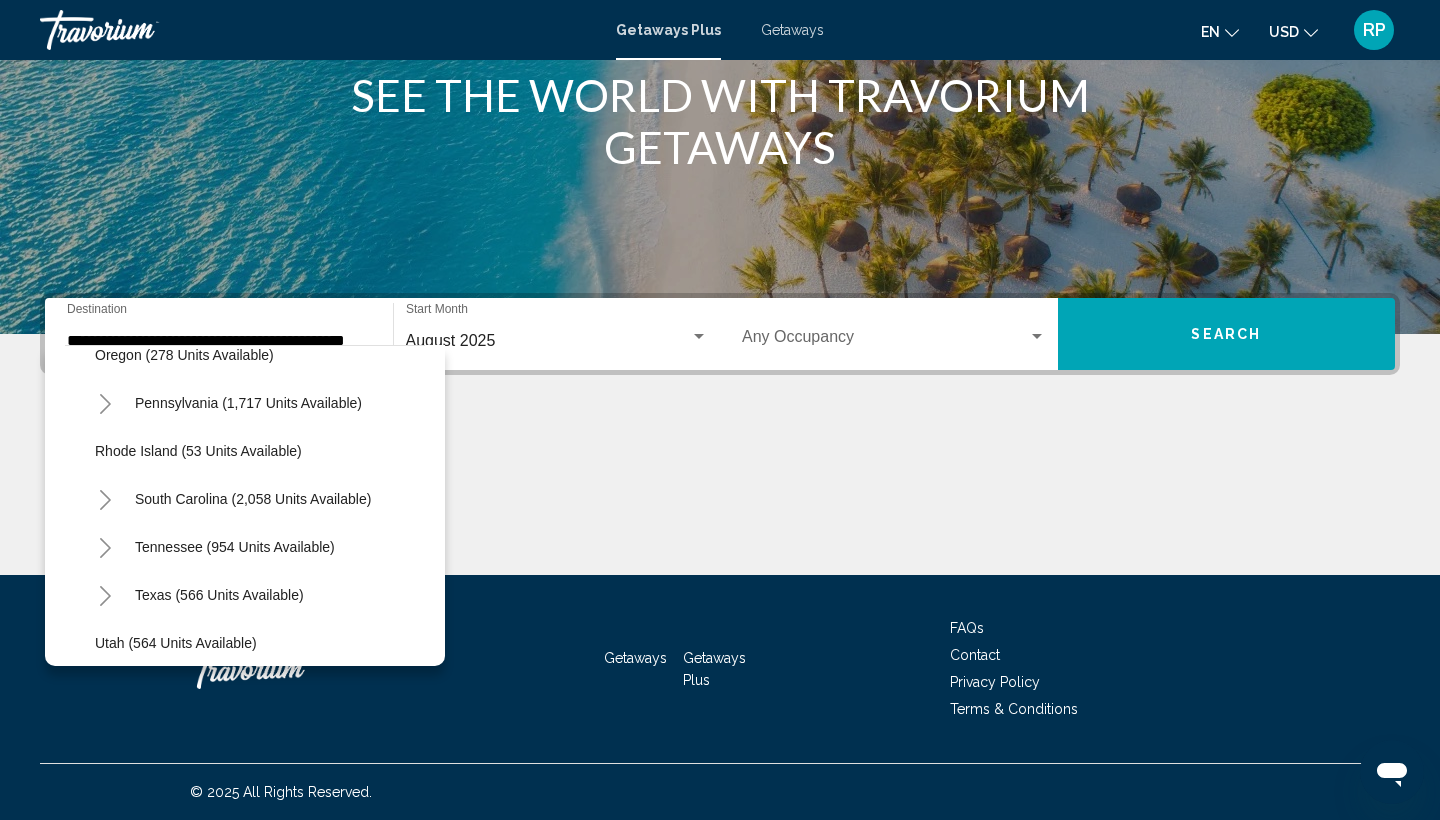 click 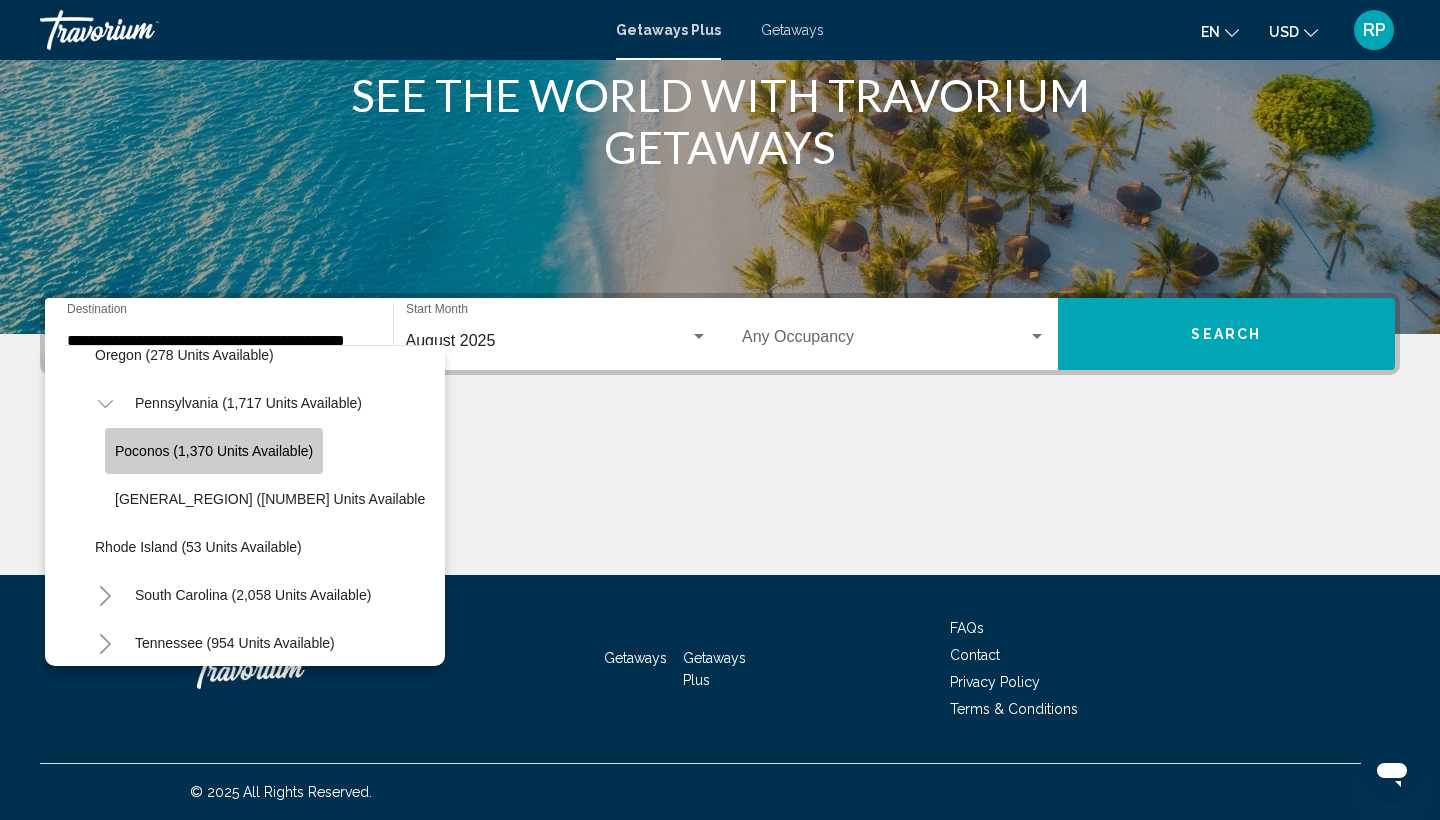 click on "Poconos (1,370 units available)" 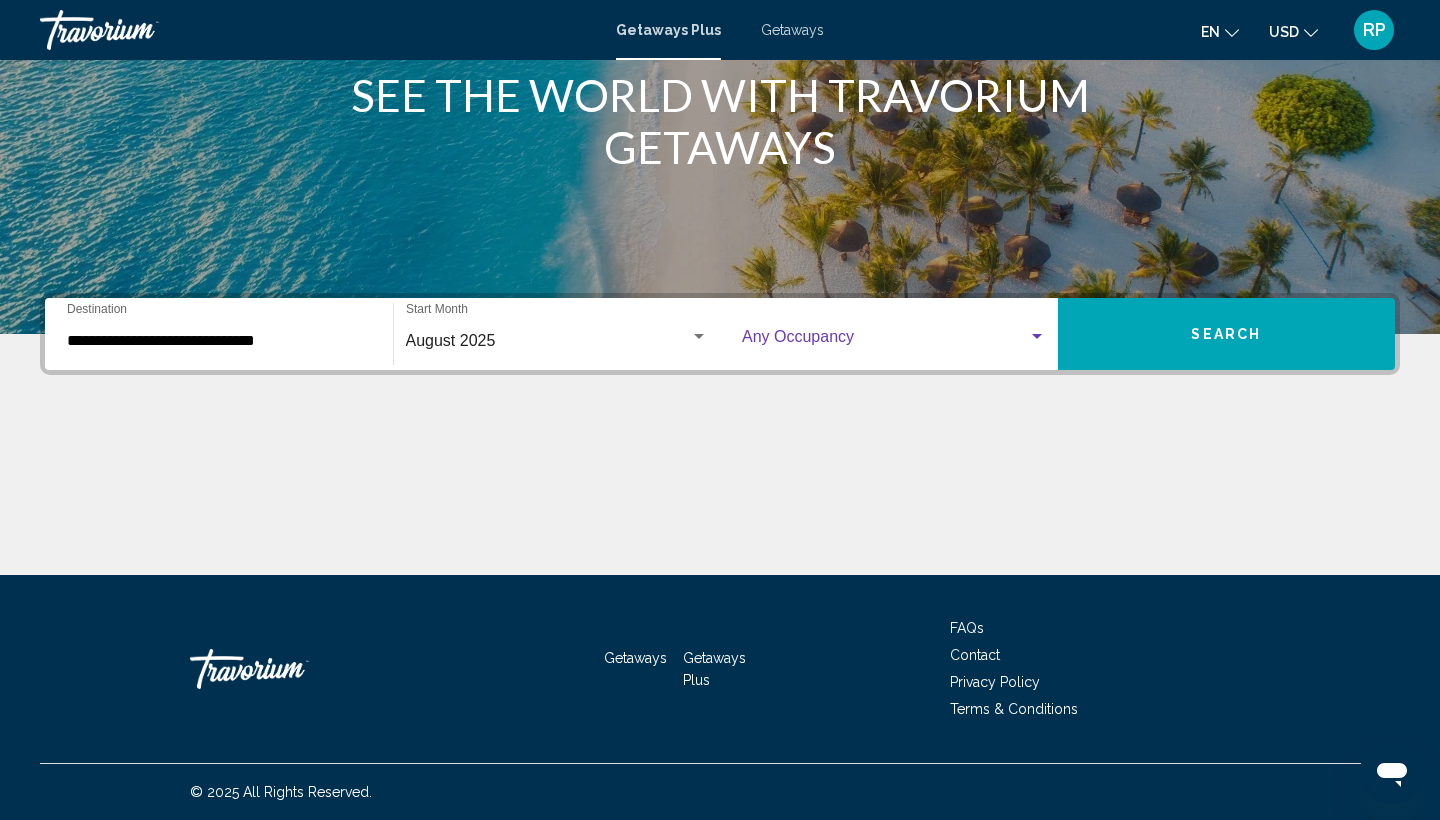click at bounding box center [885, 341] 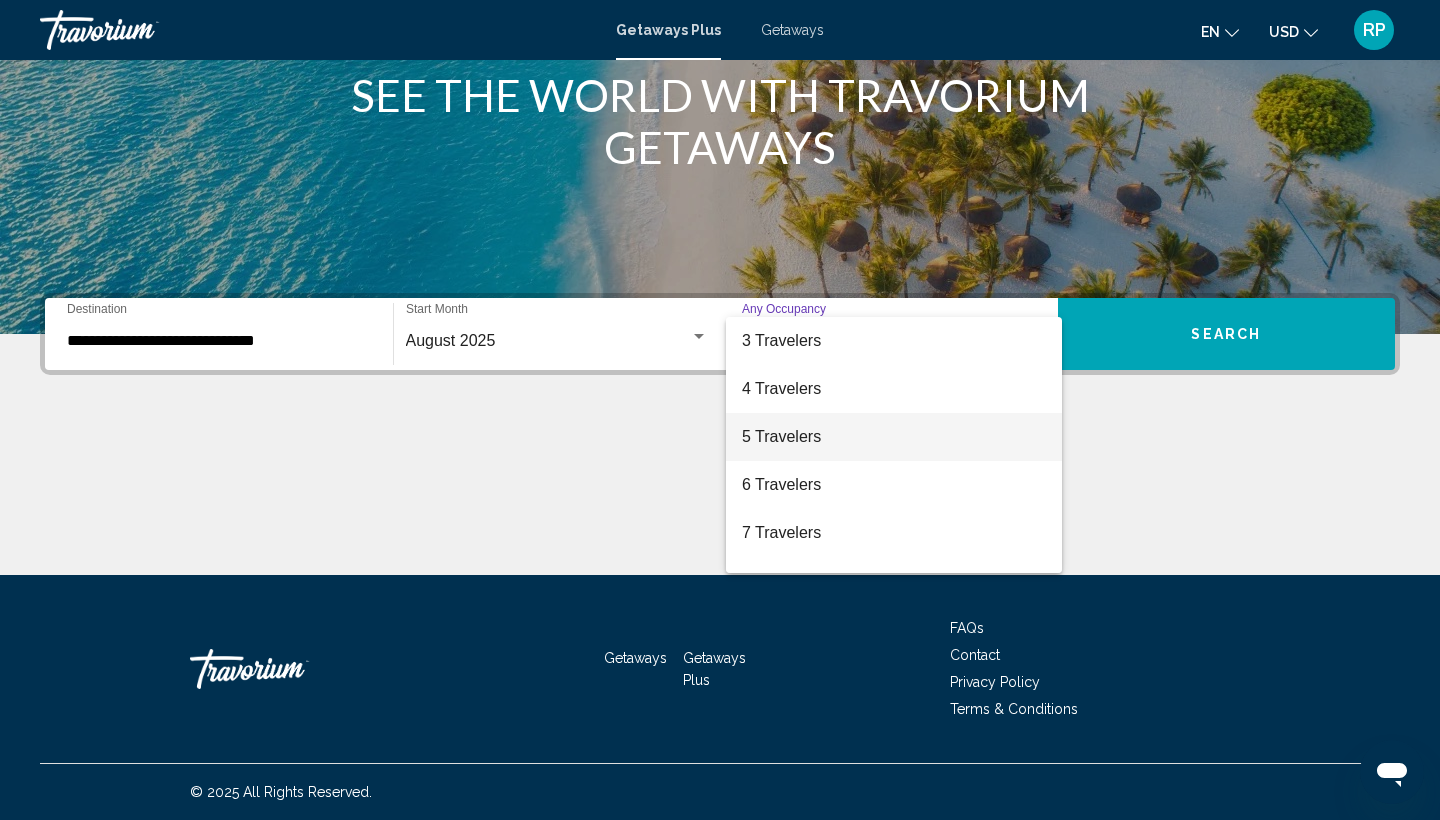 scroll, scrollTop: 98, scrollLeft: 0, axis: vertical 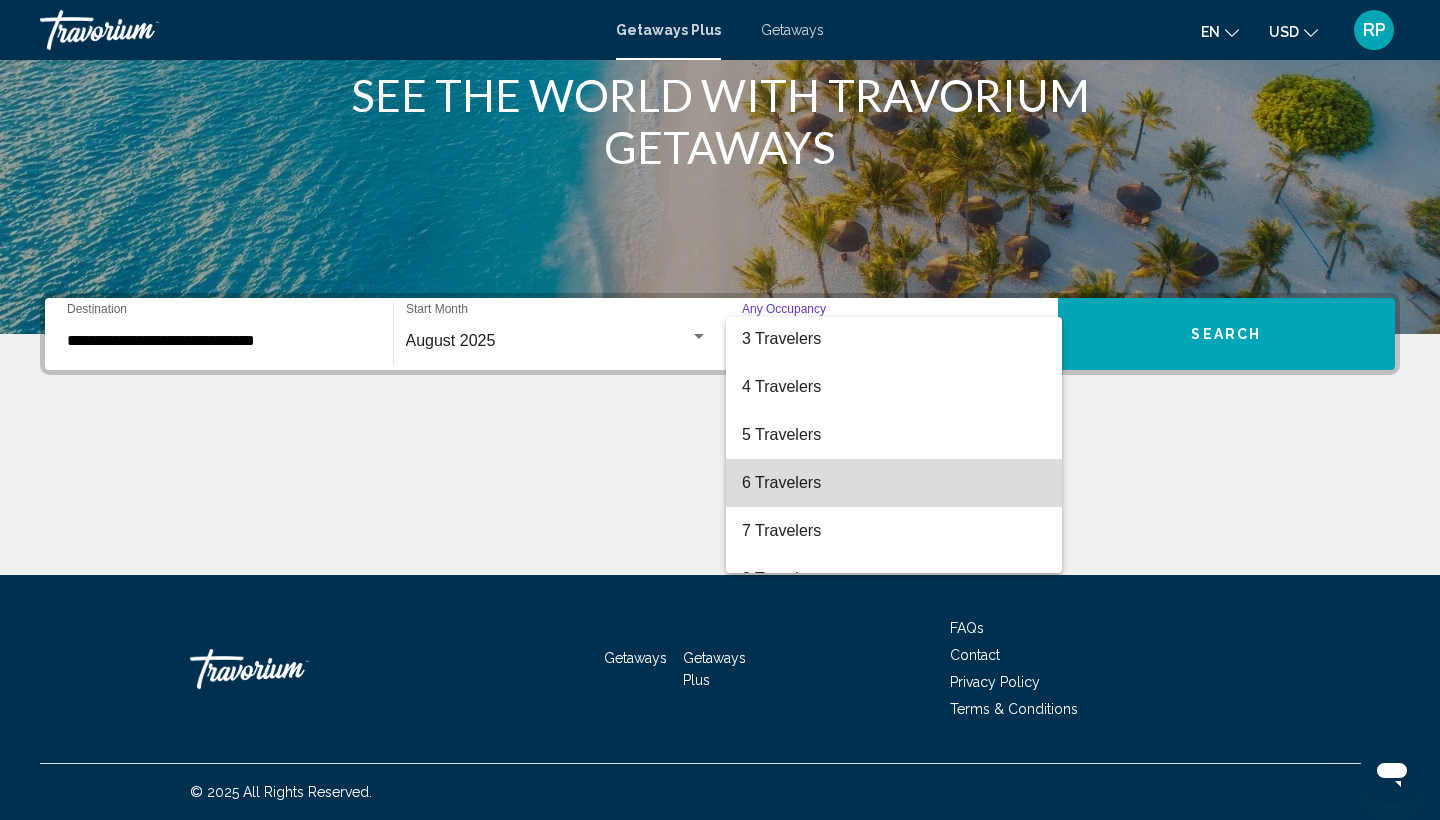 click on "6 Travelers" at bounding box center (894, 483) 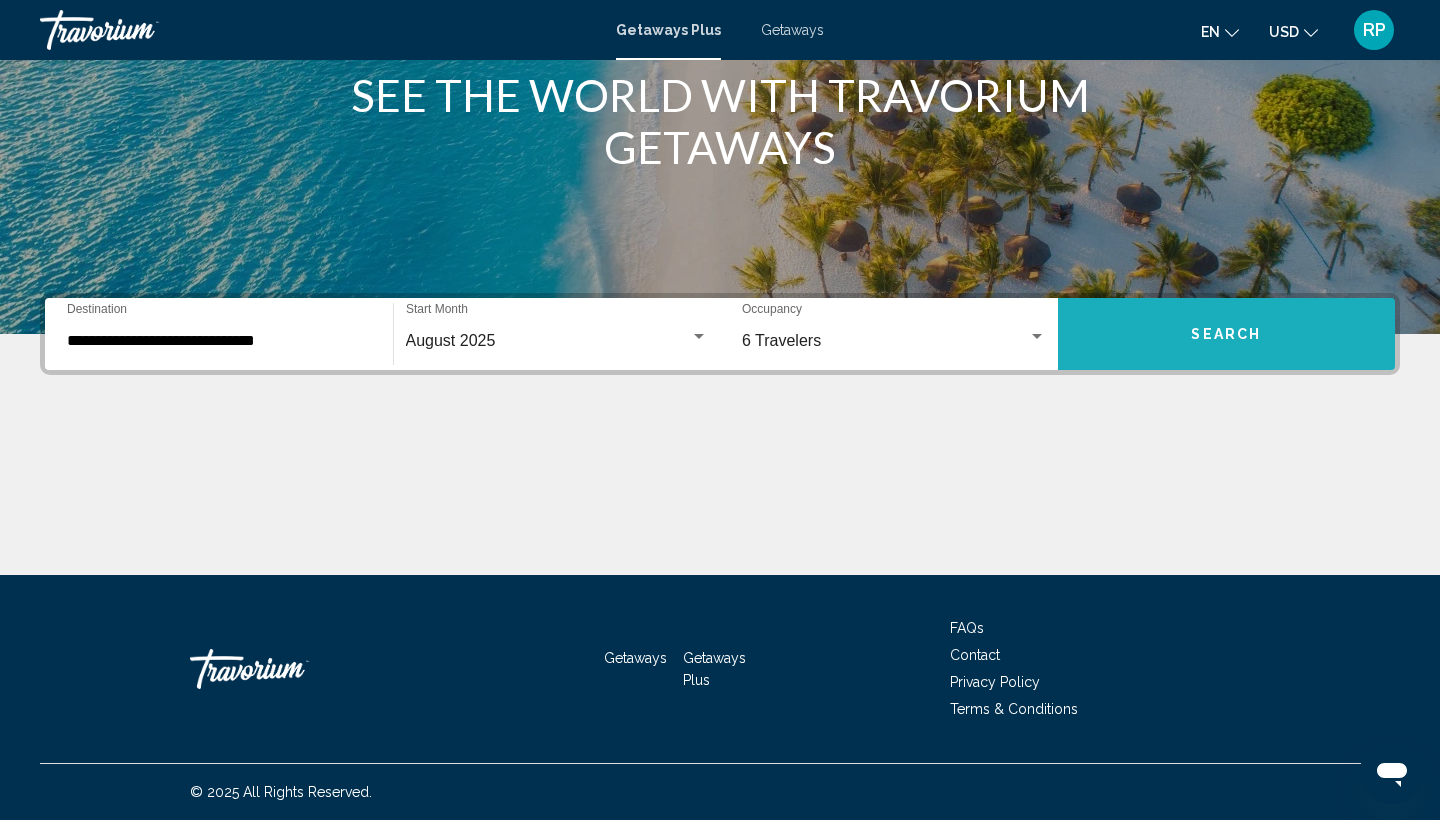 click on "Search" at bounding box center (1227, 334) 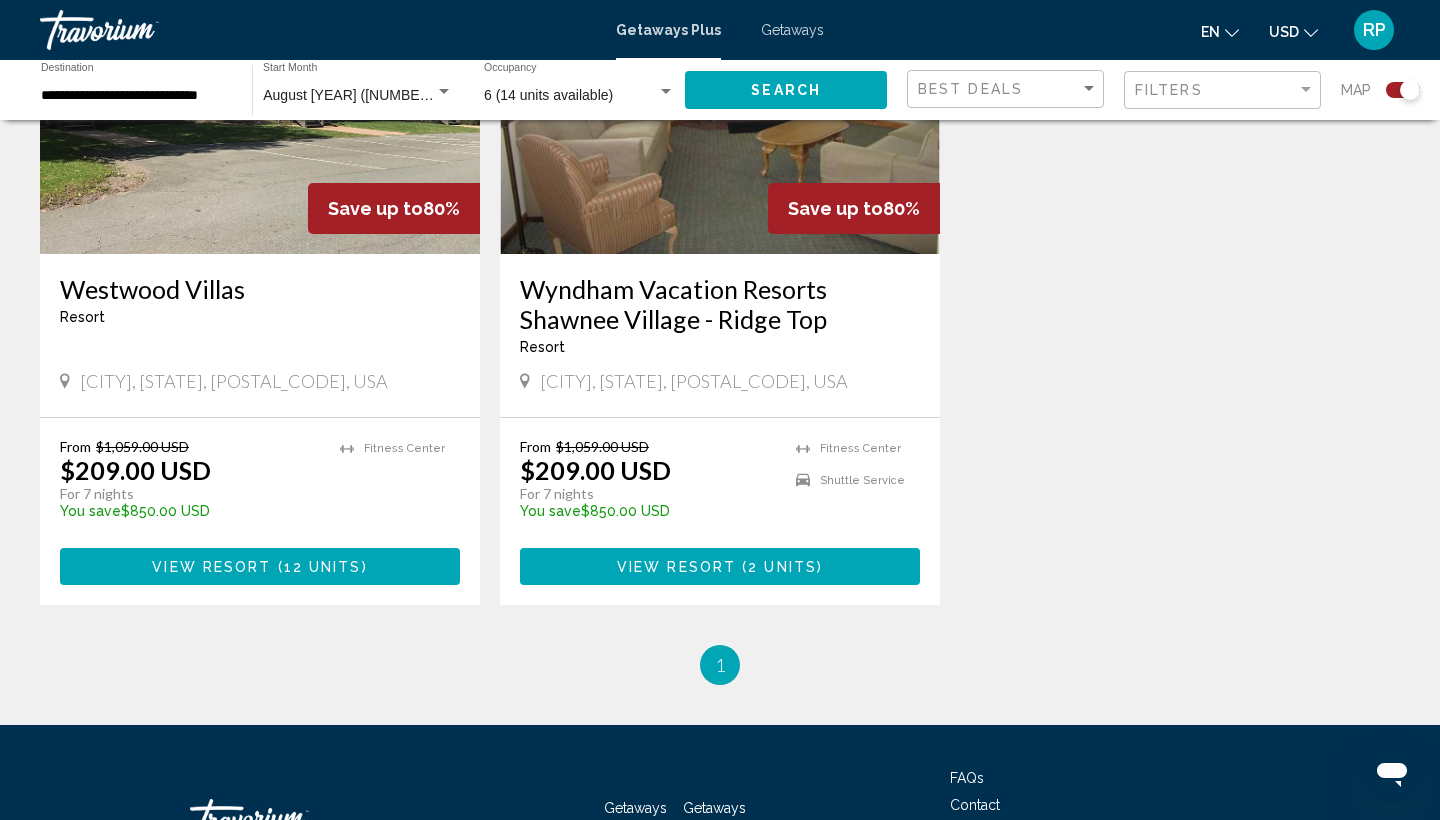 scroll, scrollTop: 0, scrollLeft: 0, axis: both 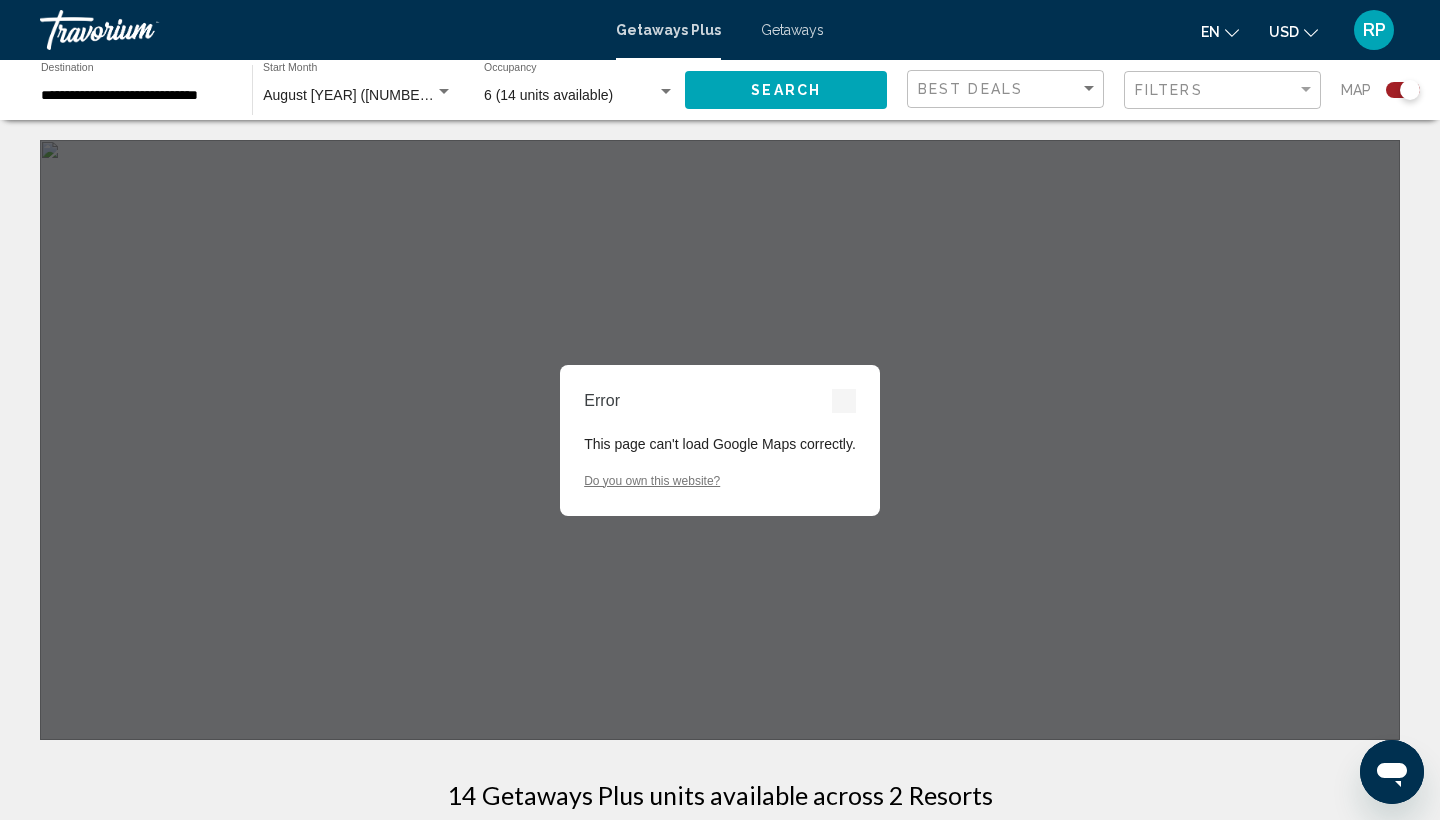 click on "Error This page can't load Google Maps correctly. Do you own this website?" at bounding box center [720, 440] 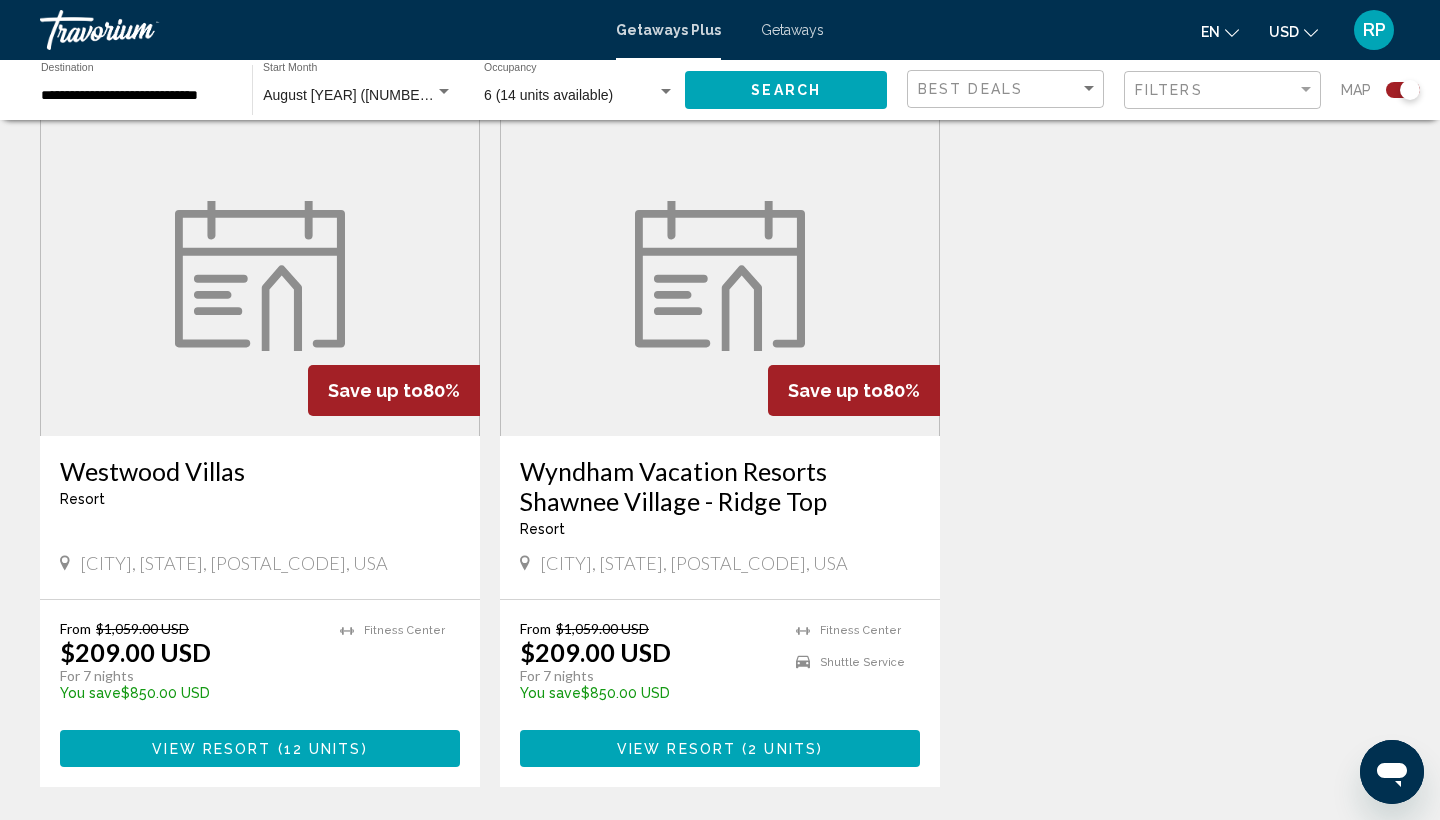 scroll, scrollTop: 716, scrollLeft: 0, axis: vertical 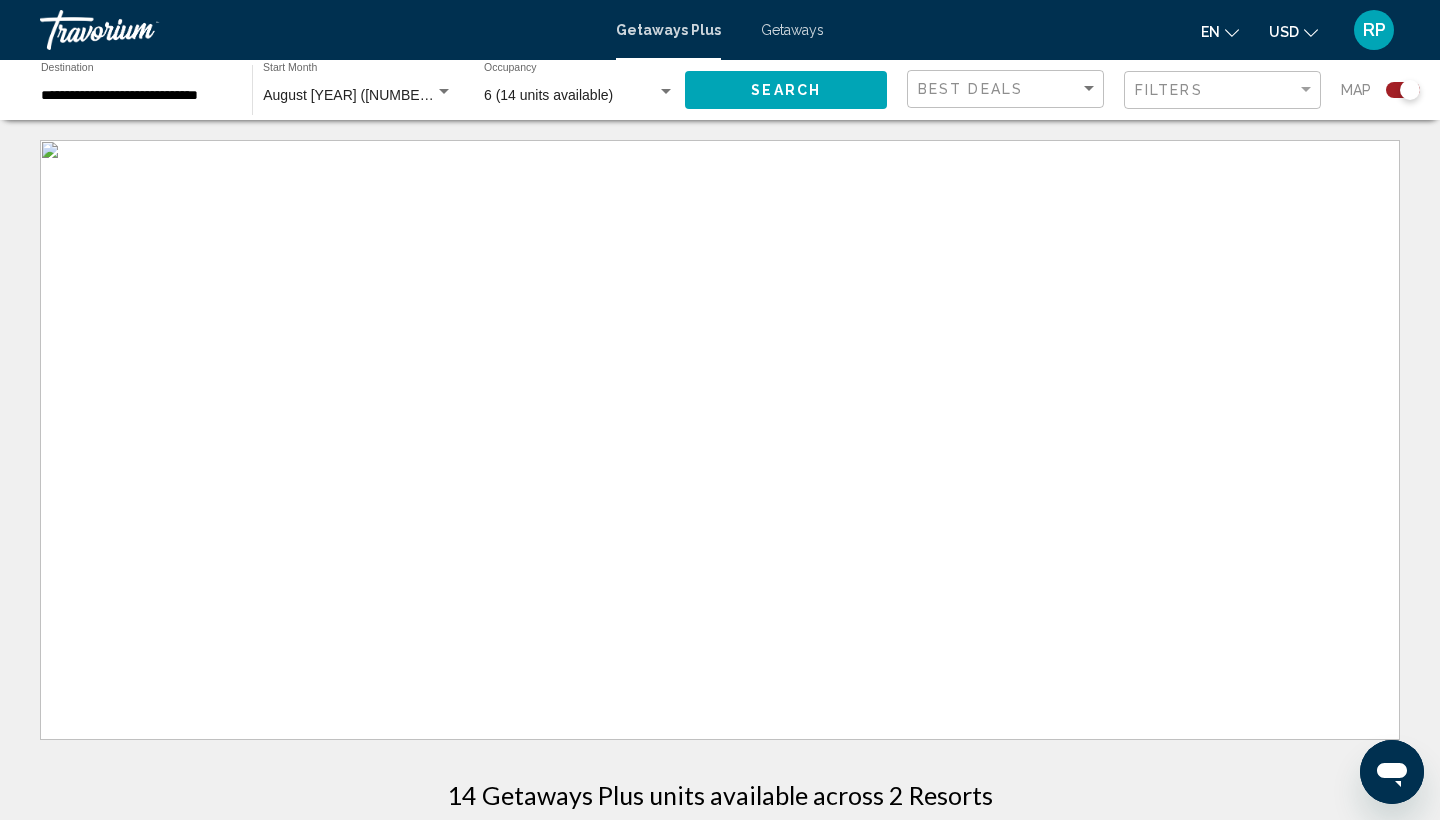 click on "Getaways" at bounding box center [792, 30] 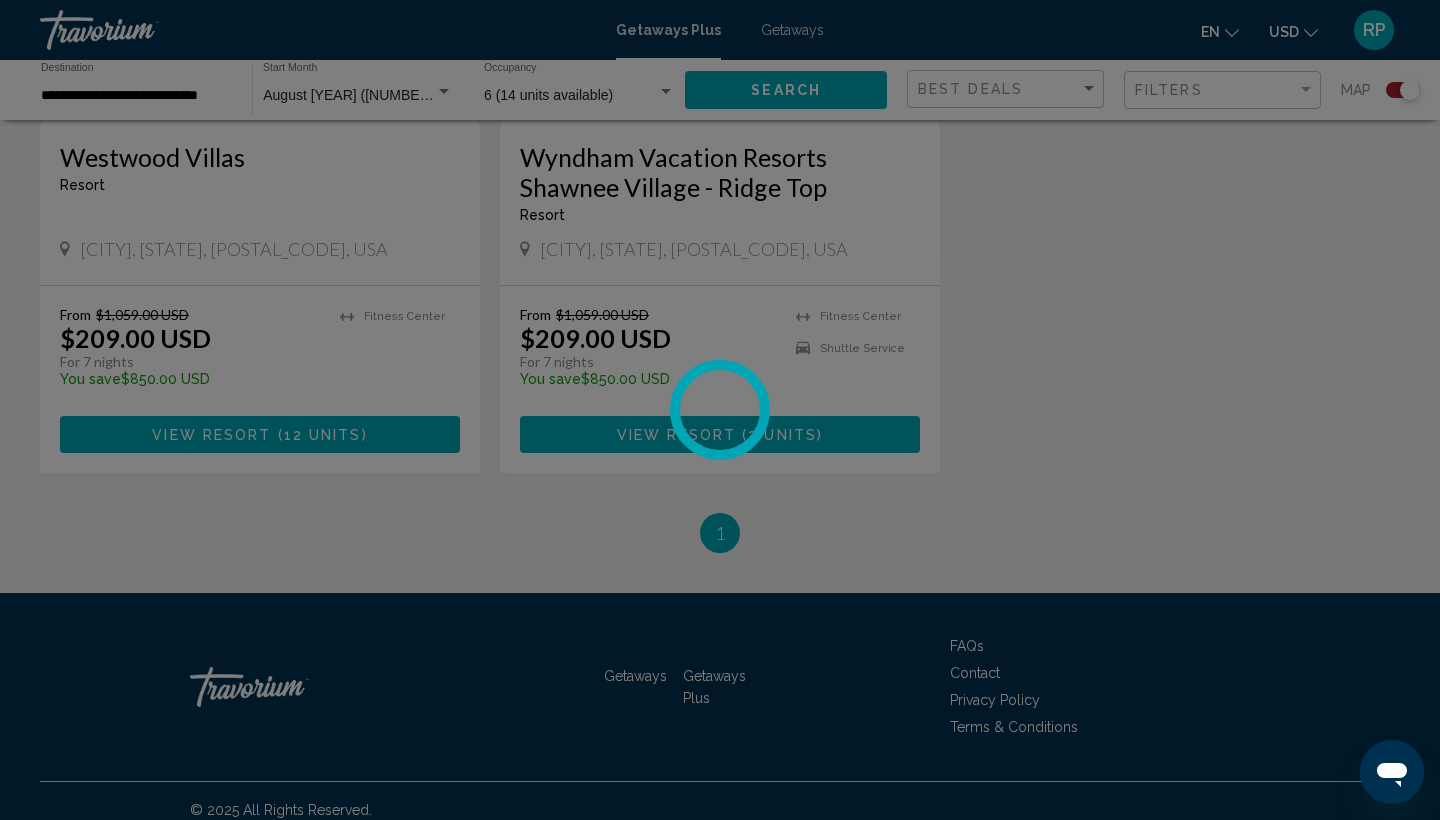 scroll, scrollTop: 1028, scrollLeft: 0, axis: vertical 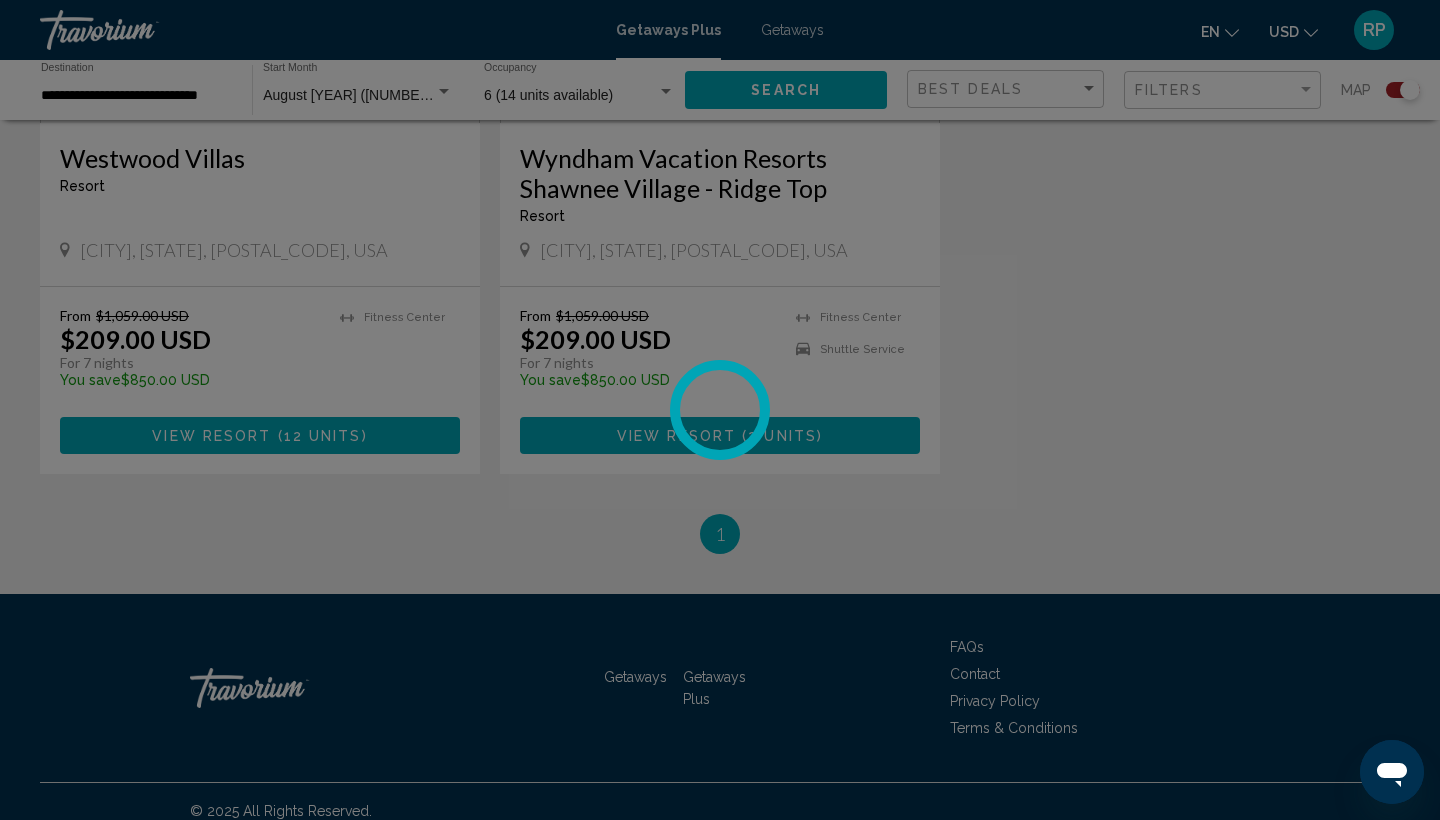 click at bounding box center (720, 410) 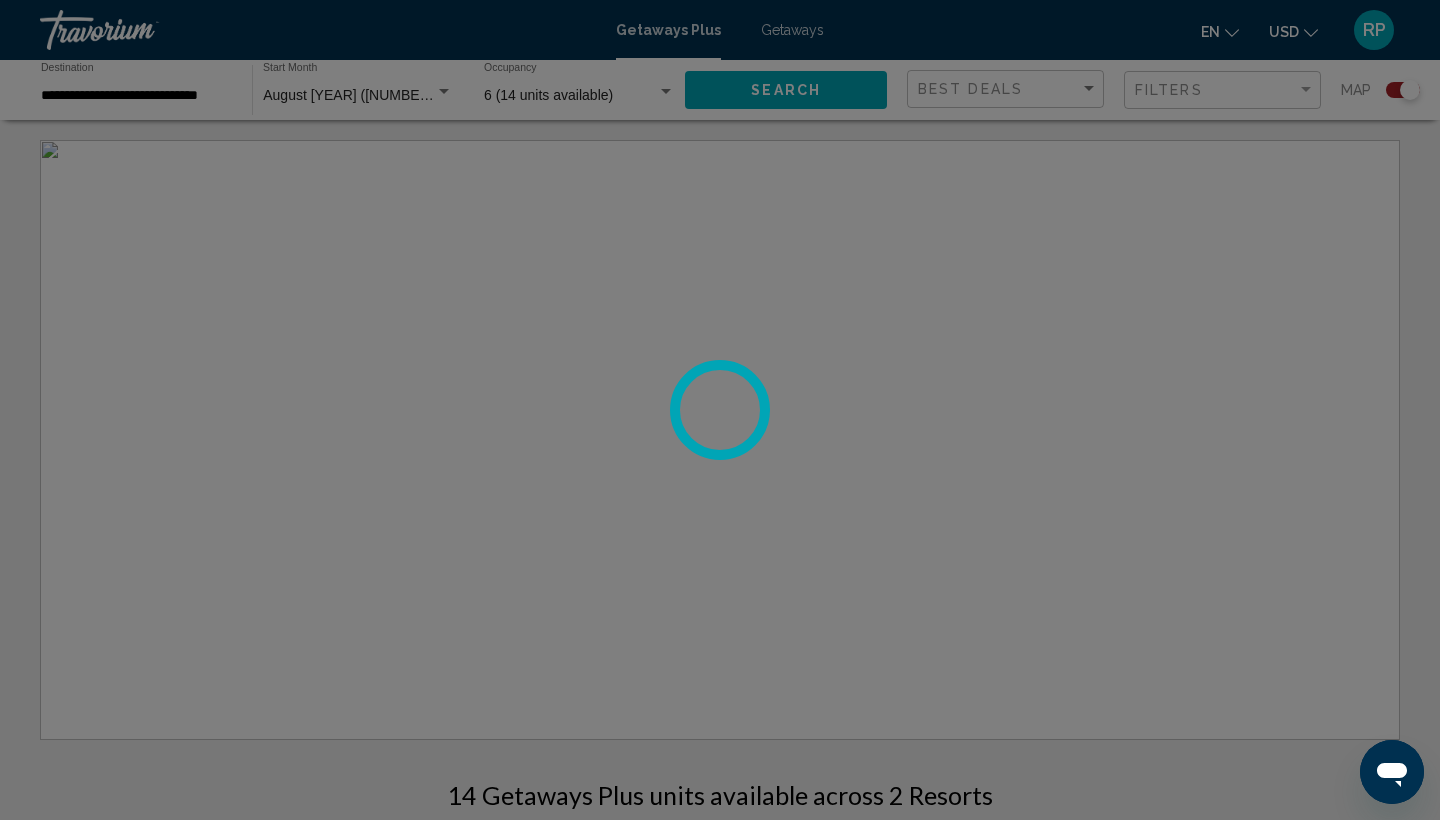 scroll, scrollTop: 0, scrollLeft: 0, axis: both 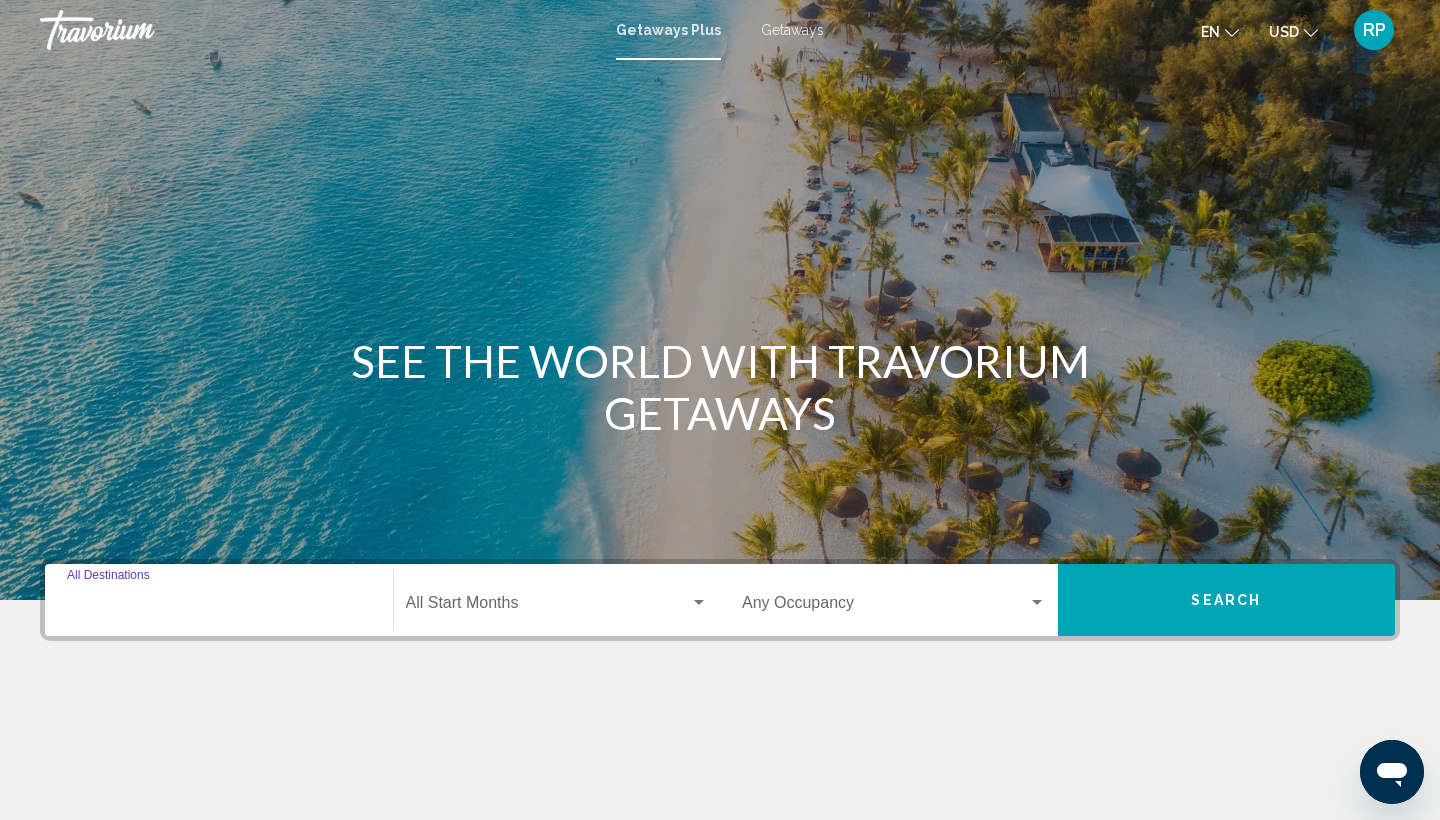 click on "Destination All Destinations" at bounding box center (219, 607) 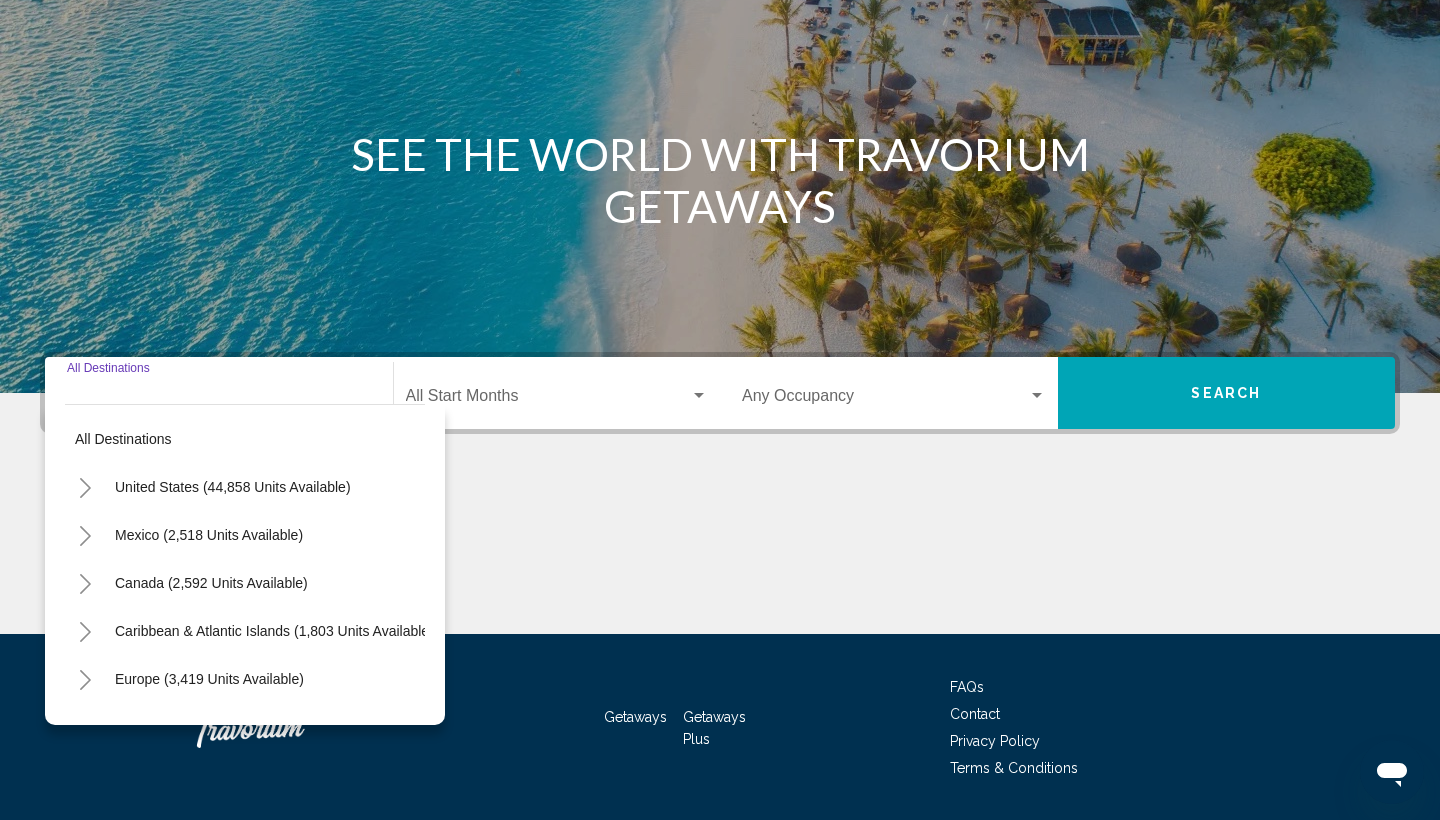 scroll, scrollTop: 266, scrollLeft: 0, axis: vertical 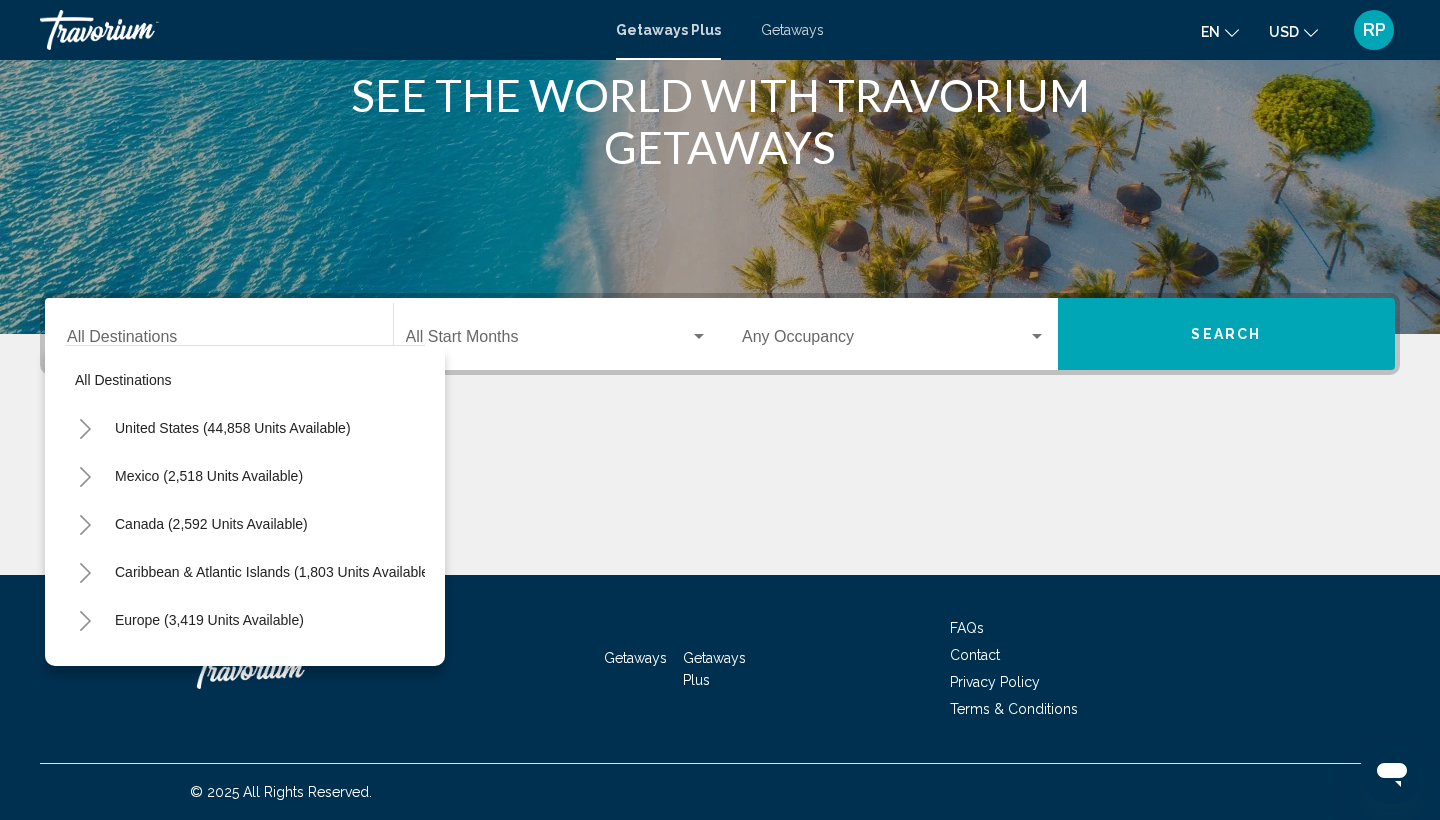 click on "Getaways" at bounding box center (792, 30) 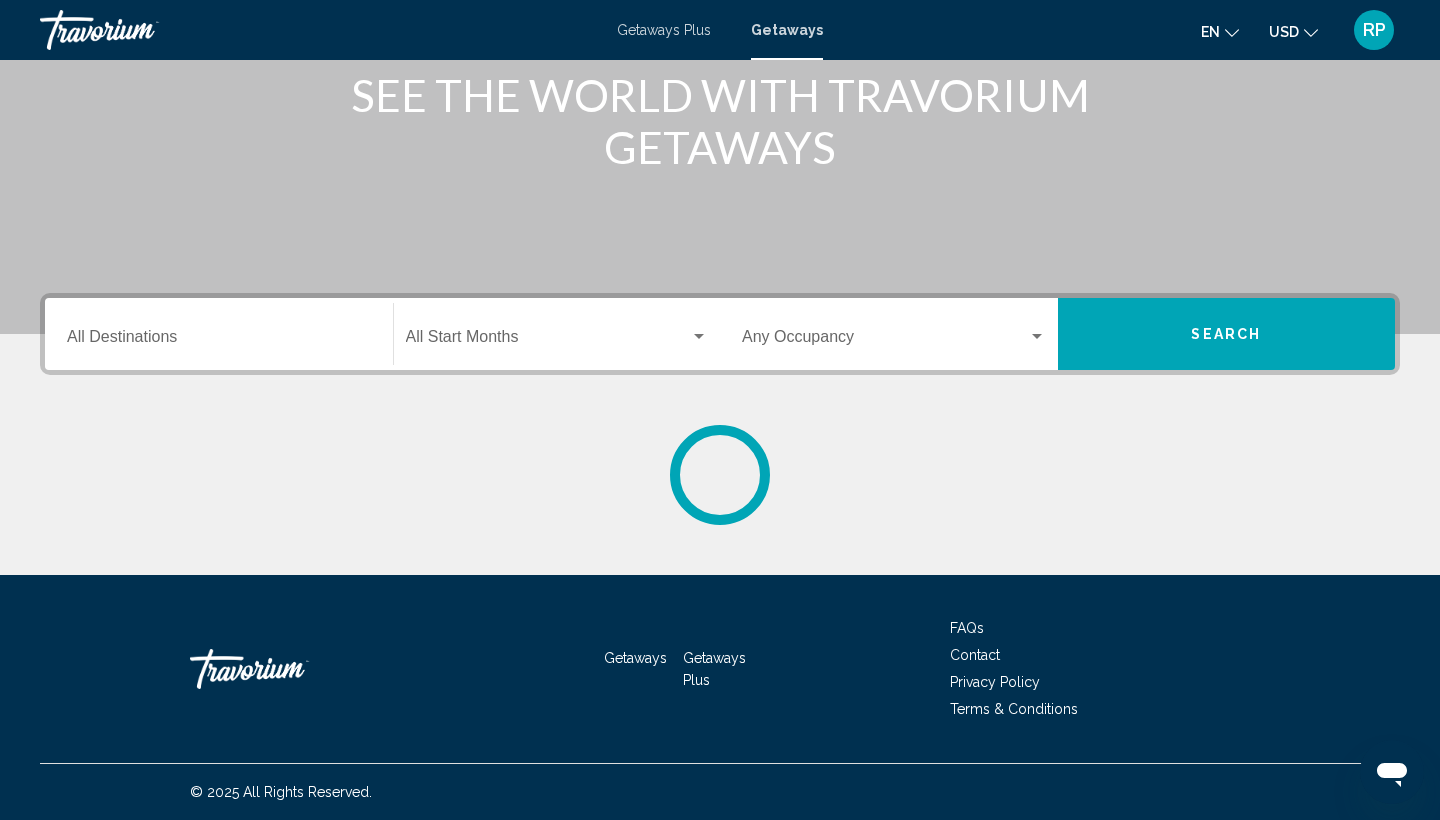 scroll, scrollTop: 0, scrollLeft: 0, axis: both 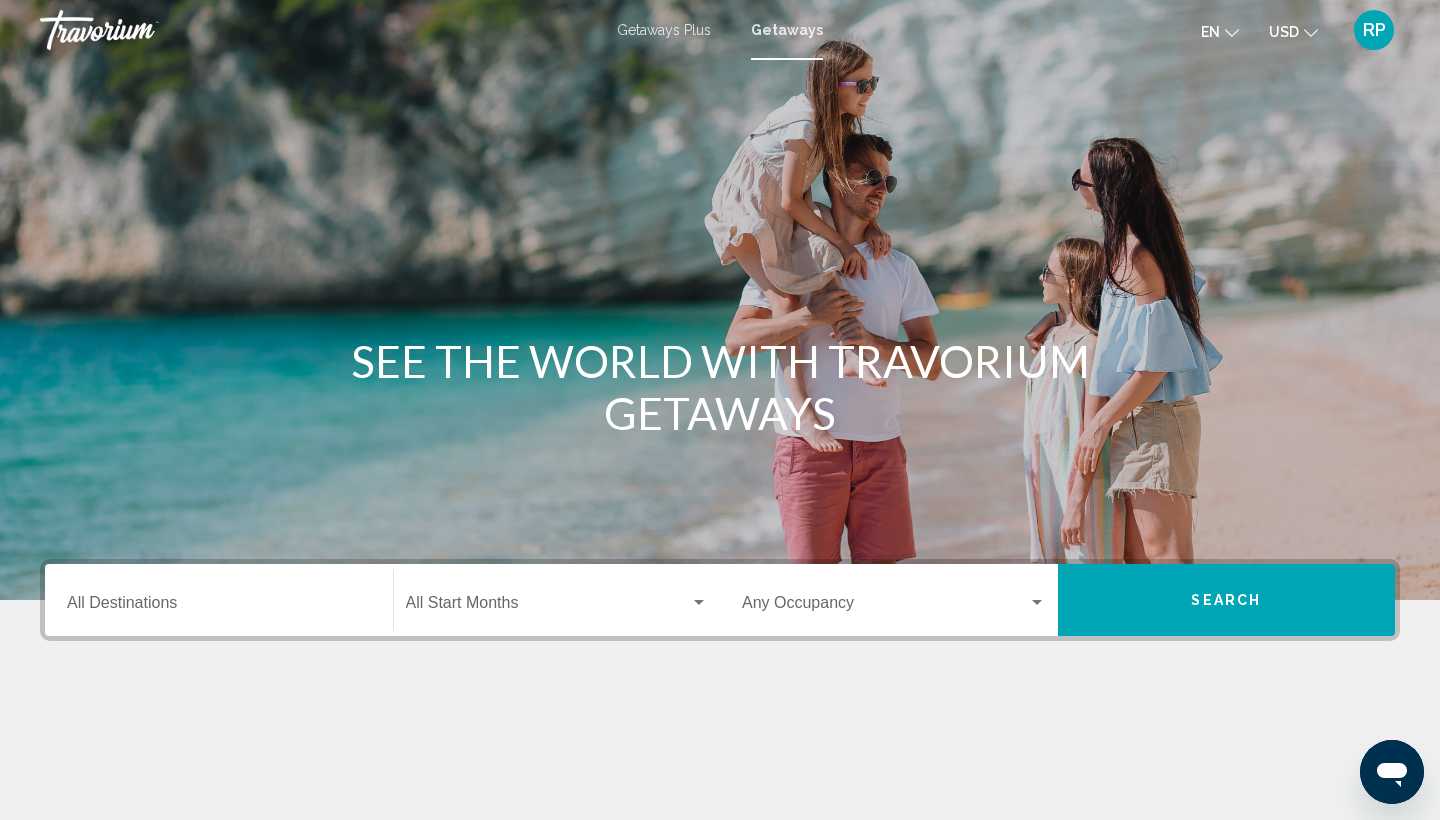 click on "Destination All Destinations" at bounding box center (219, 607) 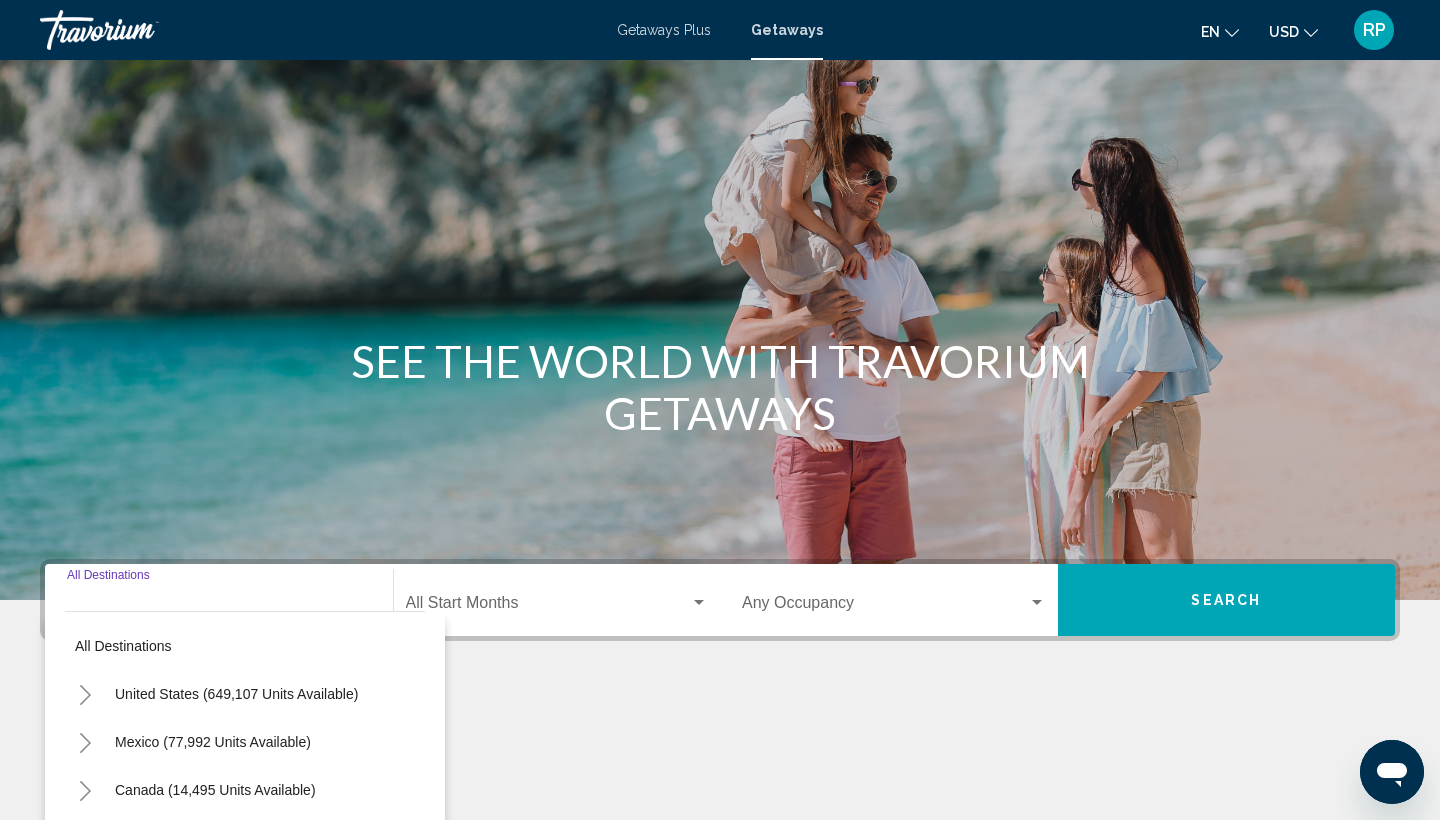 scroll, scrollTop: 266, scrollLeft: 0, axis: vertical 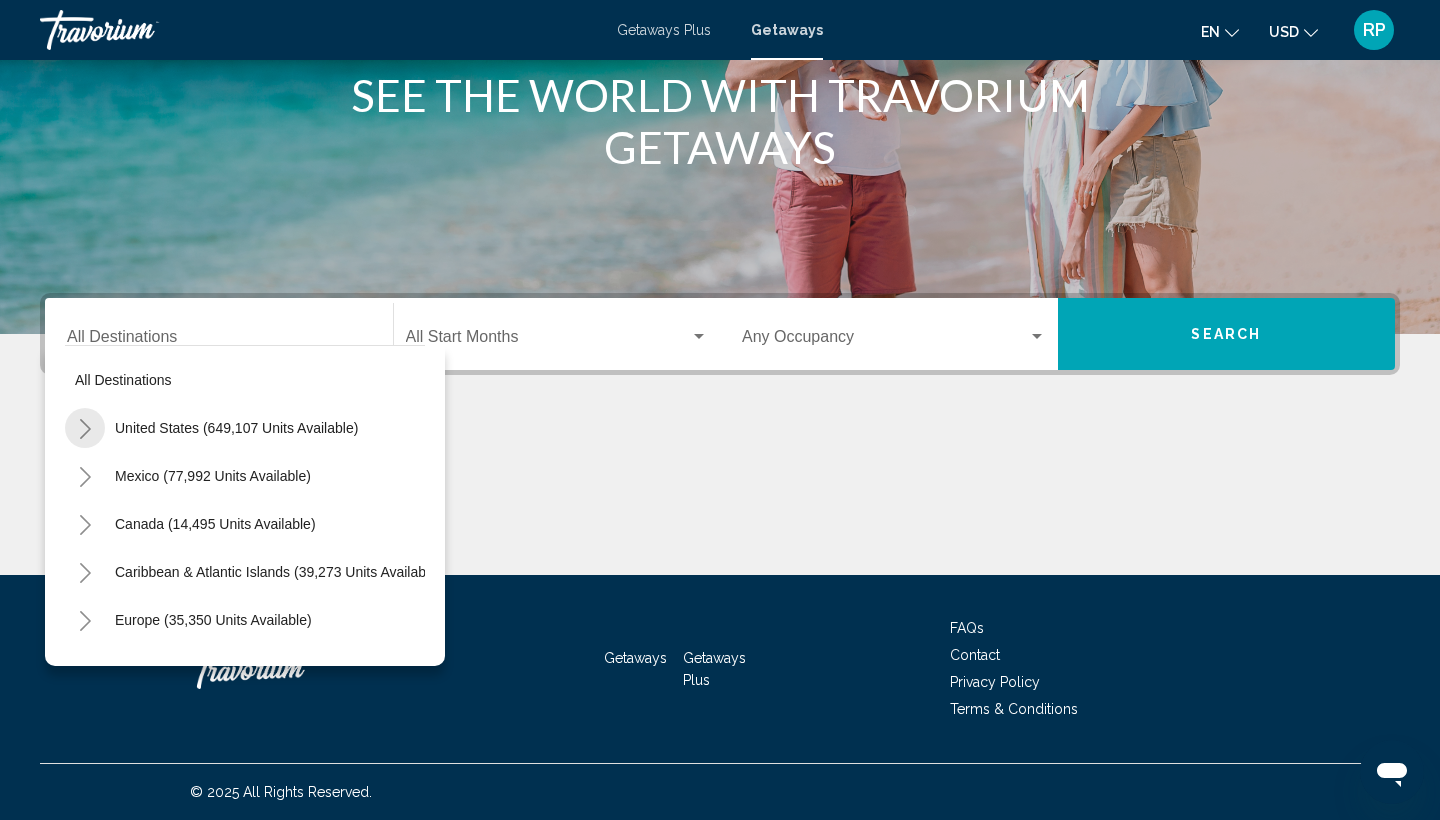 click 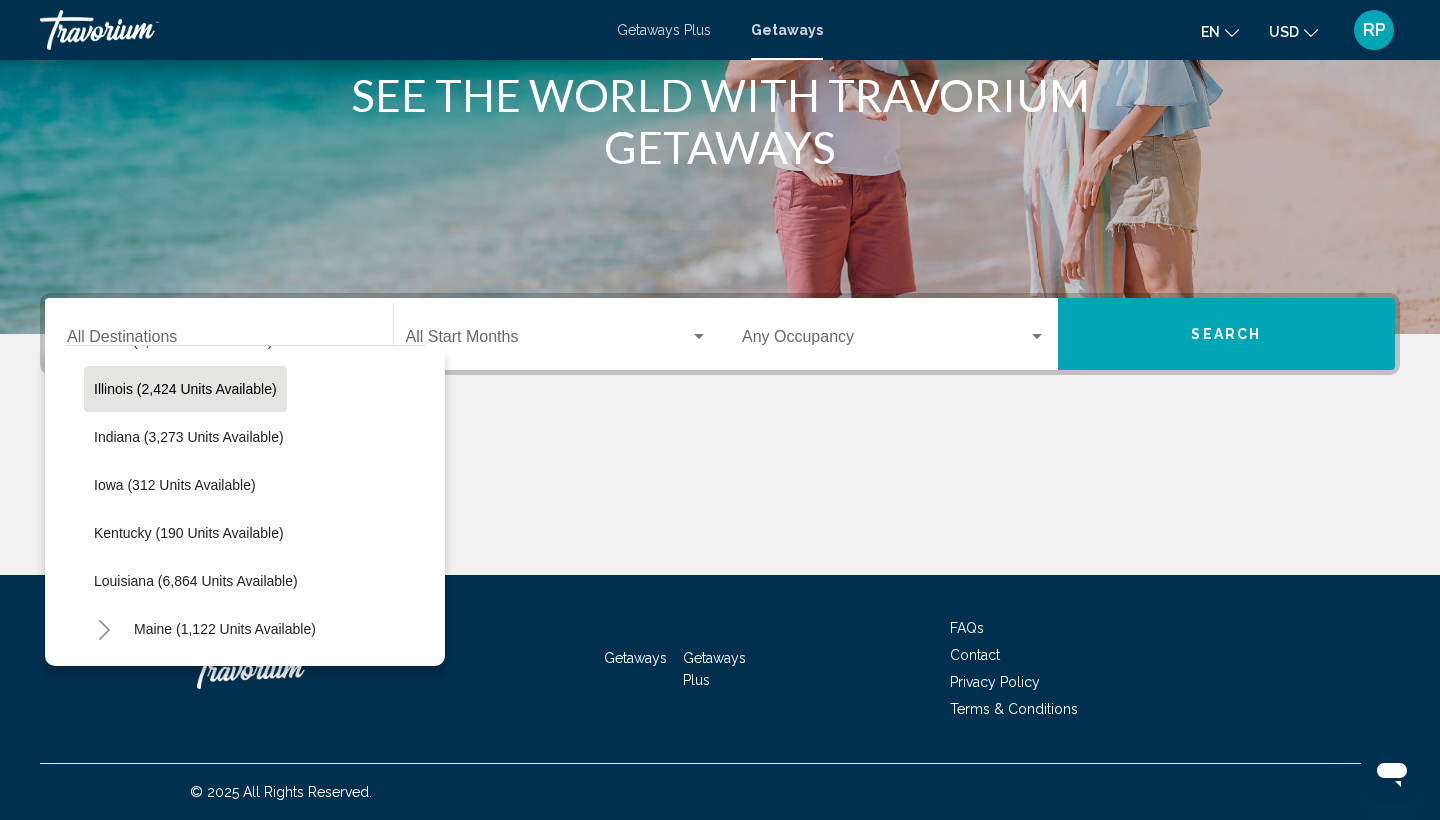 scroll, scrollTop: 570, scrollLeft: 1, axis: both 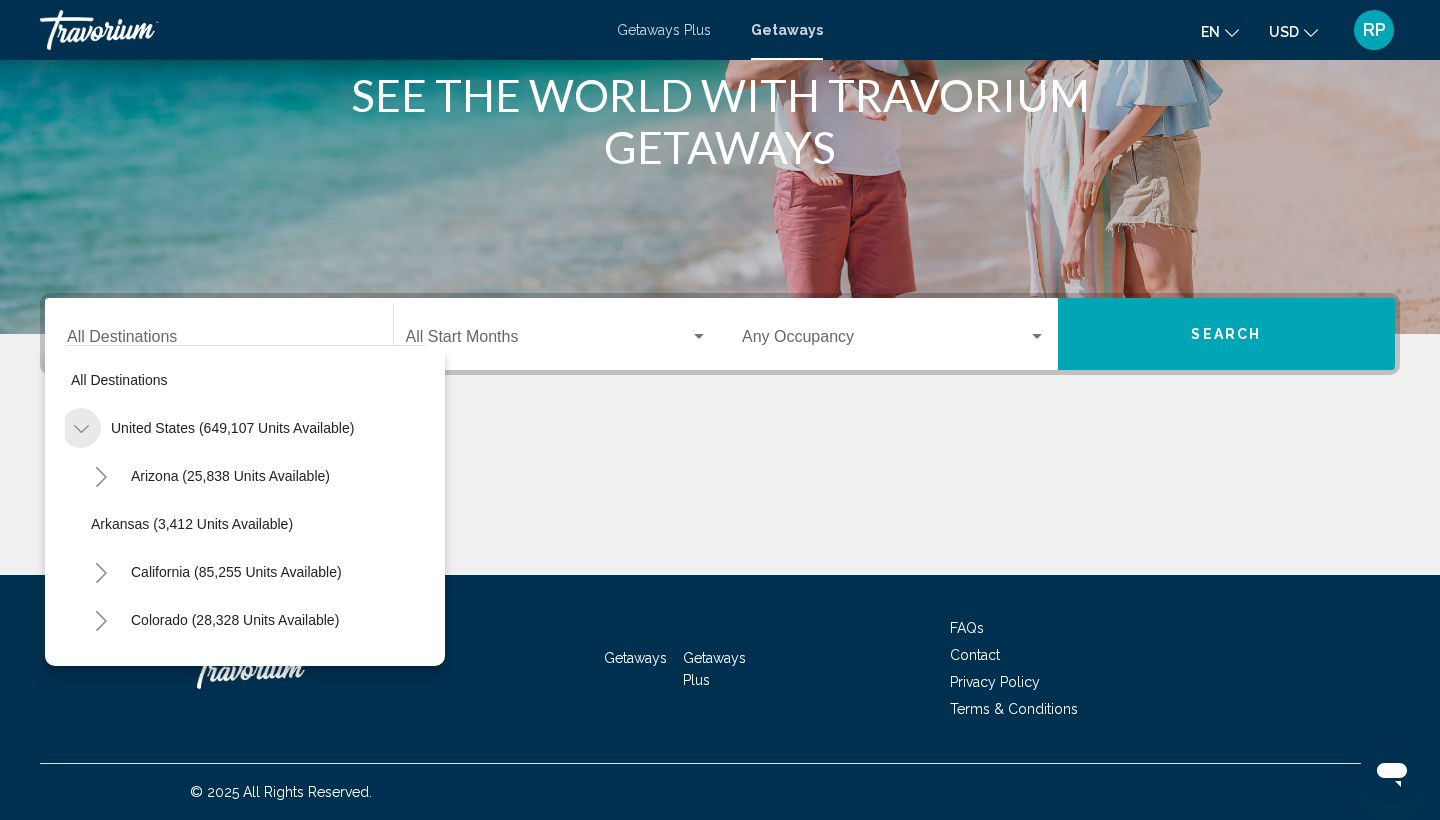 click 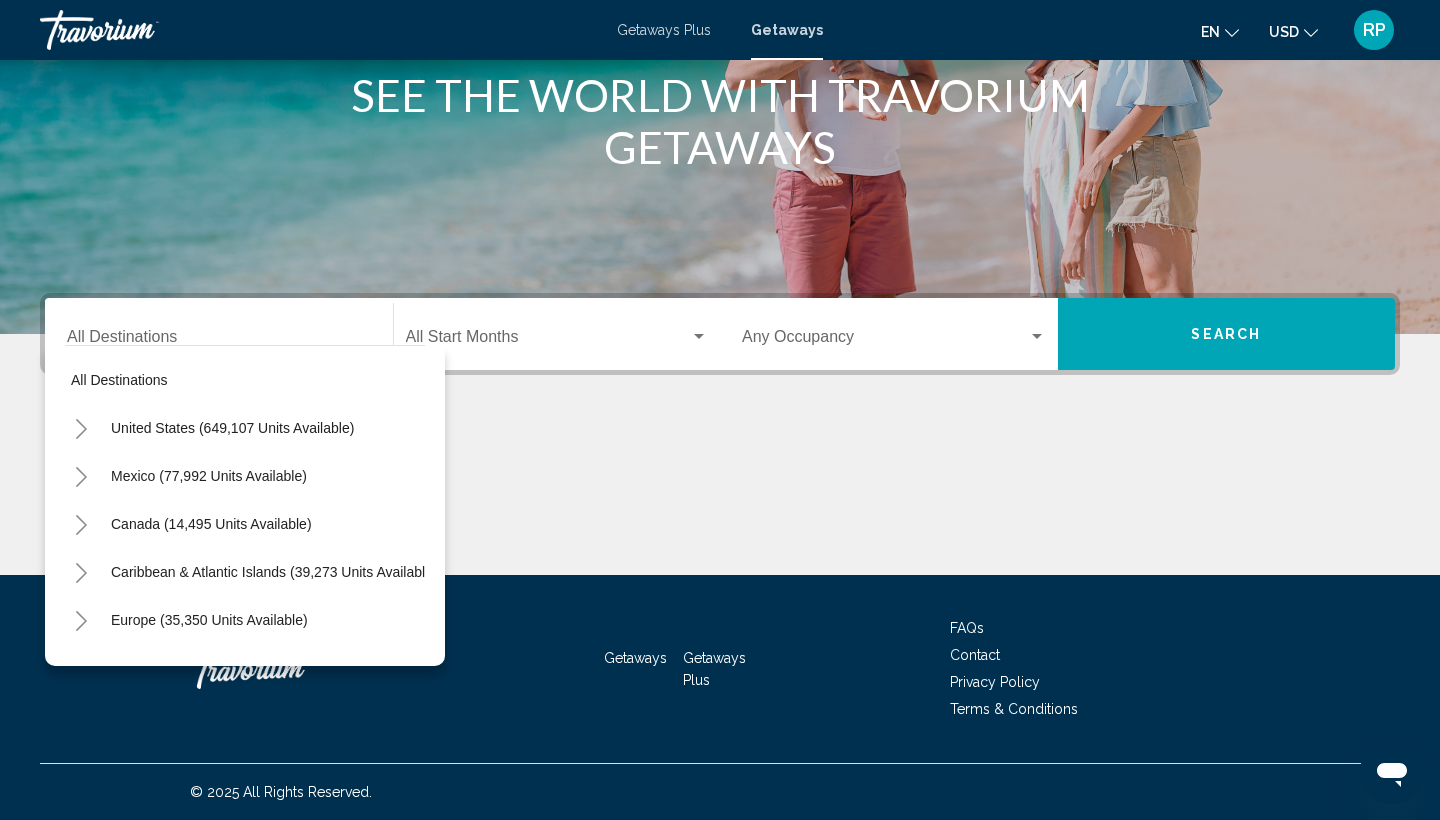click 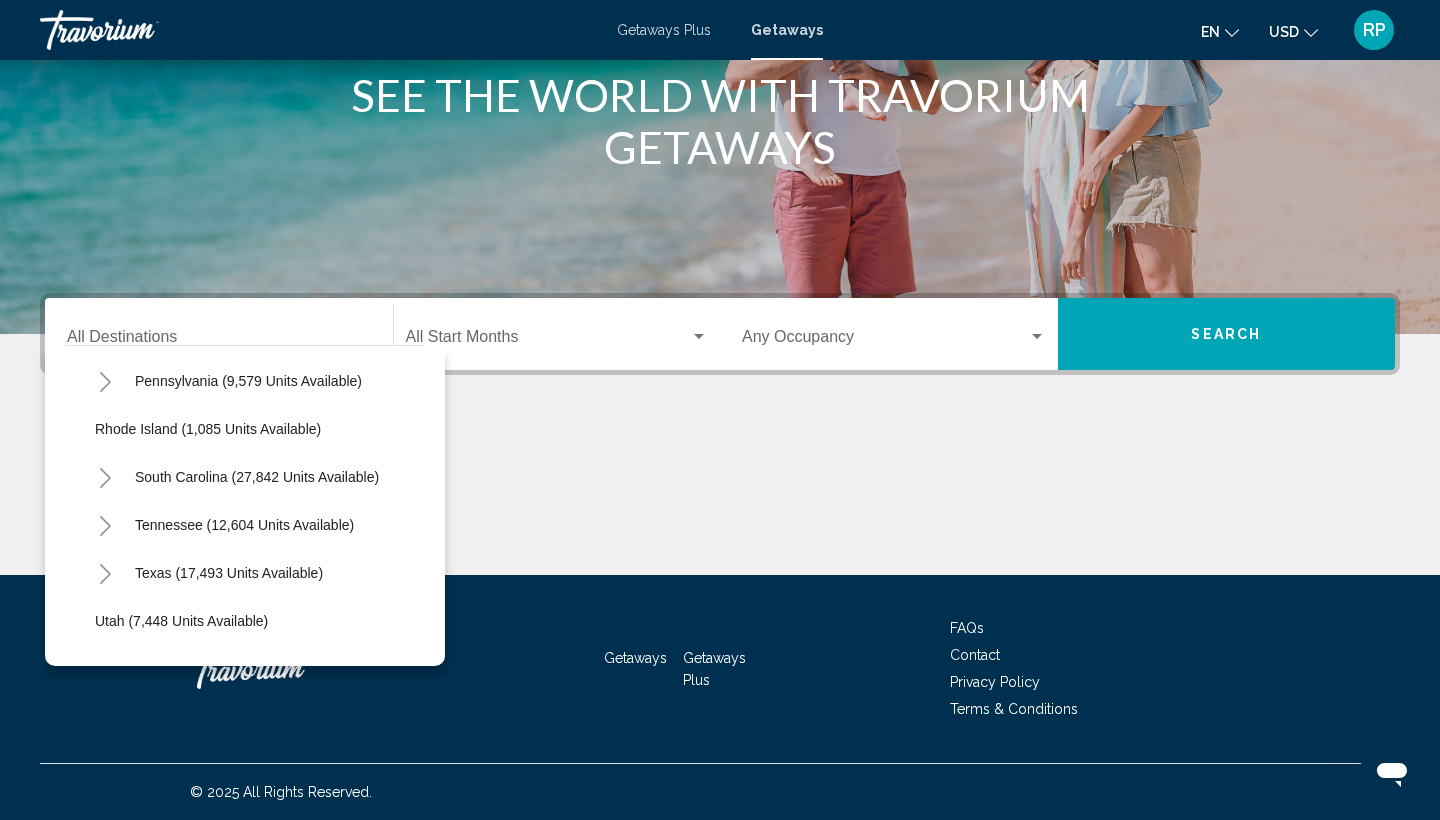 scroll, scrollTop: 1633, scrollLeft: 0, axis: vertical 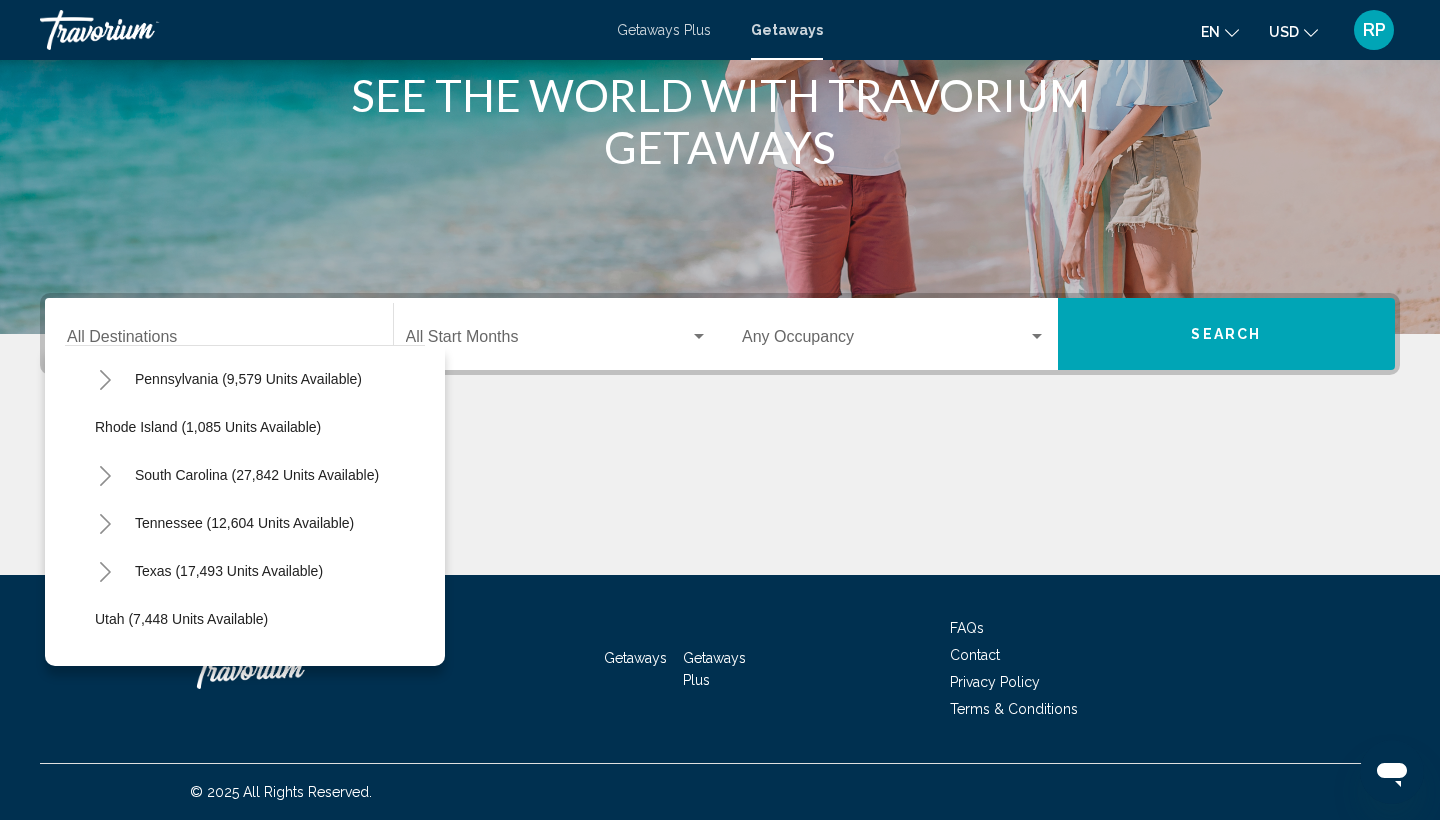 click 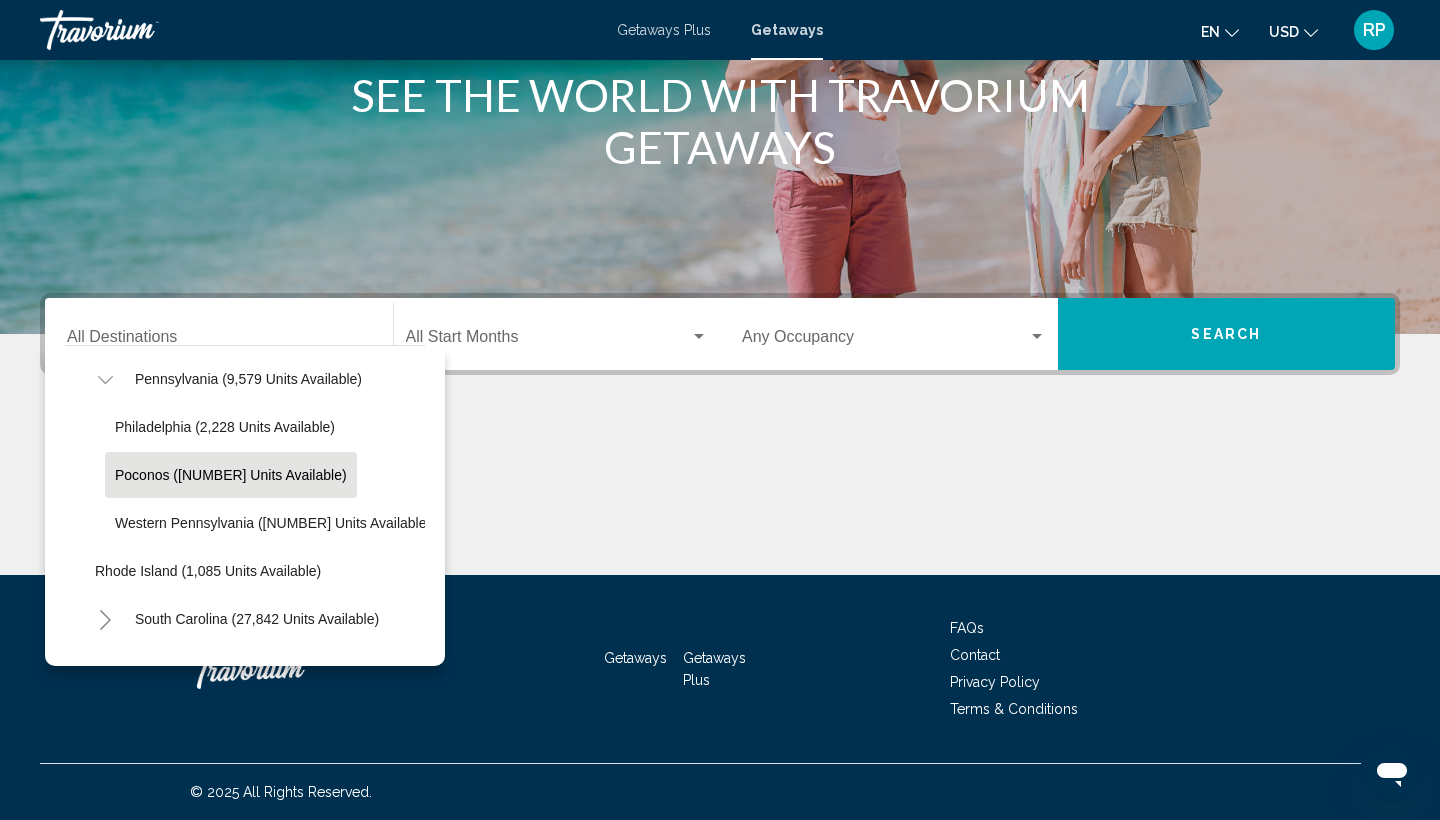 click on "Poconos ([NUMBER] units available)" 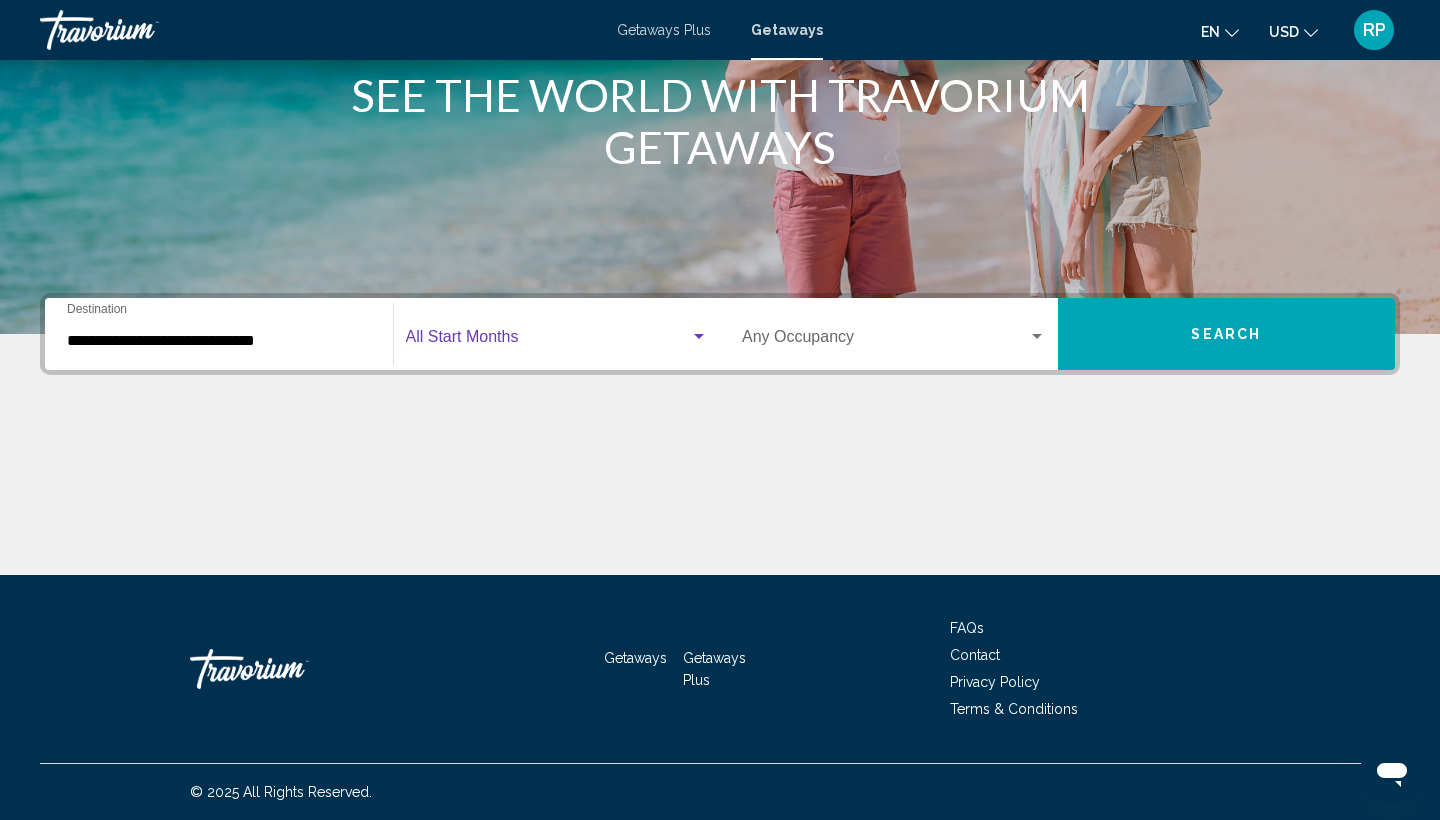 click at bounding box center [548, 341] 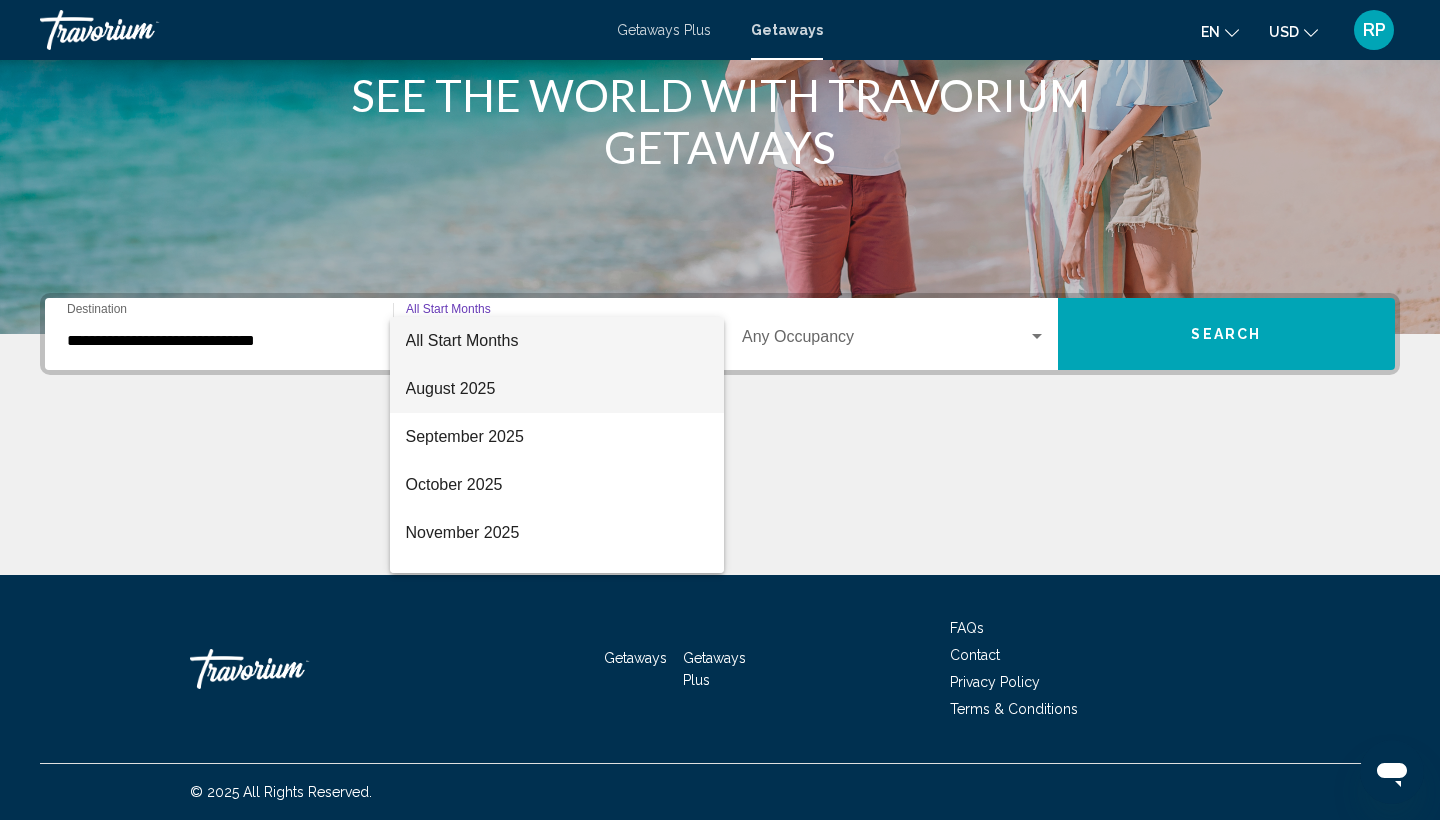 click on "August 2025" at bounding box center (557, 389) 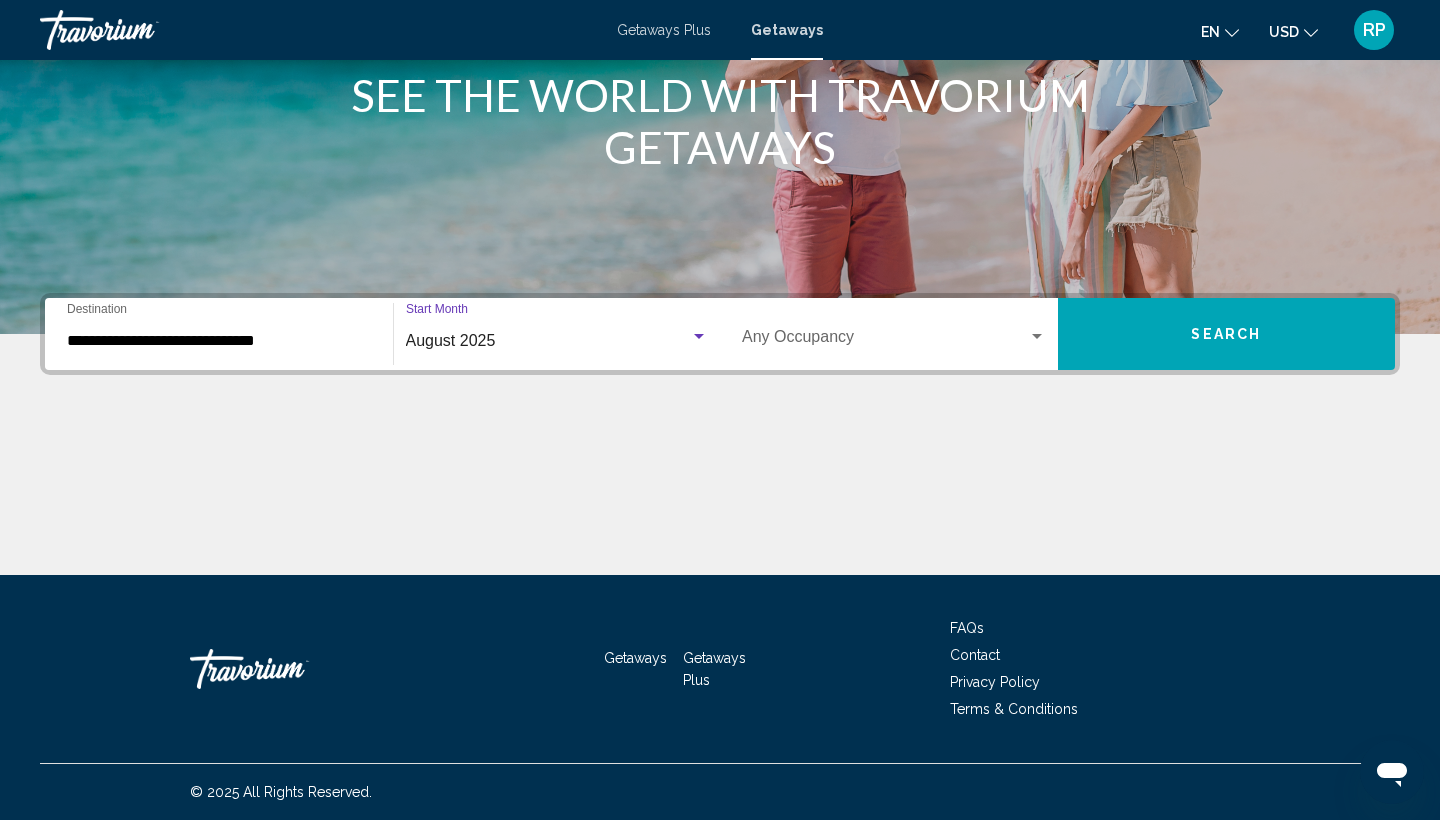 click at bounding box center [885, 341] 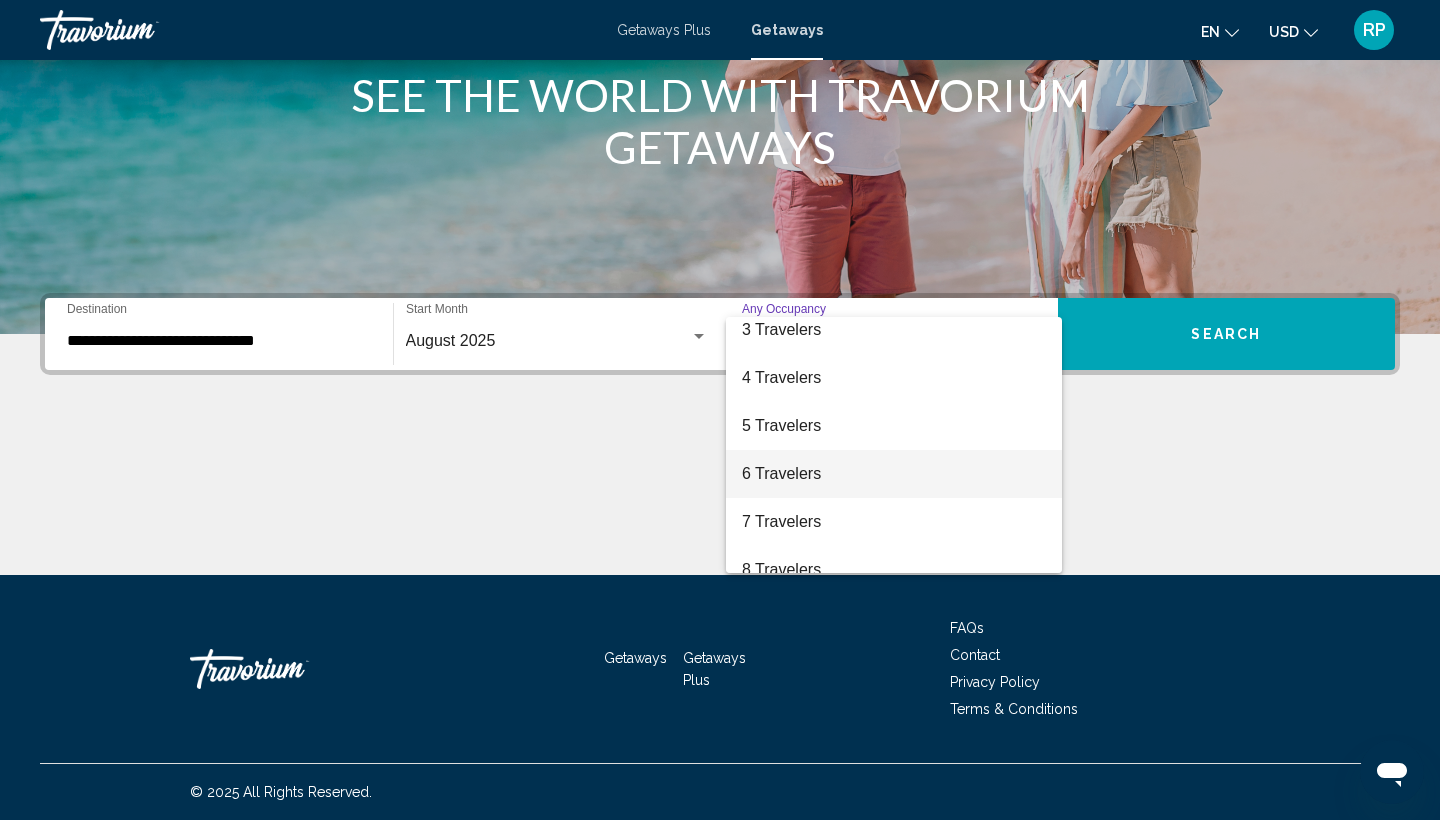 scroll, scrollTop: 112, scrollLeft: 0, axis: vertical 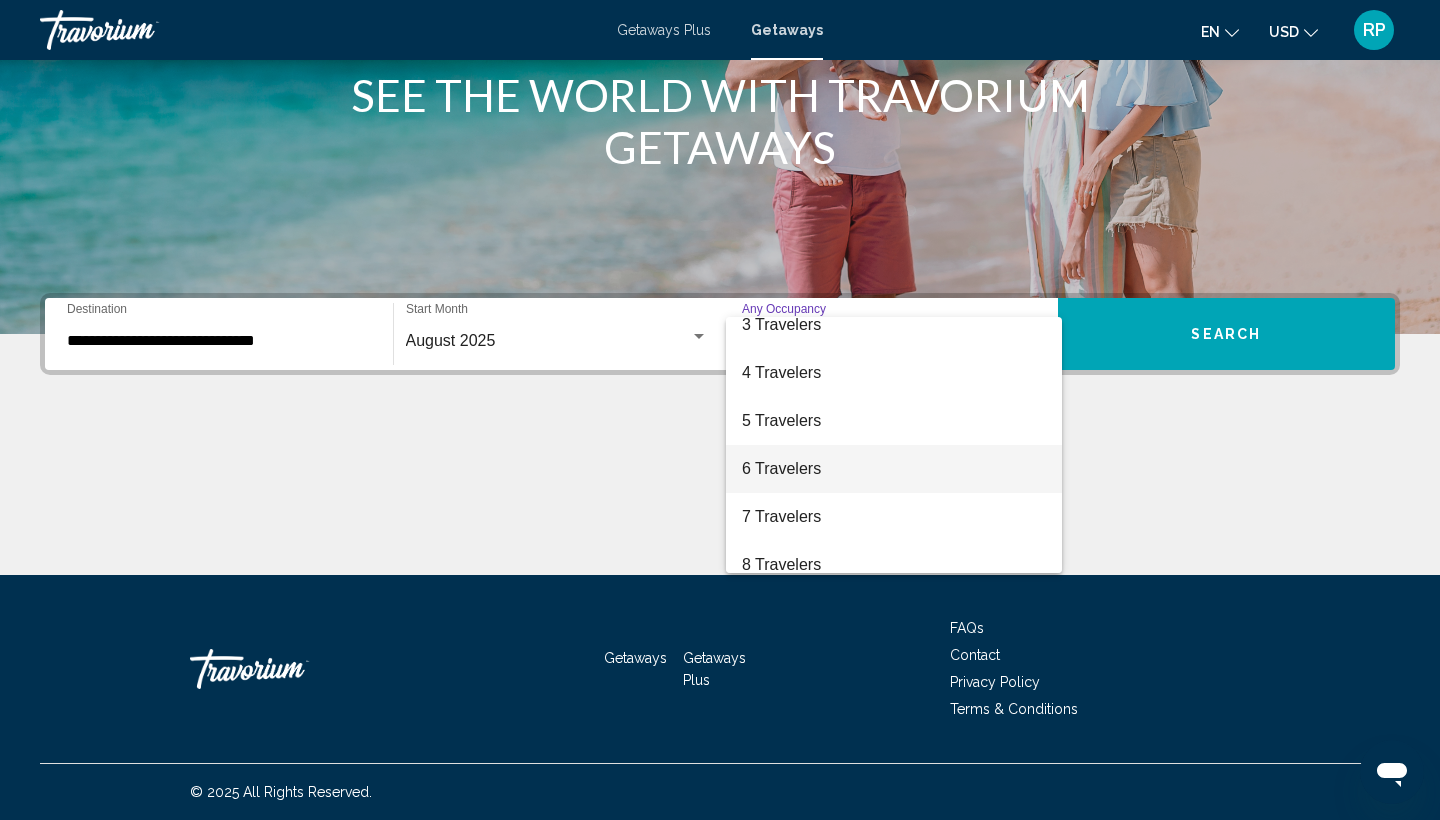 click on "6 Travelers" at bounding box center (894, 469) 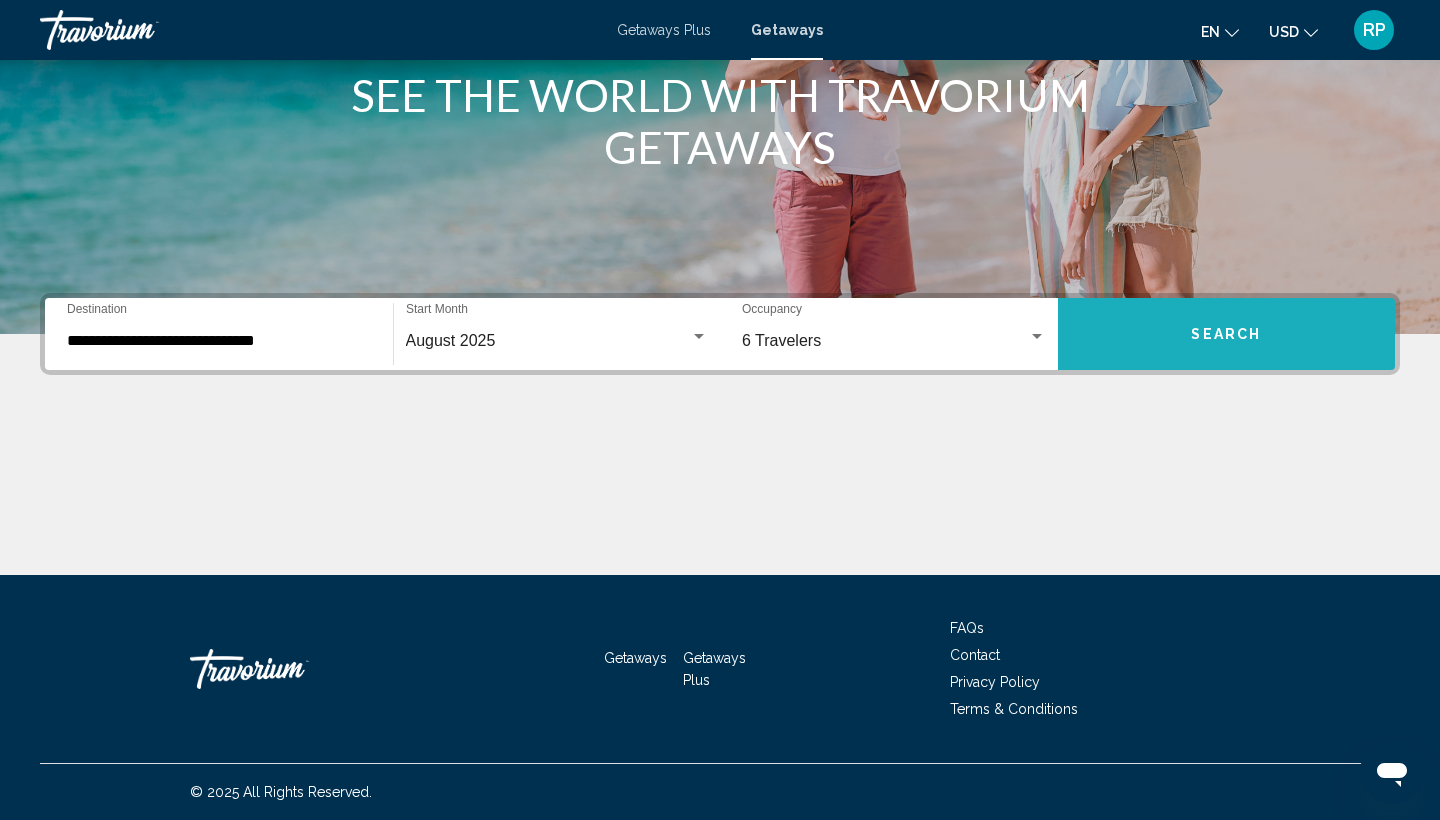 click on "Search" at bounding box center (1227, 334) 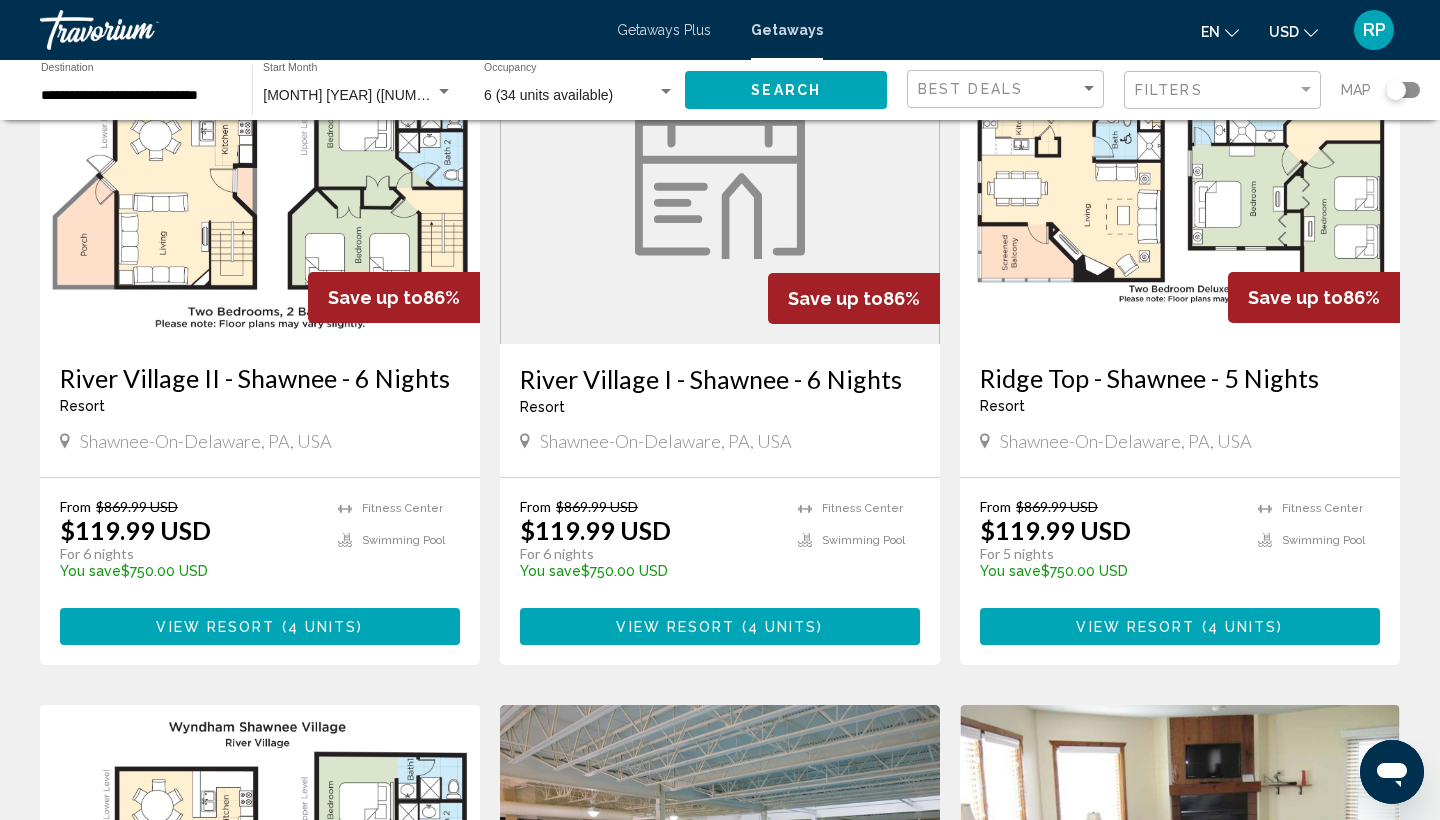 scroll, scrollTop: 196, scrollLeft: 0, axis: vertical 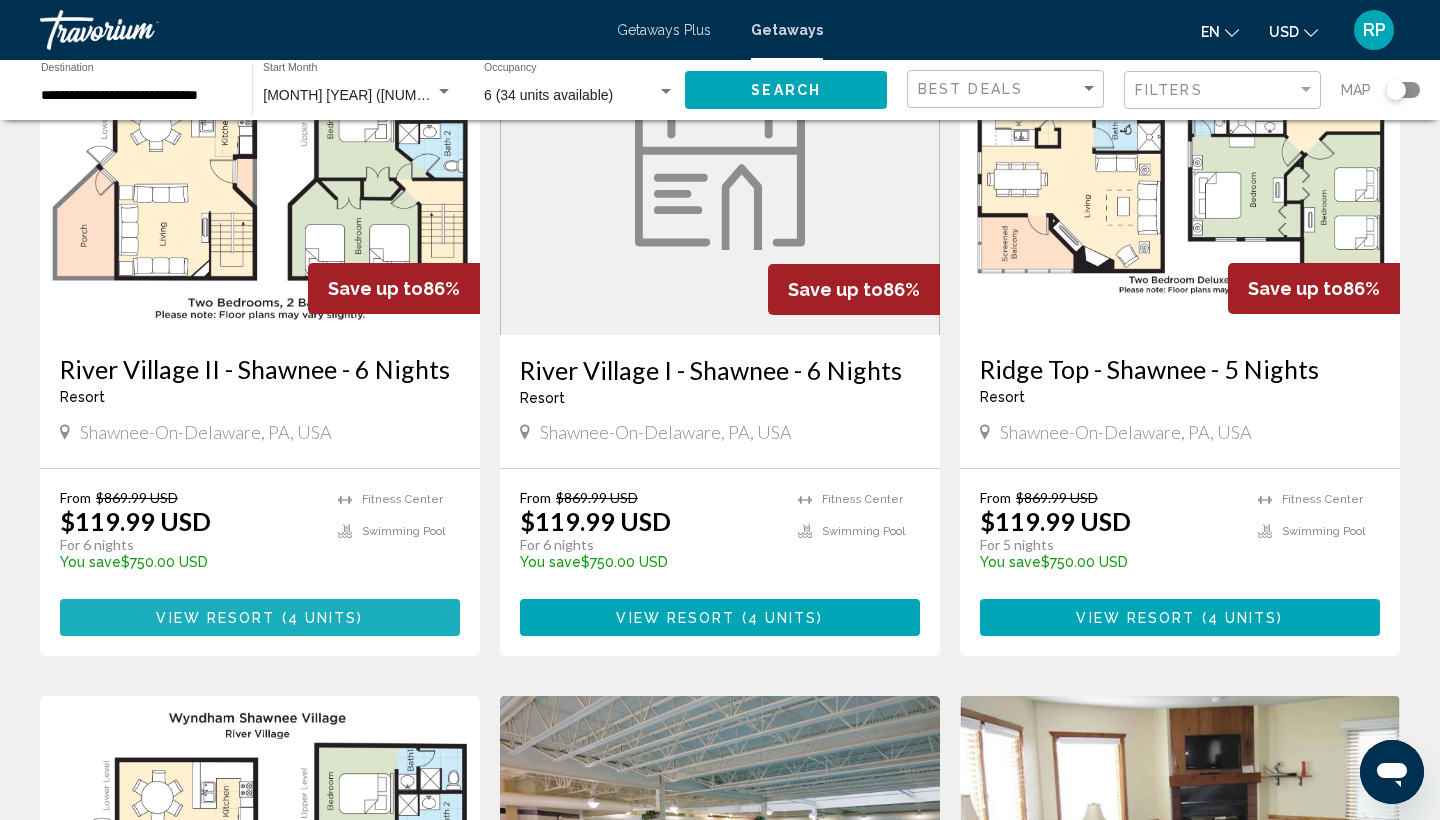 click on "View Resort" at bounding box center (215, 618) 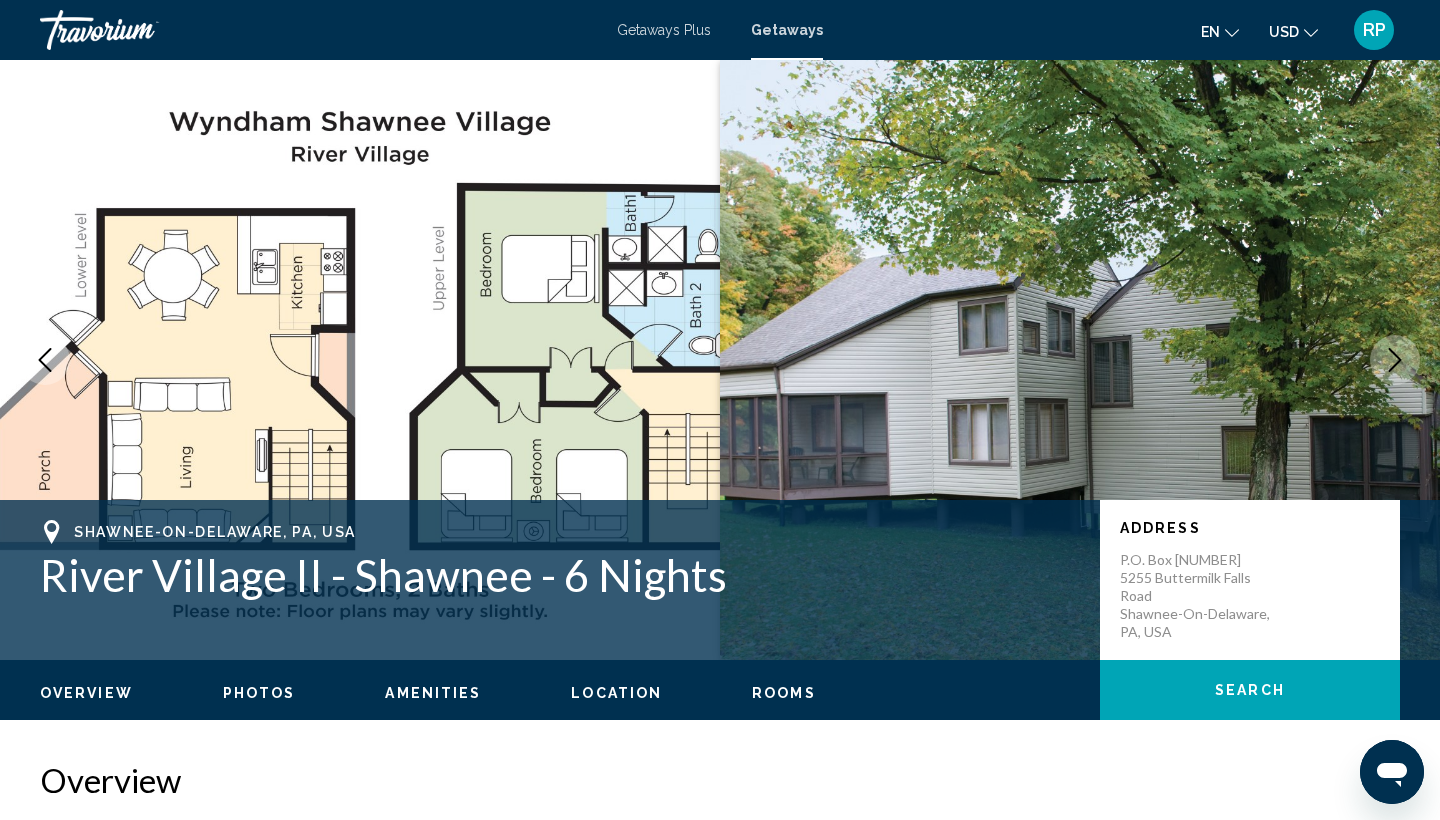 scroll, scrollTop: 0, scrollLeft: 0, axis: both 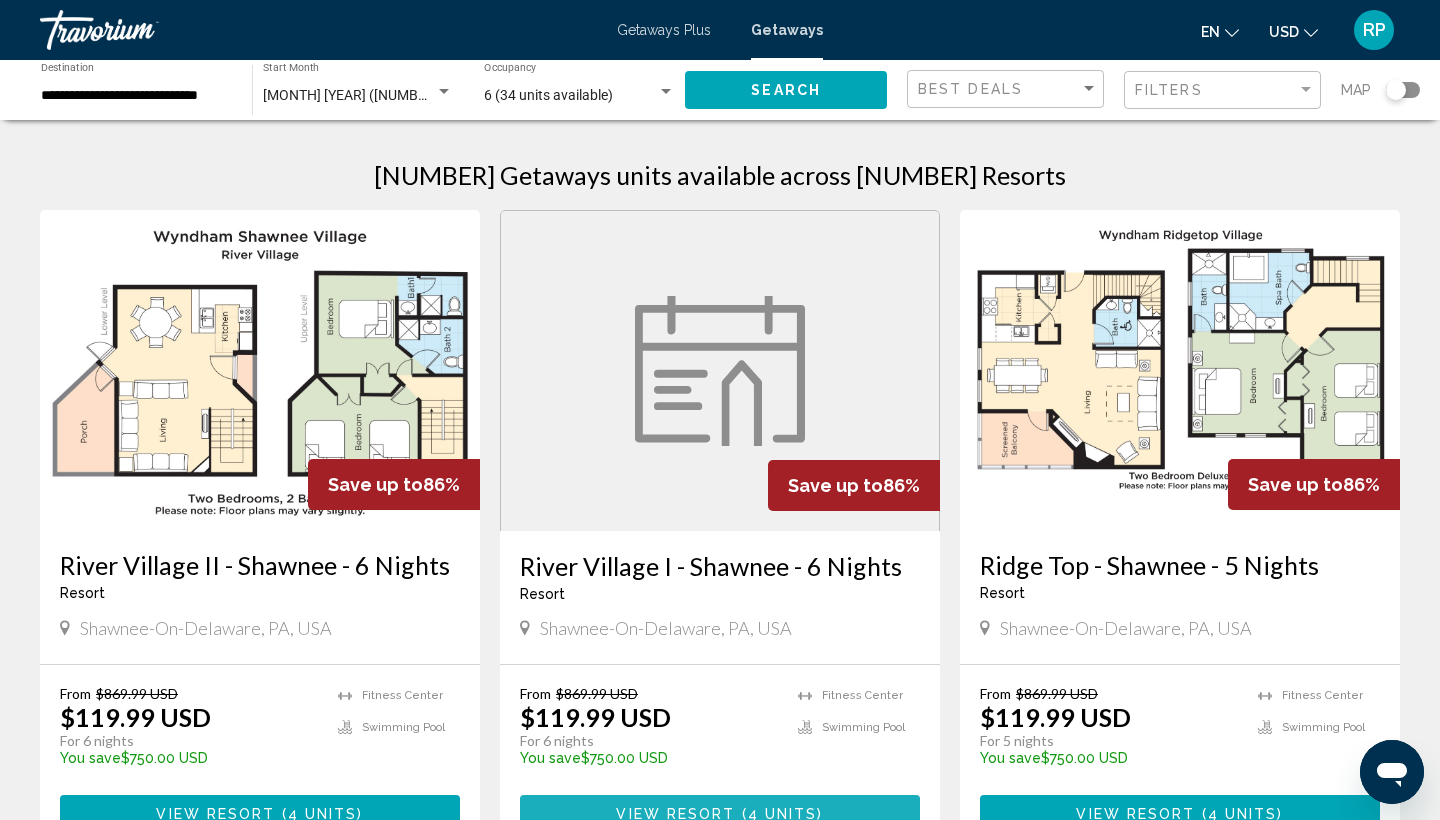 click on "View Resort" at bounding box center (675, 814) 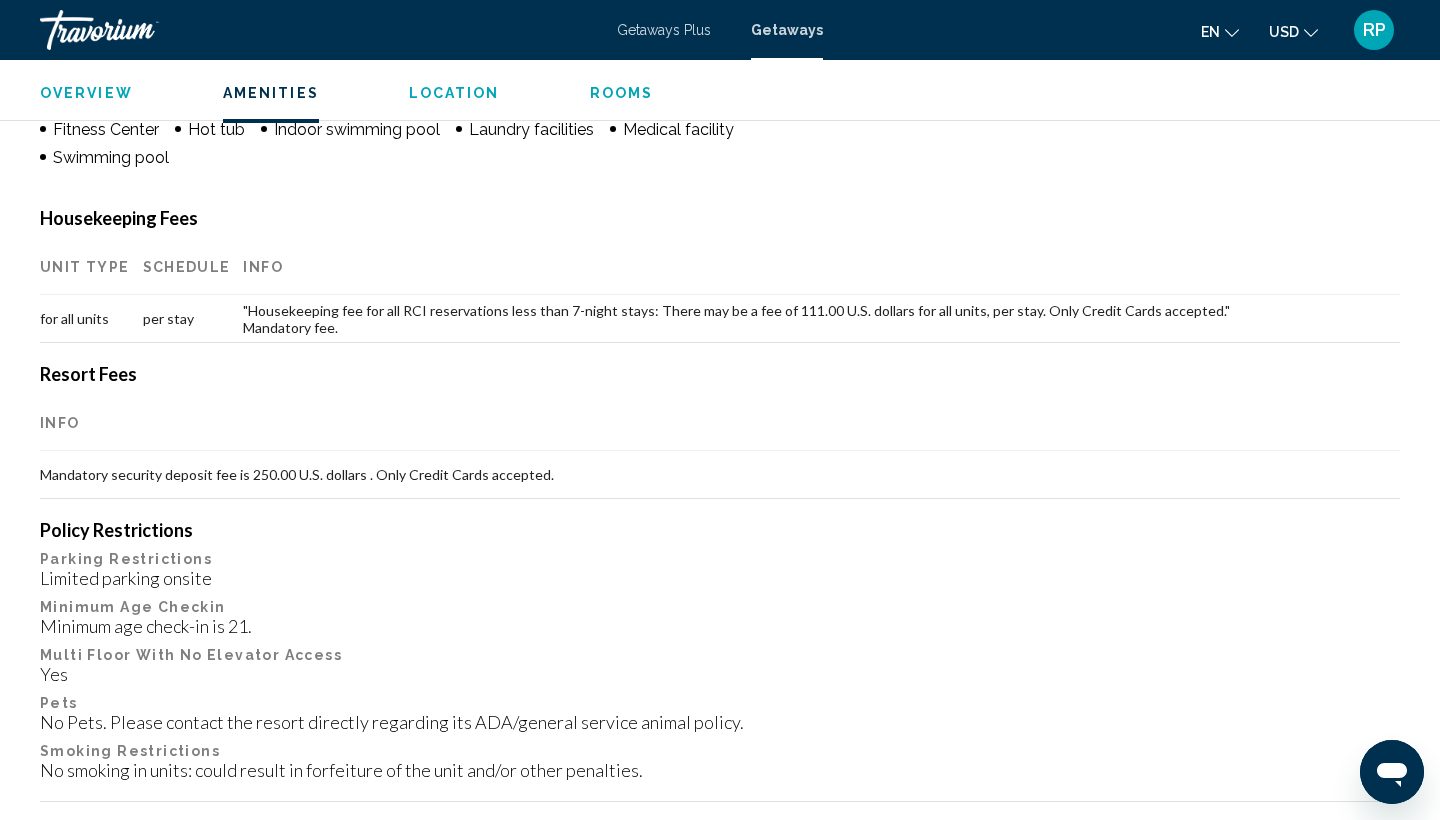 scroll, scrollTop: 629, scrollLeft: 0, axis: vertical 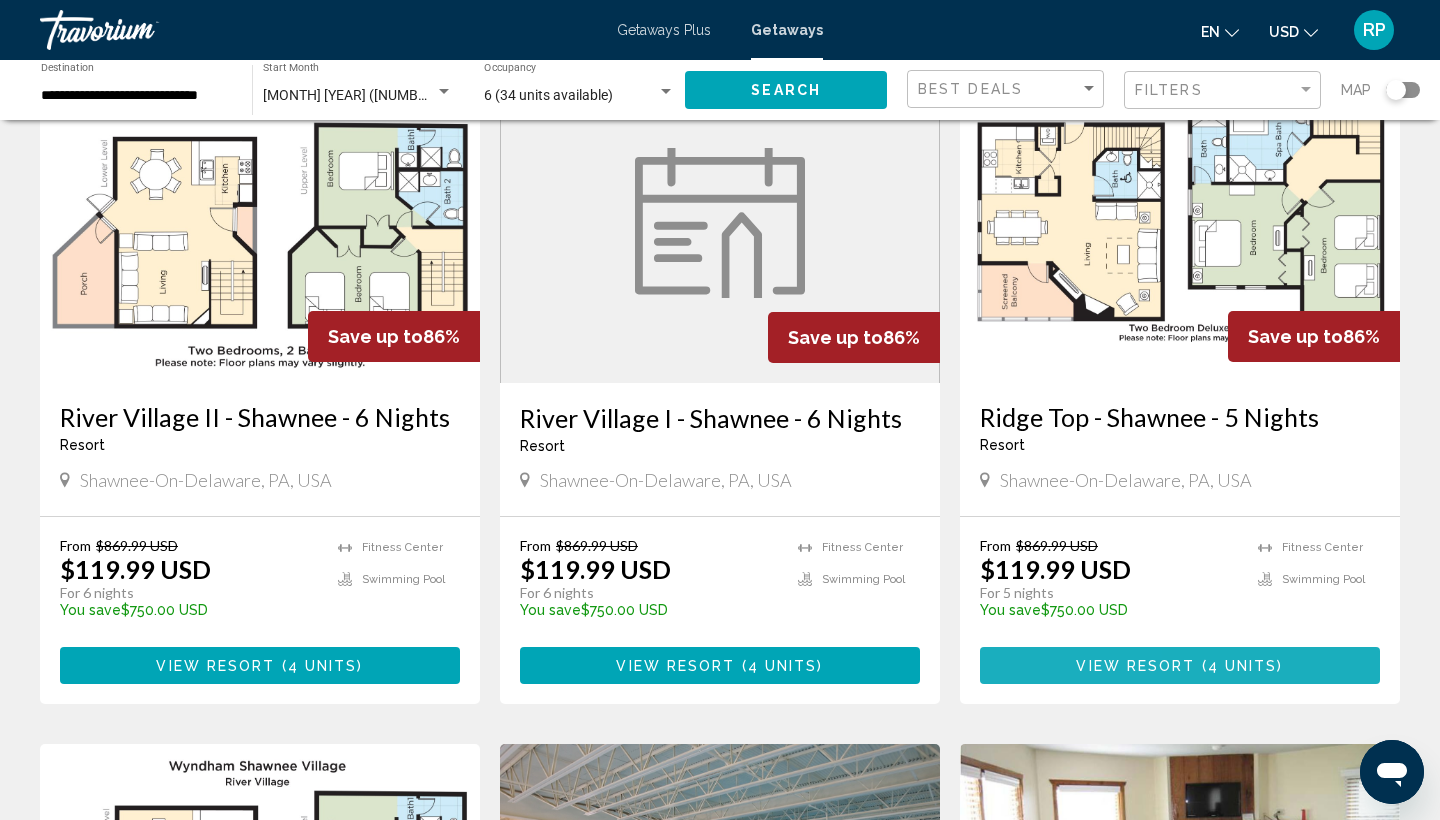 click on "View Resort    ( 4 units )" at bounding box center [1180, 665] 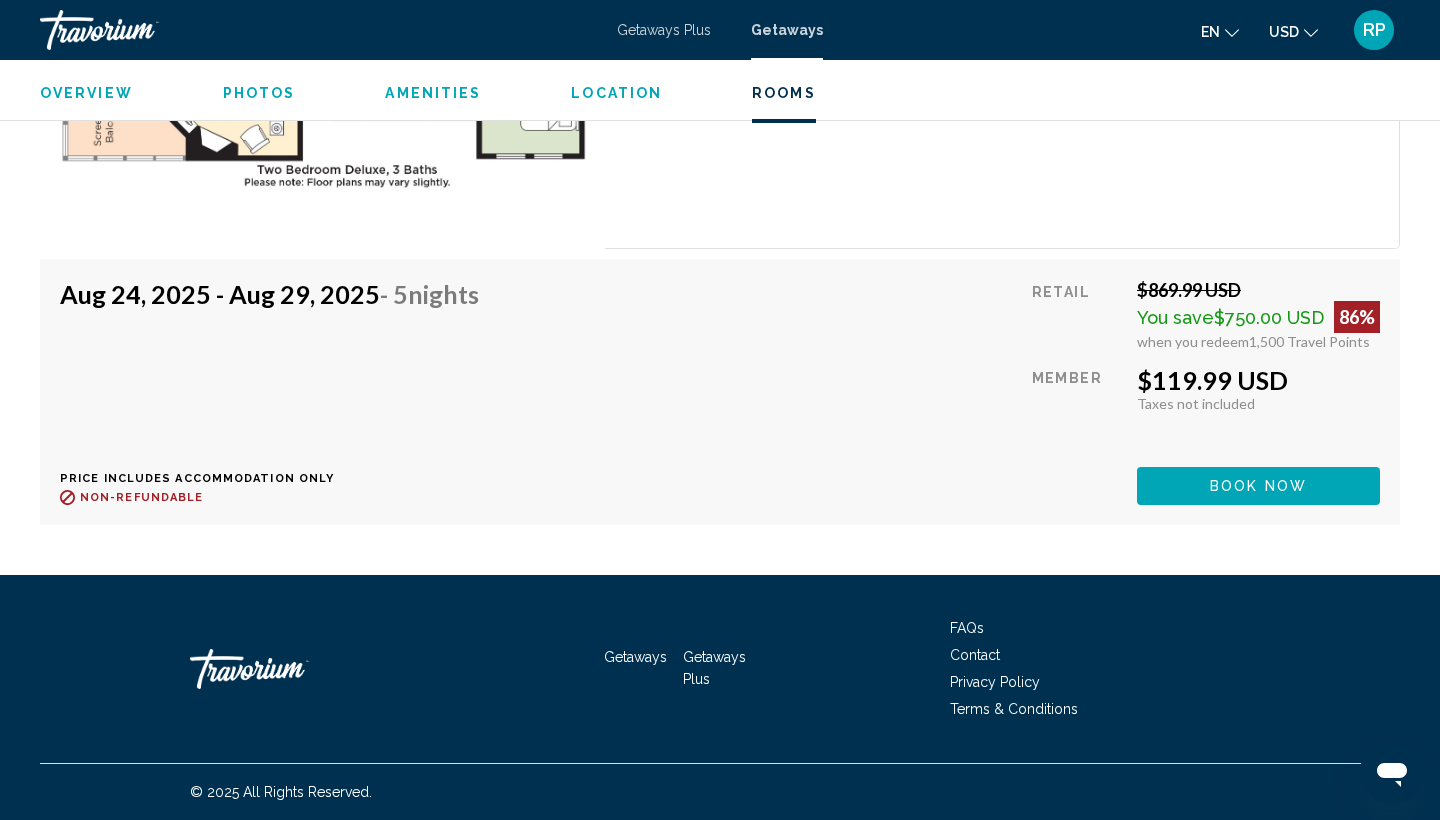 scroll, scrollTop: 4128, scrollLeft: 0, axis: vertical 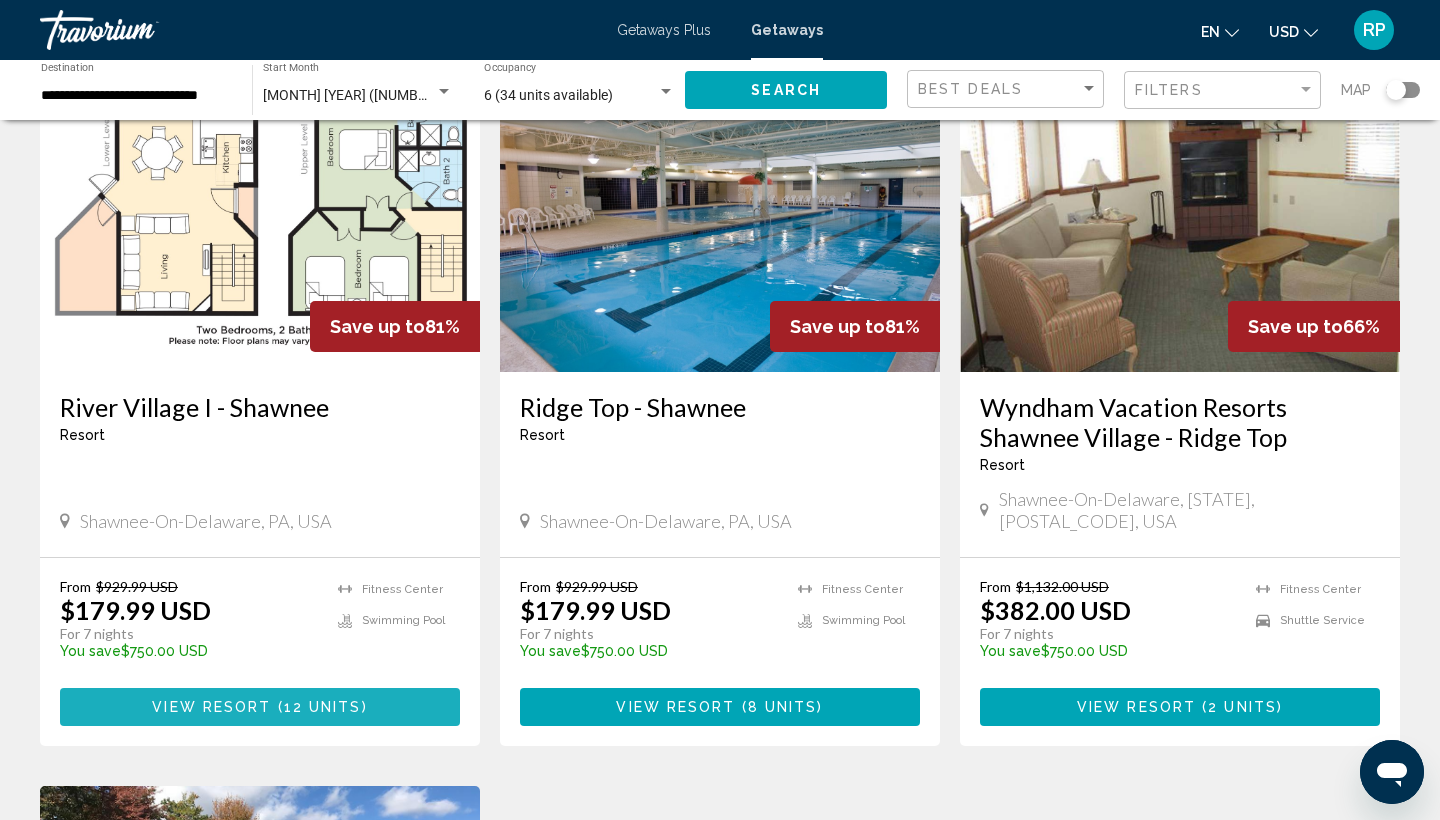 click on "12 units" at bounding box center [323, 708] 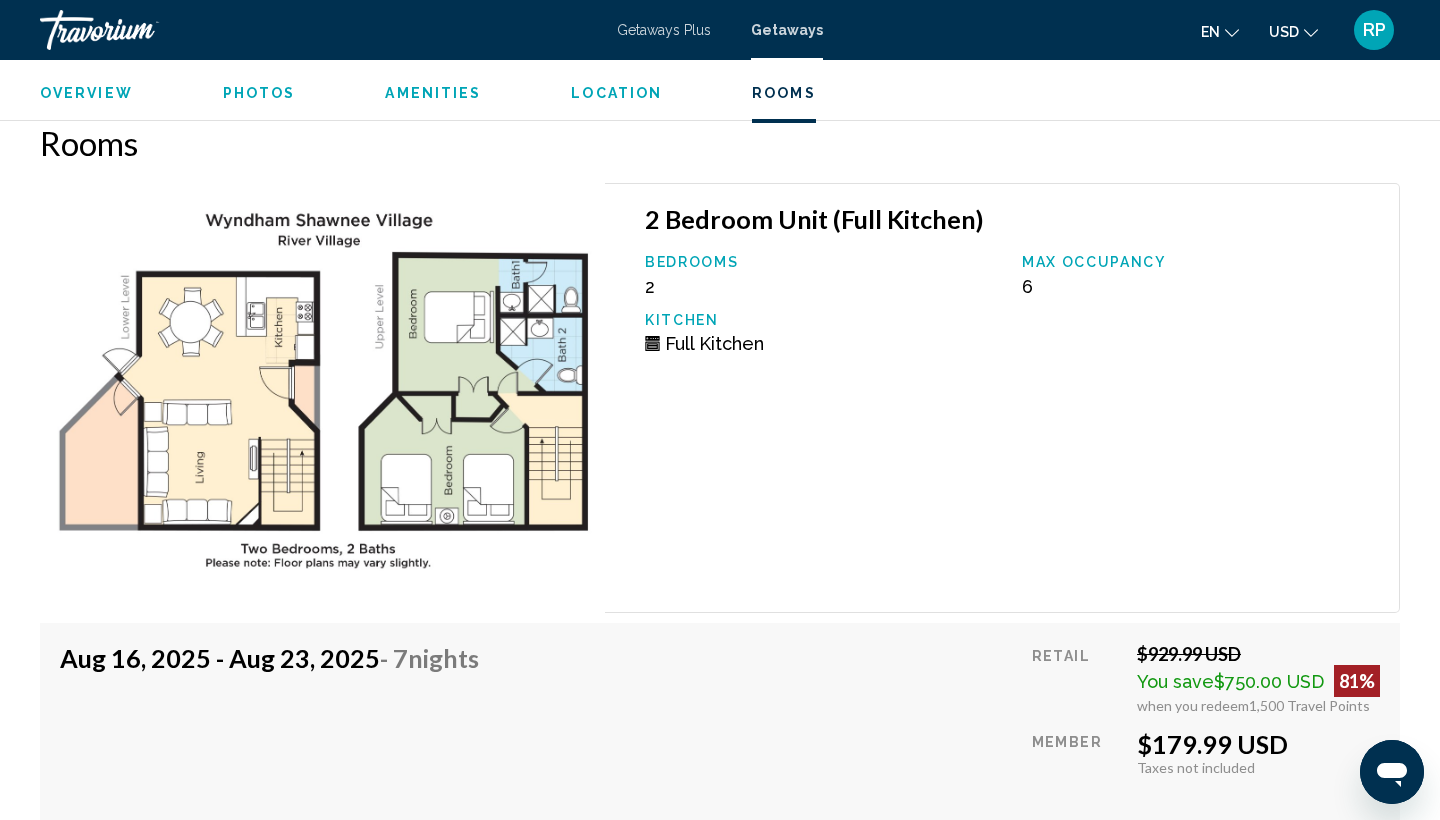scroll, scrollTop: 3459, scrollLeft: 0, axis: vertical 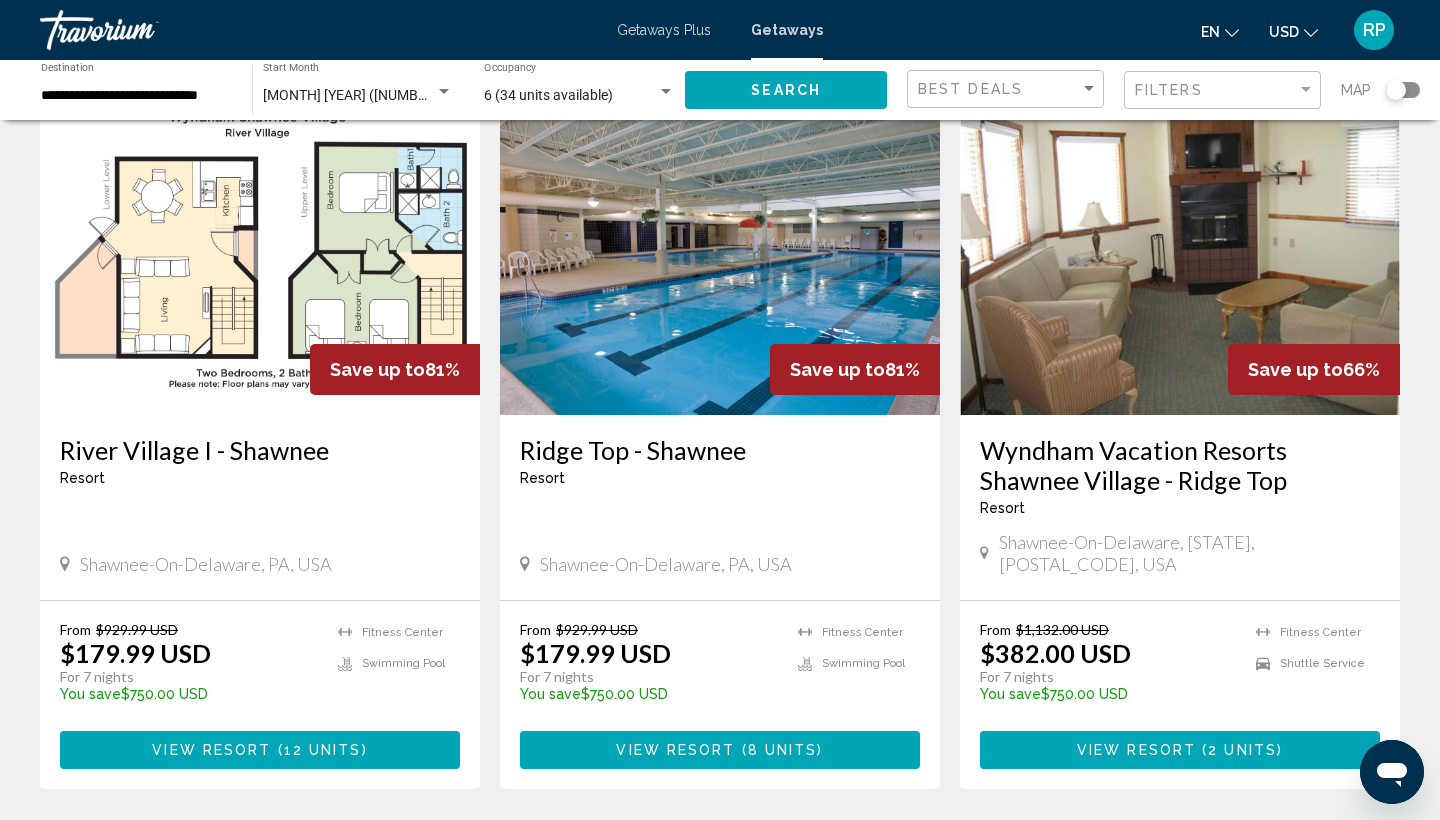 click on "View Resort" at bounding box center [675, 751] 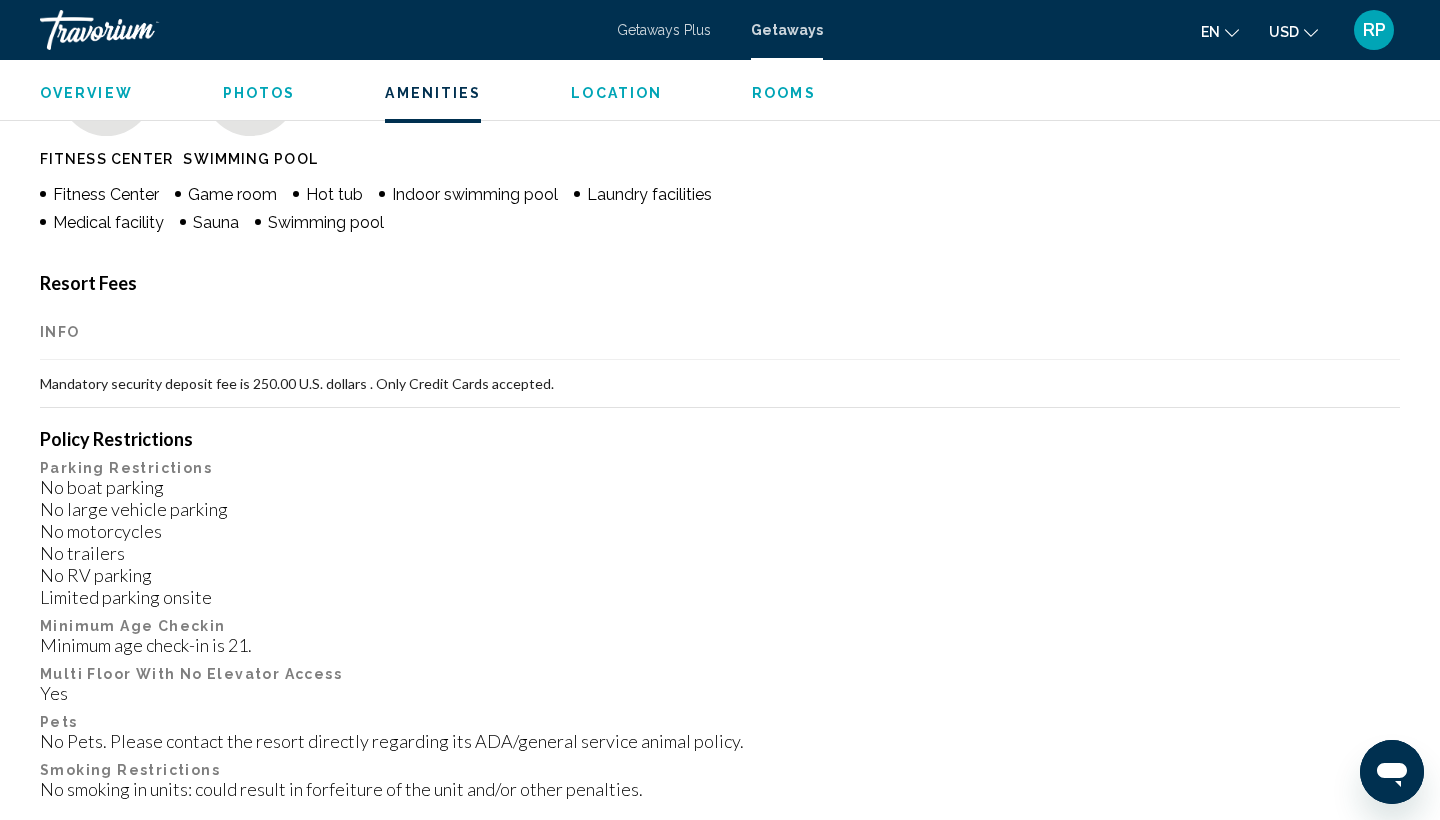 scroll, scrollTop: 1034, scrollLeft: 0, axis: vertical 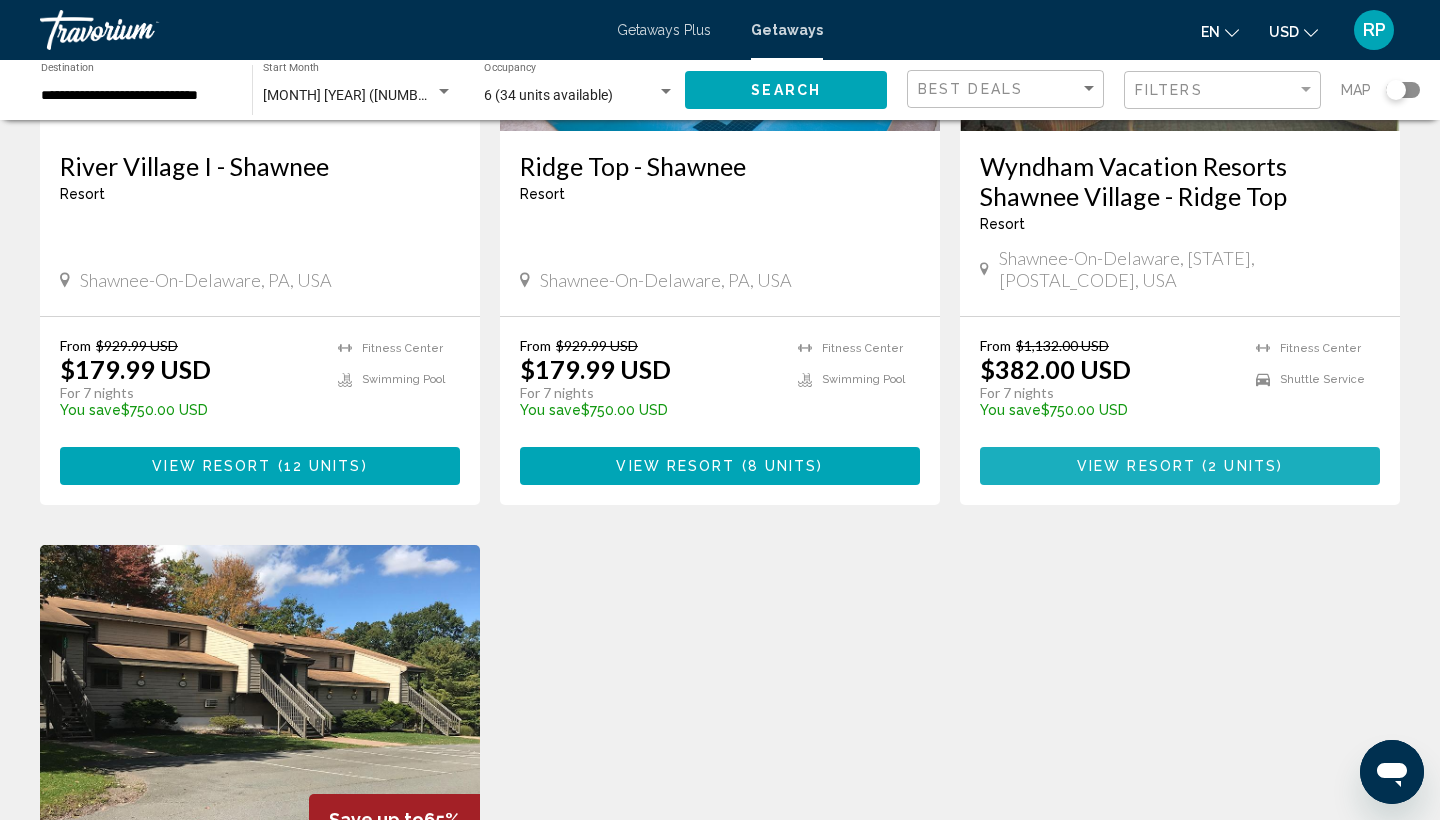 click on "View Resort    ( 2 units )" at bounding box center (1180, 465) 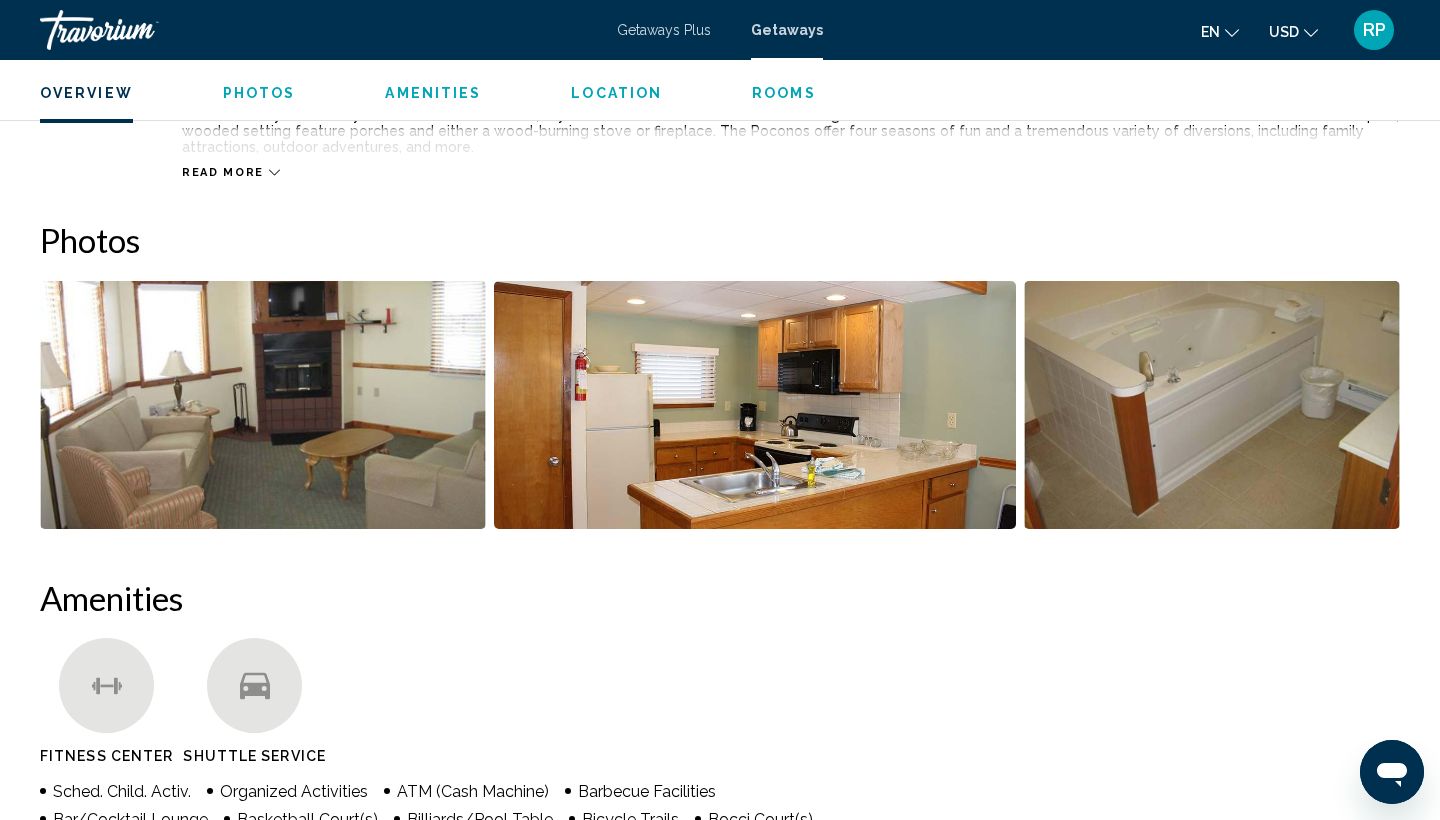 scroll, scrollTop: 761, scrollLeft: 0, axis: vertical 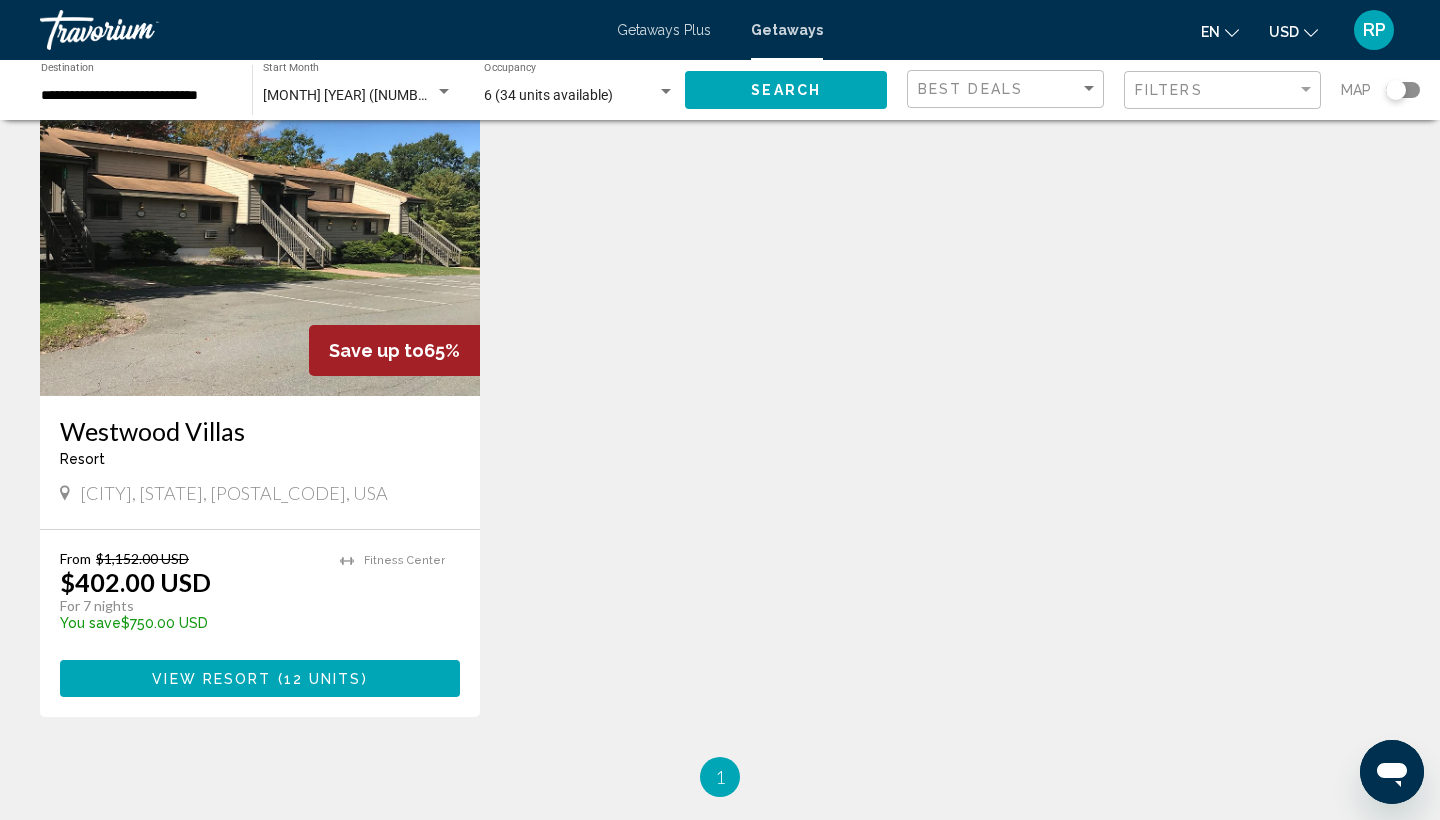 click on "12 units" at bounding box center [323, 679] 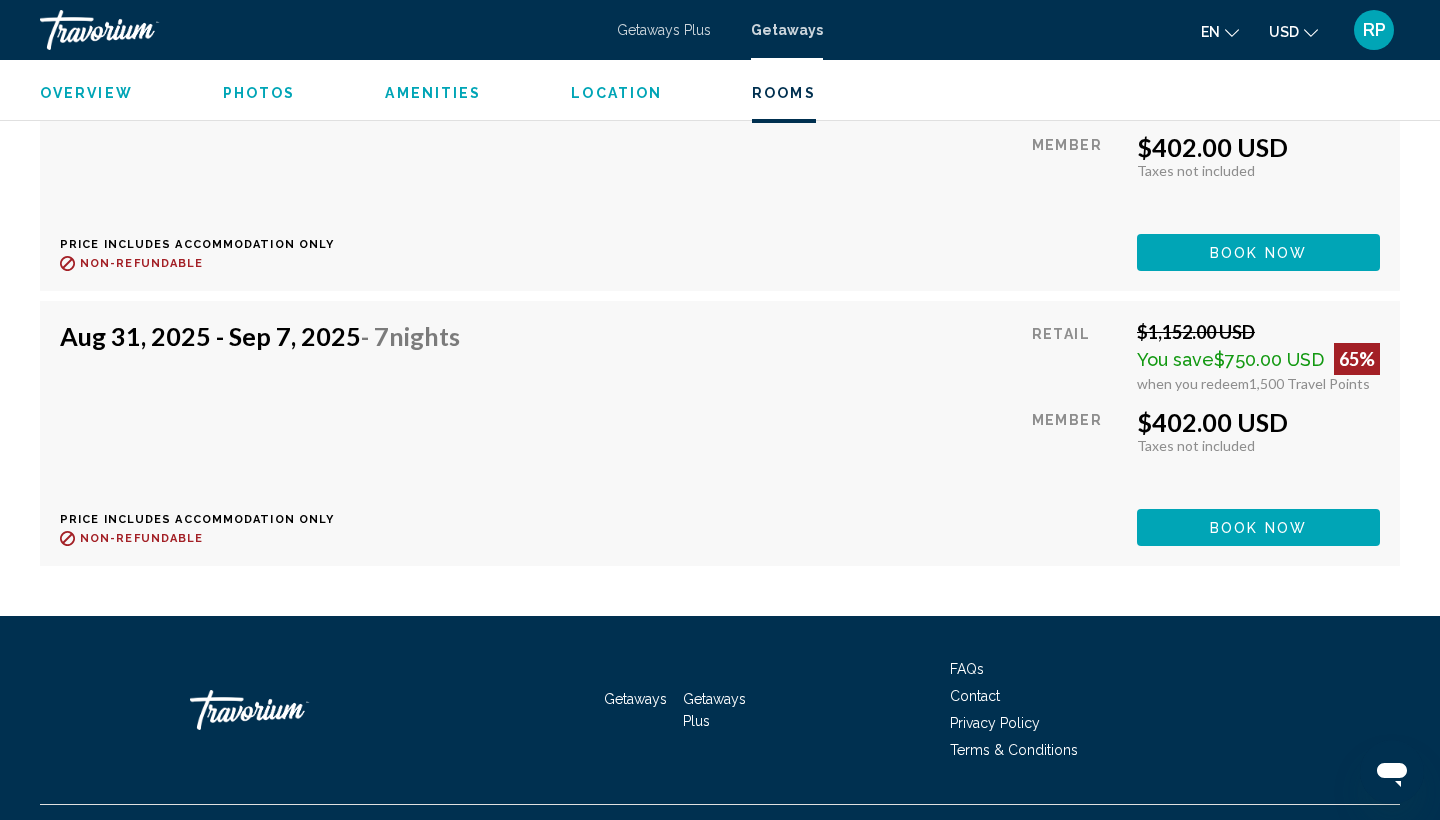 scroll, scrollTop: 3841, scrollLeft: 0, axis: vertical 